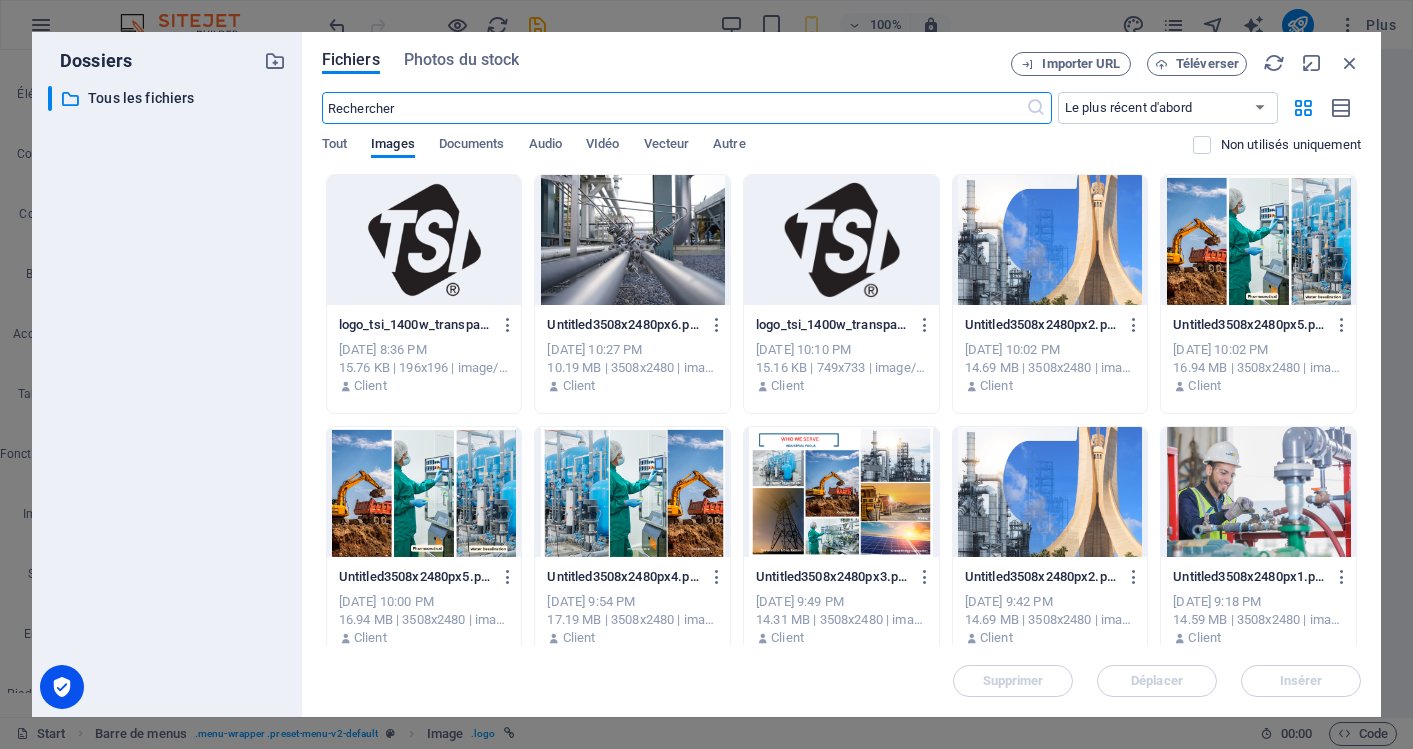 select on "px" 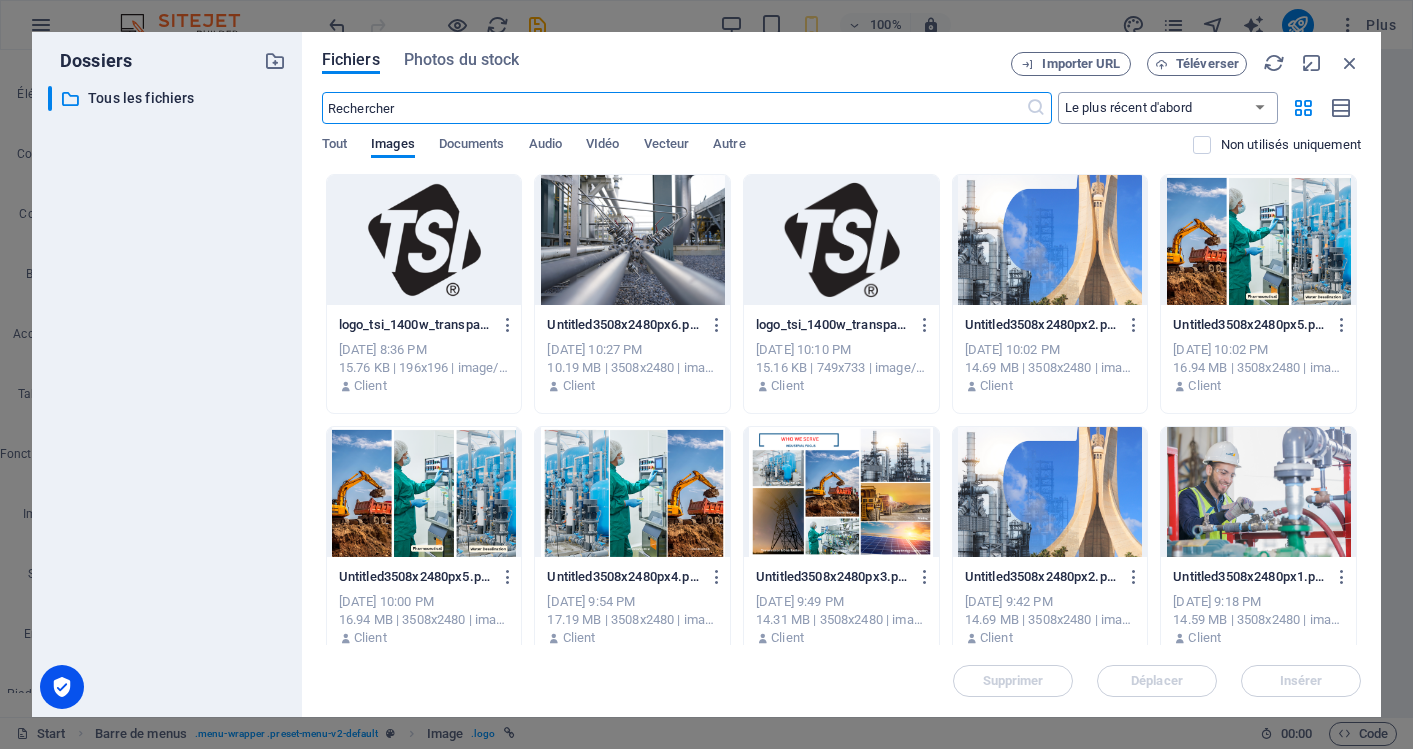 scroll, scrollTop: 0, scrollLeft: 0, axis: both 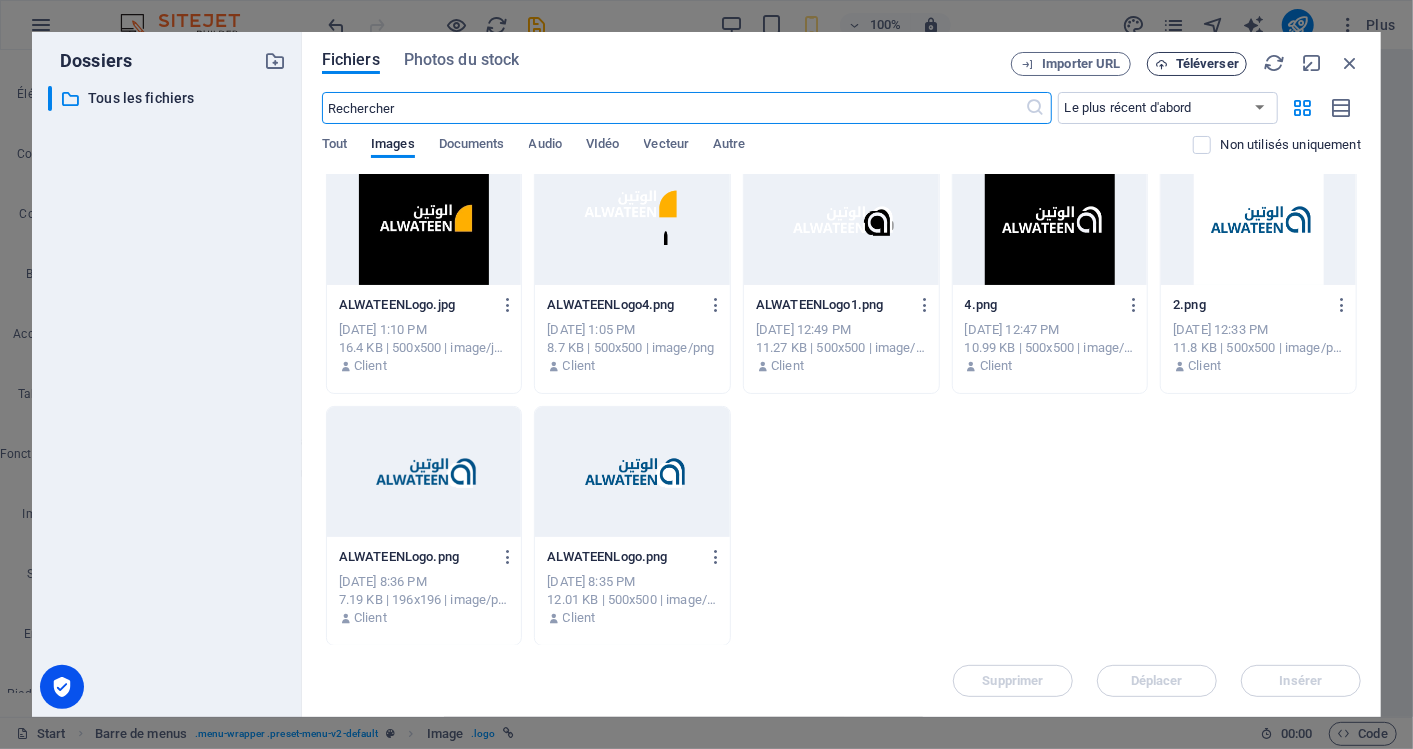 click on "Téléverser" at bounding box center [1207, 64] 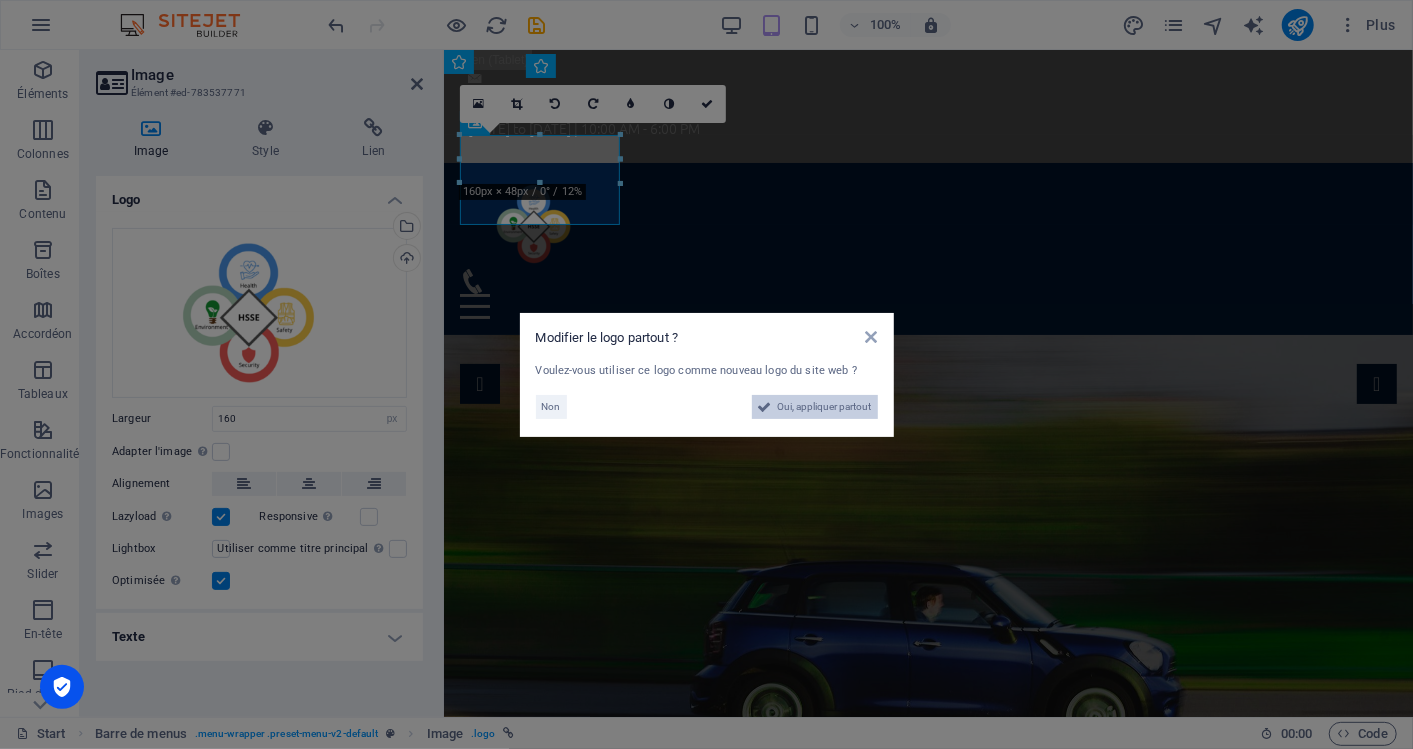 click on "Oui, appliquer partout" at bounding box center (825, 407) 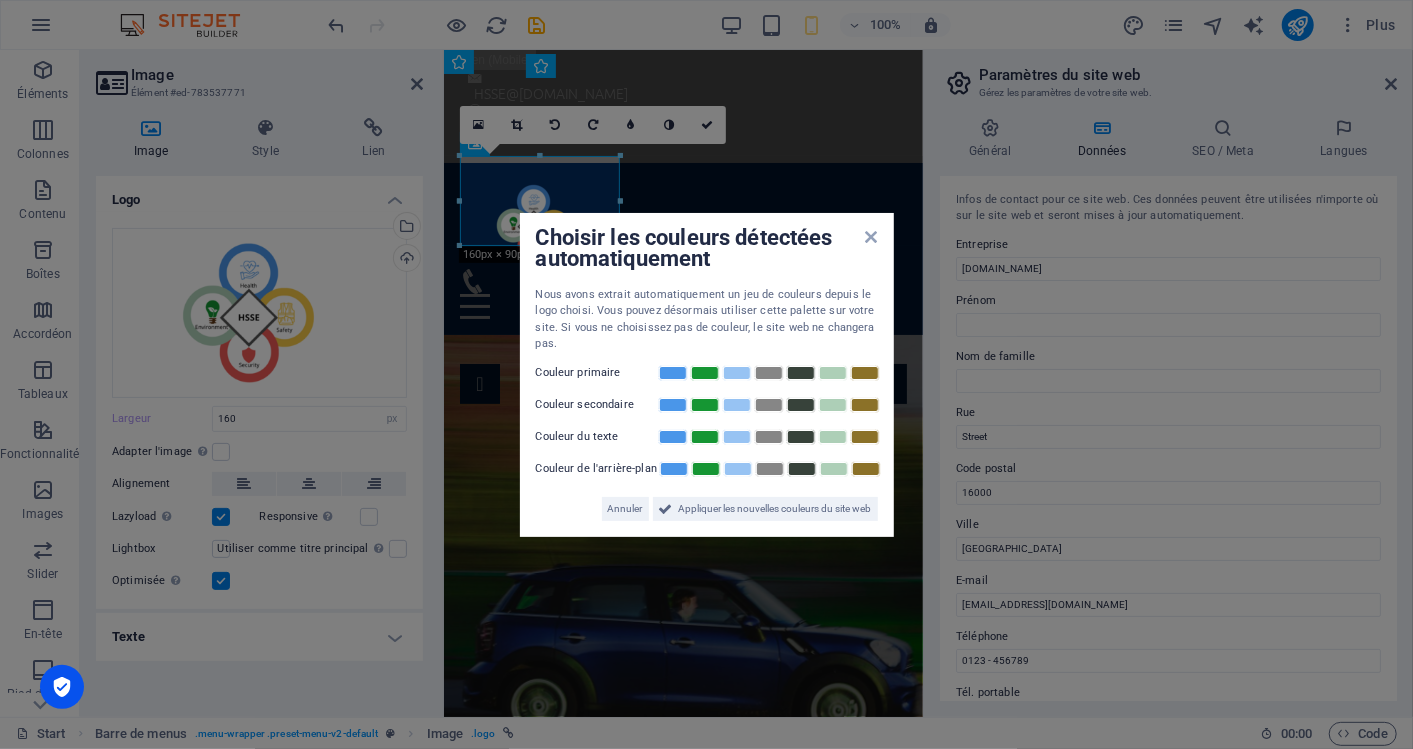 click on "Choisir les couleurs détectées automatiquement" at bounding box center (707, 250) 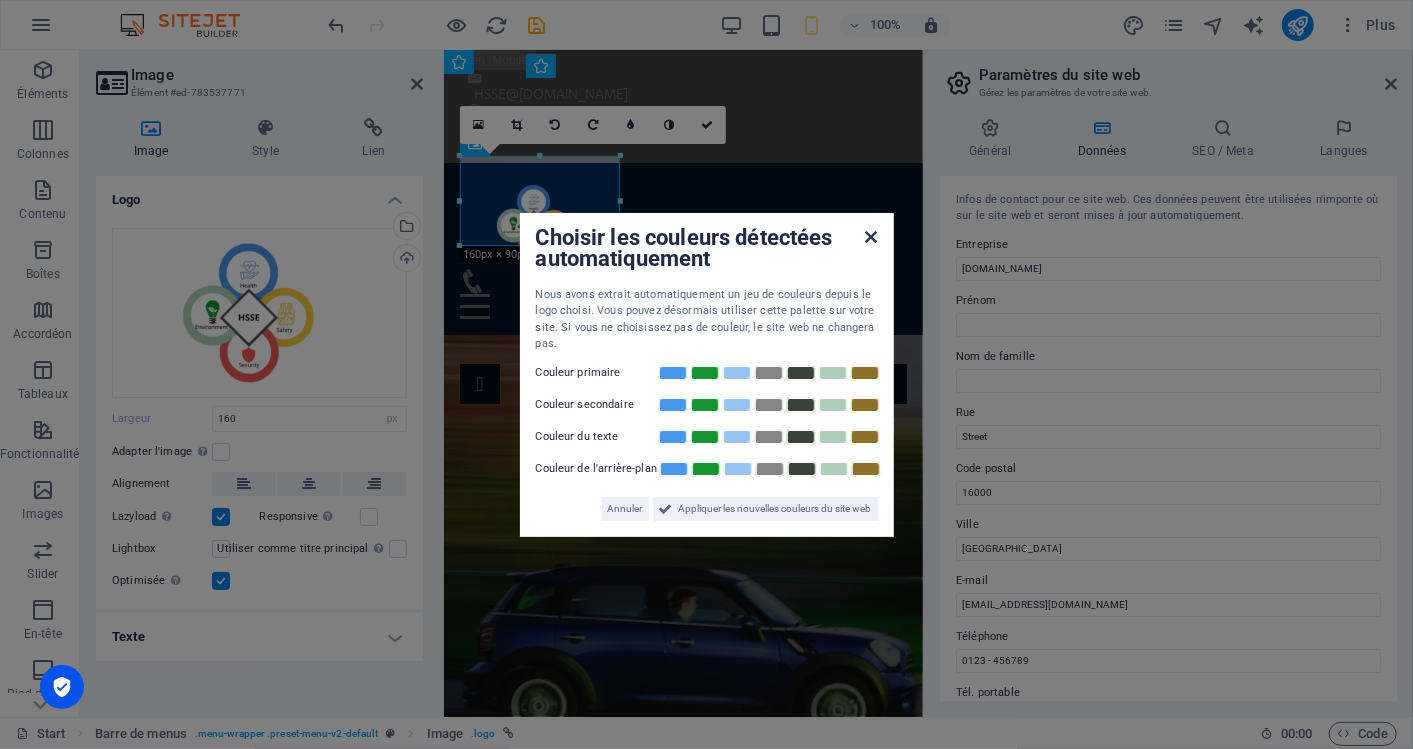 drag, startPoint x: 865, startPoint y: 234, endPoint x: 421, endPoint y: 181, distance: 447.1521 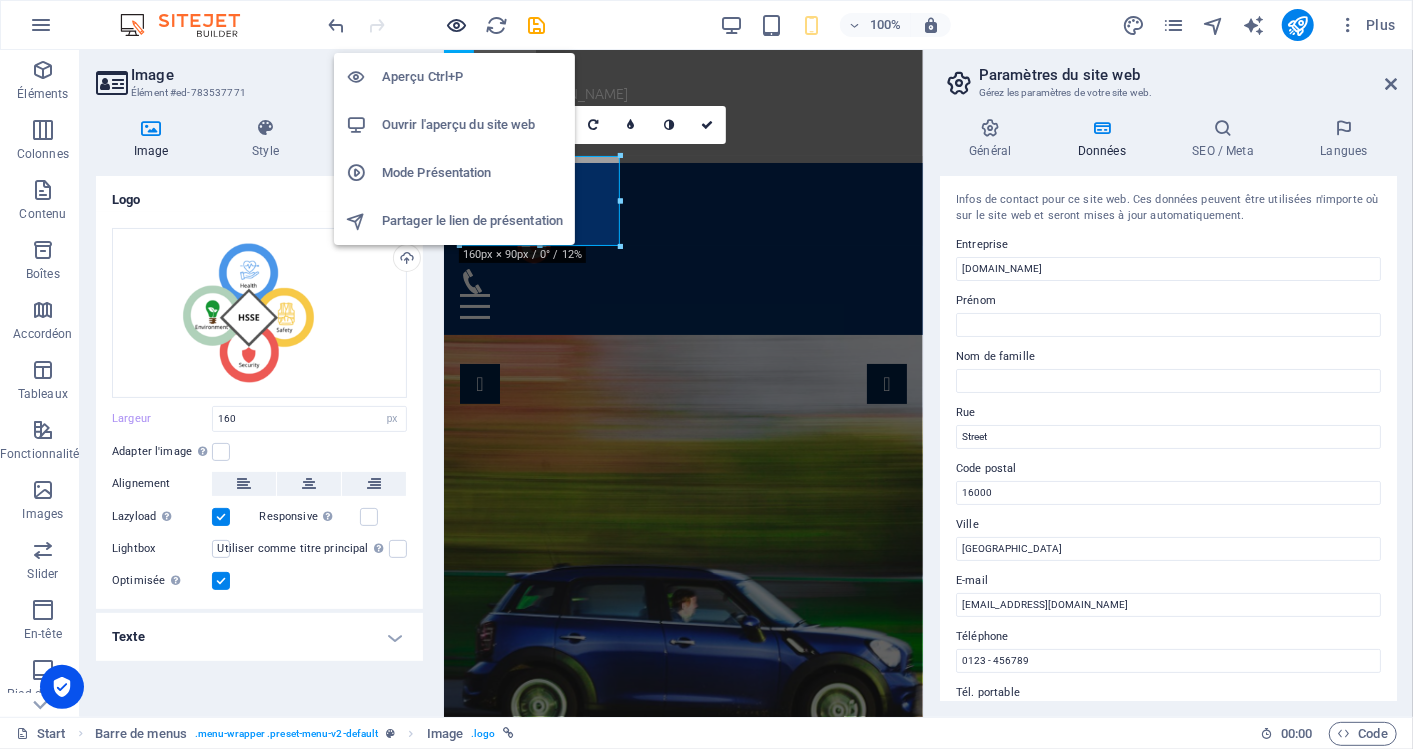 click at bounding box center [457, 25] 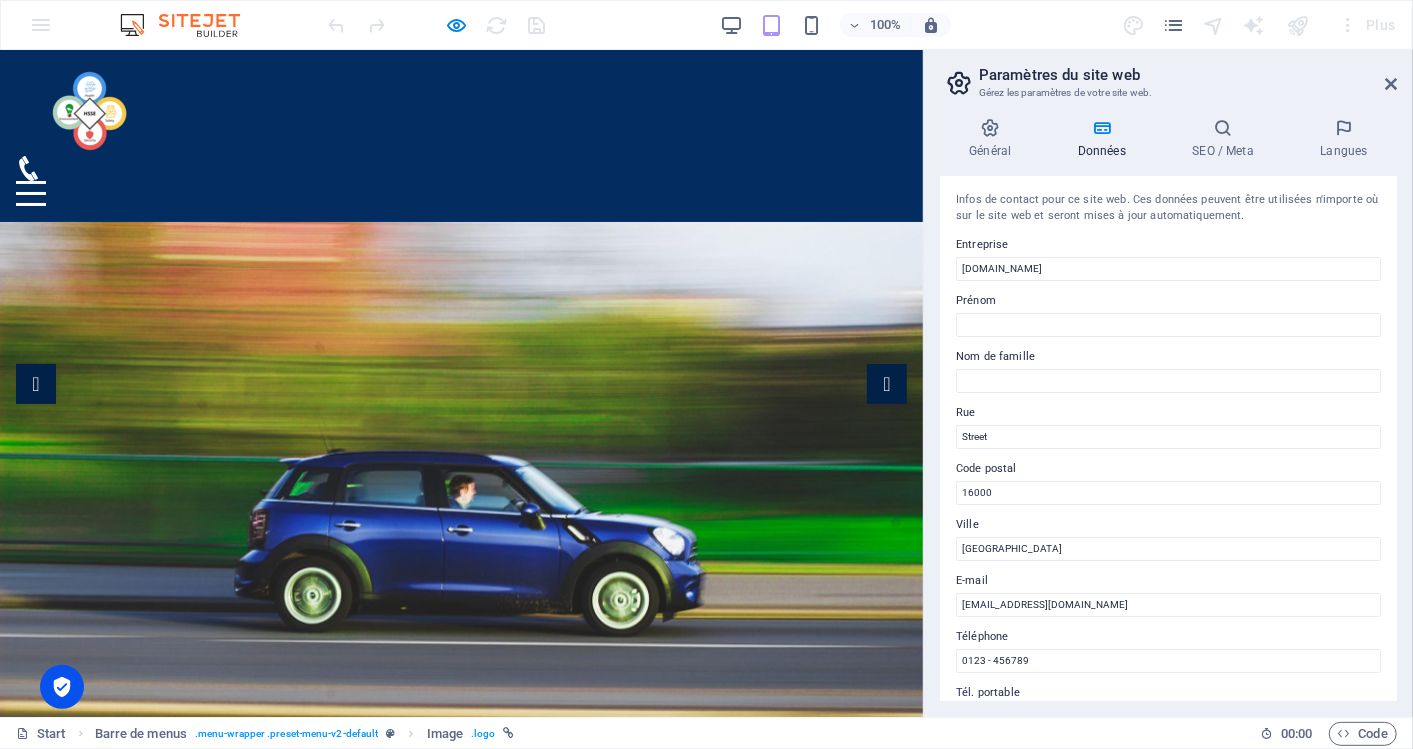 click on "Paramètres du site web Gérez les paramètres de votre site web." at bounding box center (1170, 76) 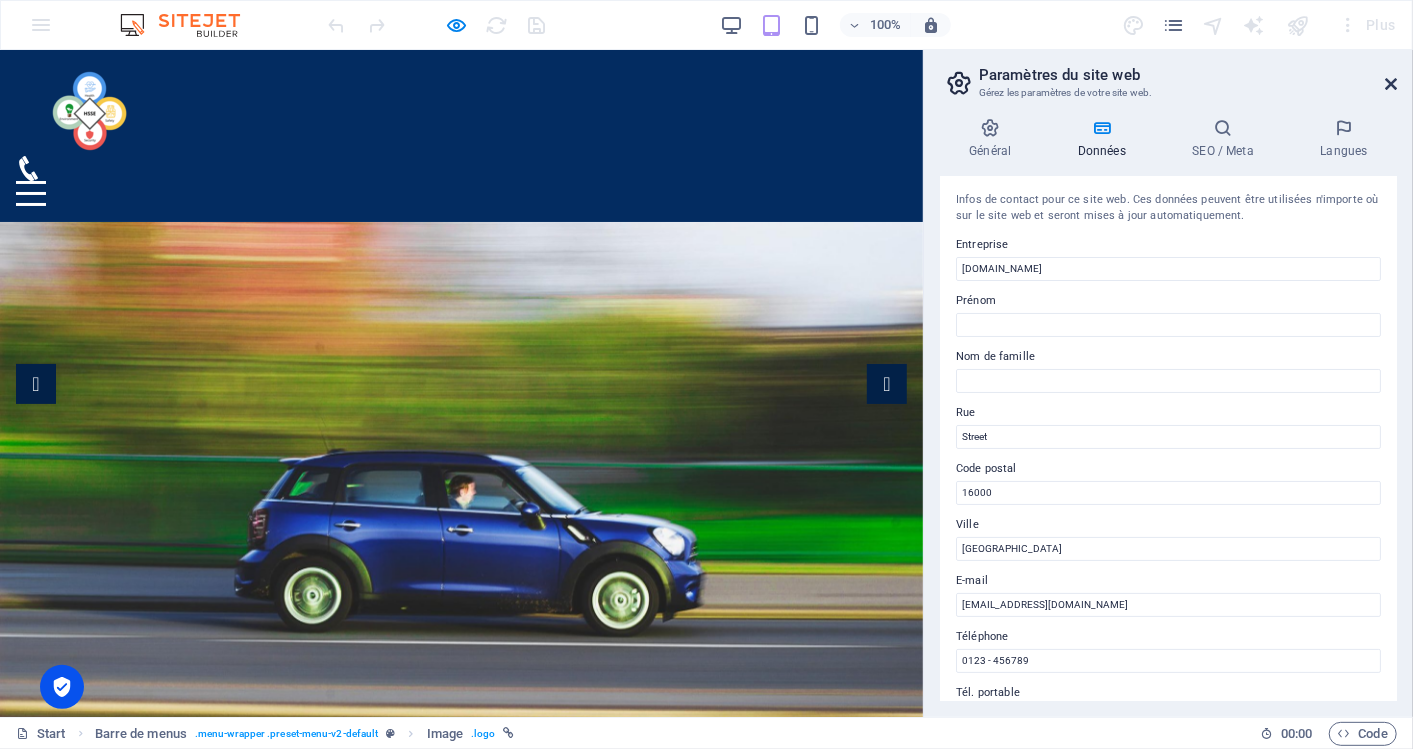 click at bounding box center (1391, 84) 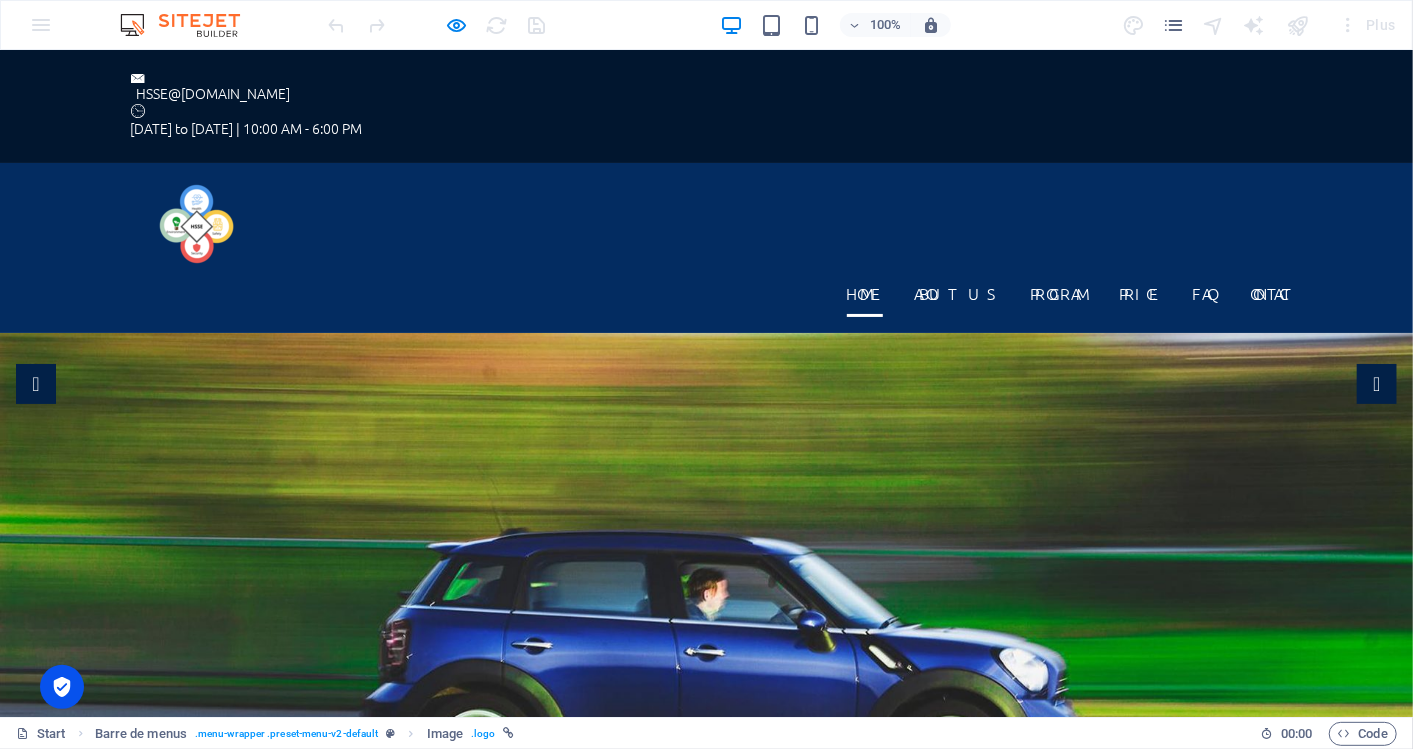 click at bounding box center [203, 223] 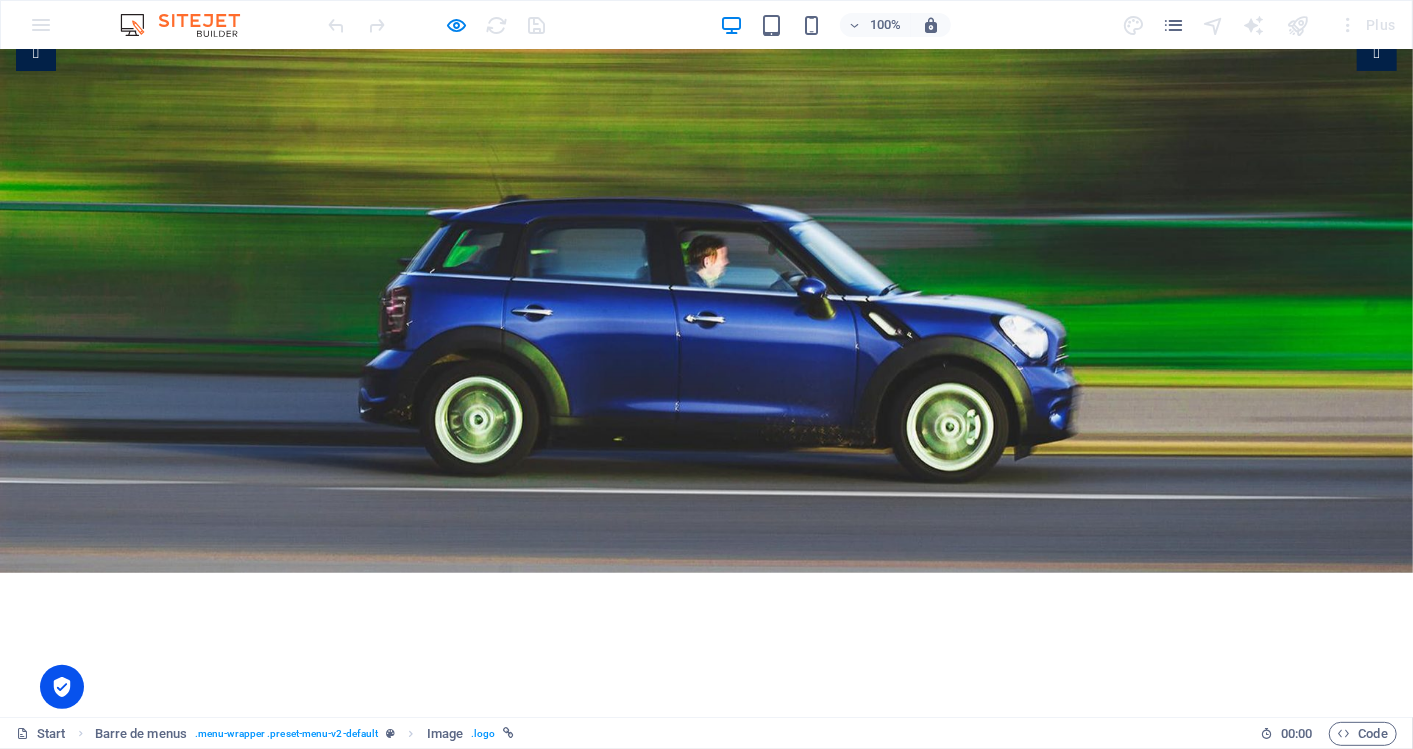 scroll, scrollTop: 0, scrollLeft: 0, axis: both 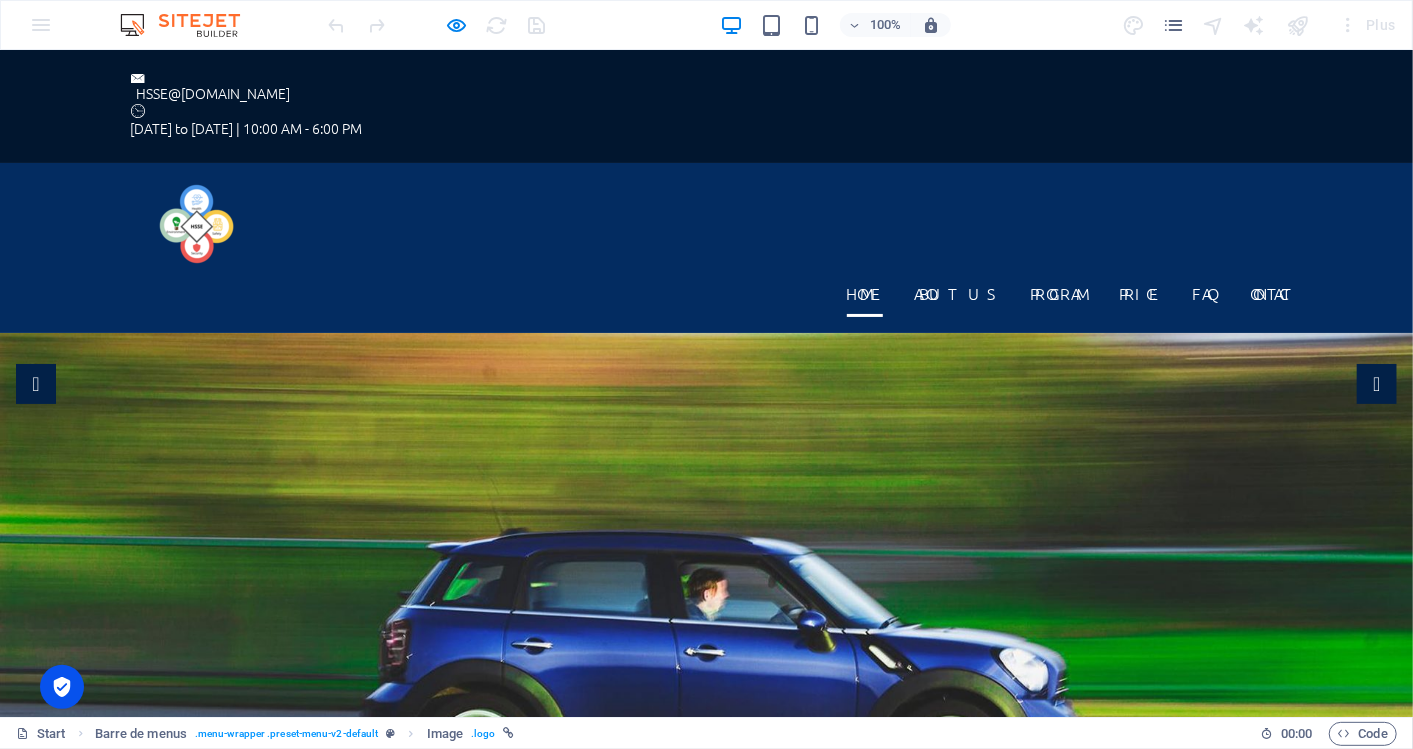 click on "[DOMAIN_NAME]" at bounding box center [706, 1049] 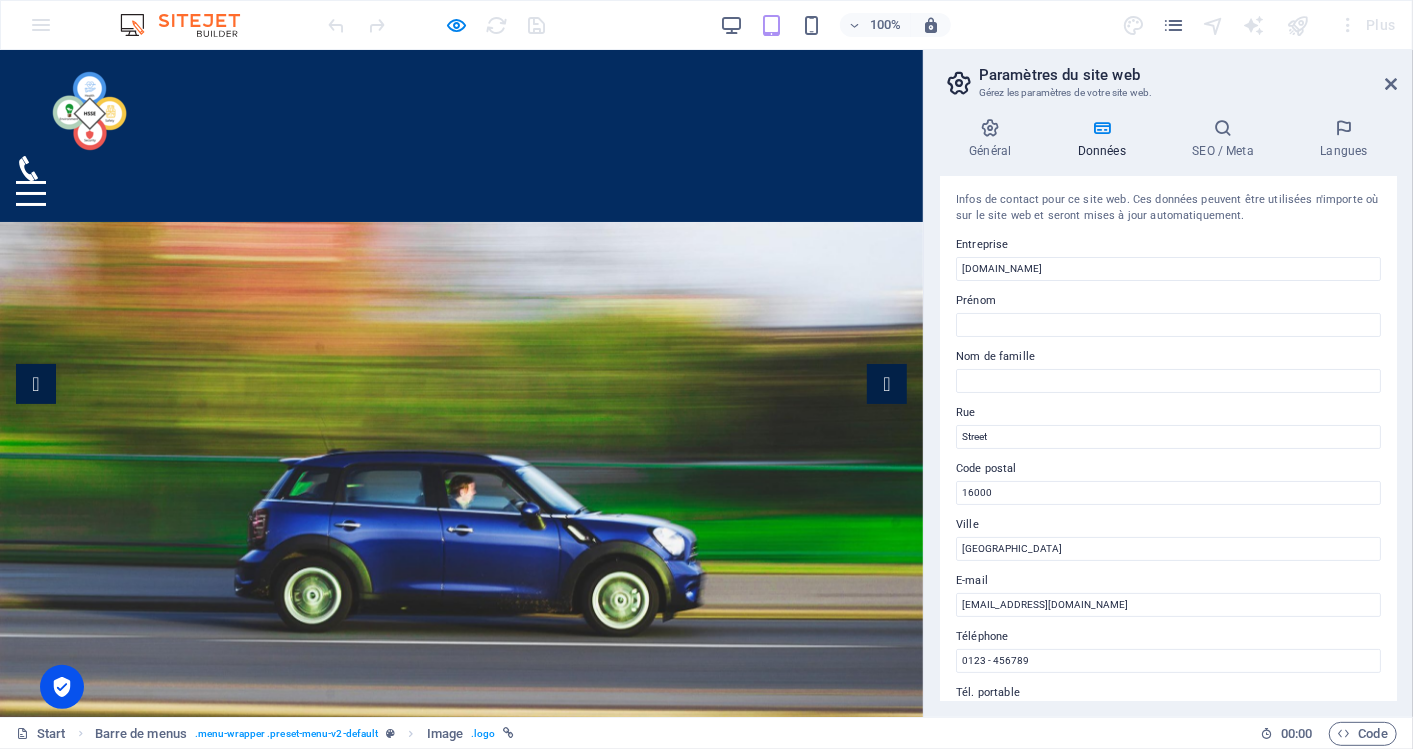 click on "[DOMAIN_NAME]" at bounding box center (461, 912) 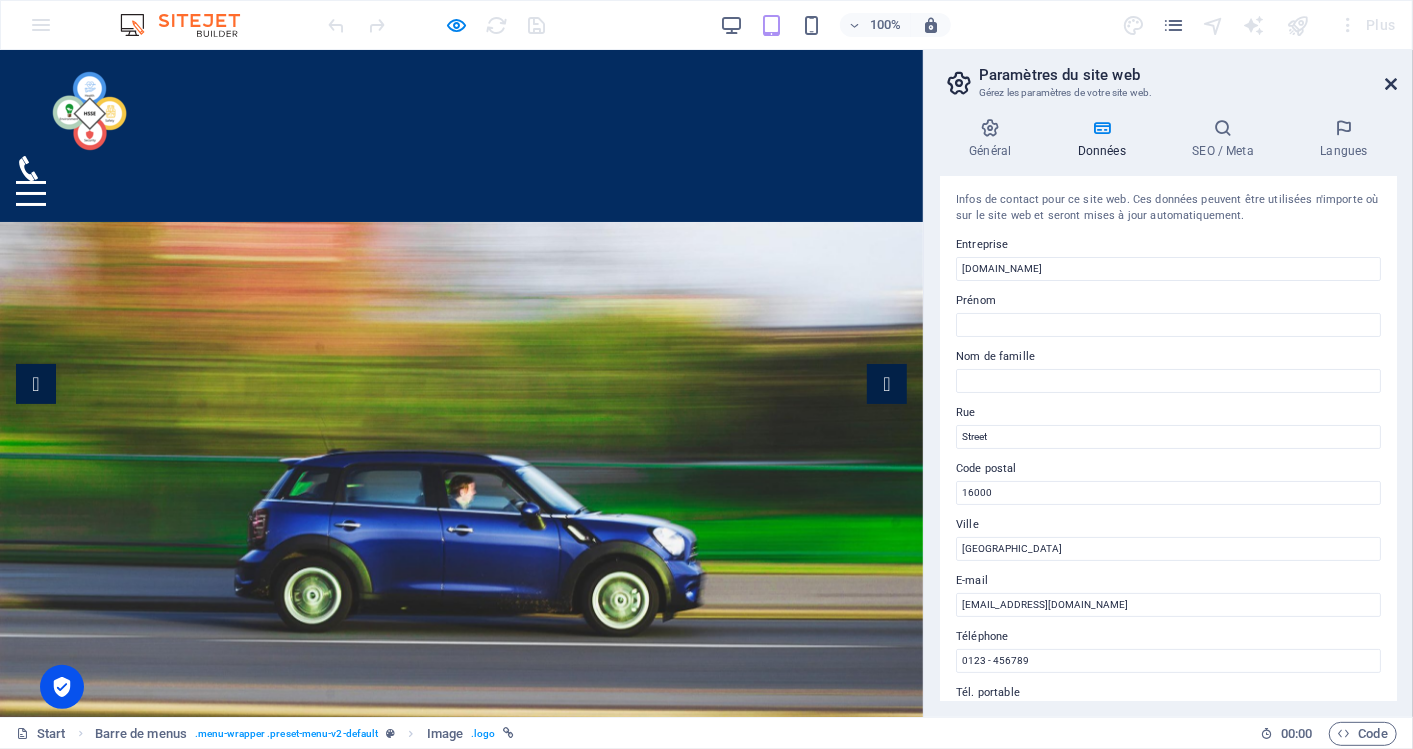 click at bounding box center [1391, 84] 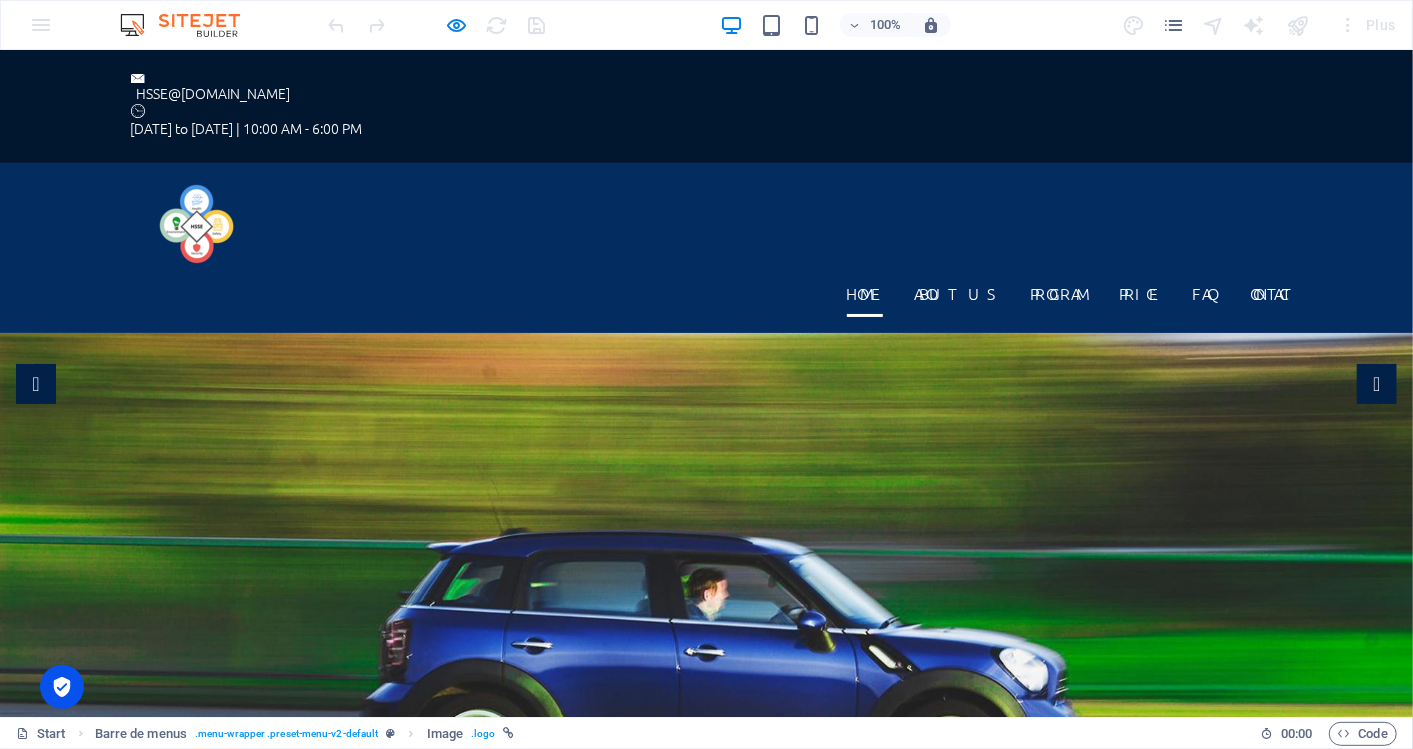 click on "[DOMAIN_NAME]" at bounding box center (706, 1049) 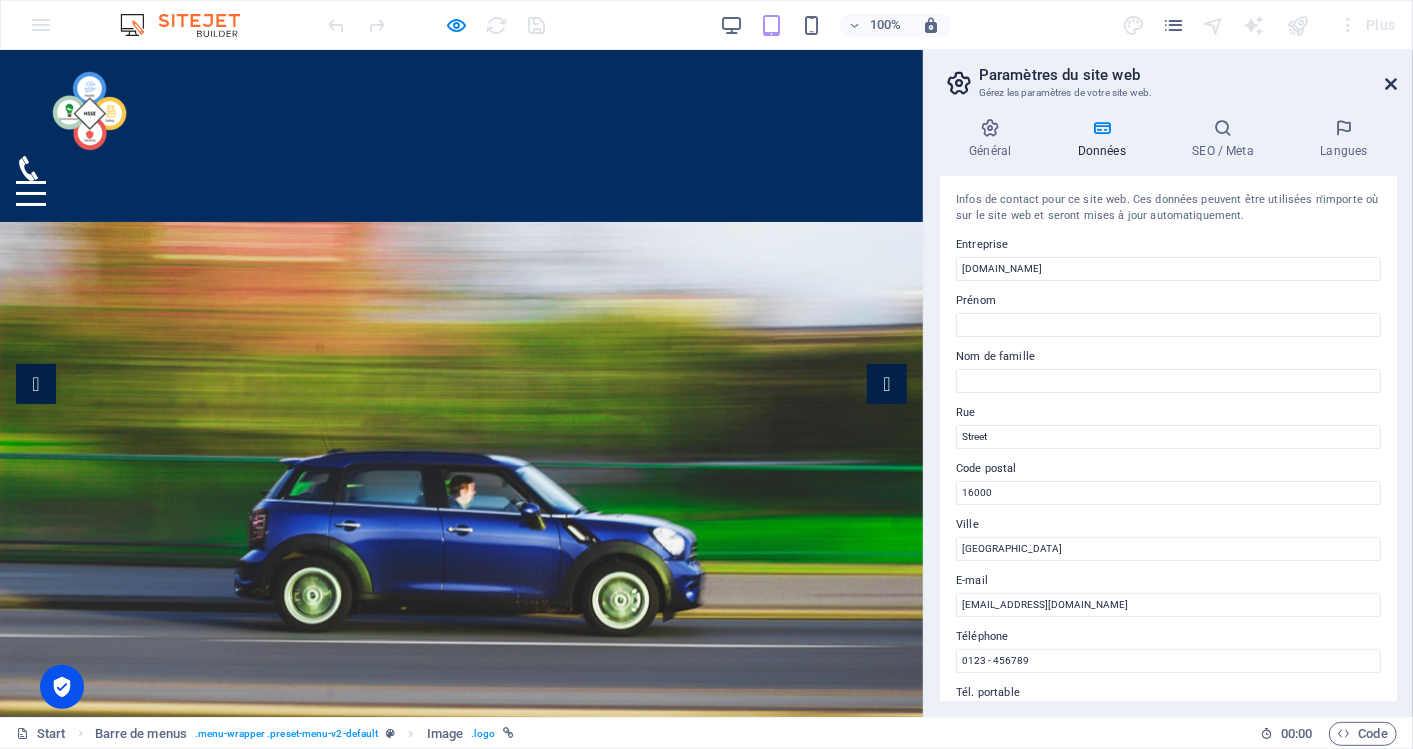 click at bounding box center [1391, 84] 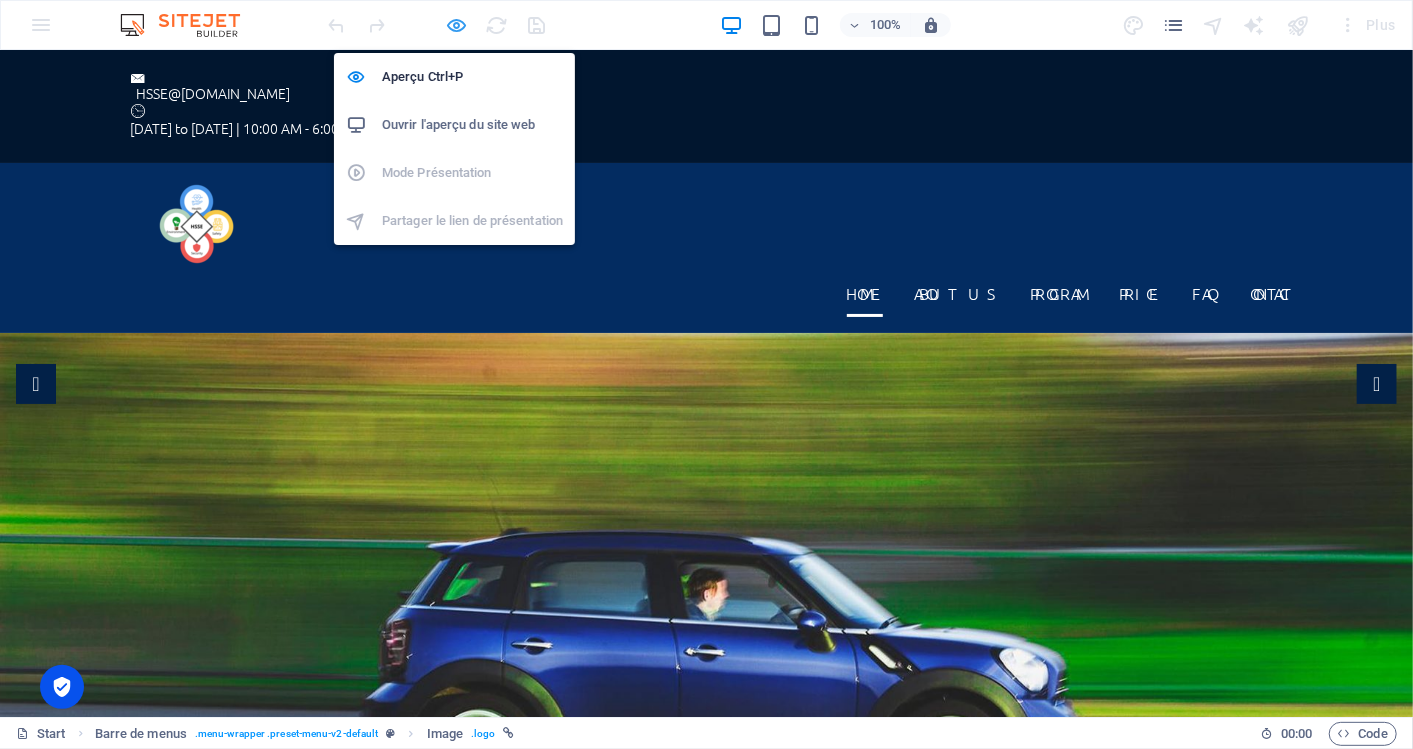 click at bounding box center [457, 25] 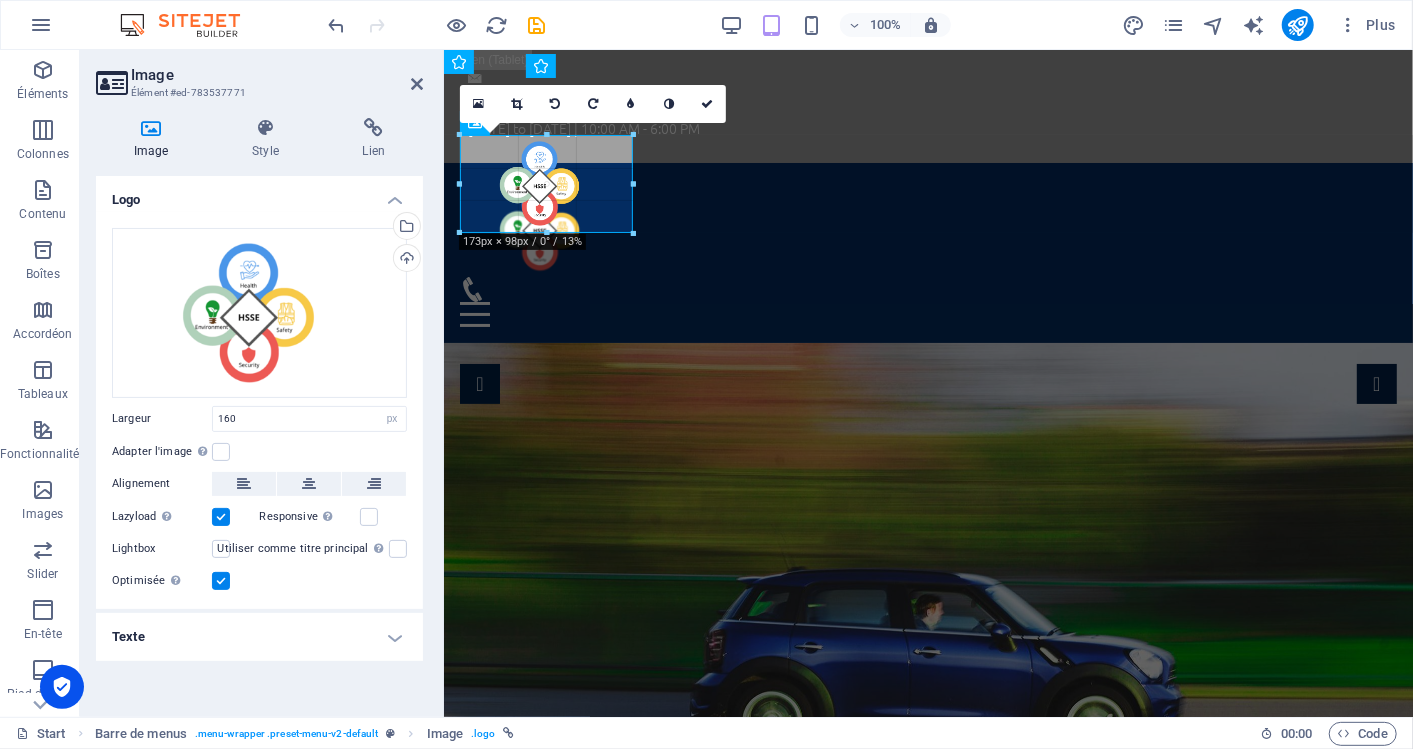 drag, startPoint x: 617, startPoint y: 220, endPoint x: 181, endPoint y: 177, distance: 438.1153 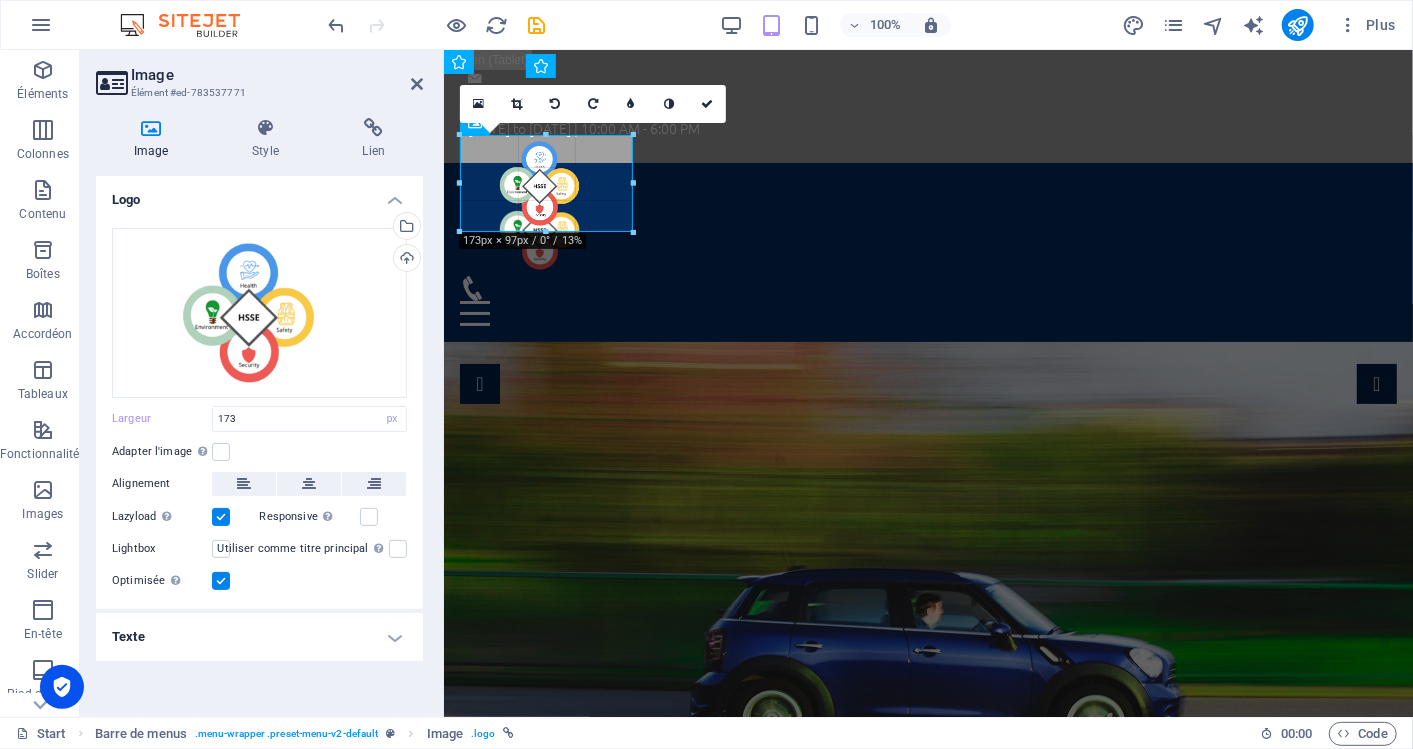 click on "180 170 160 150 140 130 120 110 100 90 80 70 60 50 40 30 20 10 0 -10 -20 -30 -40 -50 -60 -70 -80 -90 -100 -110 -120 -130 -140 -150 -160 -170 173px × 97px / 0° / 13% 16:10 16:9 4:3 1:1 1:2 0" at bounding box center (546, 183) 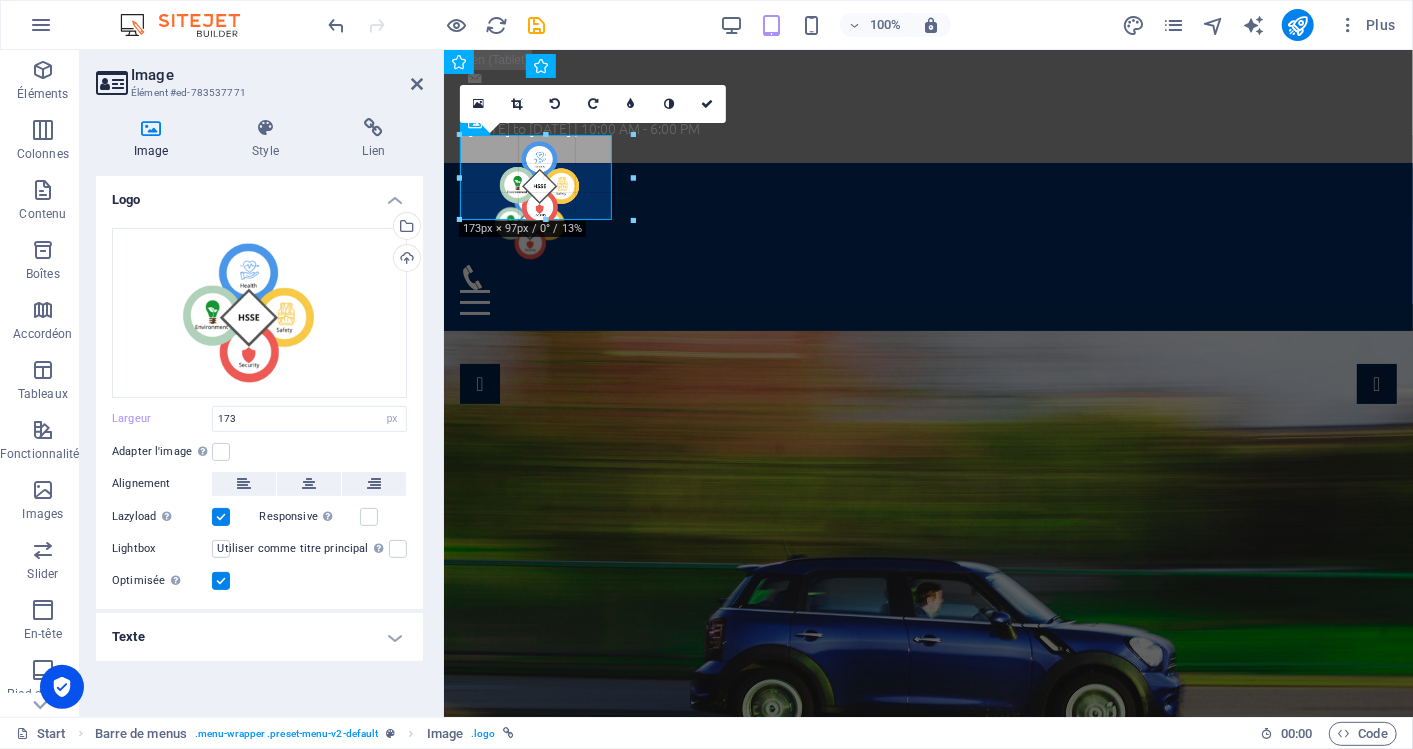 drag, startPoint x: 629, startPoint y: 229, endPoint x: 608, endPoint y: 212, distance: 27.018513 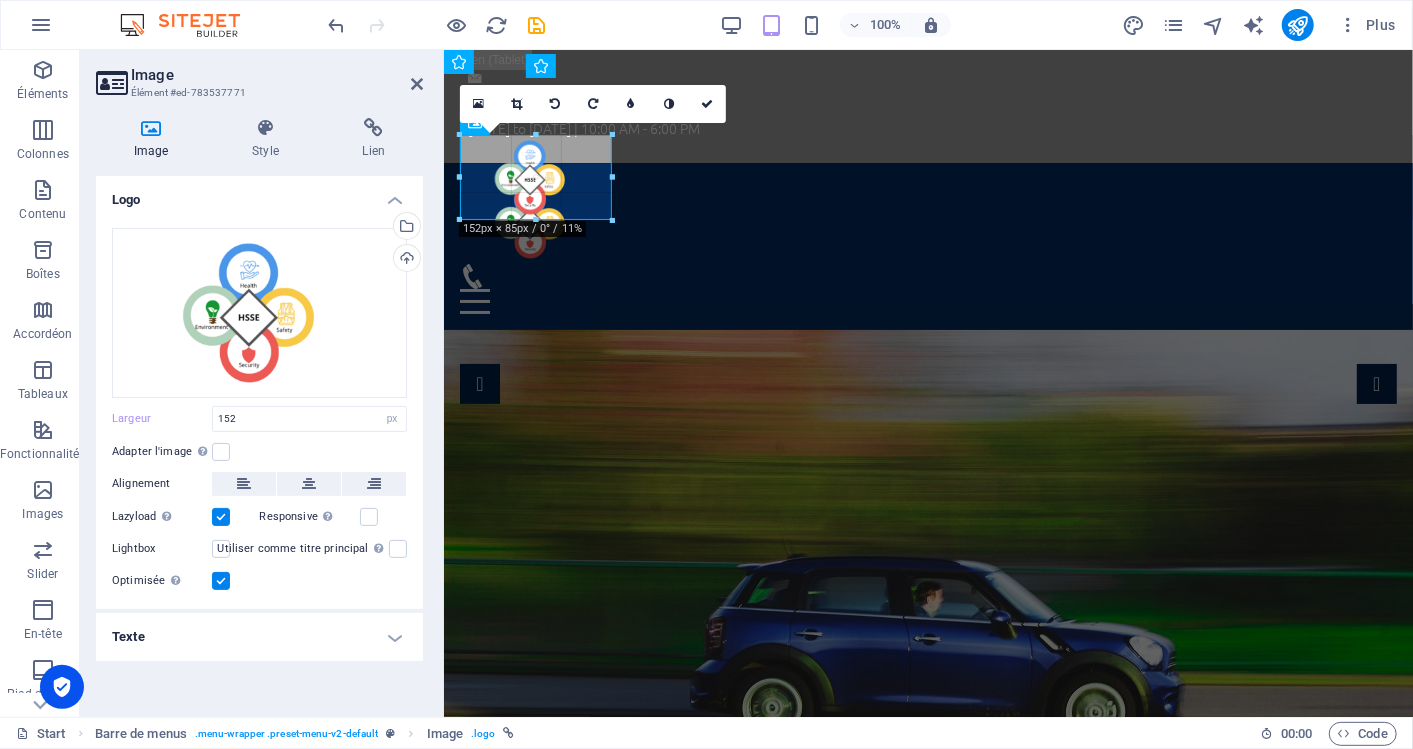 click at bounding box center (613, 221) 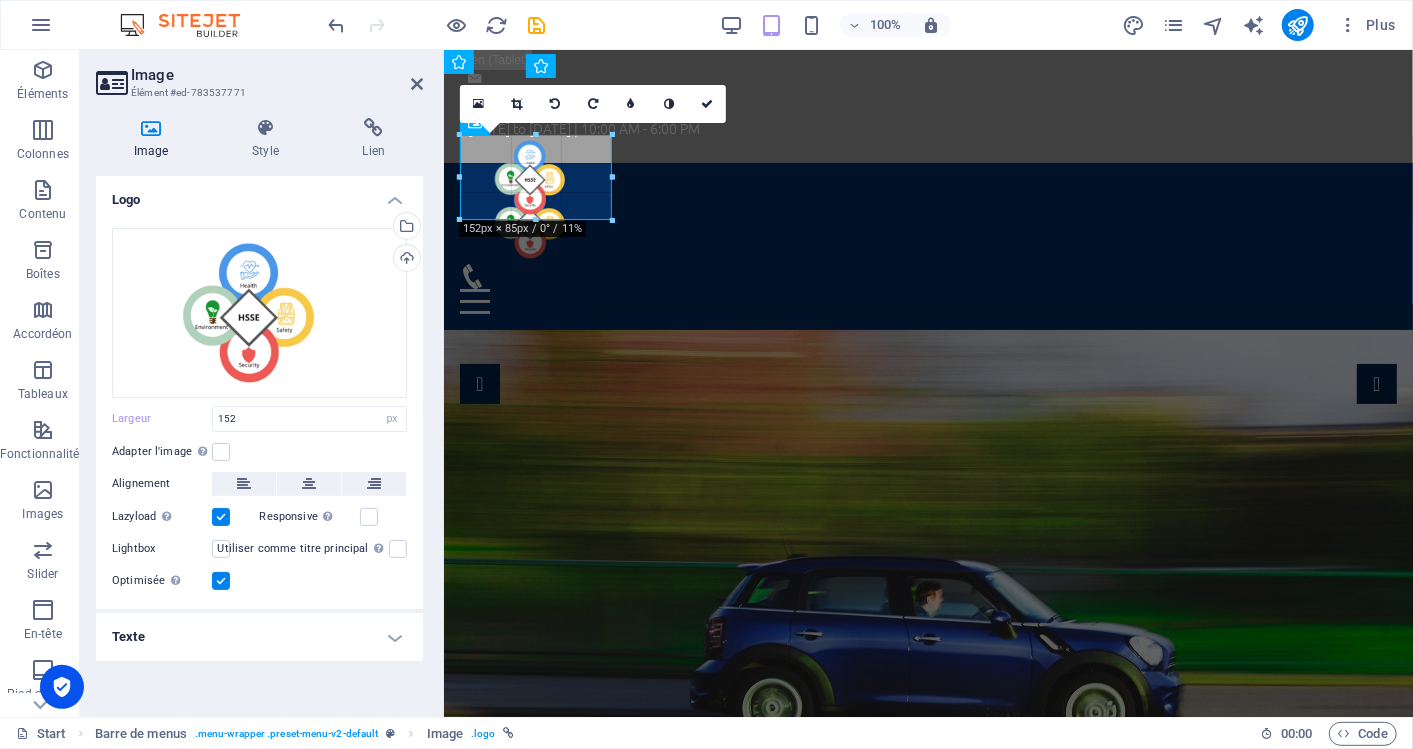 click at bounding box center [613, 221] 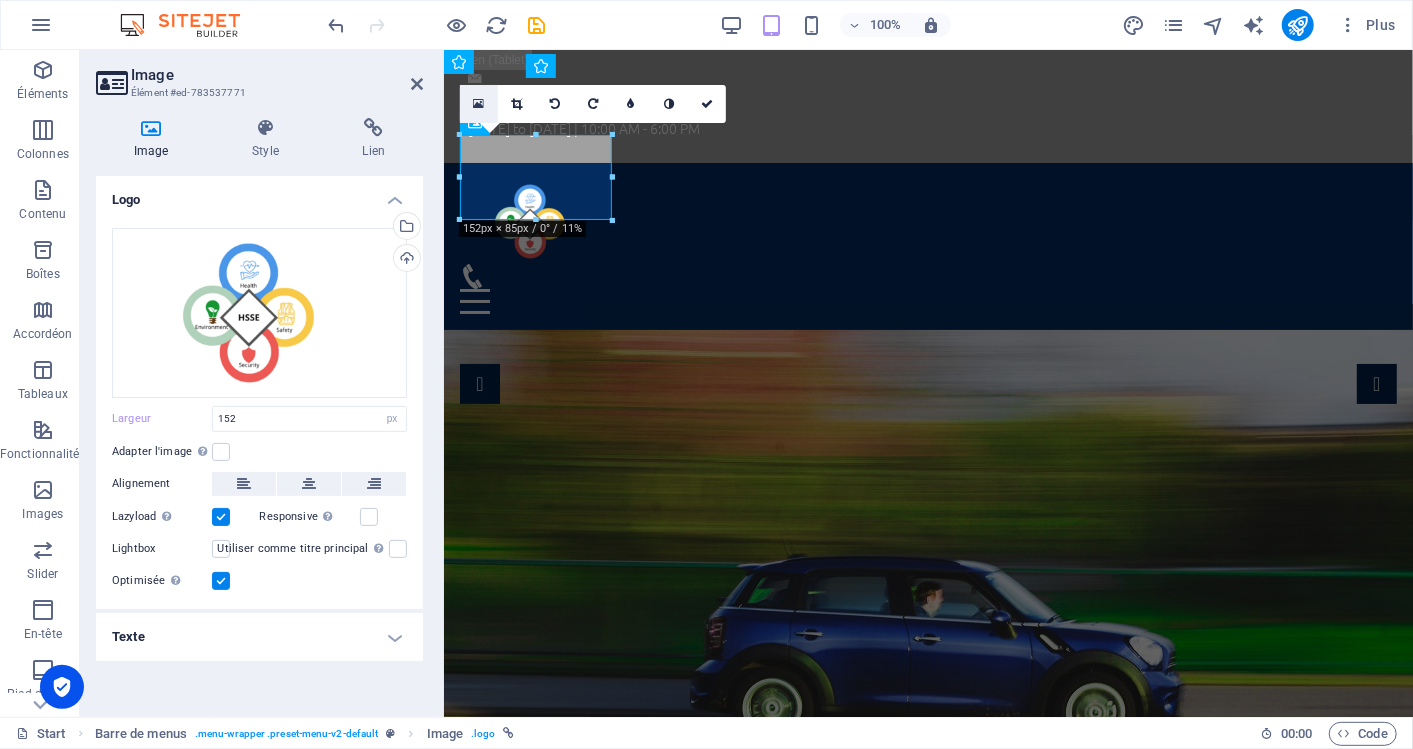 click at bounding box center [478, 104] 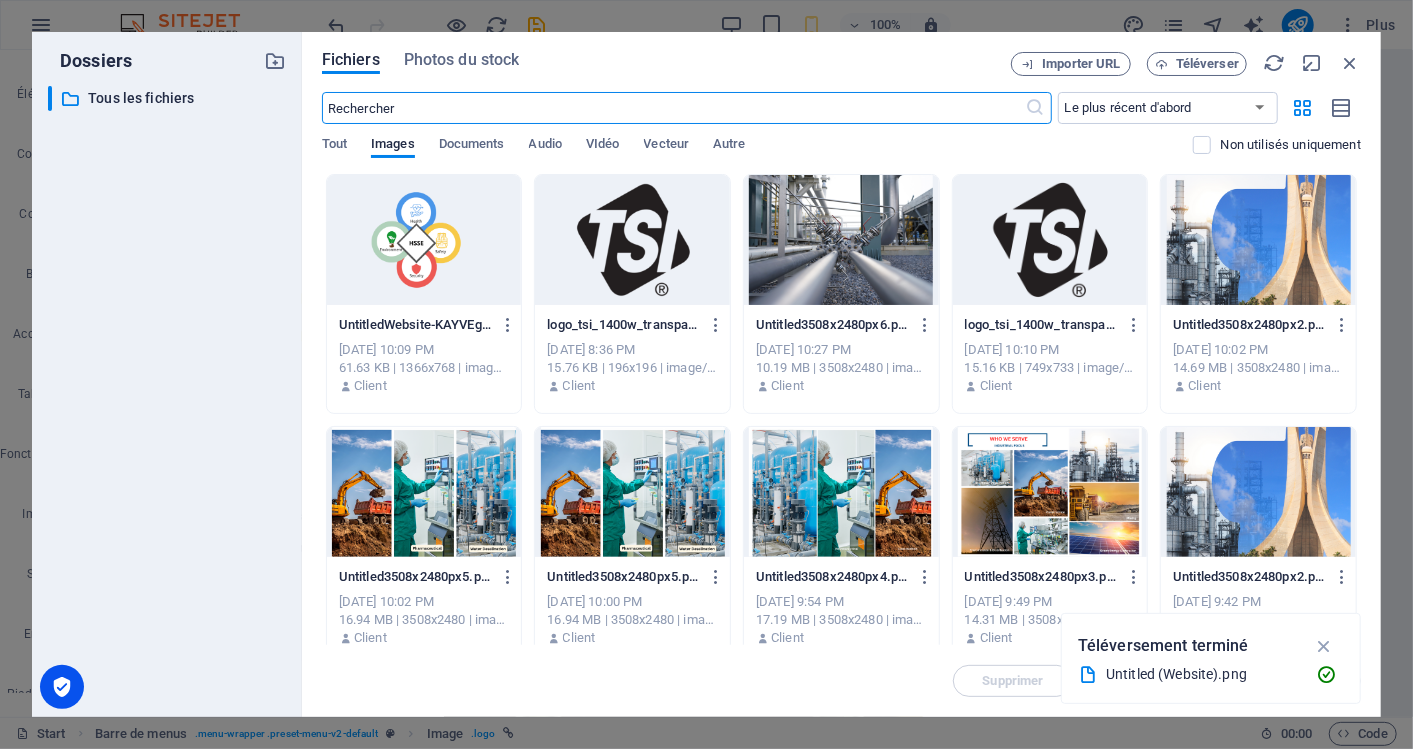 click at bounding box center [424, 240] 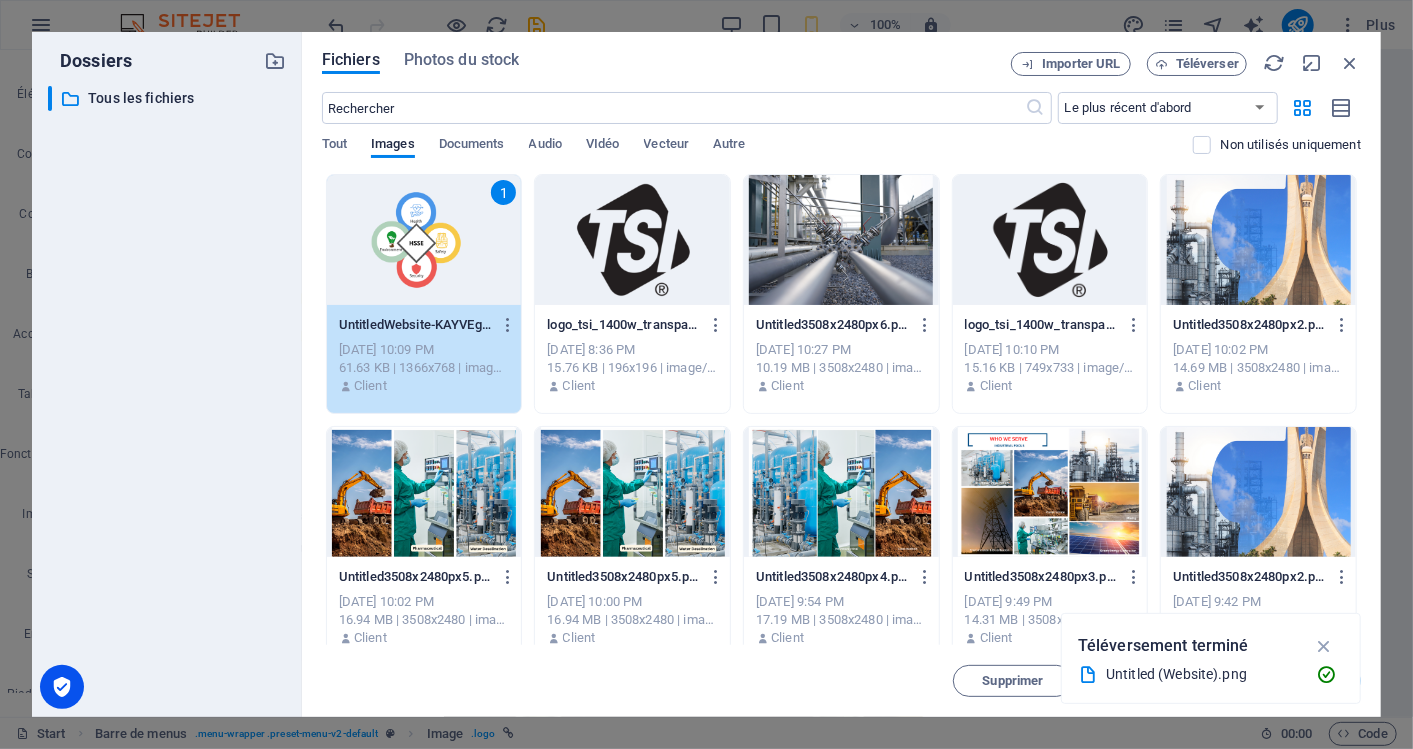 click on "1" at bounding box center (424, 240) 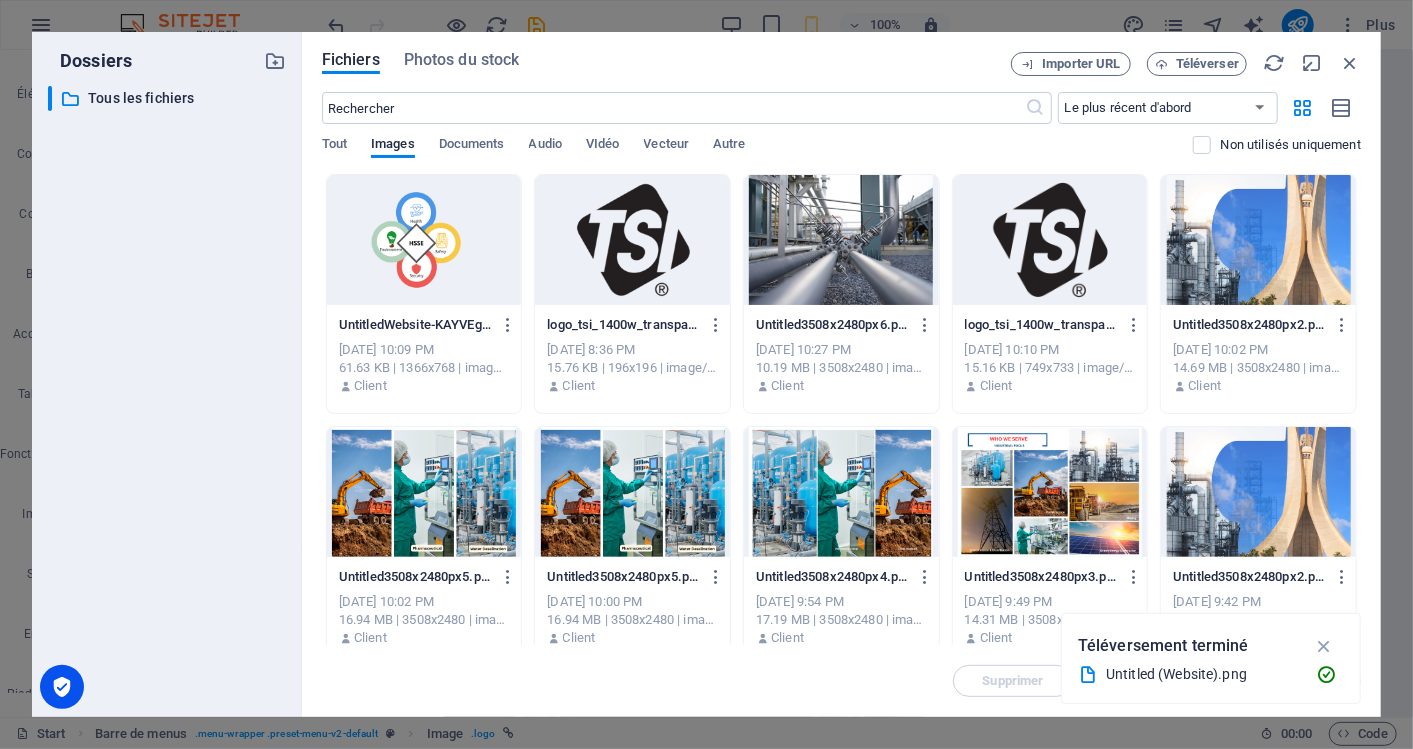 click at bounding box center (424, 240) 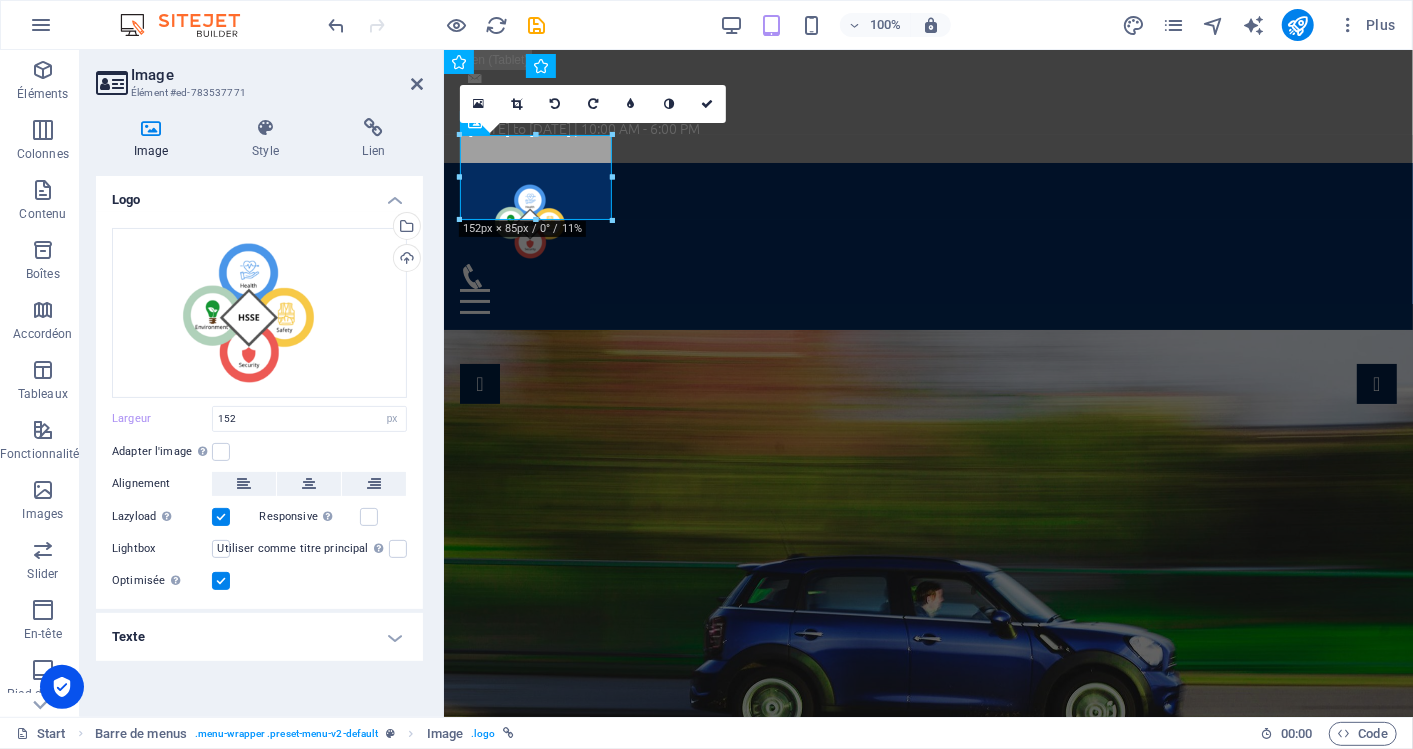 click on "[DOMAIN_NAME] The best driving school in [GEOGRAPHIC_DATA] Find out More" at bounding box center [927, 1080] 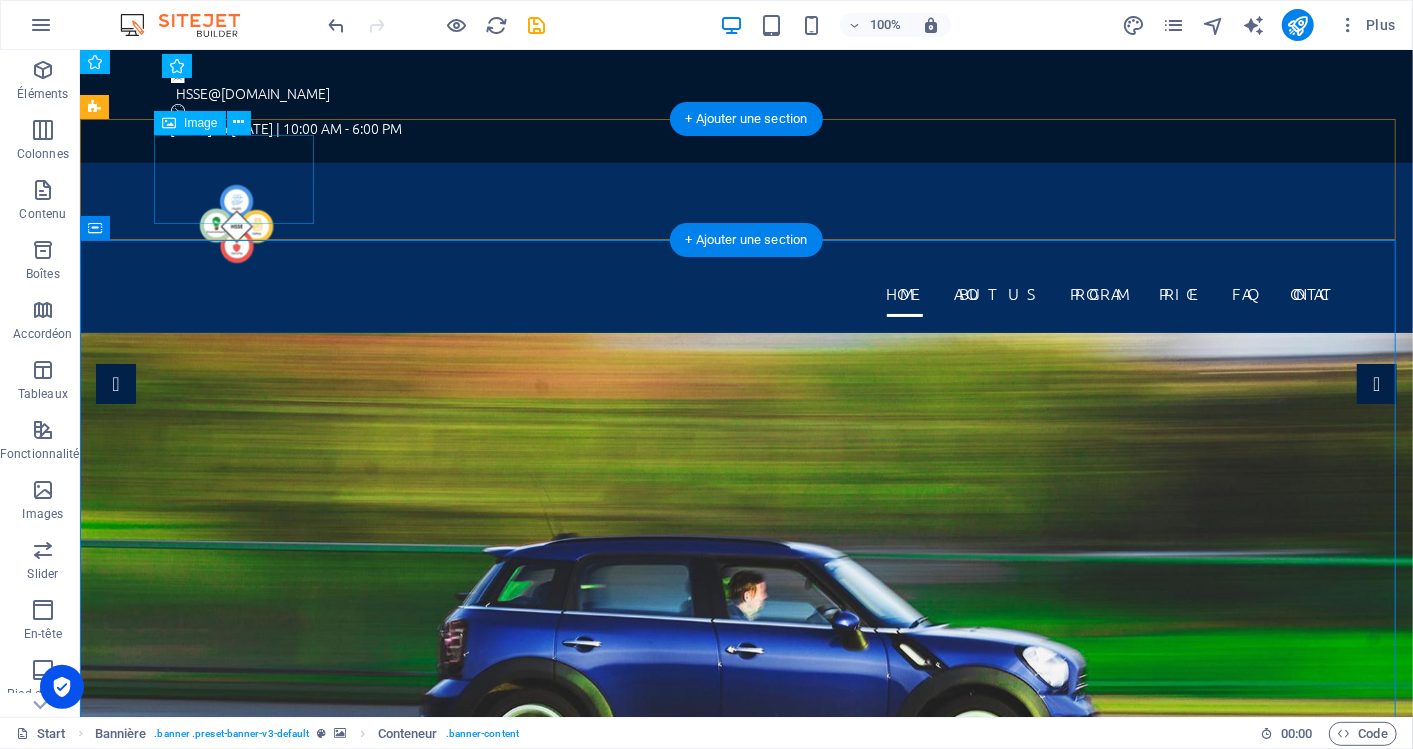 click at bounding box center [746, 222] 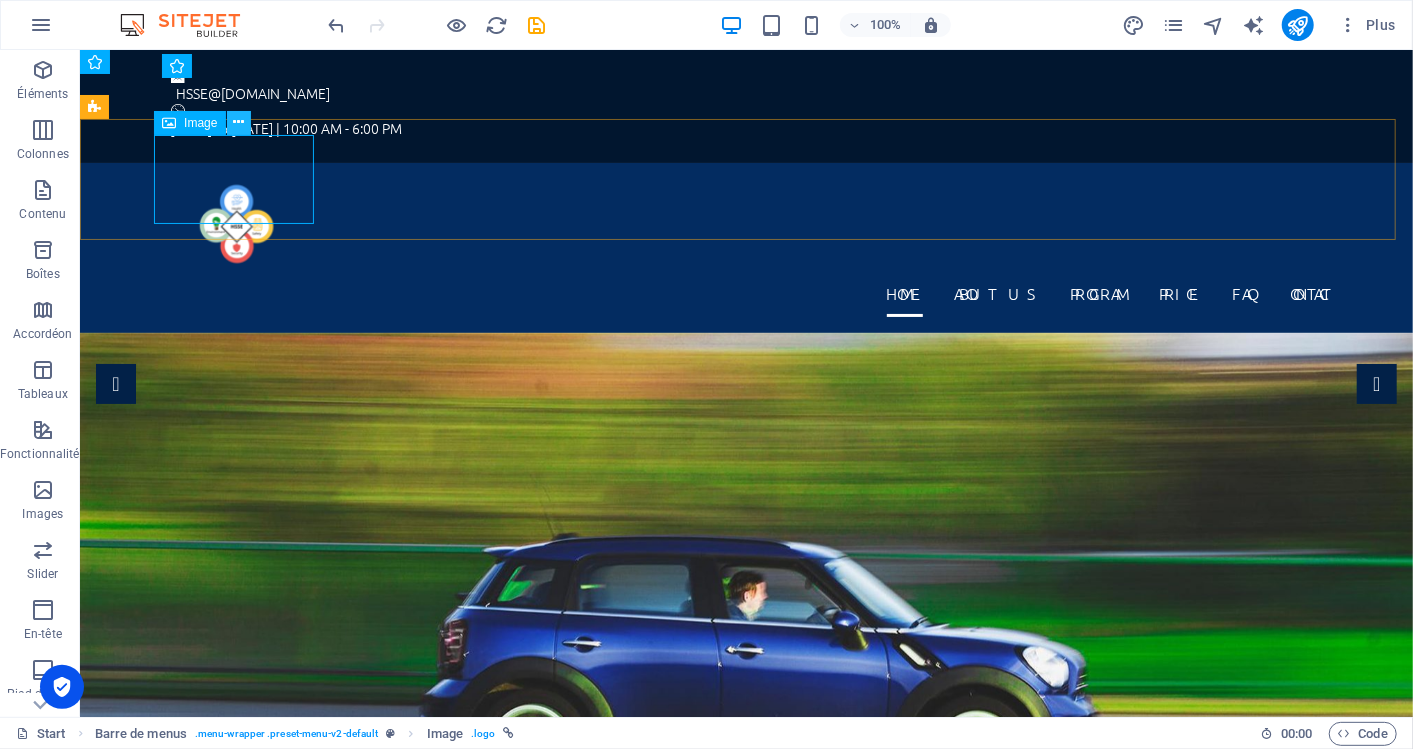 click at bounding box center (239, 123) 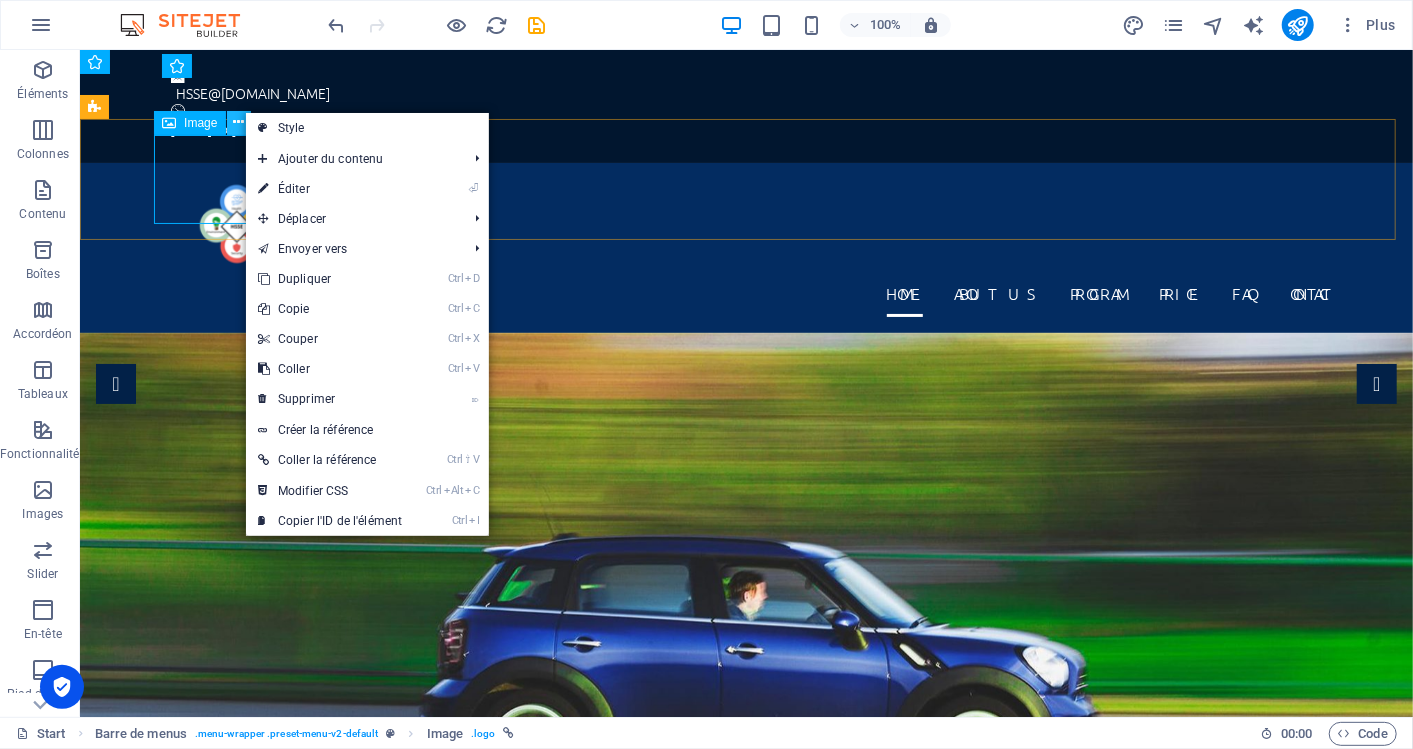 click at bounding box center [238, 122] 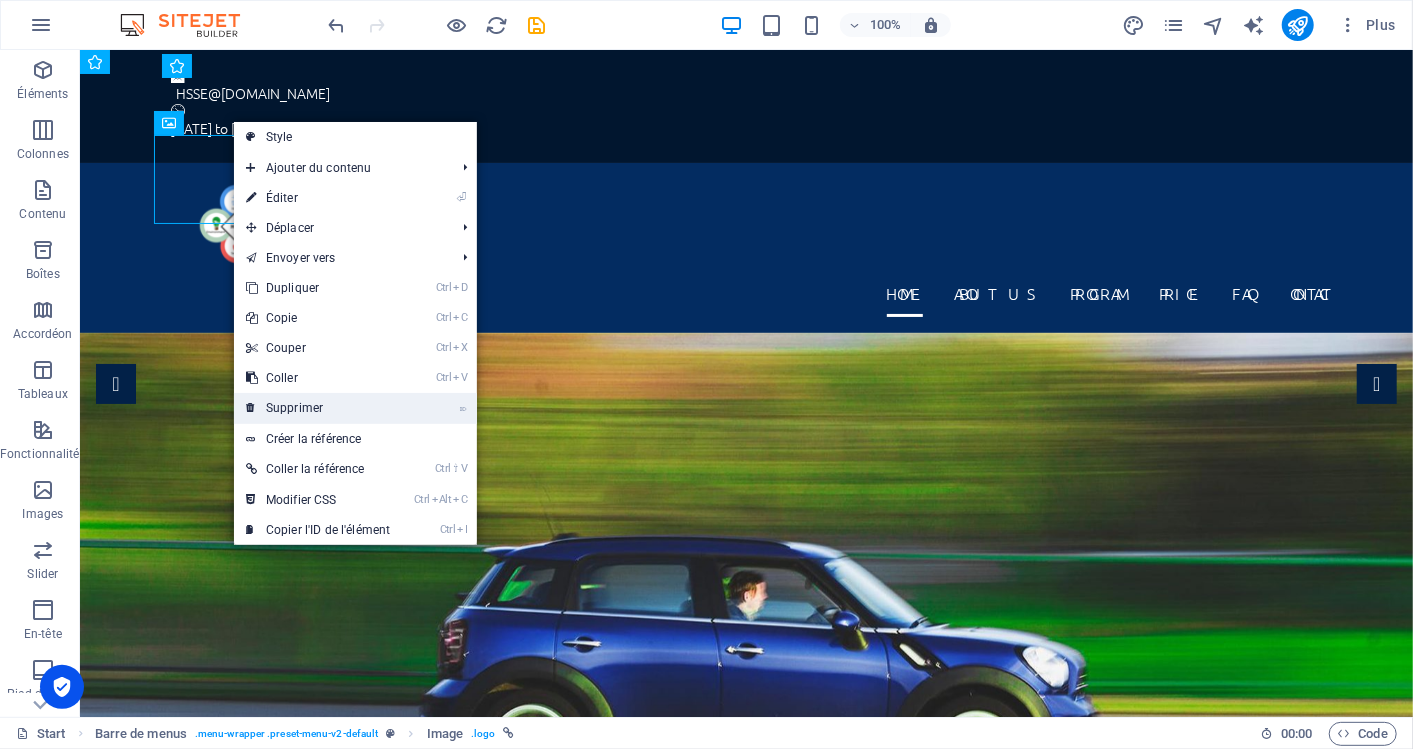 drag, startPoint x: 289, startPoint y: 400, endPoint x: 202, endPoint y: 323, distance: 116.18089 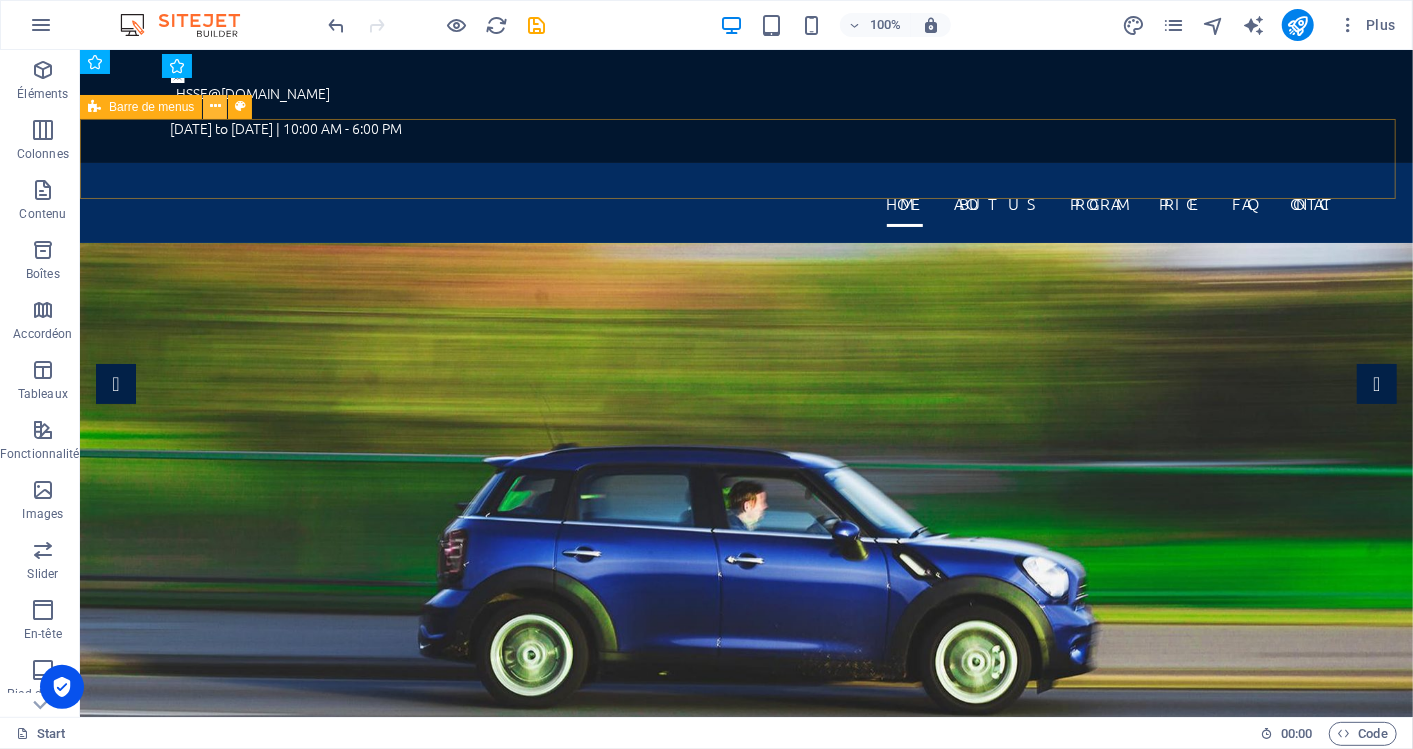 click at bounding box center [215, 106] 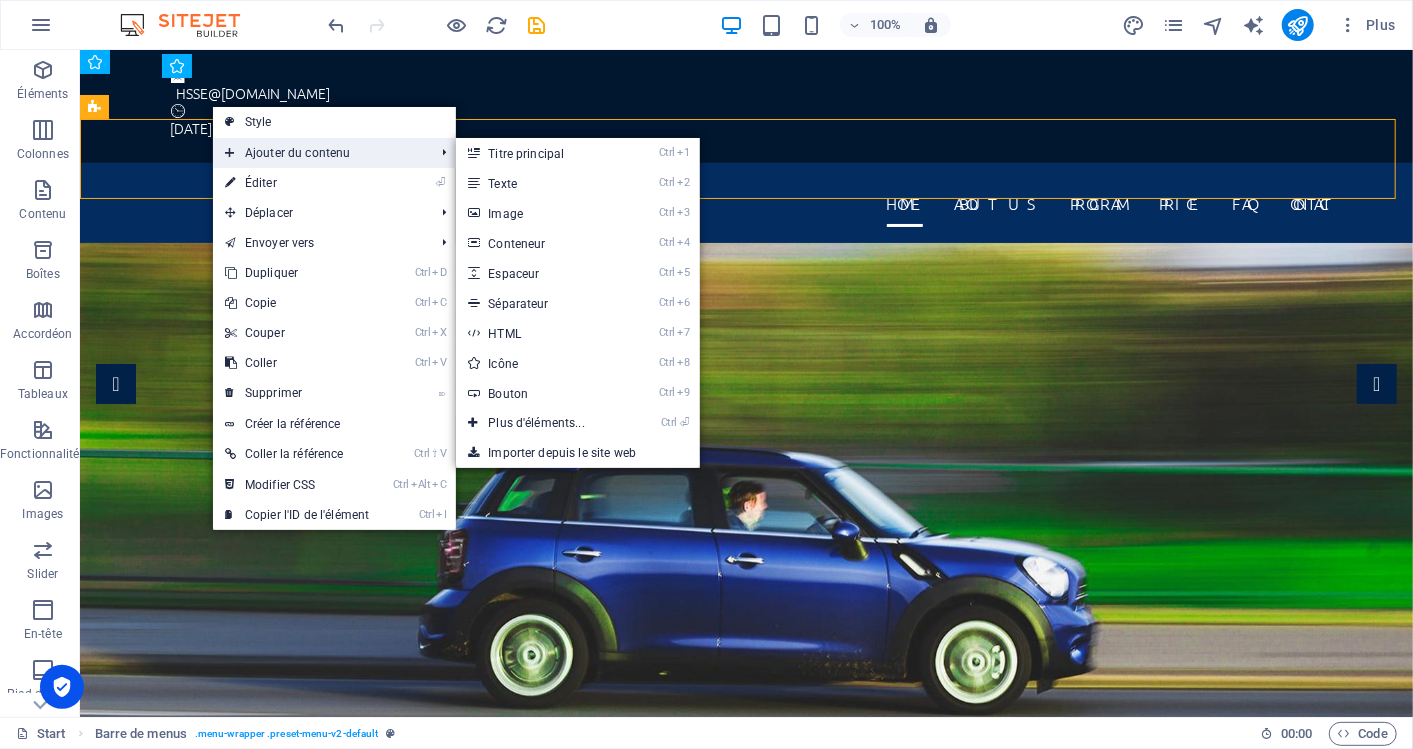 click on "Ajouter du contenu" at bounding box center (319, 153) 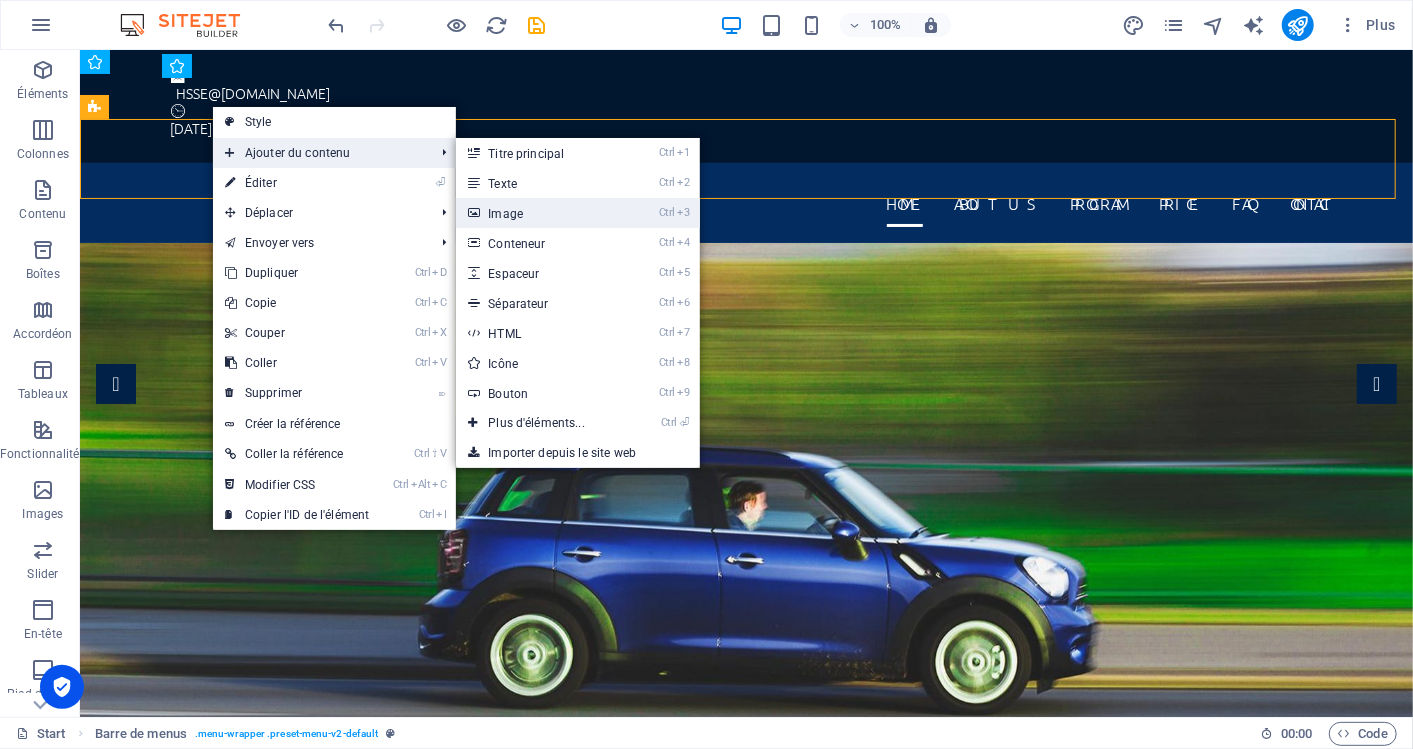 click on "Ctrl 3  Image" at bounding box center (540, 213) 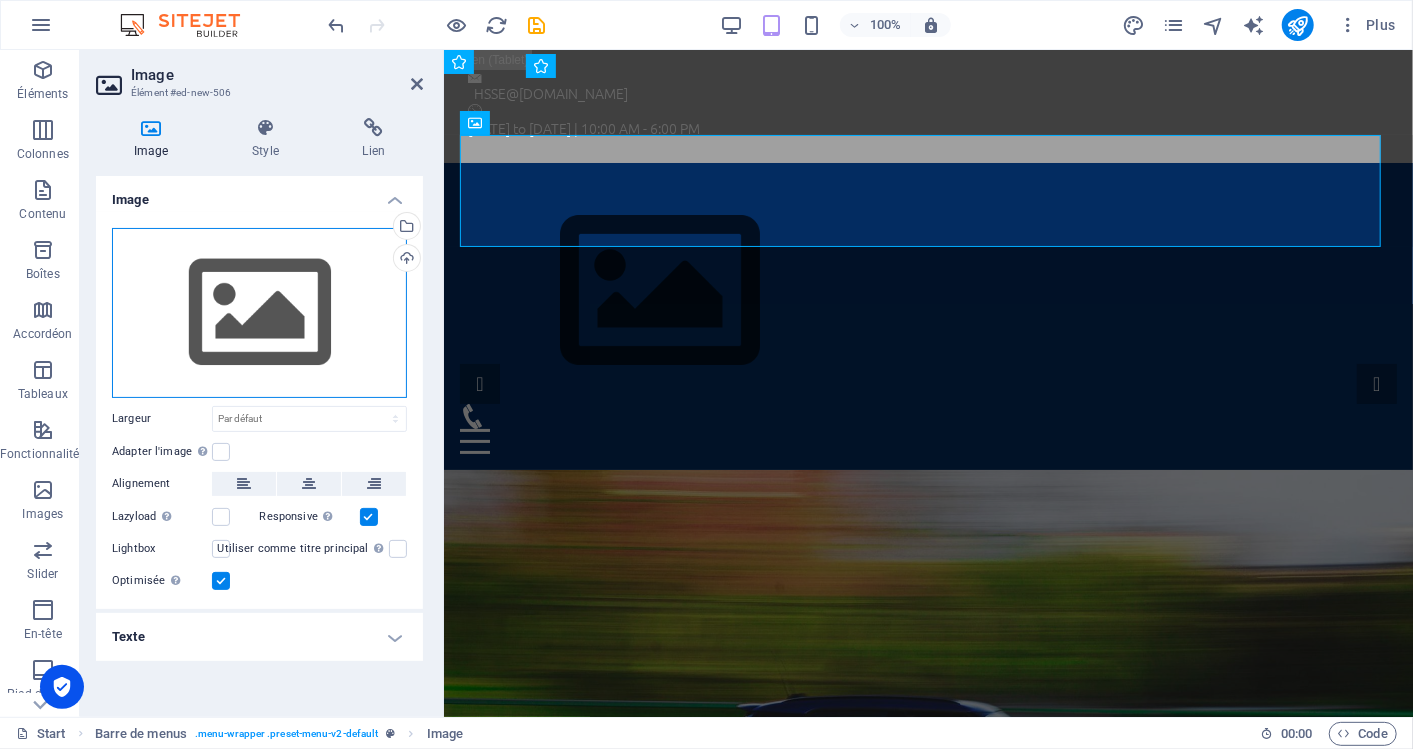 click on "Glissez les fichiers ici, cliquez pour choisir les fichiers ou  sélectionnez les fichiers depuis Fichiers ou depuis notre stock gratuit de photos et de vidéos" at bounding box center (259, 313) 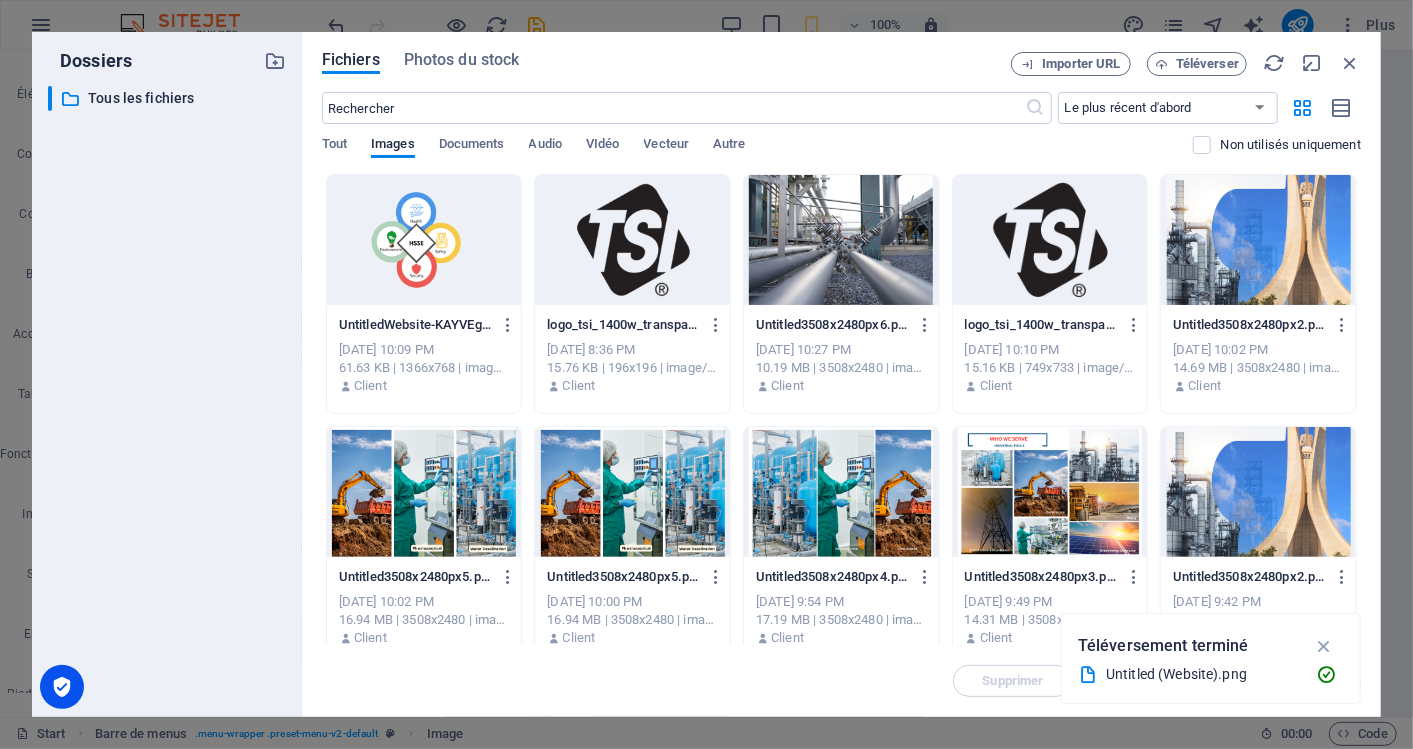 click at bounding box center (424, 240) 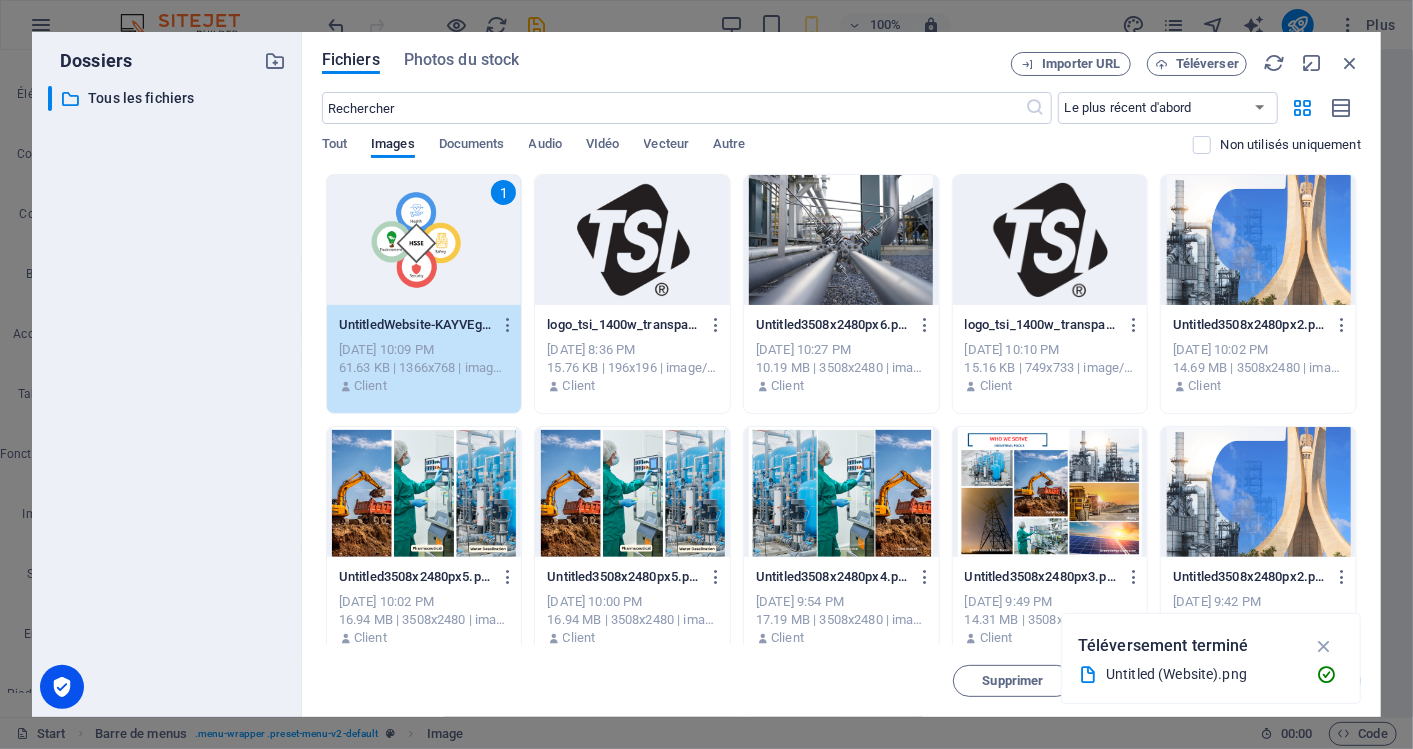 click on "1" at bounding box center (424, 240) 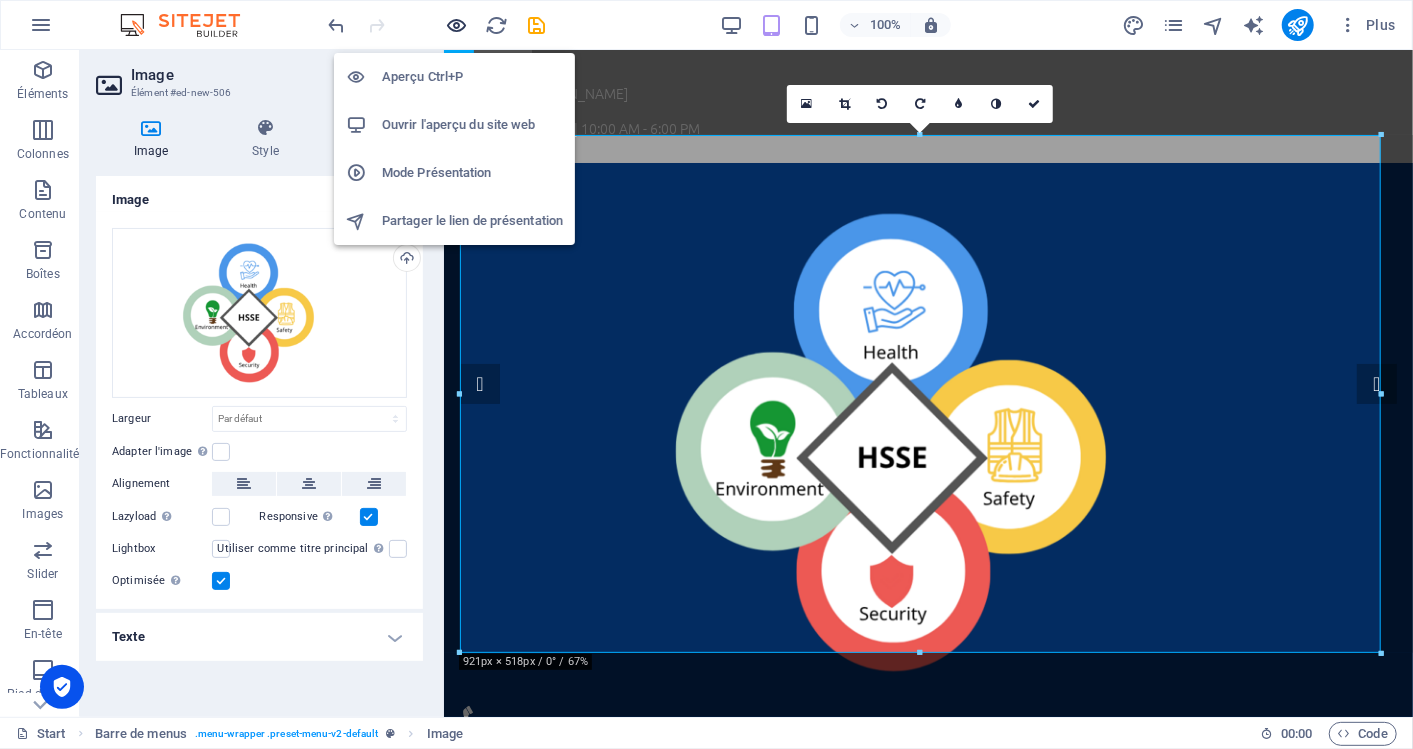 click at bounding box center [457, 25] 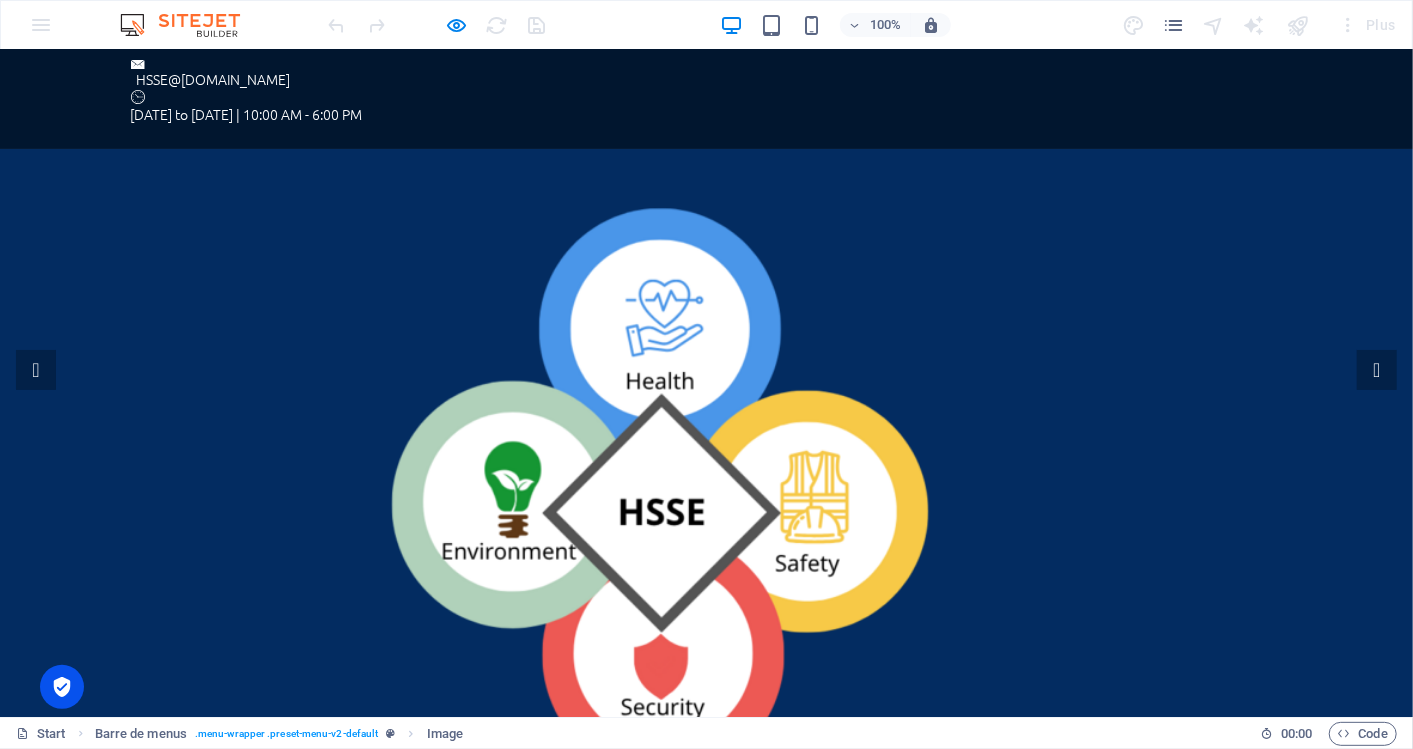 scroll, scrollTop: 0, scrollLeft: 0, axis: both 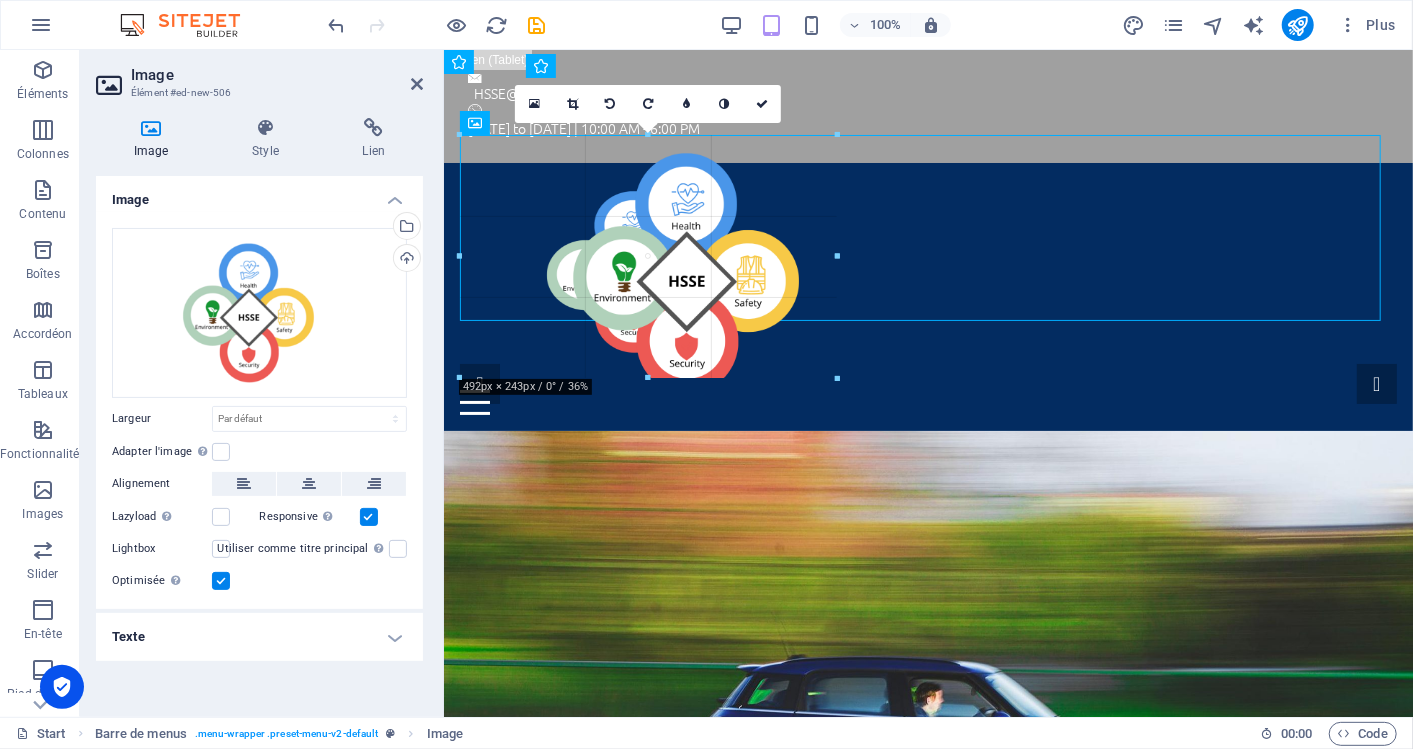 drag, startPoint x: 1380, startPoint y: 651, endPoint x: 521, endPoint y: 319, distance: 920.92615 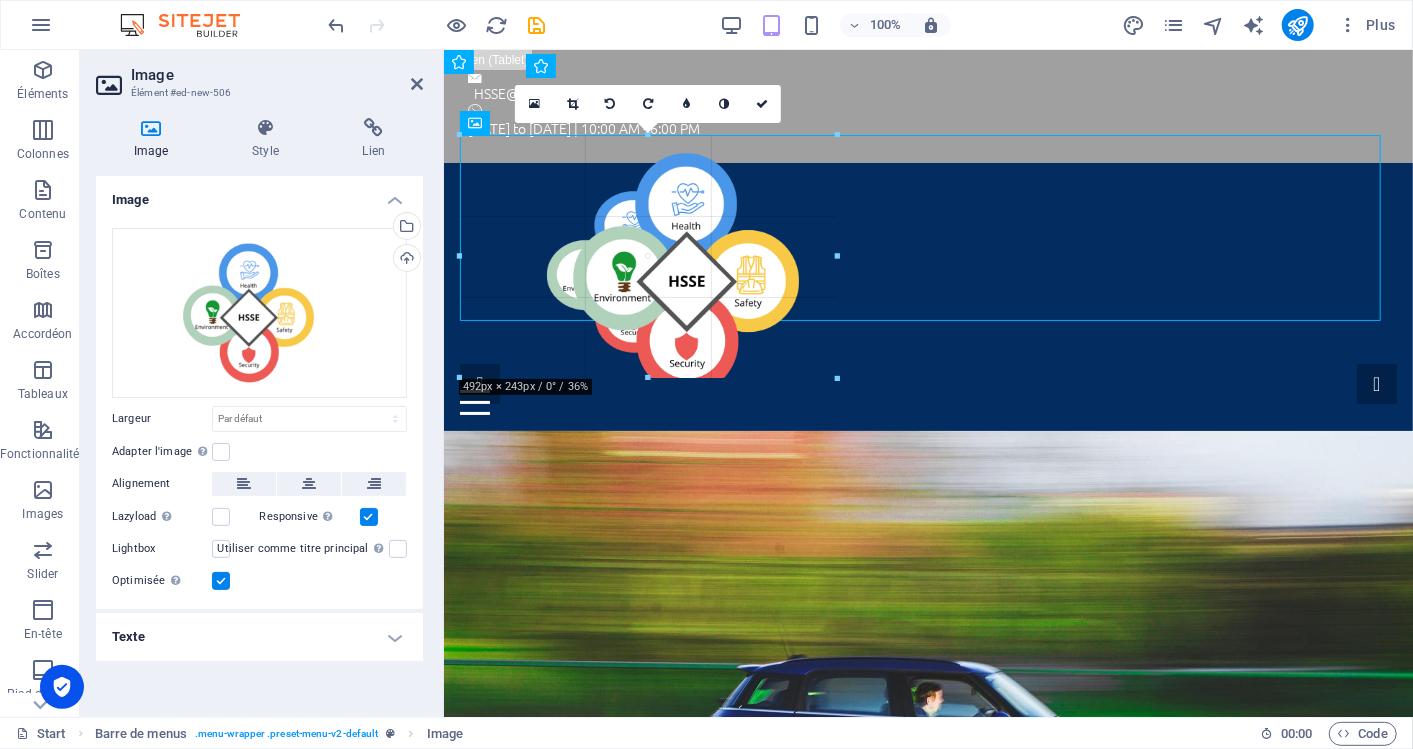 type on "377" 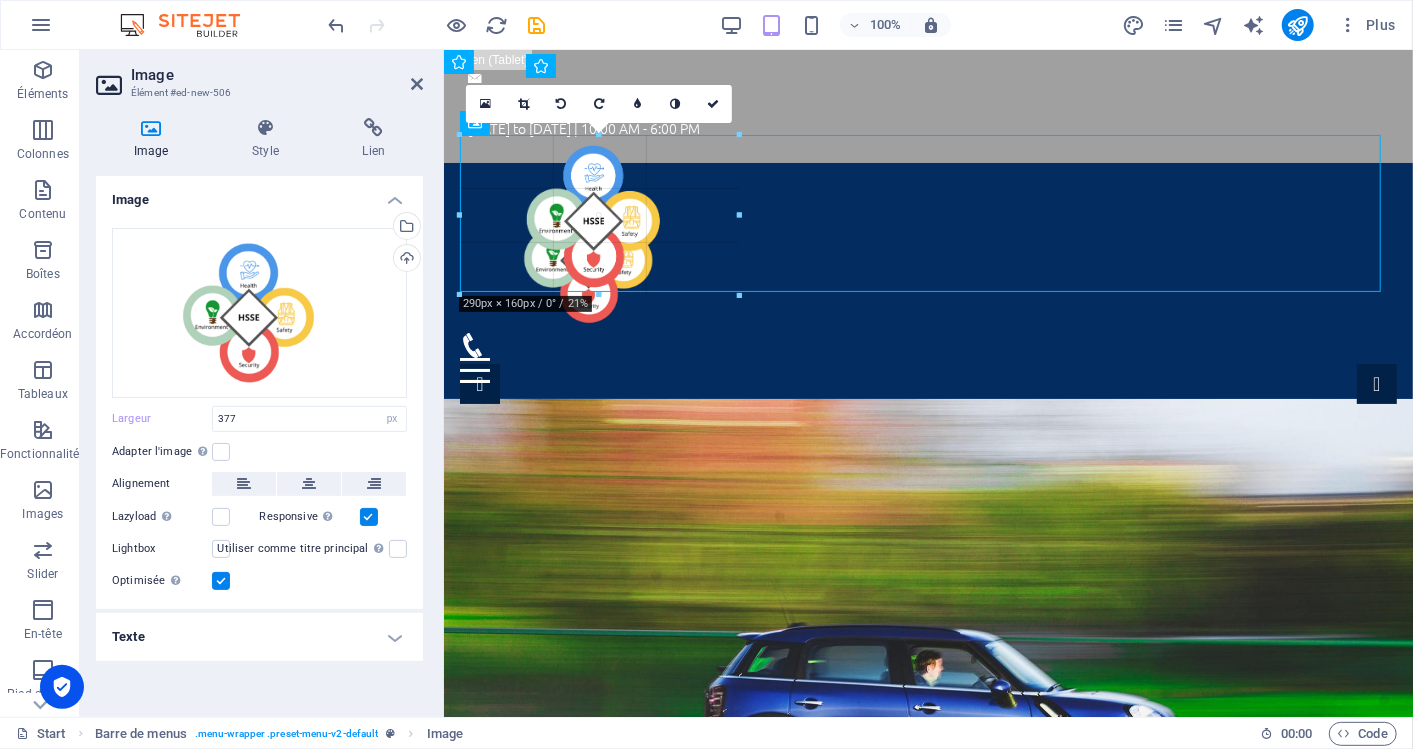 drag, startPoint x: 833, startPoint y: 345, endPoint x: 694, endPoint y: 287, distance: 150.6154 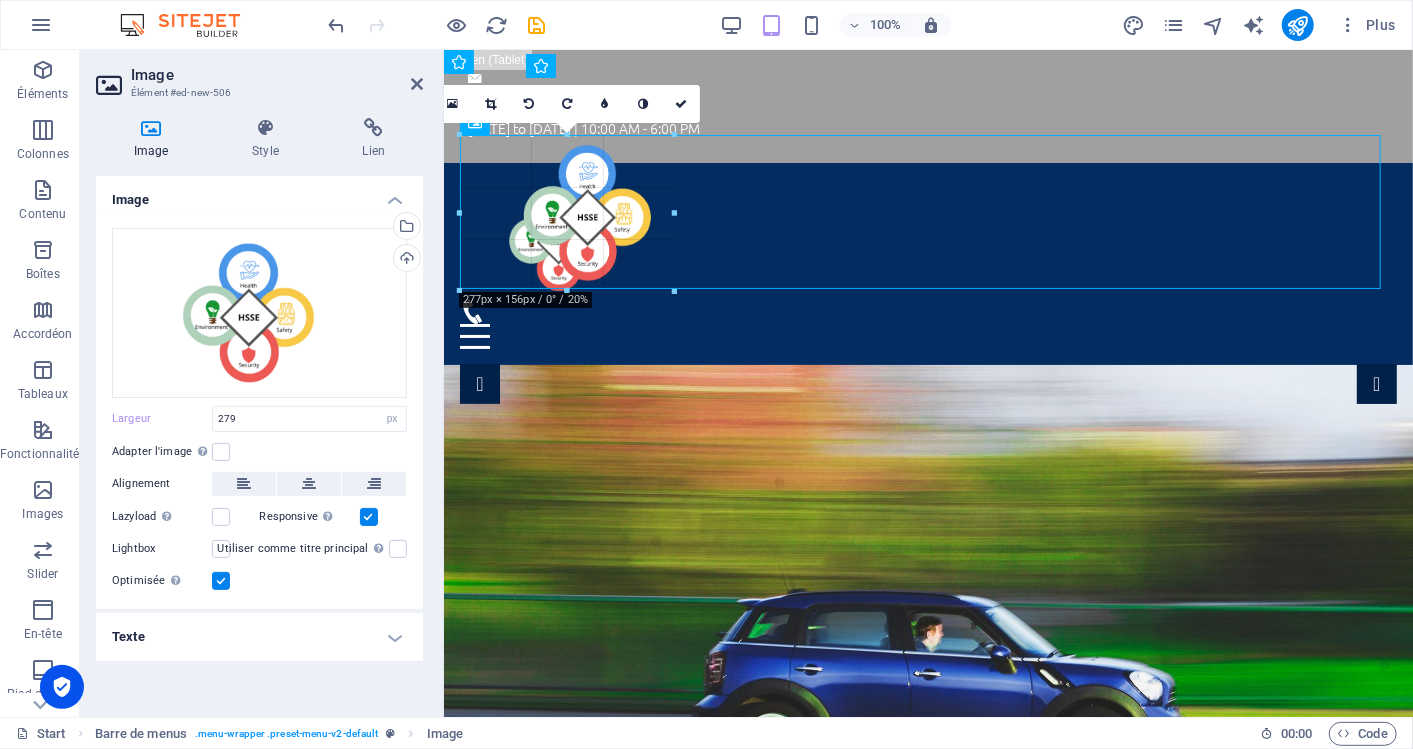 drag, startPoint x: 738, startPoint y: 291, endPoint x: 654, endPoint y: 254, distance: 91.787796 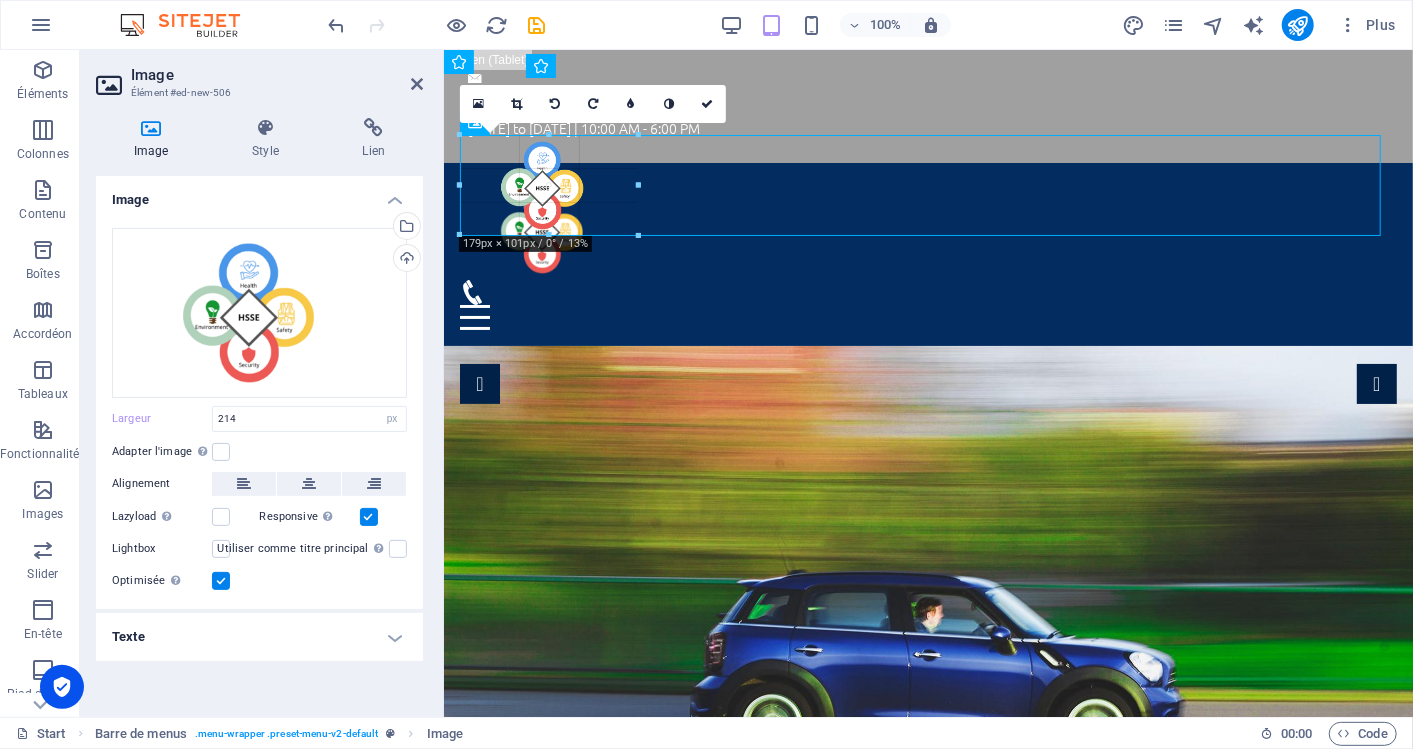 drag, startPoint x: 673, startPoint y: 251, endPoint x: 624, endPoint y: 229, distance: 53.712196 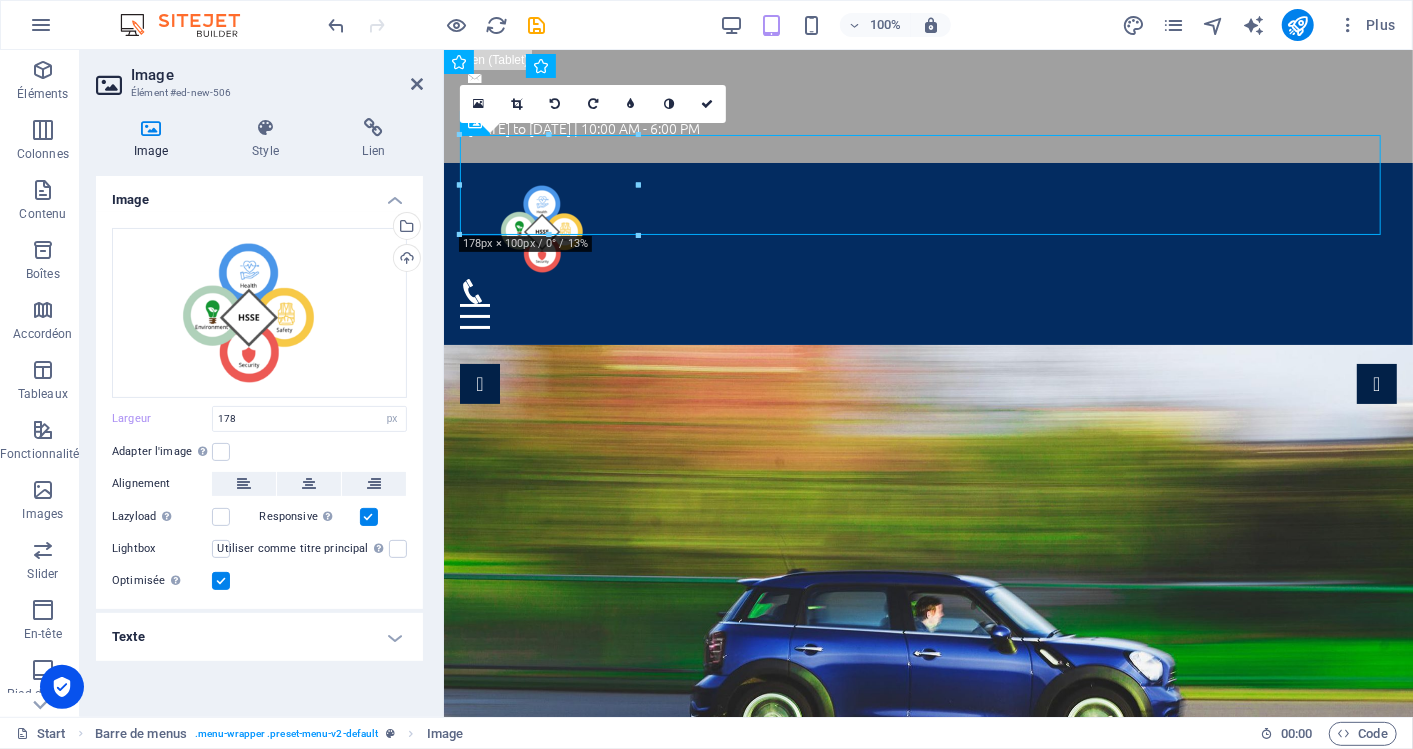 click at bounding box center (437, 25) 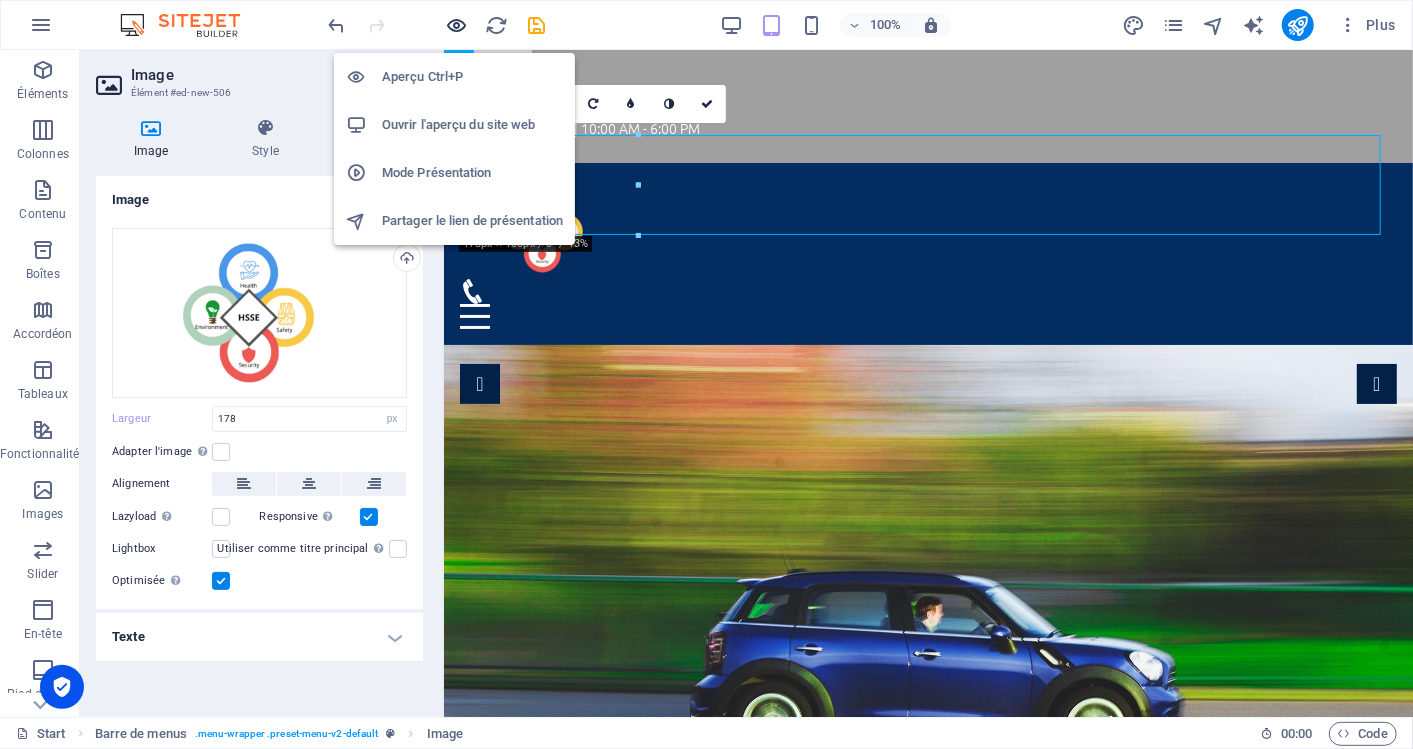 click at bounding box center (457, 25) 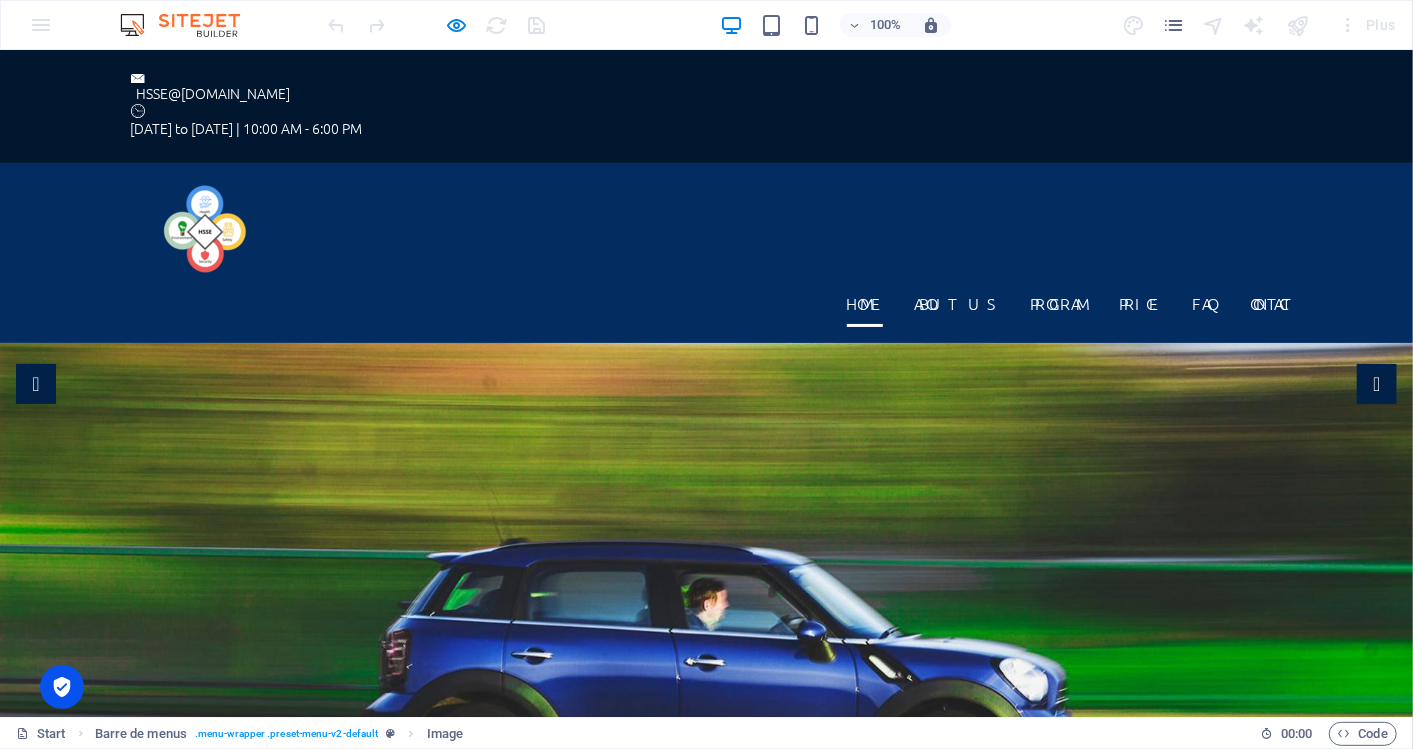 type 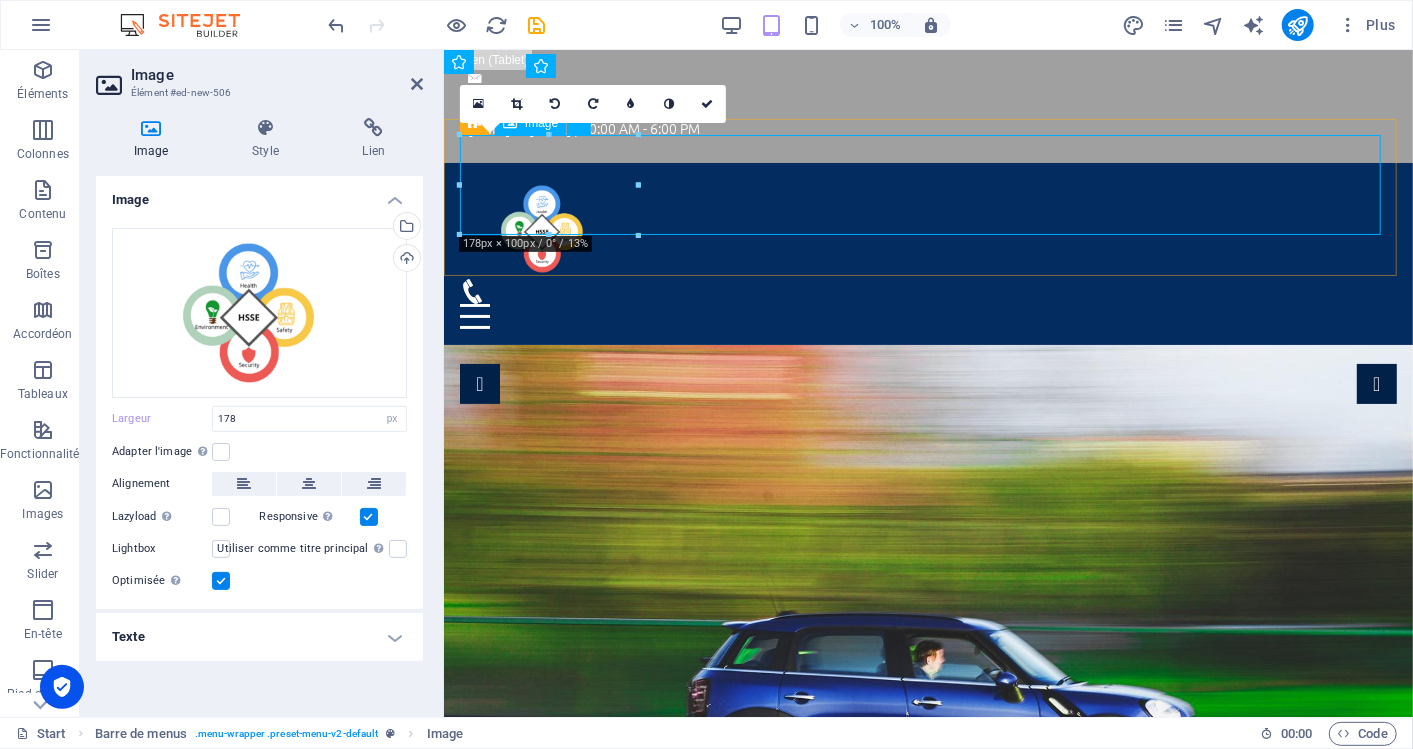 click at bounding box center [927, 228] 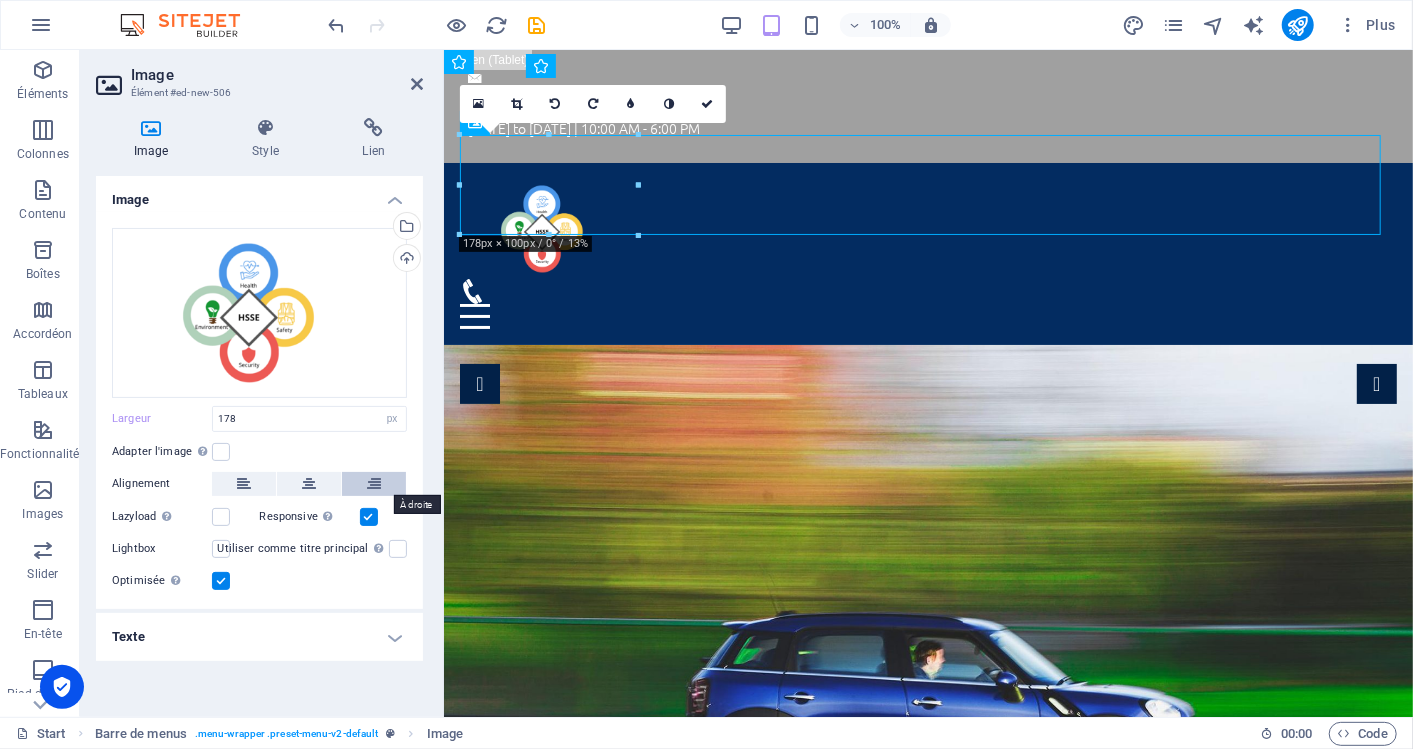 click at bounding box center (374, 484) 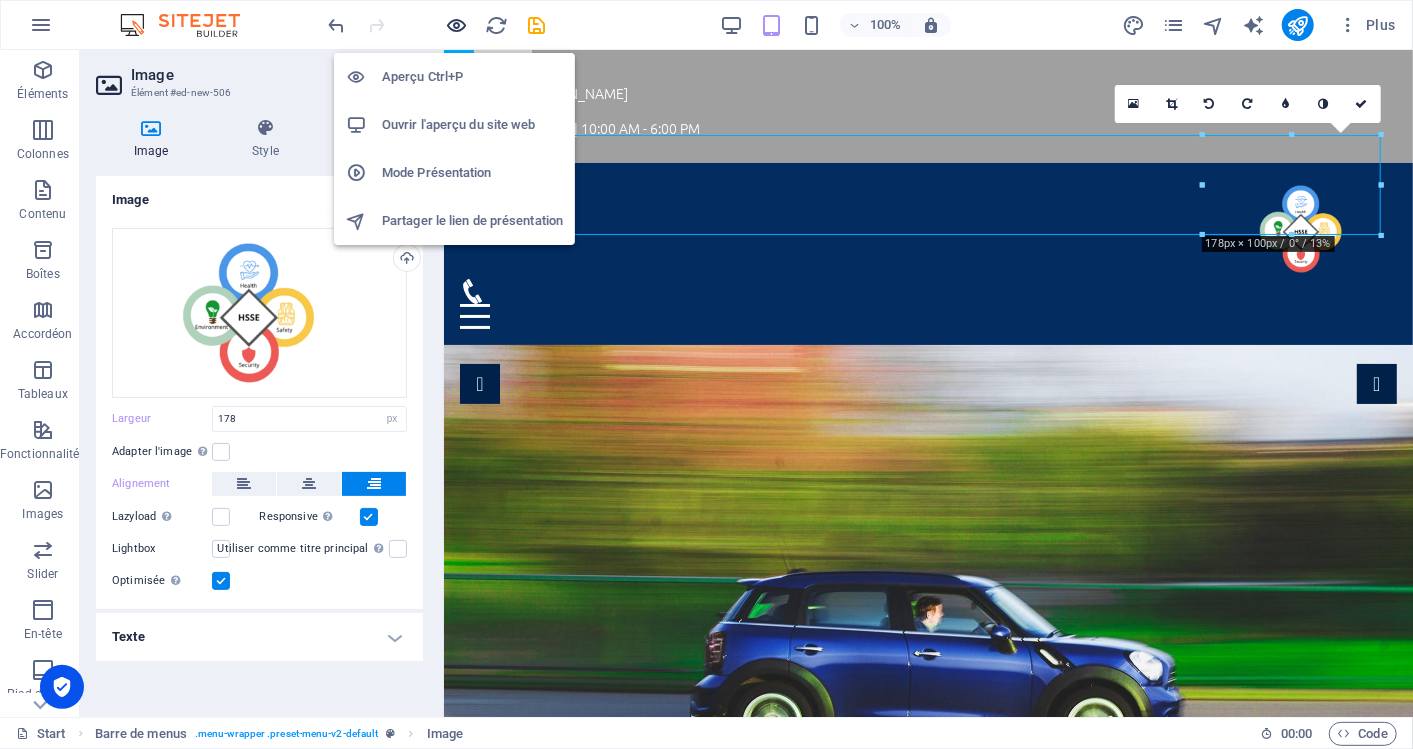 click at bounding box center (457, 25) 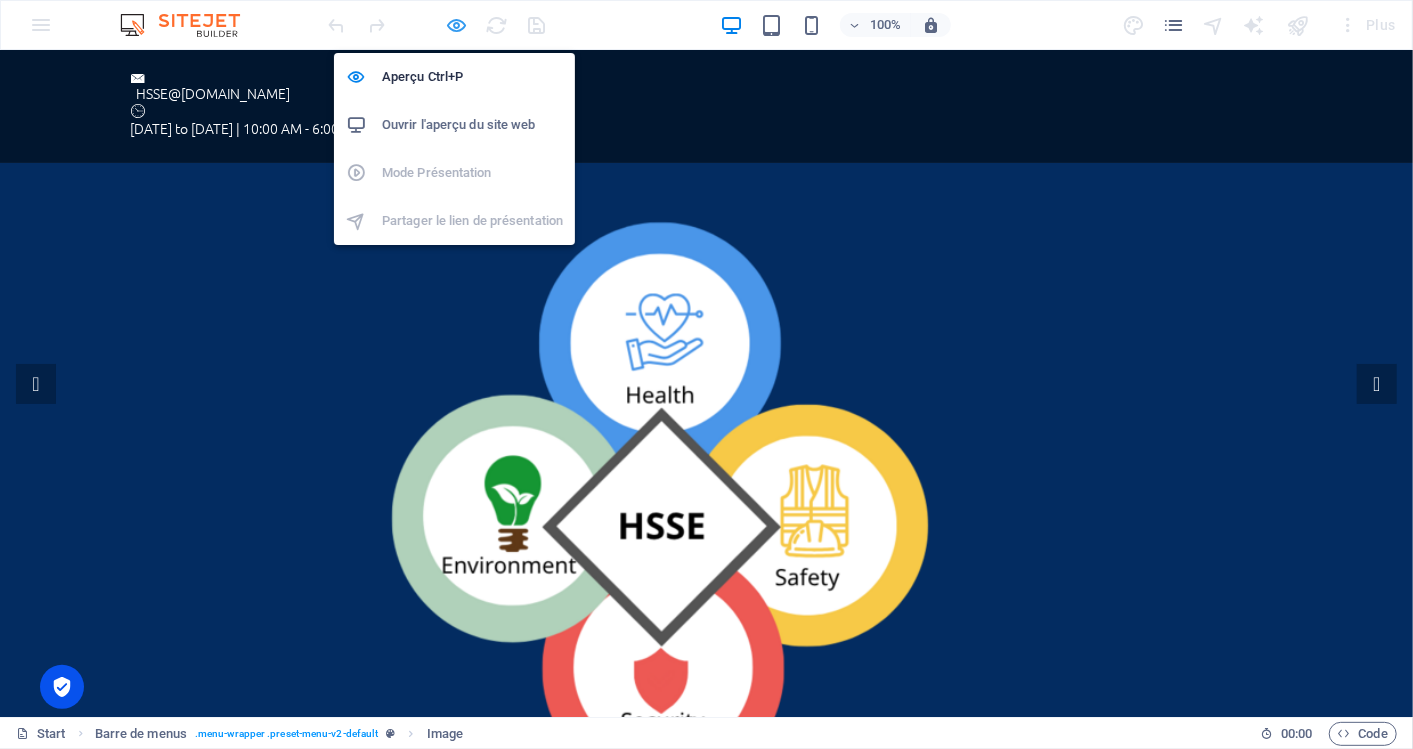 click at bounding box center (457, 25) 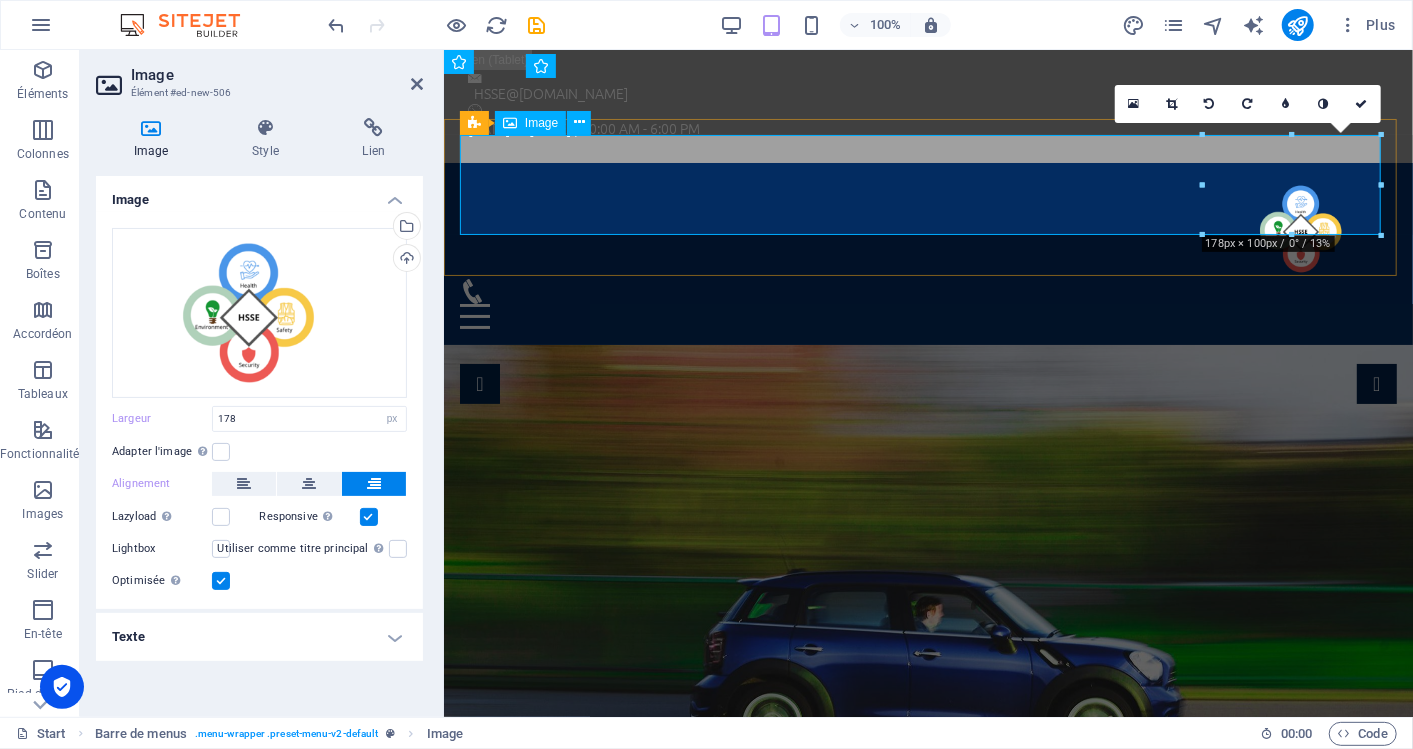 click at bounding box center [927, 228] 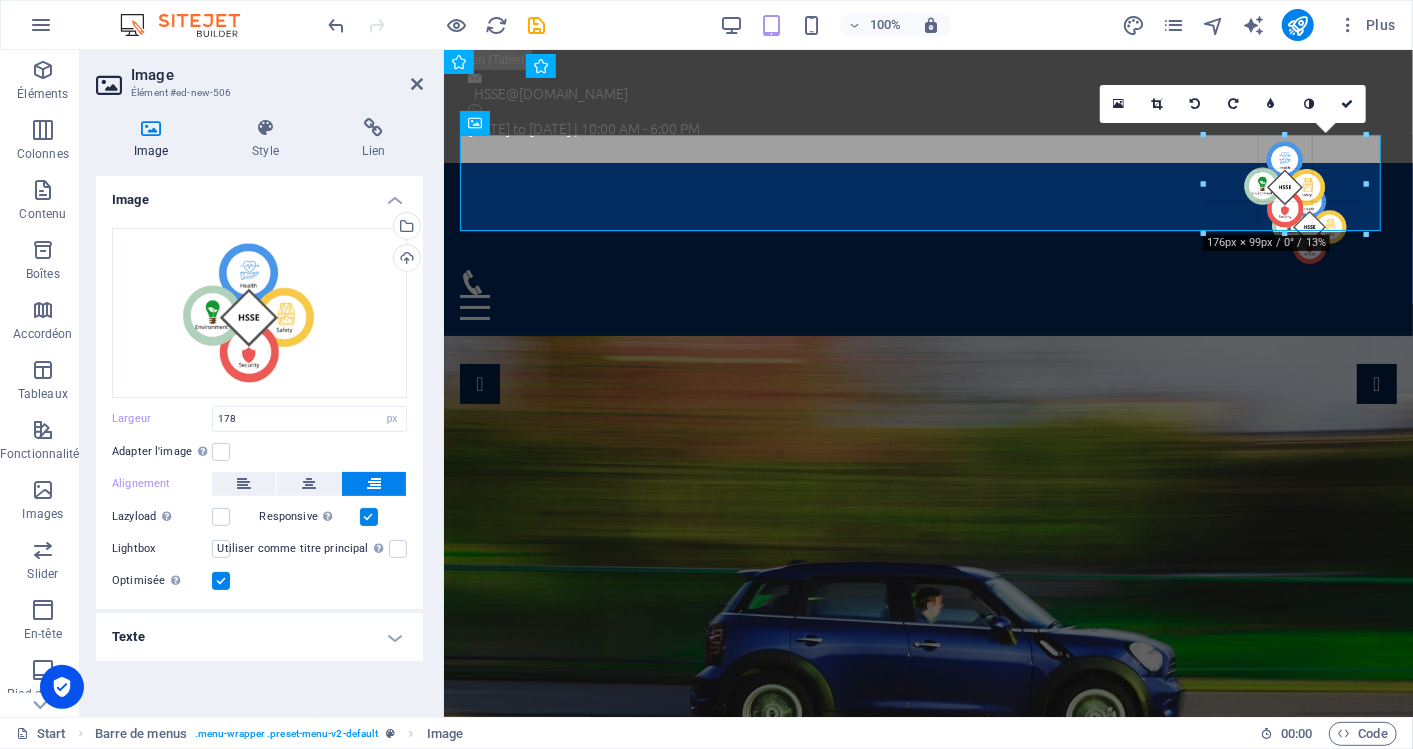 drag, startPoint x: 1381, startPoint y: 231, endPoint x: 1361, endPoint y: 222, distance: 21.931713 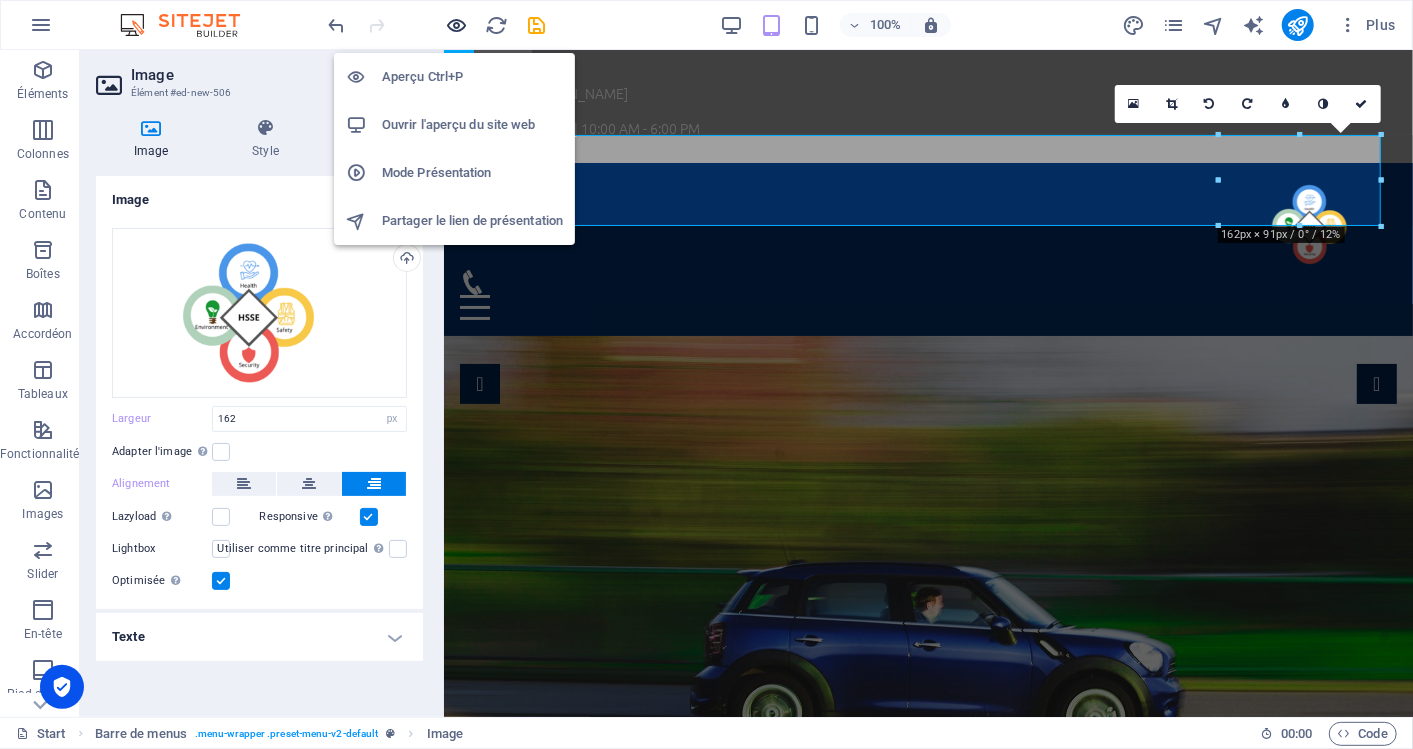 click at bounding box center [457, 25] 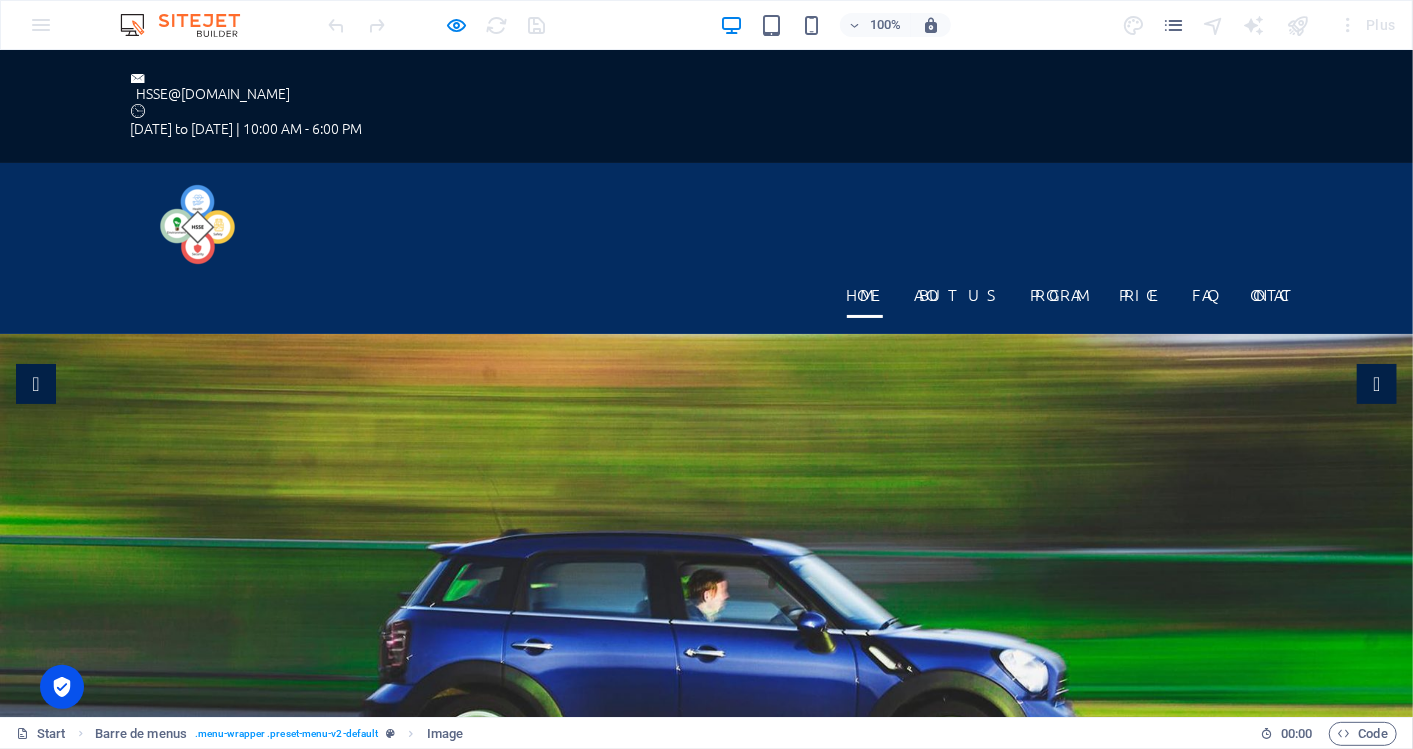 click at bounding box center (204, 223) 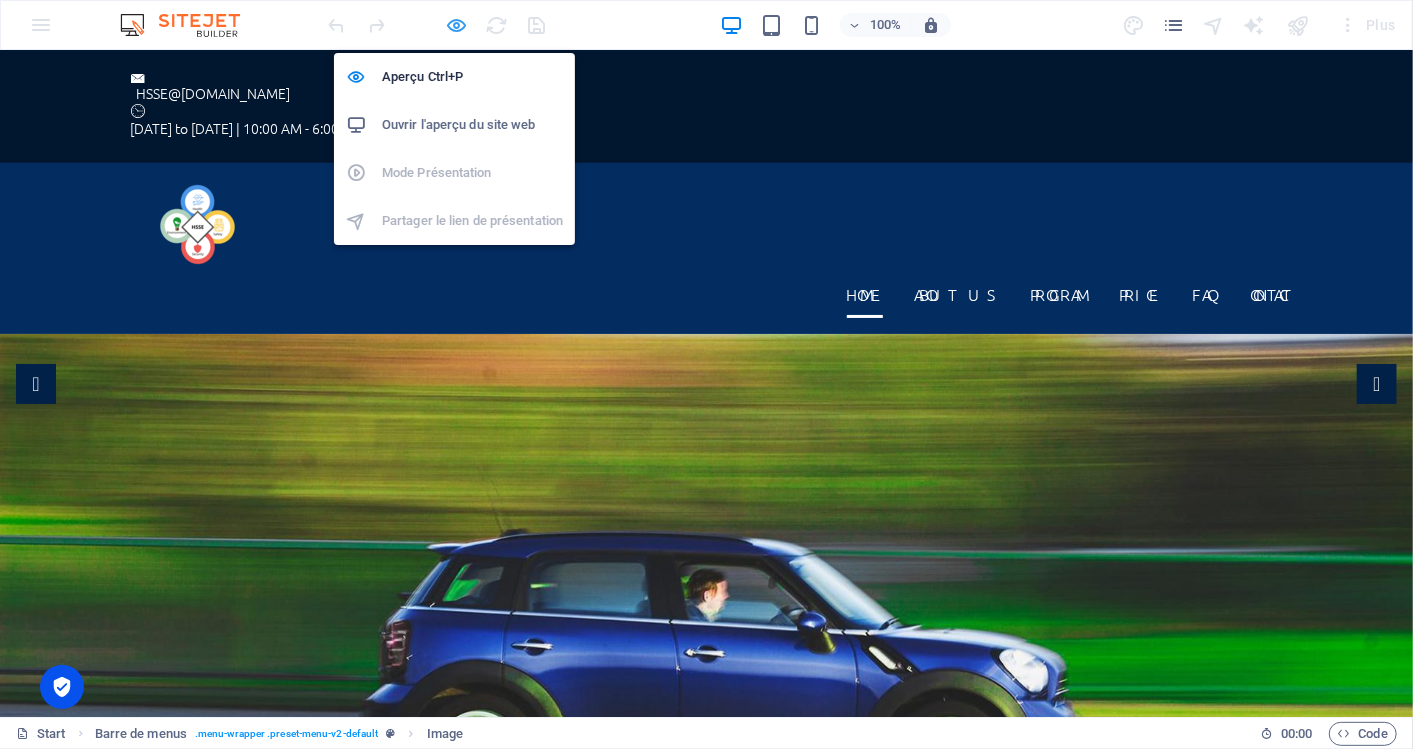 click at bounding box center [457, 25] 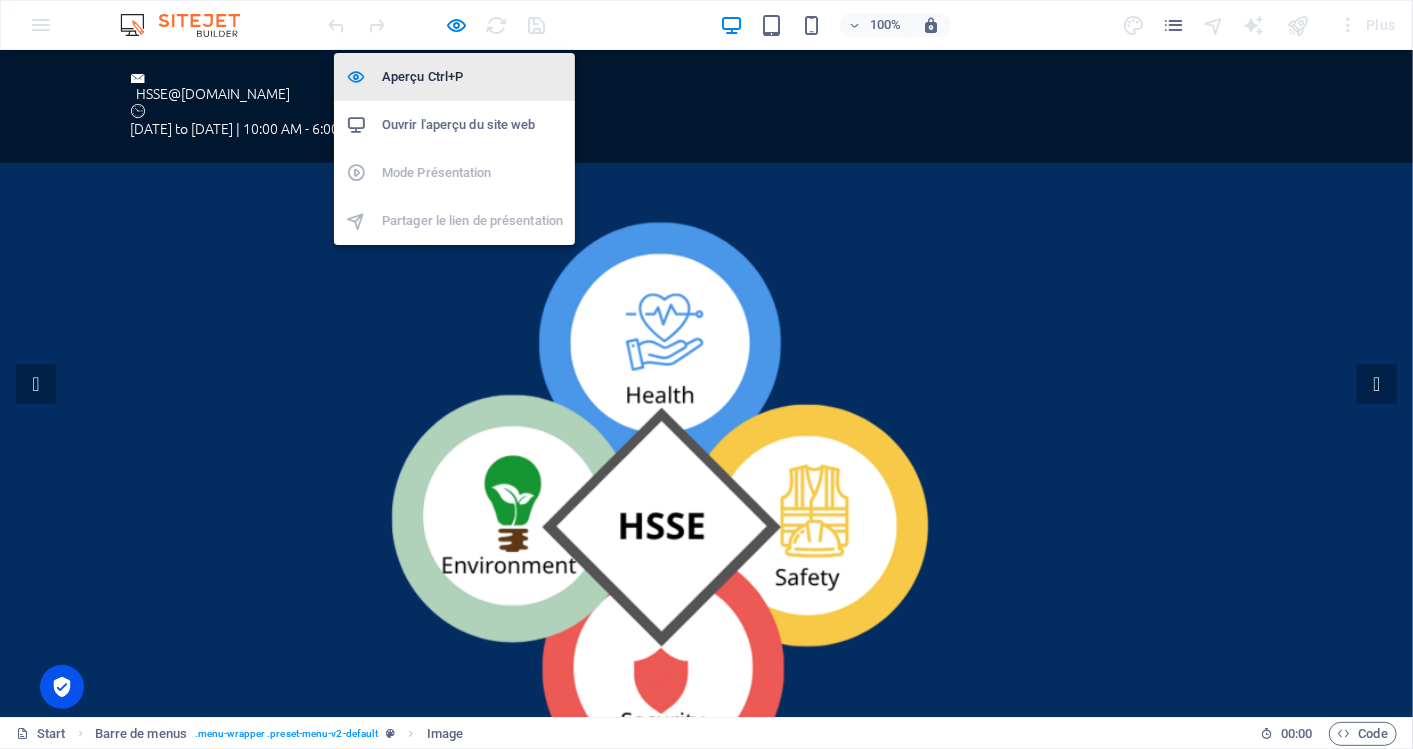 select on "px" 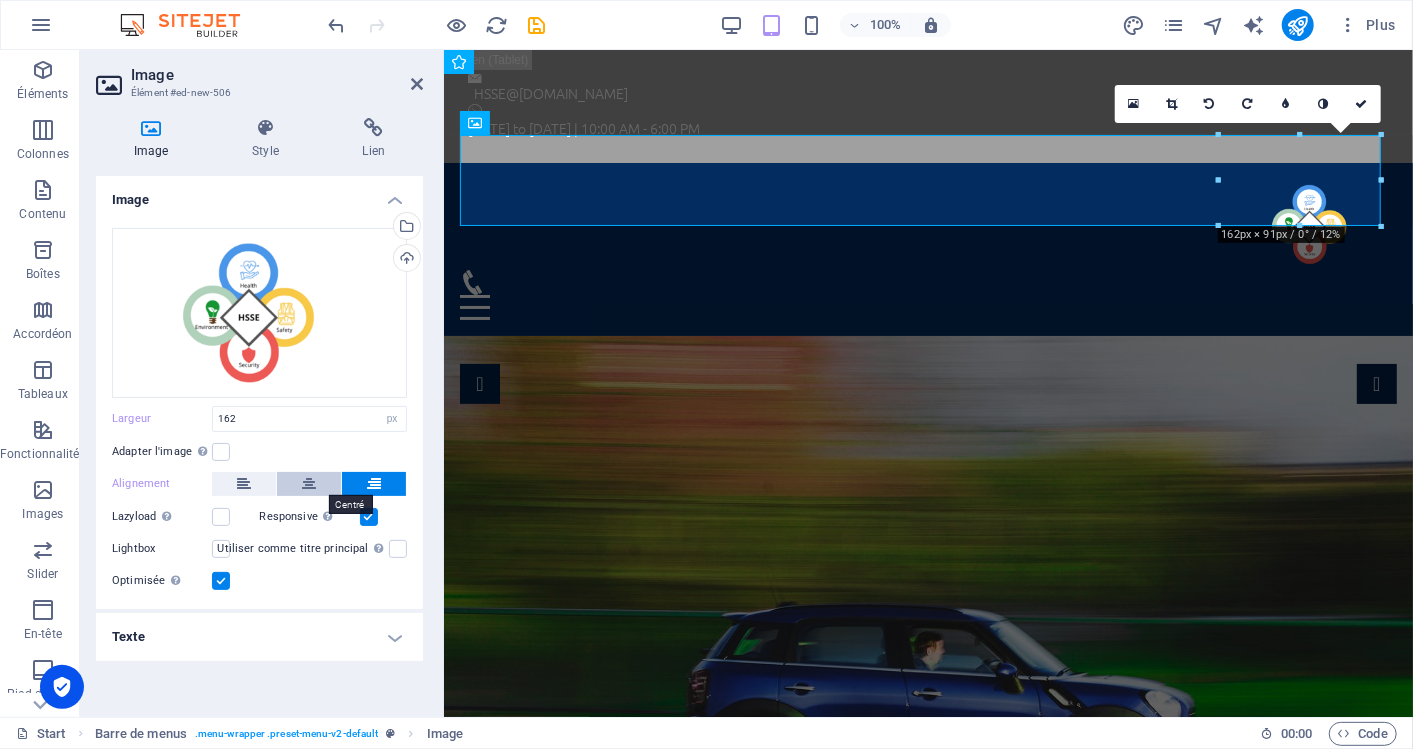 click at bounding box center [309, 484] 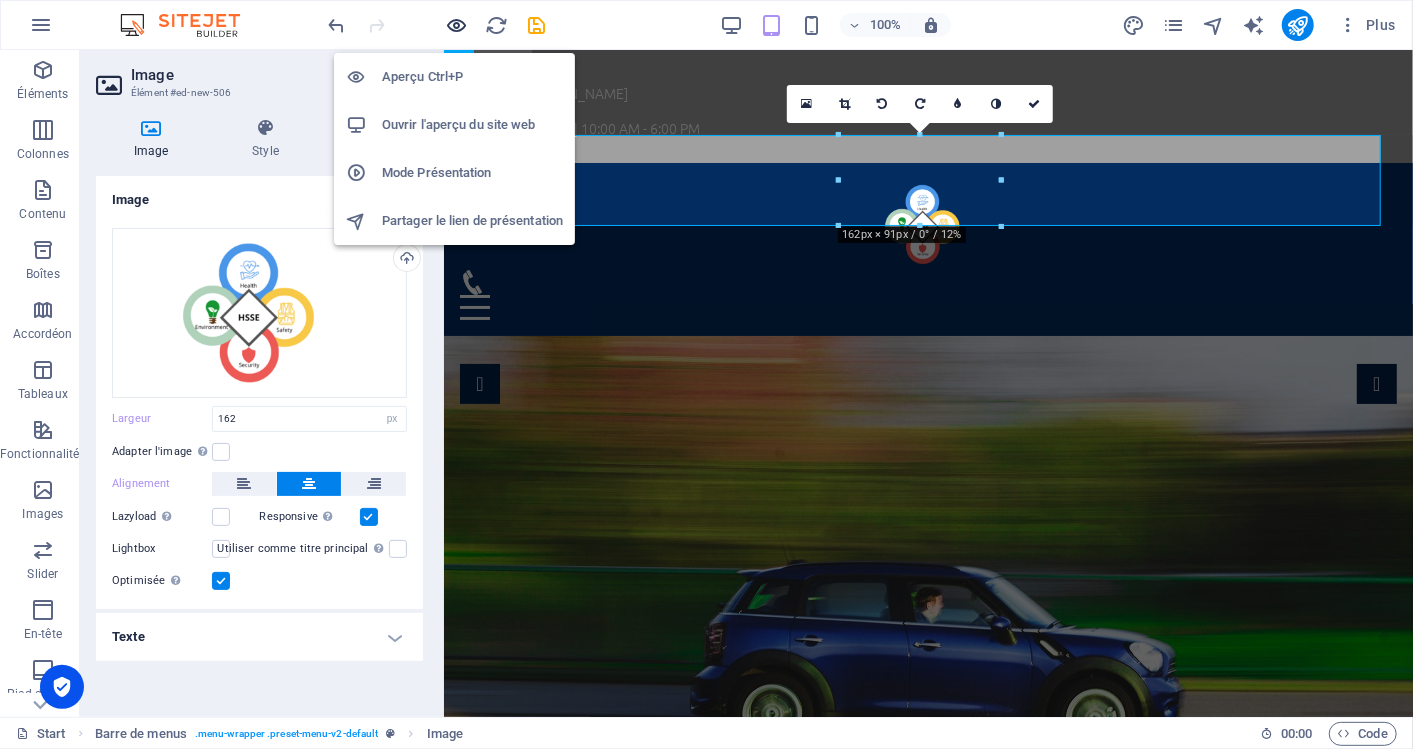 click at bounding box center [457, 25] 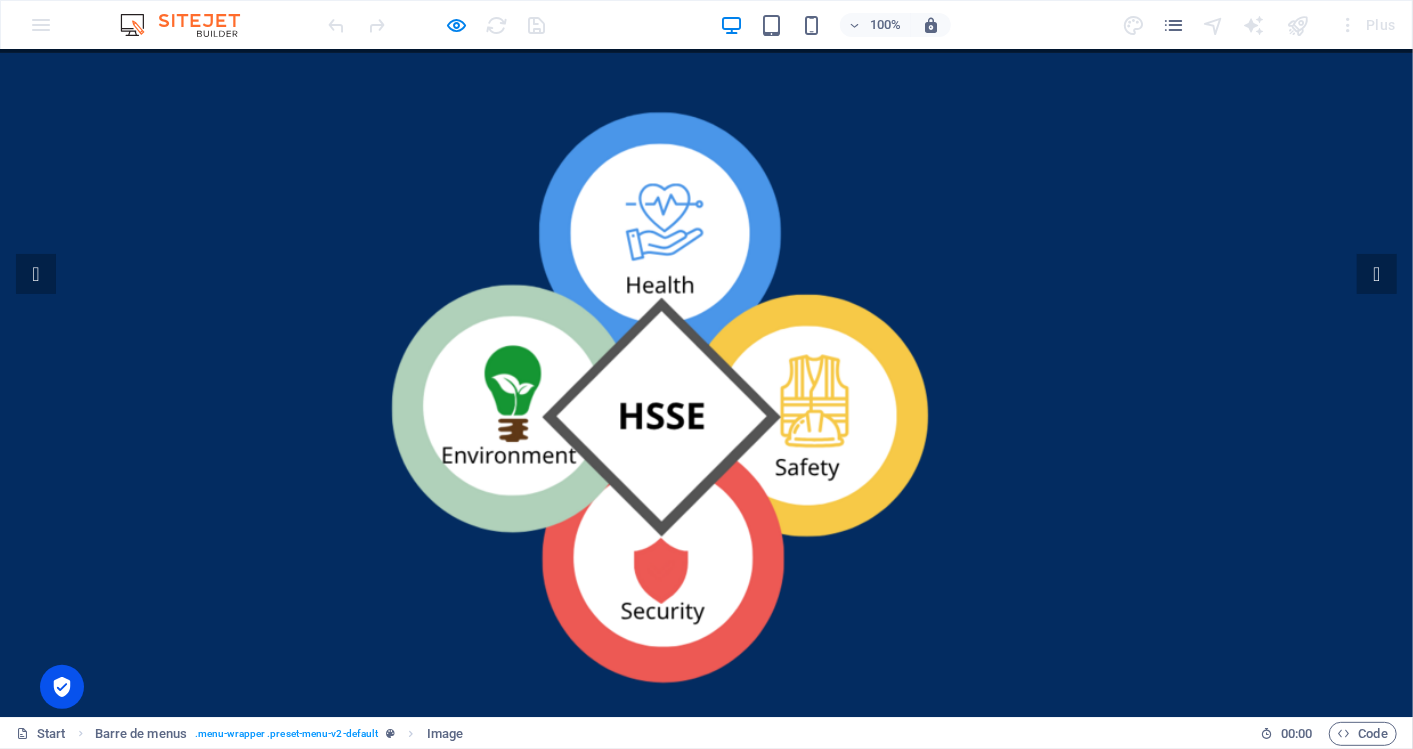 scroll, scrollTop: 0, scrollLeft: 0, axis: both 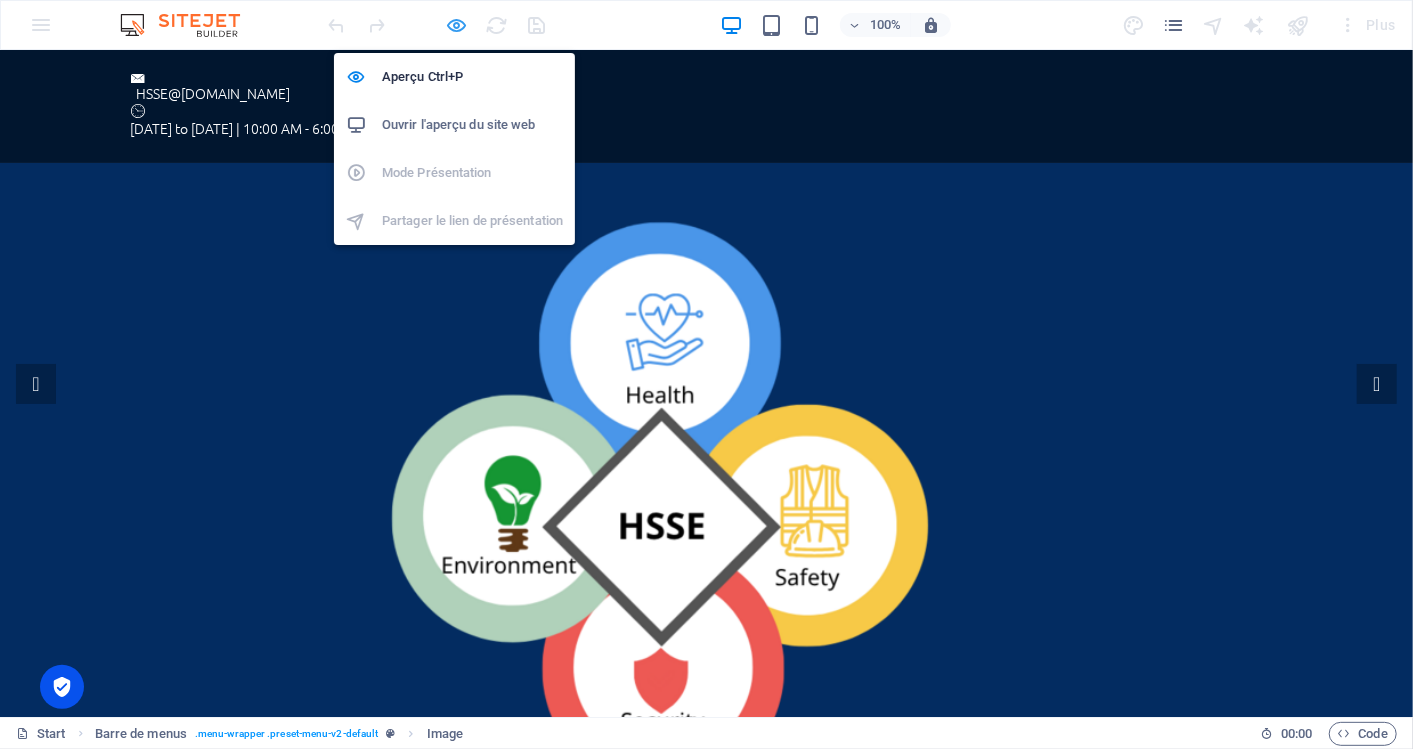 click at bounding box center [457, 25] 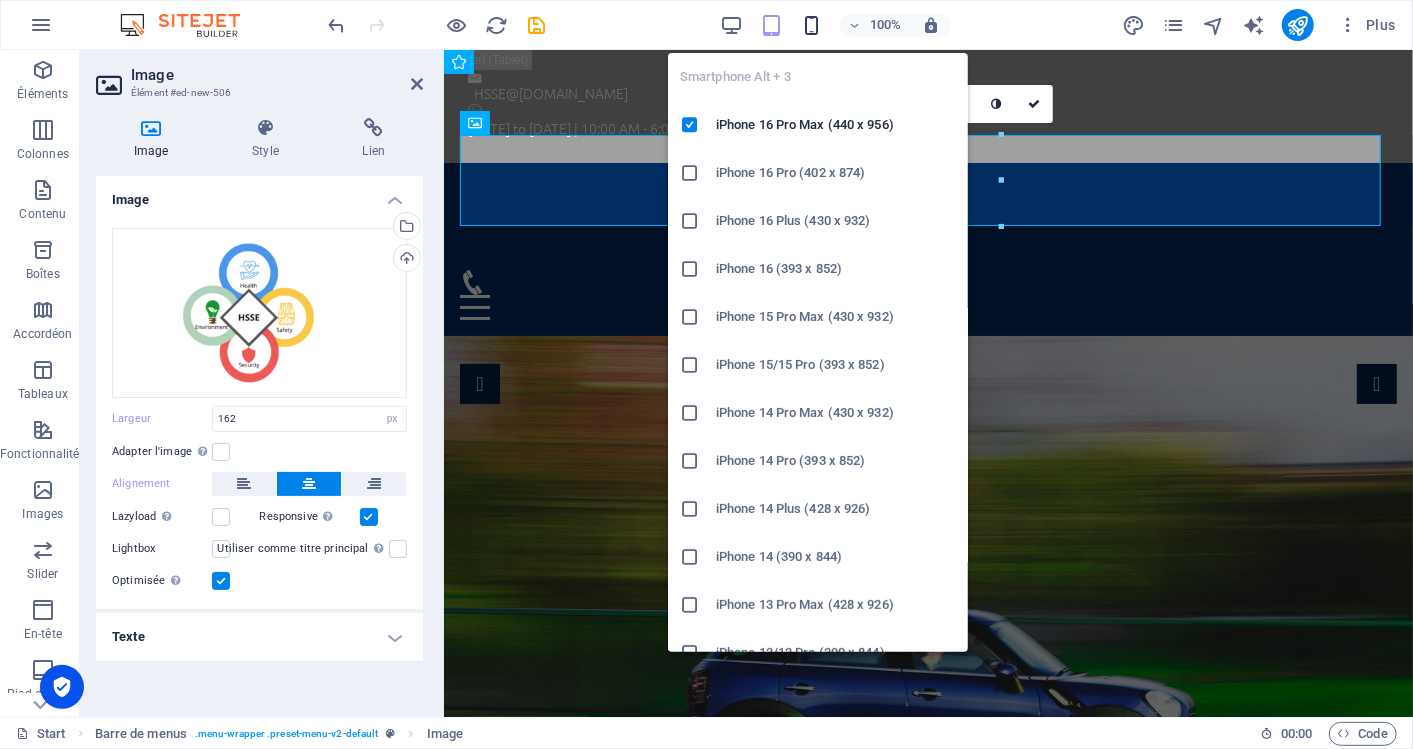 click at bounding box center (811, 25) 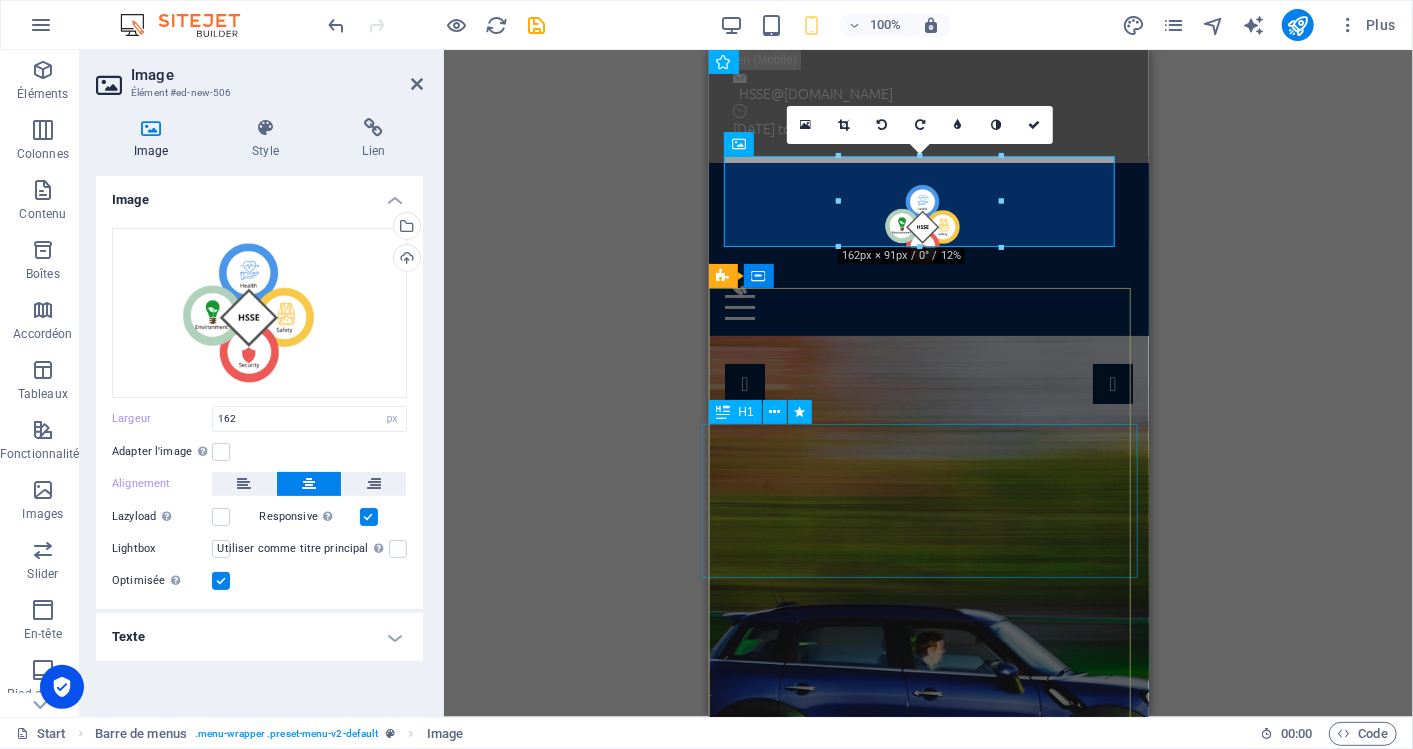 click on "[DOMAIN_NAME]" at bounding box center (928, 1010) 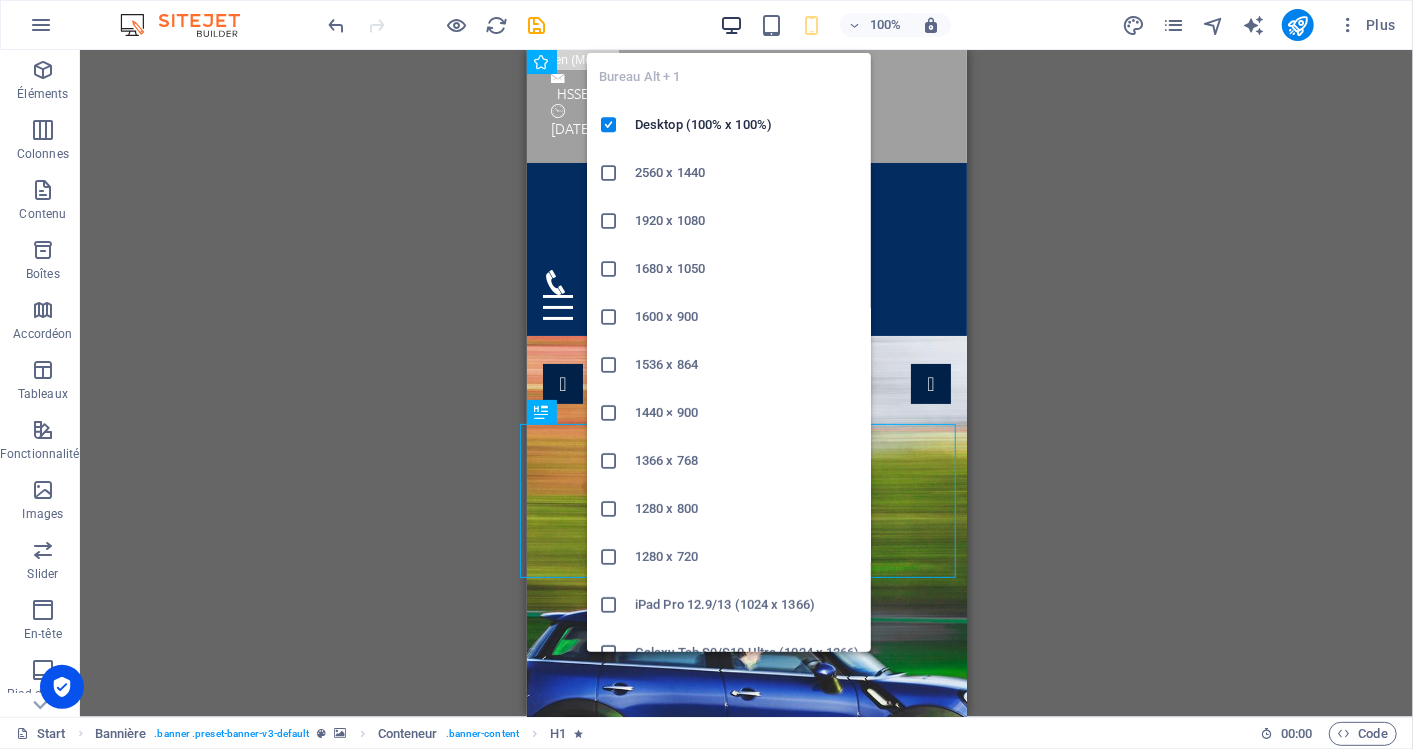 click at bounding box center (731, 25) 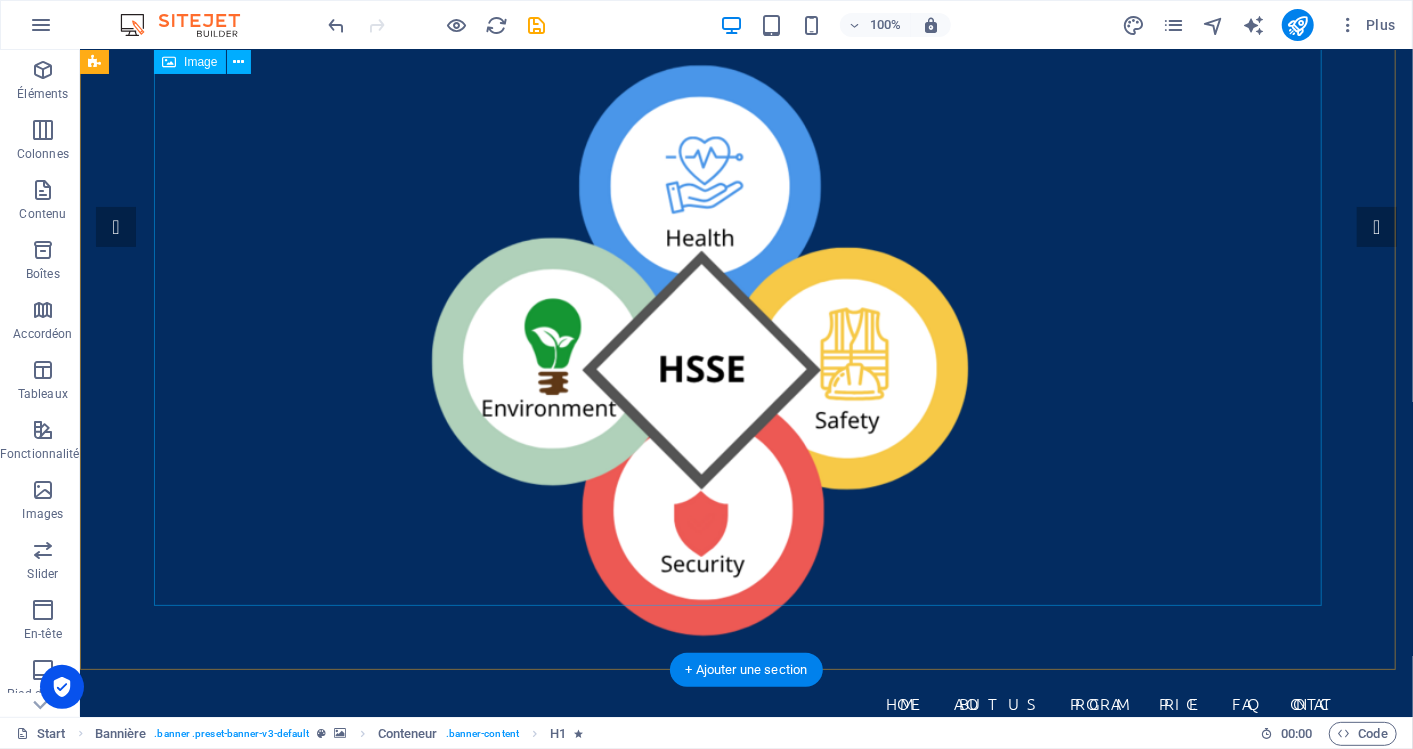 scroll, scrollTop: 32, scrollLeft: 0, axis: vertical 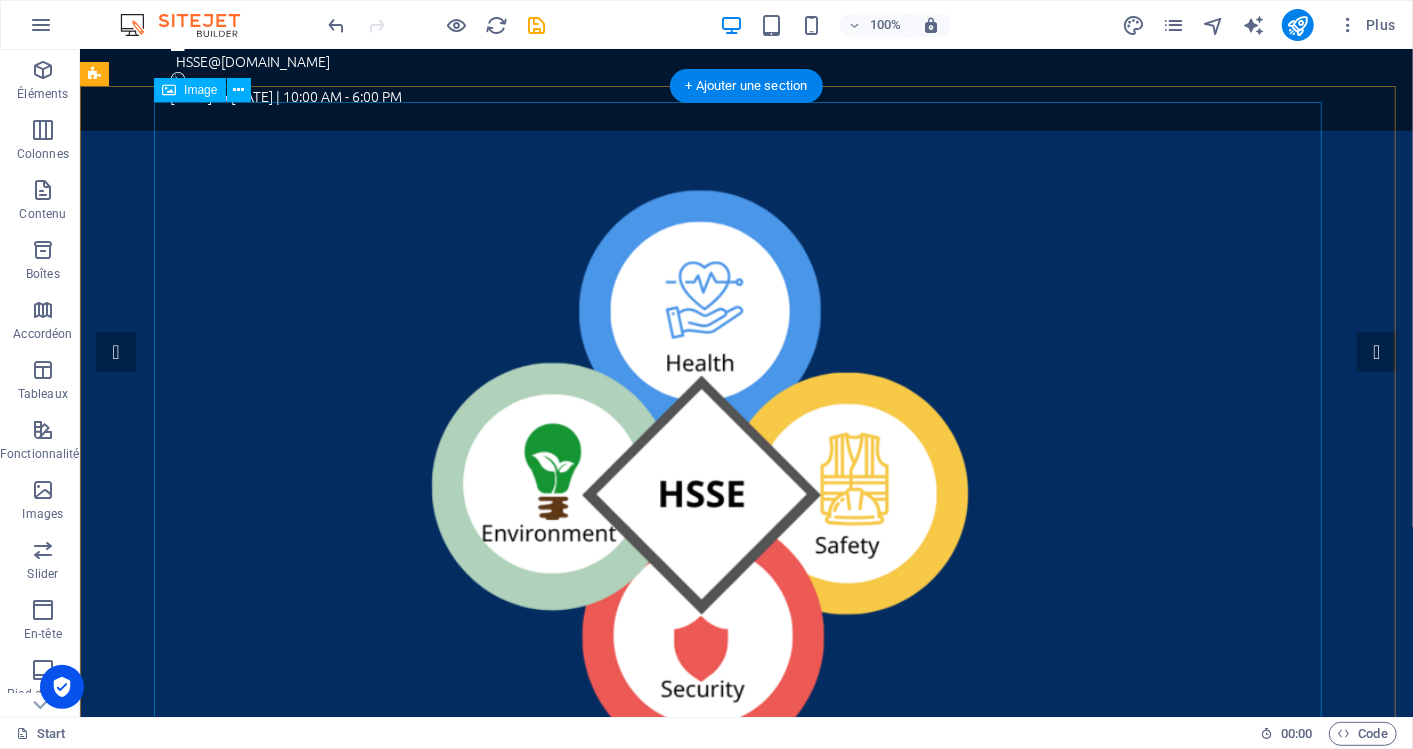 click at bounding box center [746, 474] 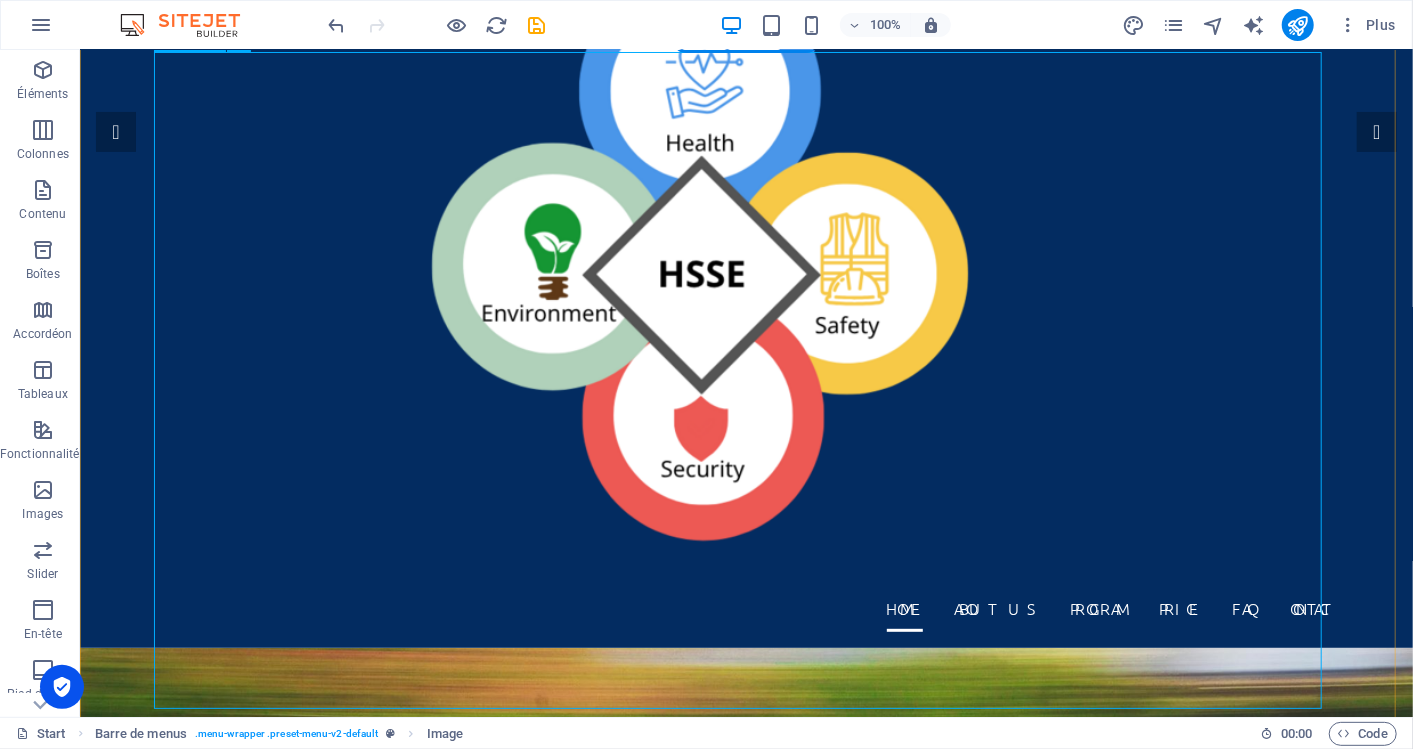 scroll, scrollTop: 254, scrollLeft: 0, axis: vertical 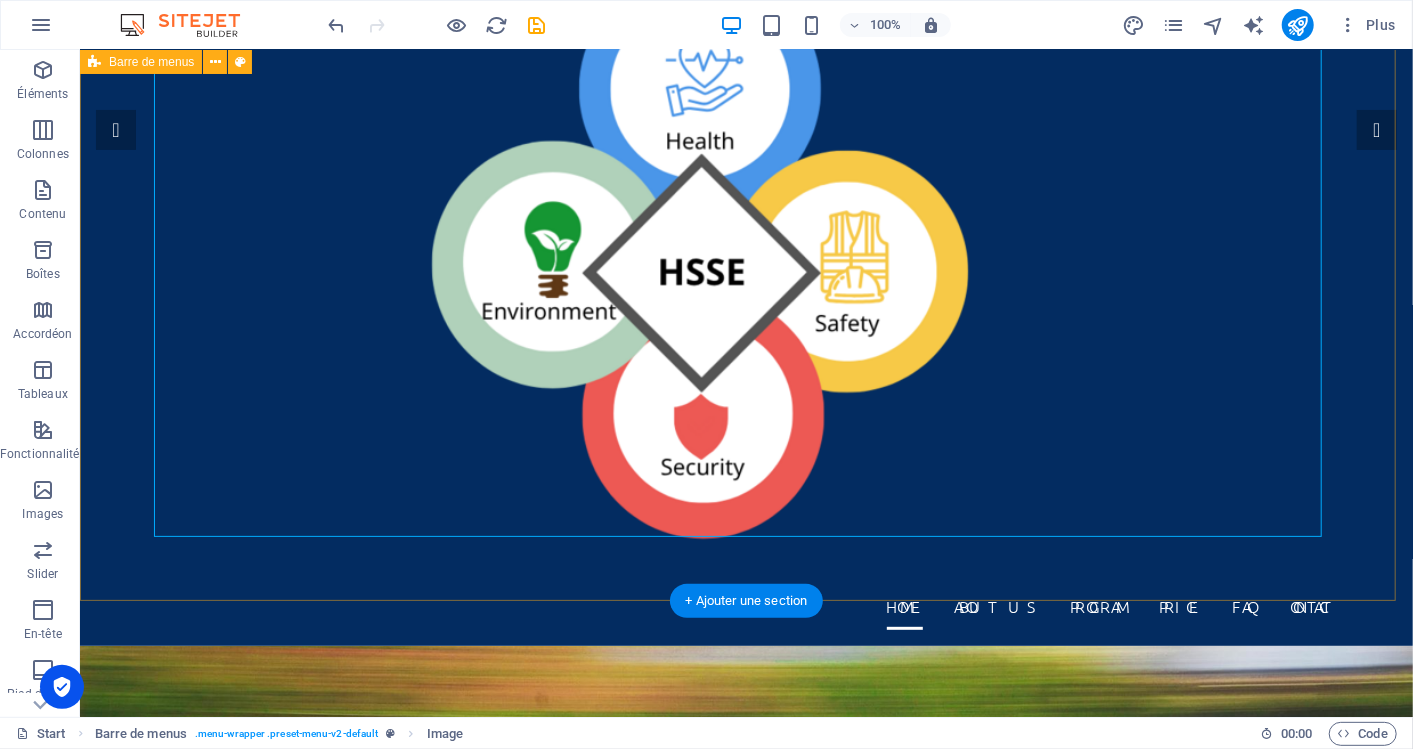 click on "Home About us Program Price FAQ Contact" at bounding box center [745, 276] 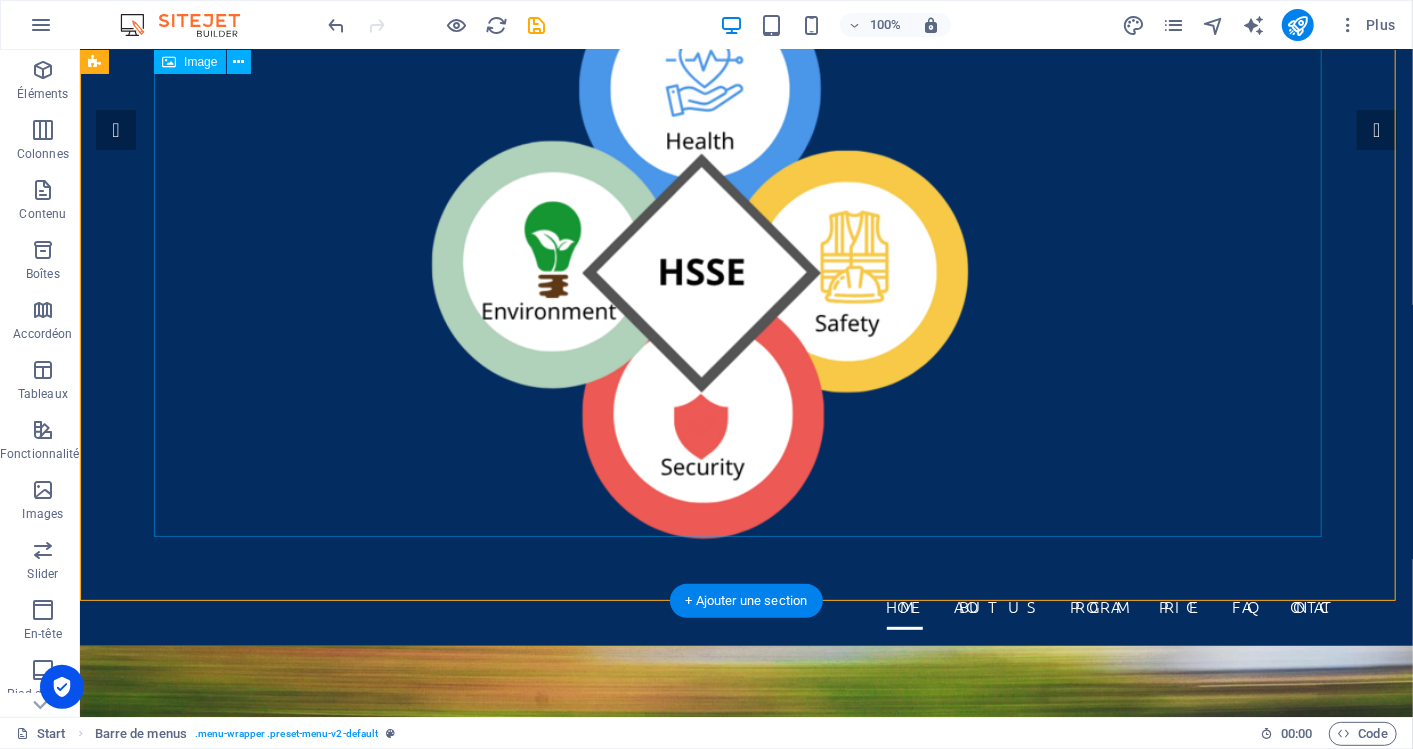click at bounding box center (746, 252) 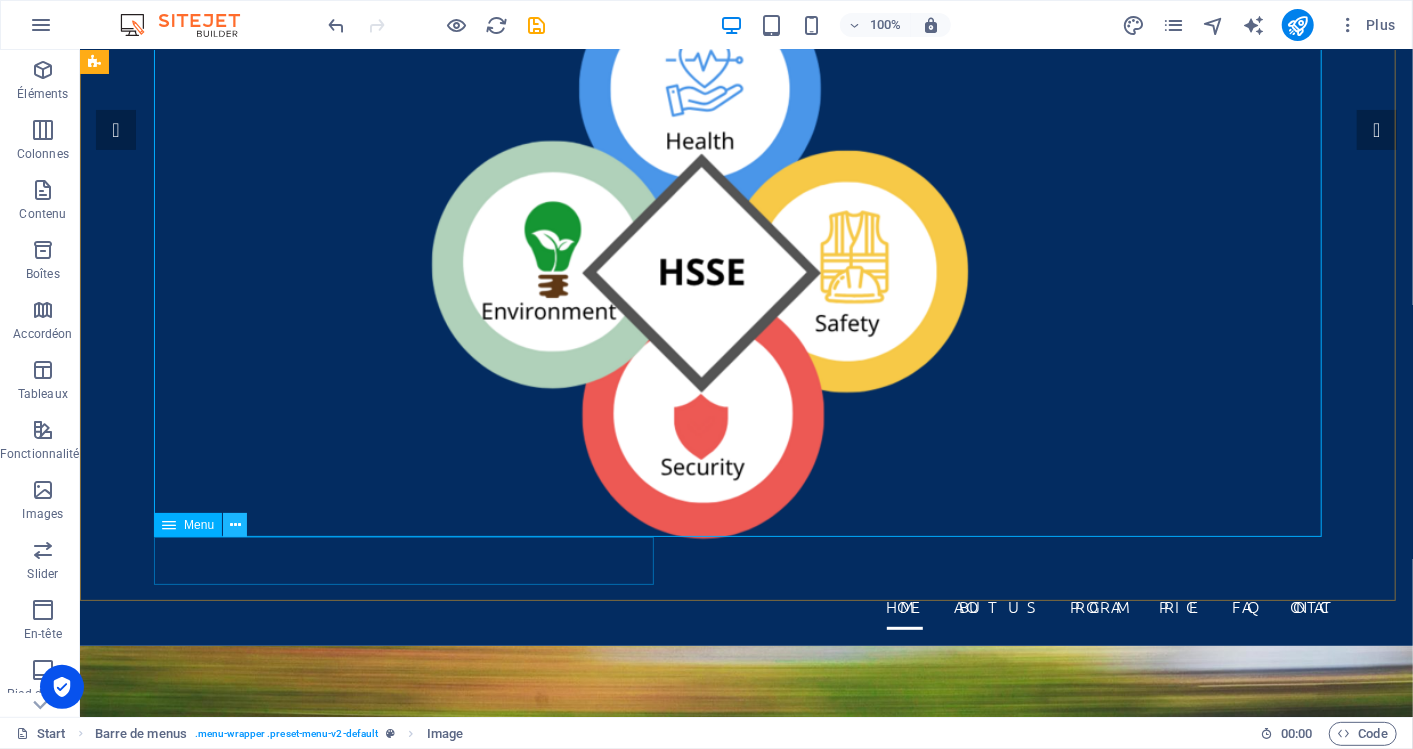 click at bounding box center [235, 525] 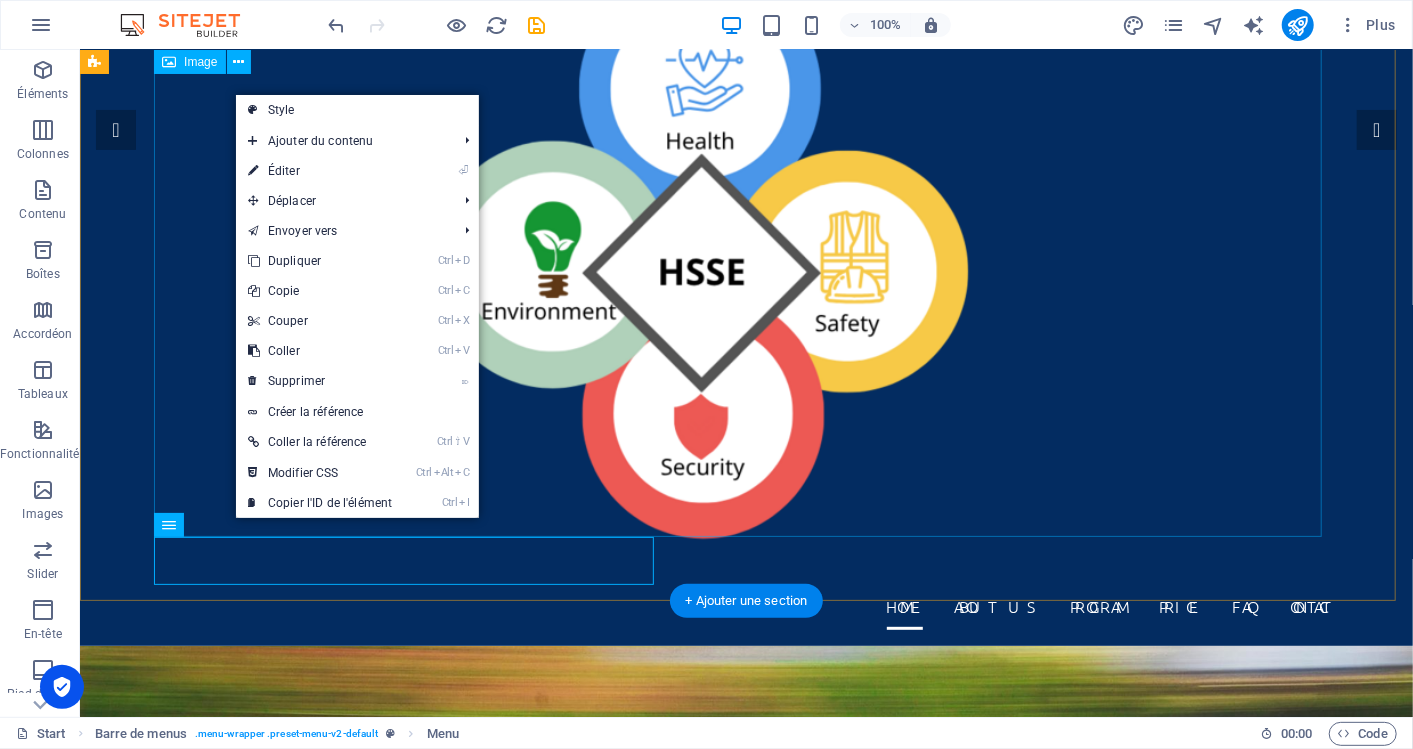 click at bounding box center (746, 252) 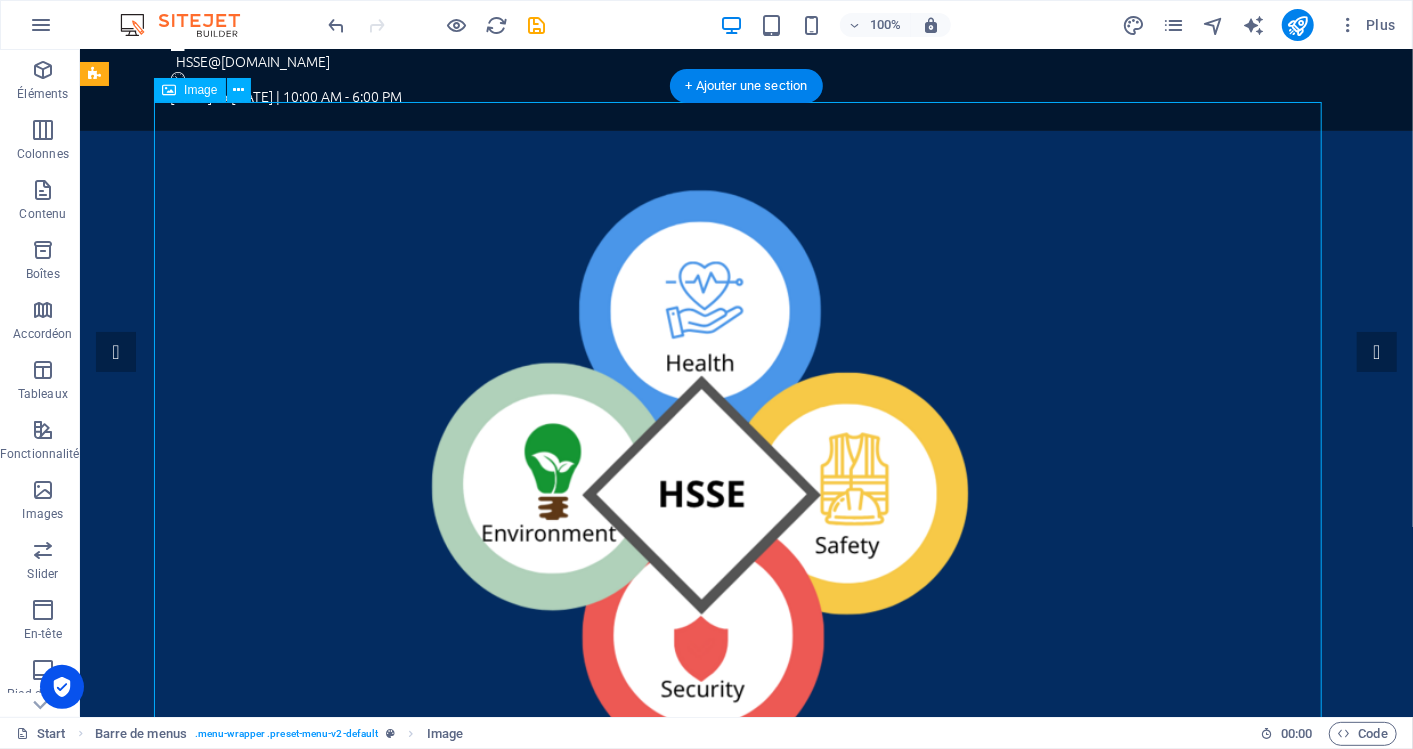 scroll, scrollTop: 0, scrollLeft: 0, axis: both 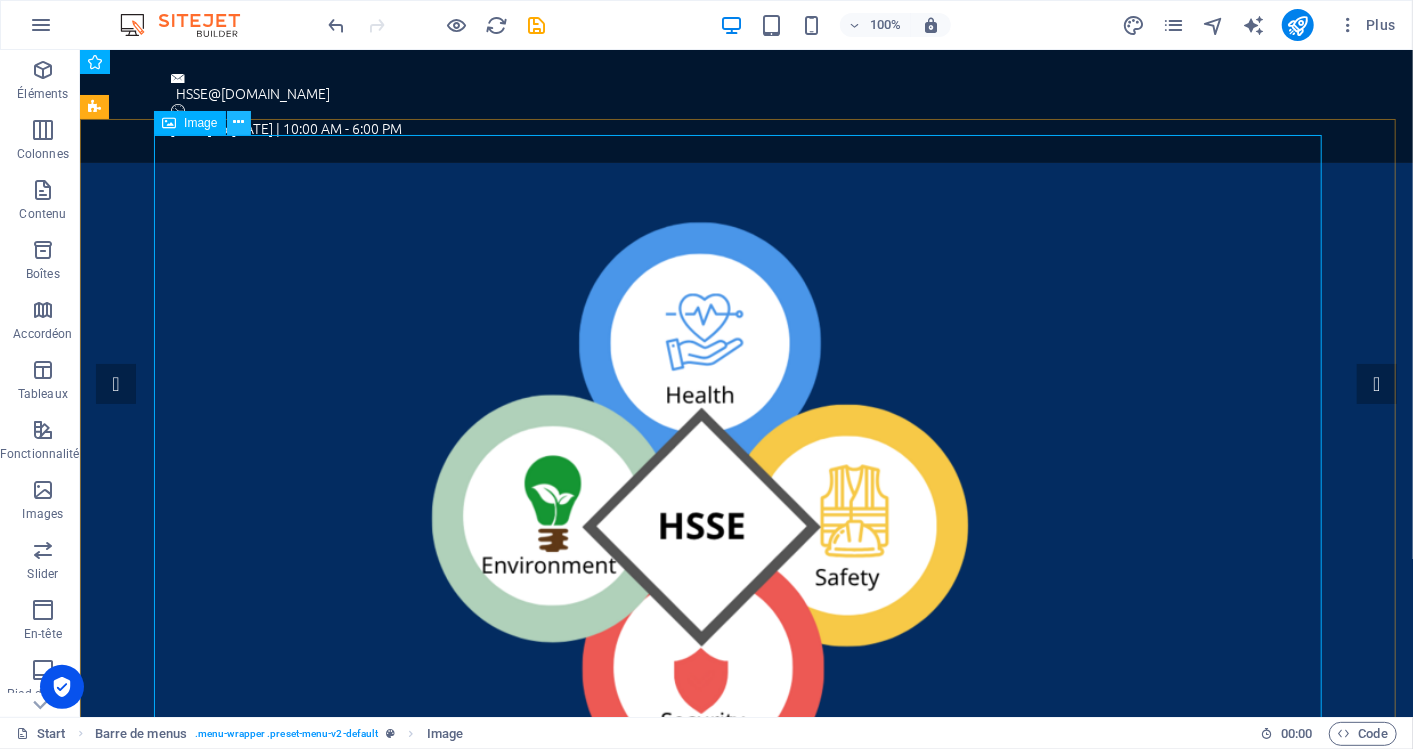 click at bounding box center [239, 123] 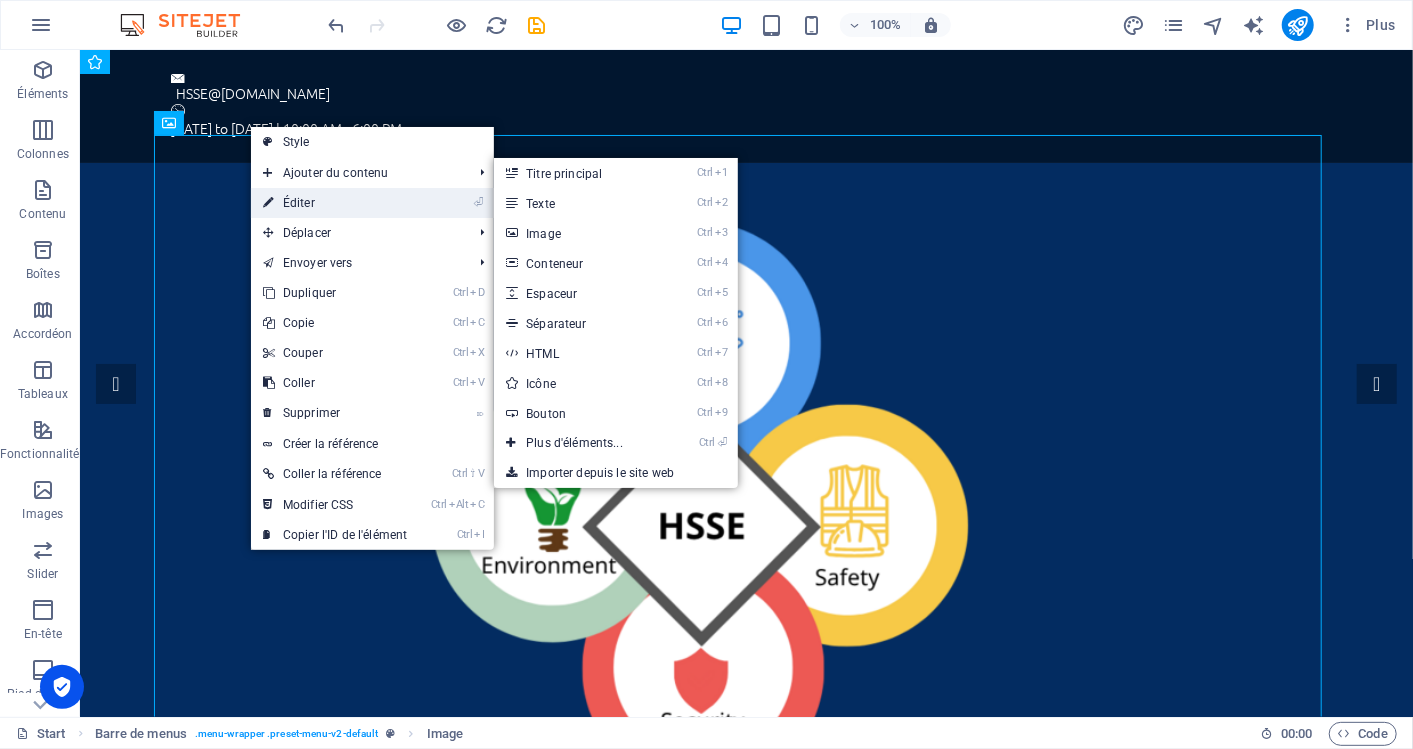 click on "⏎  Éditer" at bounding box center [335, 203] 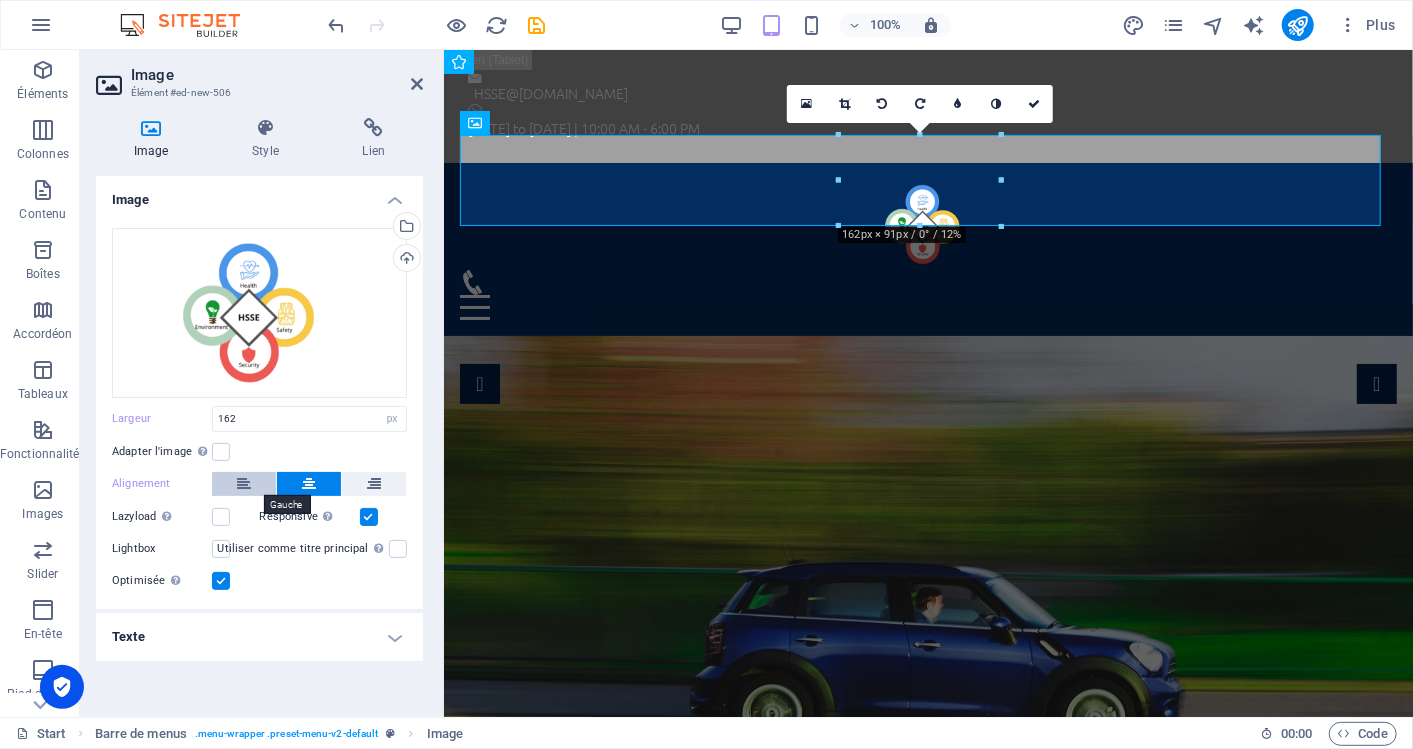 click at bounding box center [244, 484] 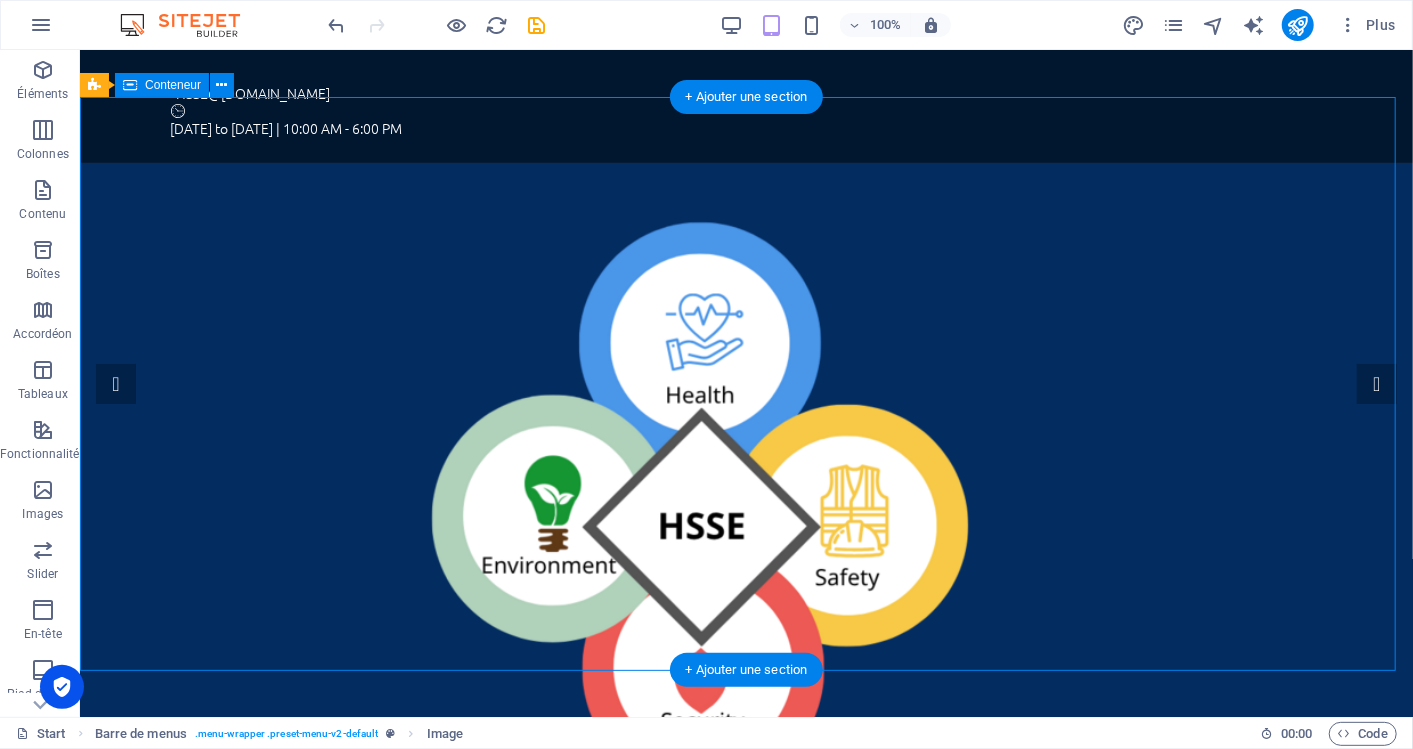 drag, startPoint x: 123, startPoint y: 442, endPoint x: 485, endPoint y: 441, distance: 362.00137 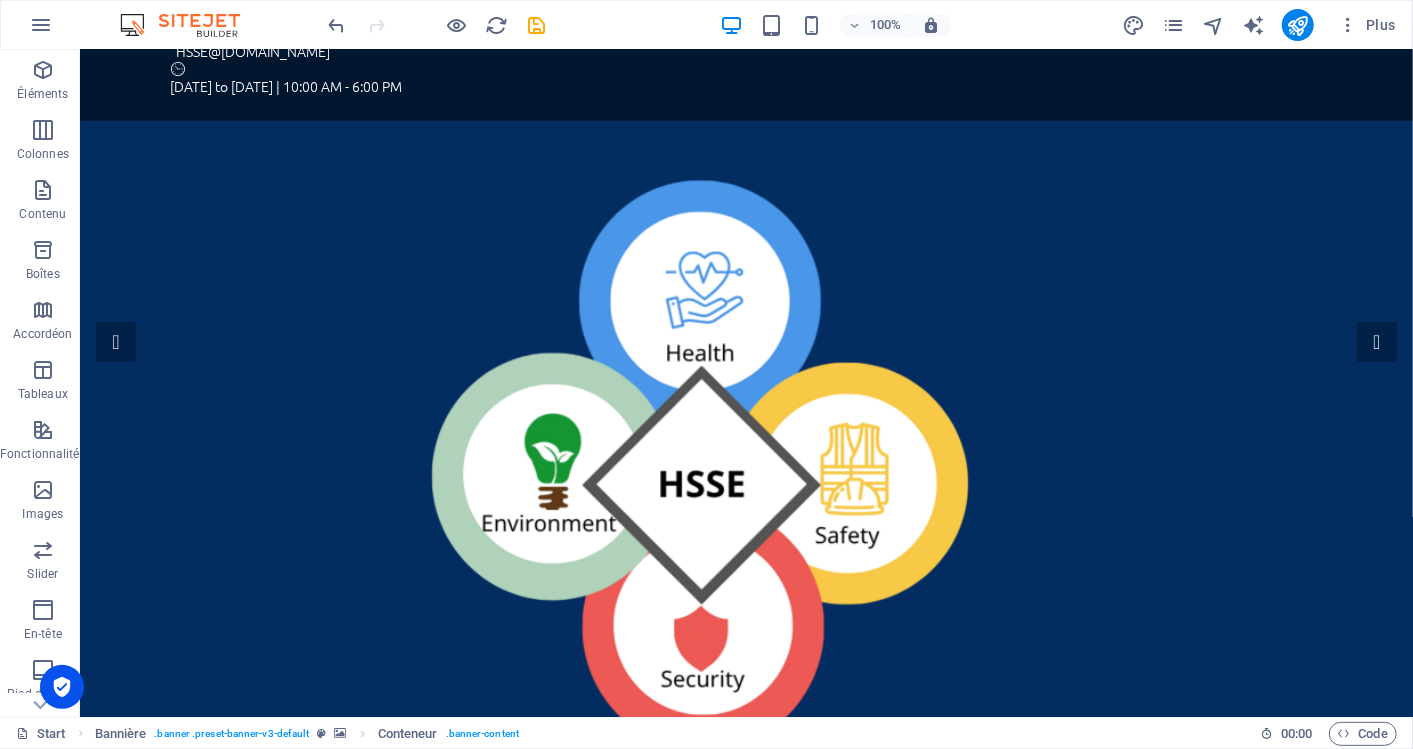 scroll, scrollTop: 0, scrollLeft: 0, axis: both 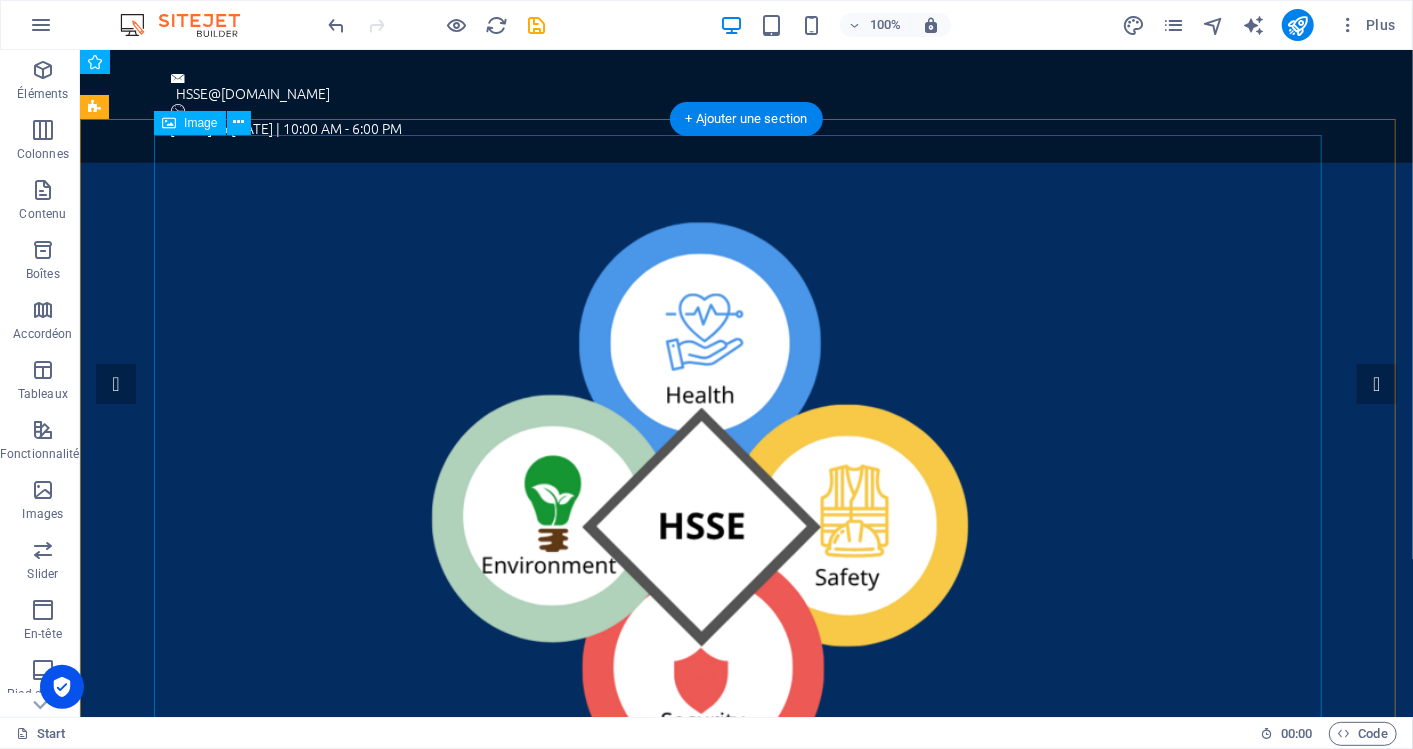 click at bounding box center [746, 506] 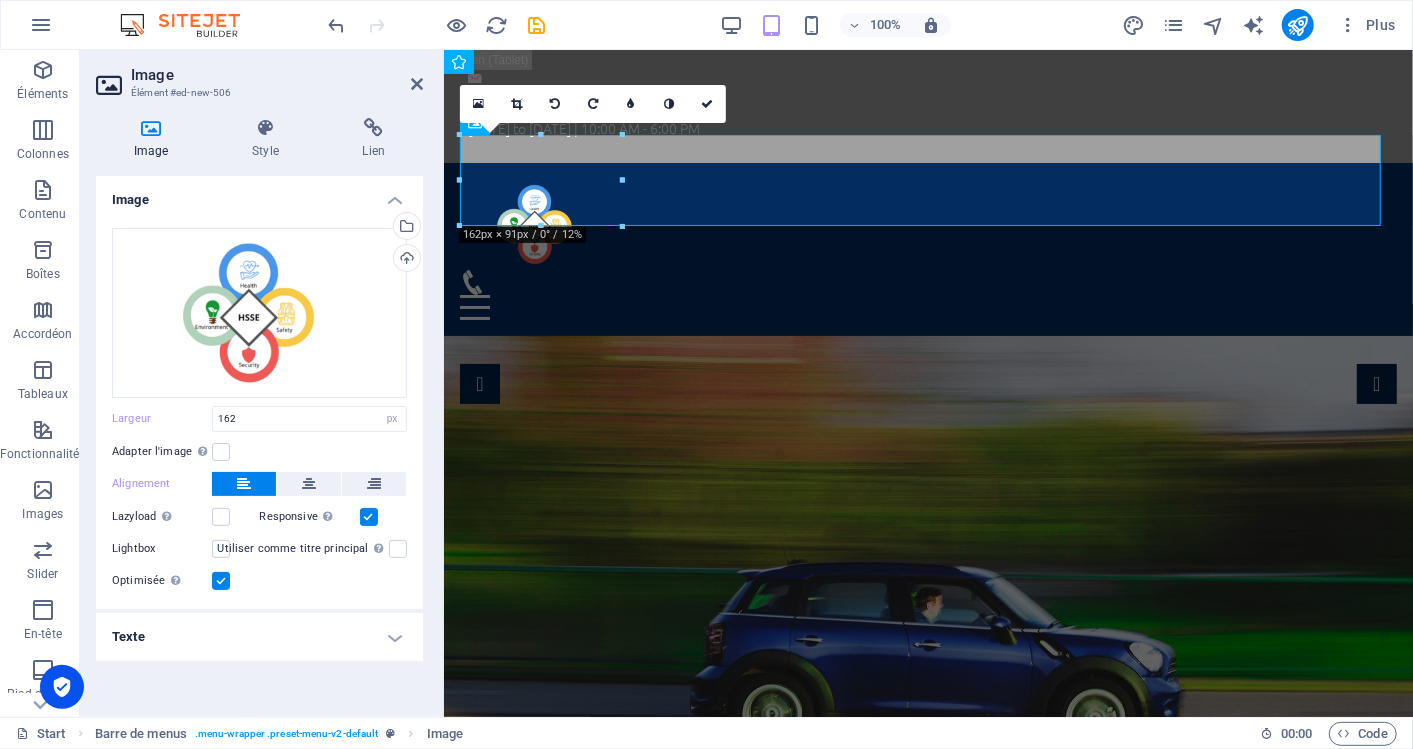 click on "Glissez les fichiers ici, cliquez pour choisir les fichiers ou  sélectionnez les fichiers depuis Fichiers ou depuis notre stock gratuit de photos et de vidéos Sélectionnez les fichiers depuis le Gestionnaire de fichiers, les photos du stock ou téléversez un ou plusieurs fichiers Téléverser Largeur 162 Par défaut auto px rem % em vh vw Adapter l'image Adapter automatiquement l'image à une largeur et une hauteur fixes Hauteur Par défaut auto px Alignement Lazyload Charger les images après la page améliore le temps de chargement (vitesse). Responsive Chargez automatiquement des images Retina et les formats optimisés pour les smartphones. Lightbox Utiliser comme titre principal Cette image sera incluse dans une balise titre H1. Utile pour donner au texte alternatif le poids d'un titre H1, par ex. pour le logo. Ne pas cocher si incertain. Optimisée Les images sont compressées pour améliorer la vitesse de la page. Position Direction Personnalisé Décalage X 50 px rem % vh vw Décalage Y 50 px rem %" at bounding box center [259, 410] 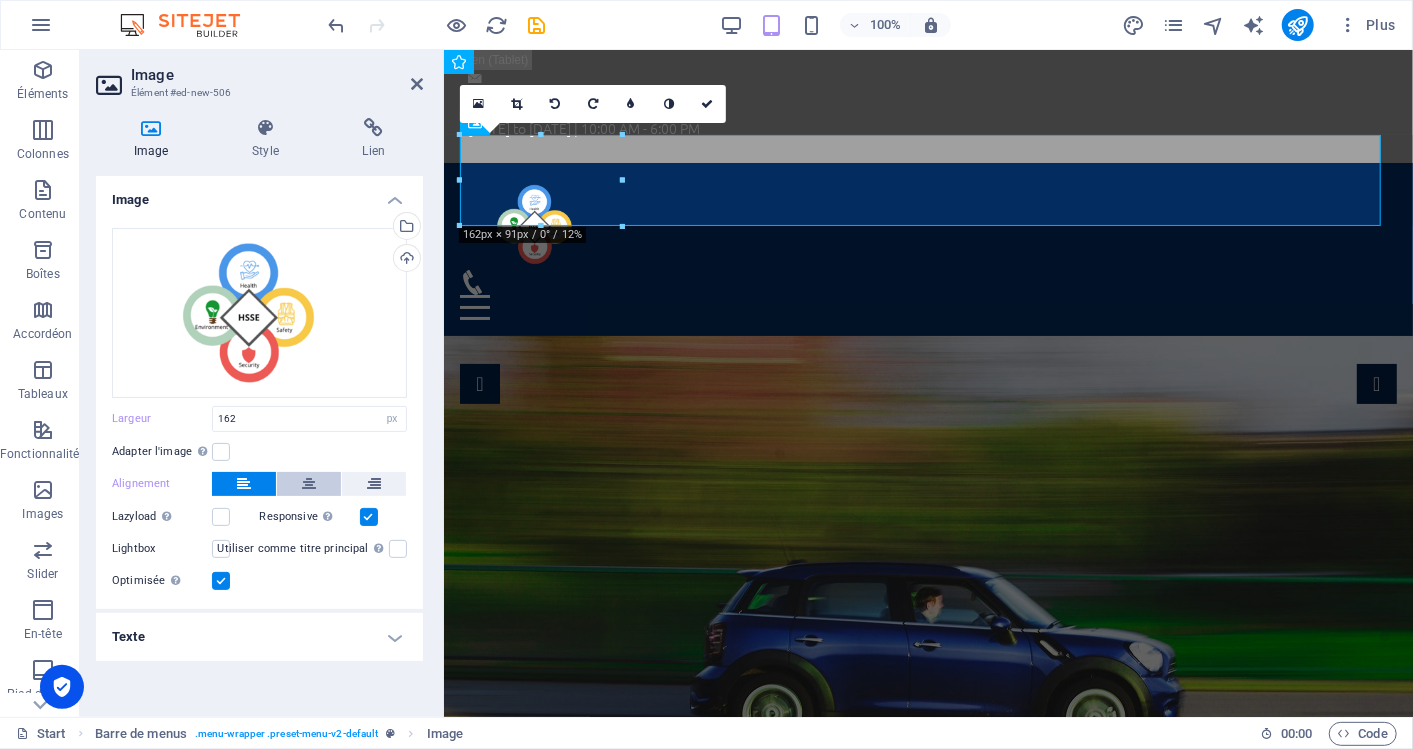 click at bounding box center [309, 484] 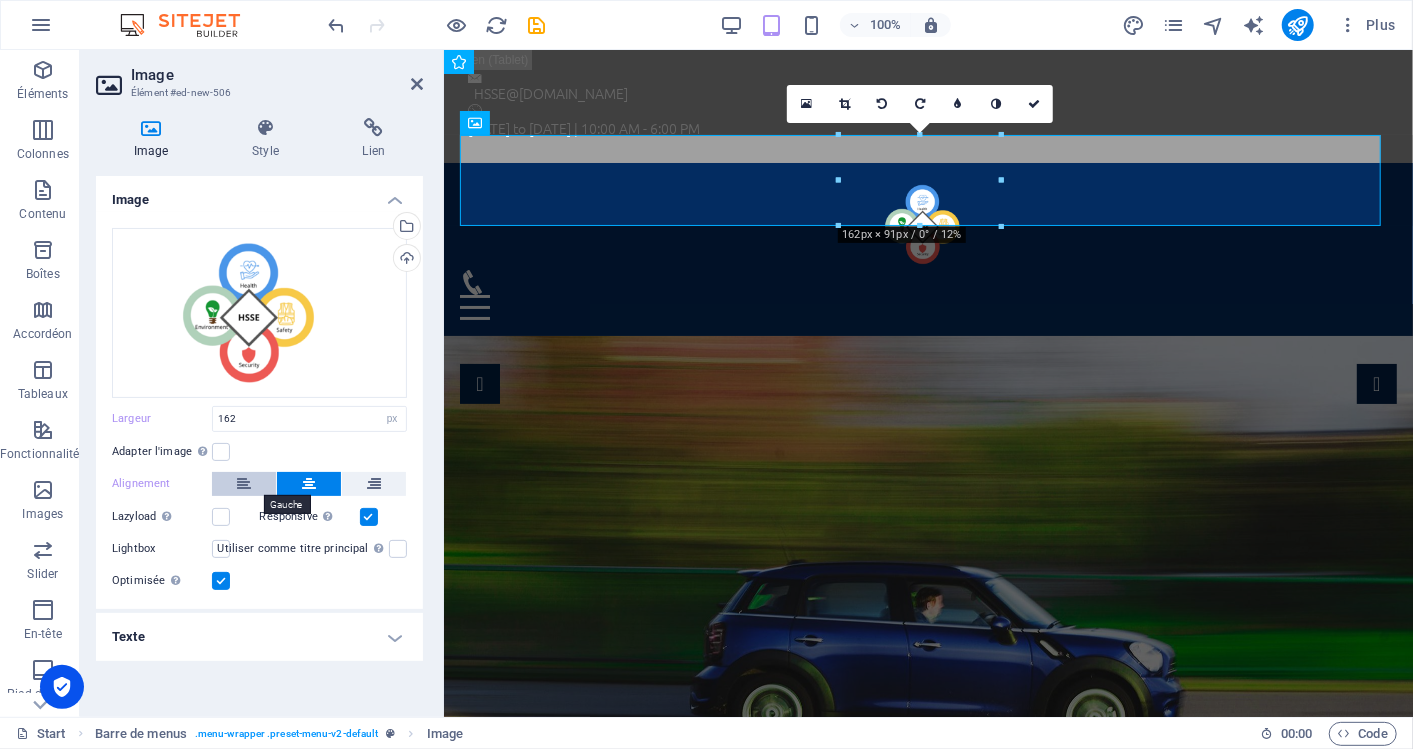 click at bounding box center (244, 484) 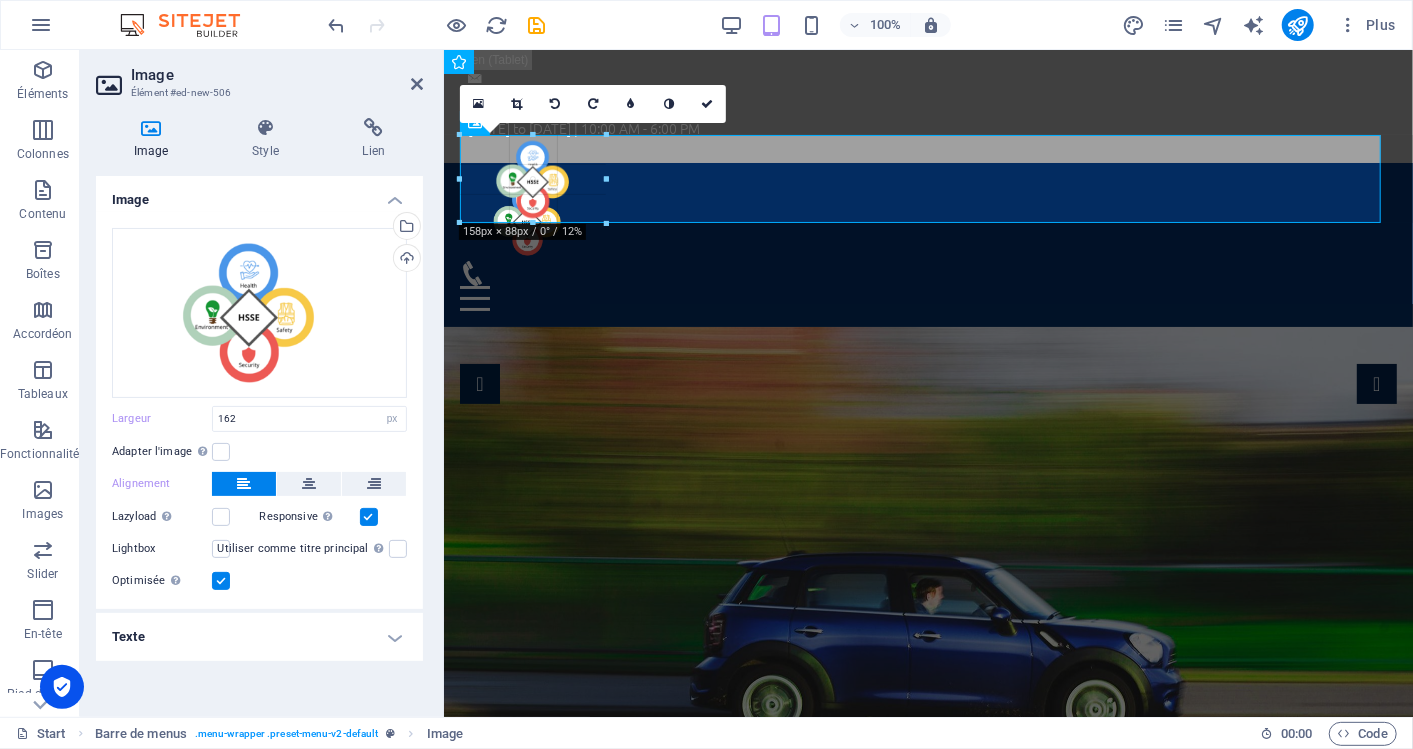 drag, startPoint x: 620, startPoint y: 223, endPoint x: 600, endPoint y: 214, distance: 21.931713 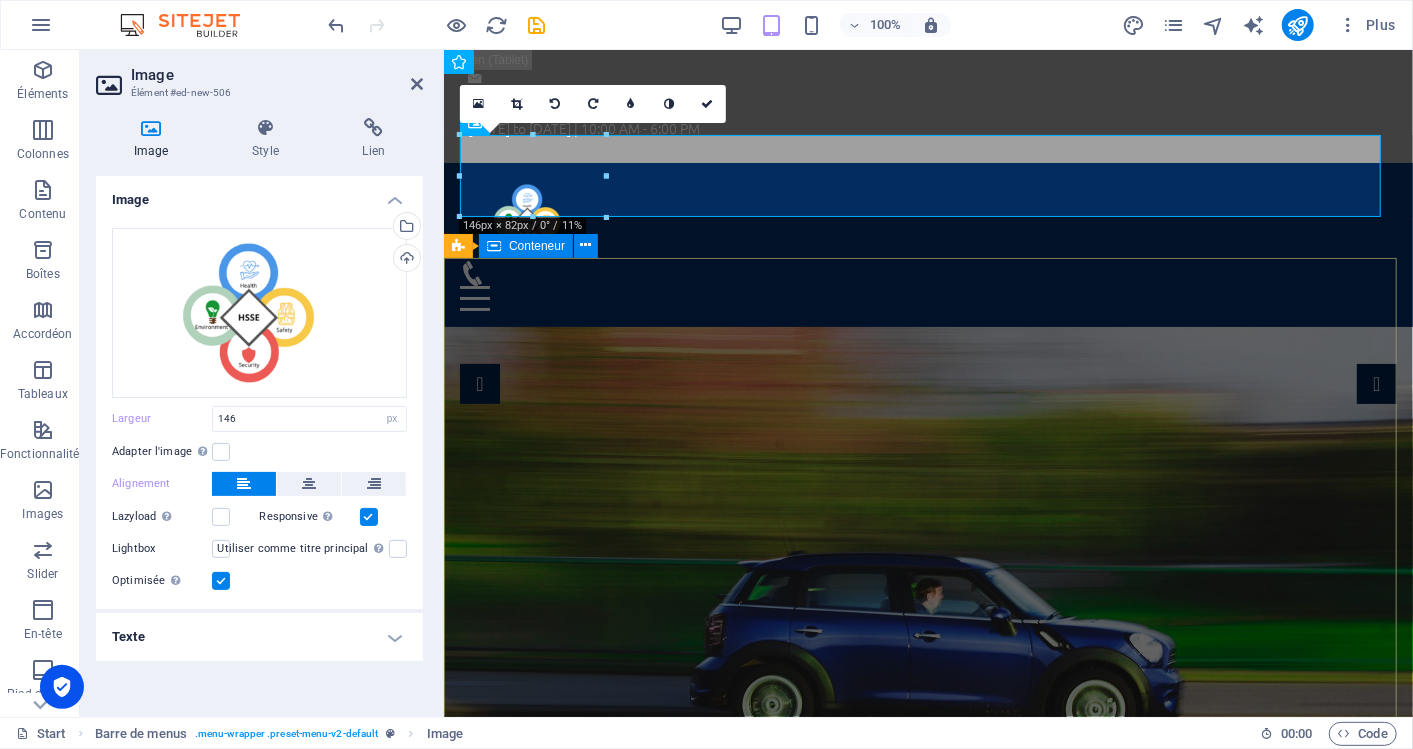click on "[DOMAIN_NAME] The best driving school in [GEOGRAPHIC_DATA] Find out More" at bounding box center [927, 1077] 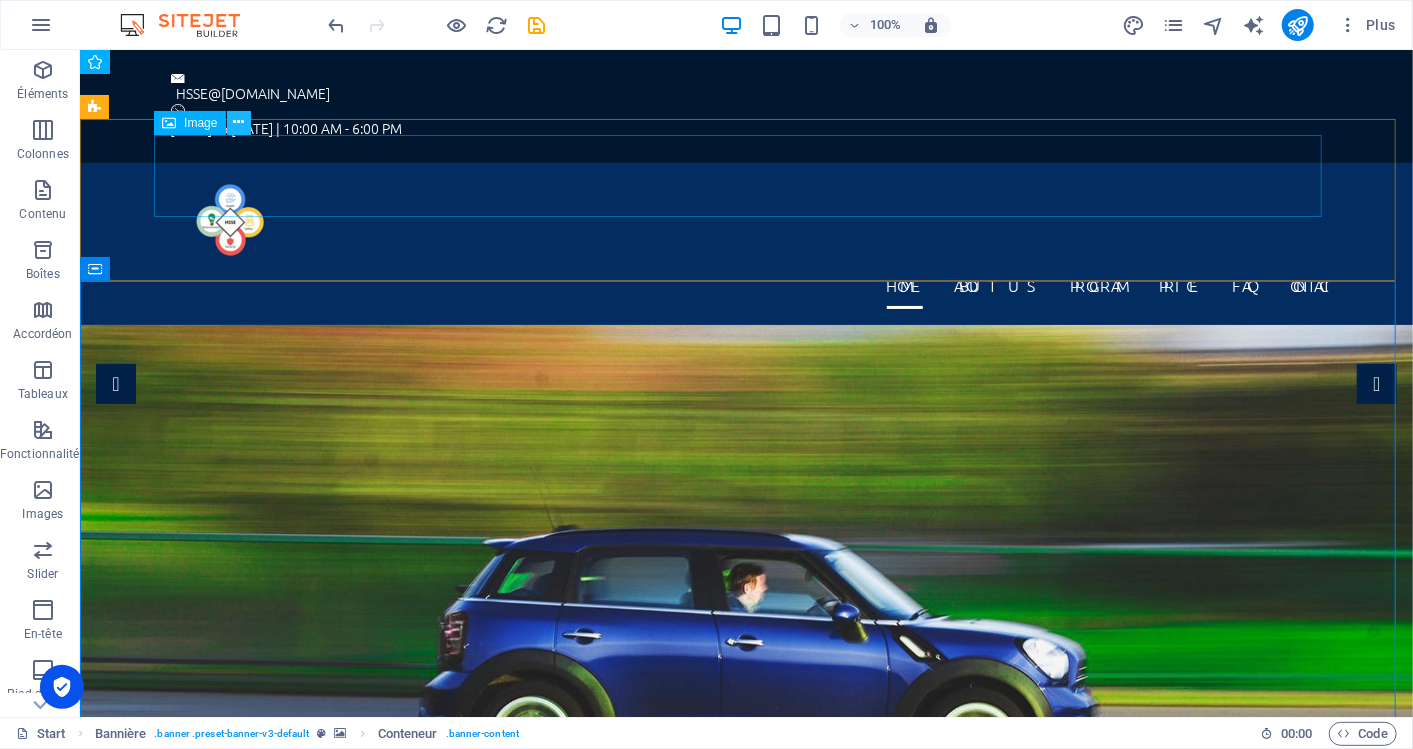 click at bounding box center [239, 123] 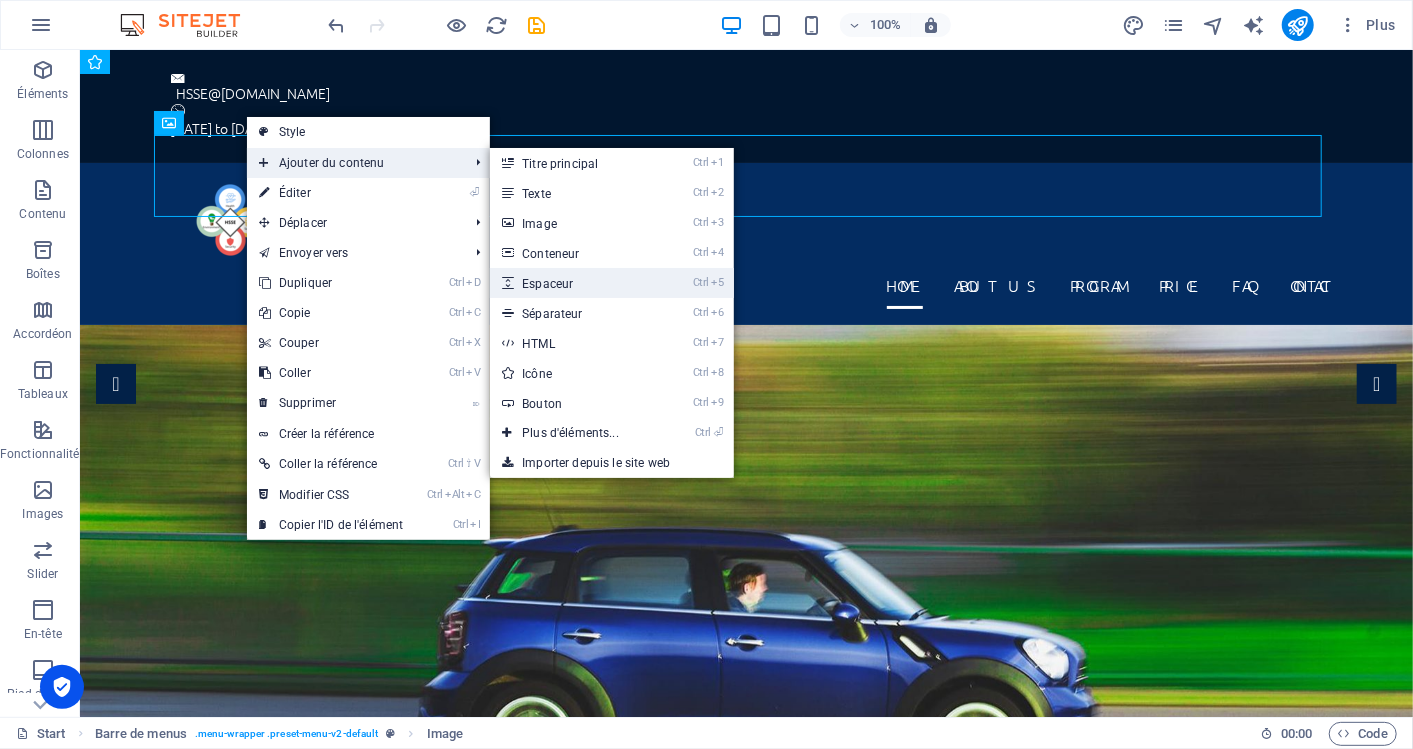 click on "Ctrl 5  Espaceur" at bounding box center (574, 283) 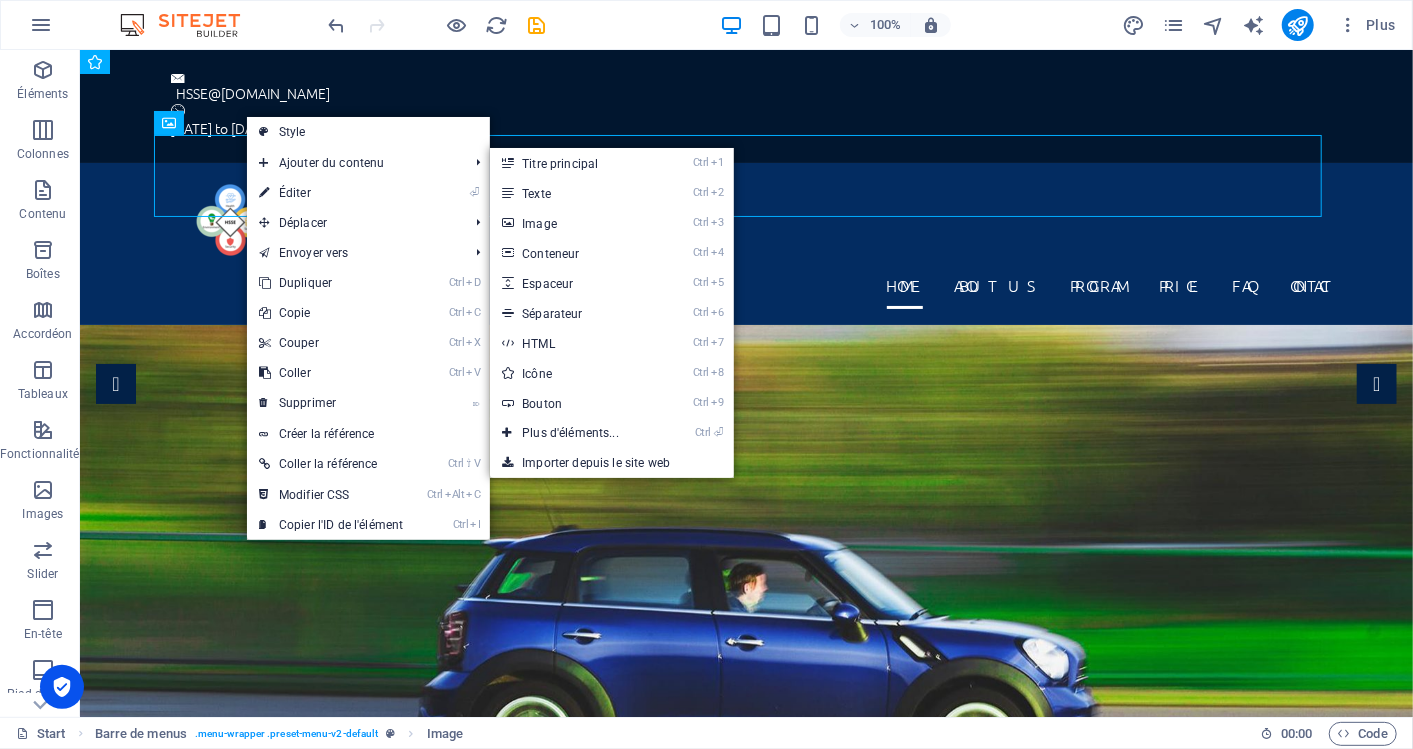 select on "px" 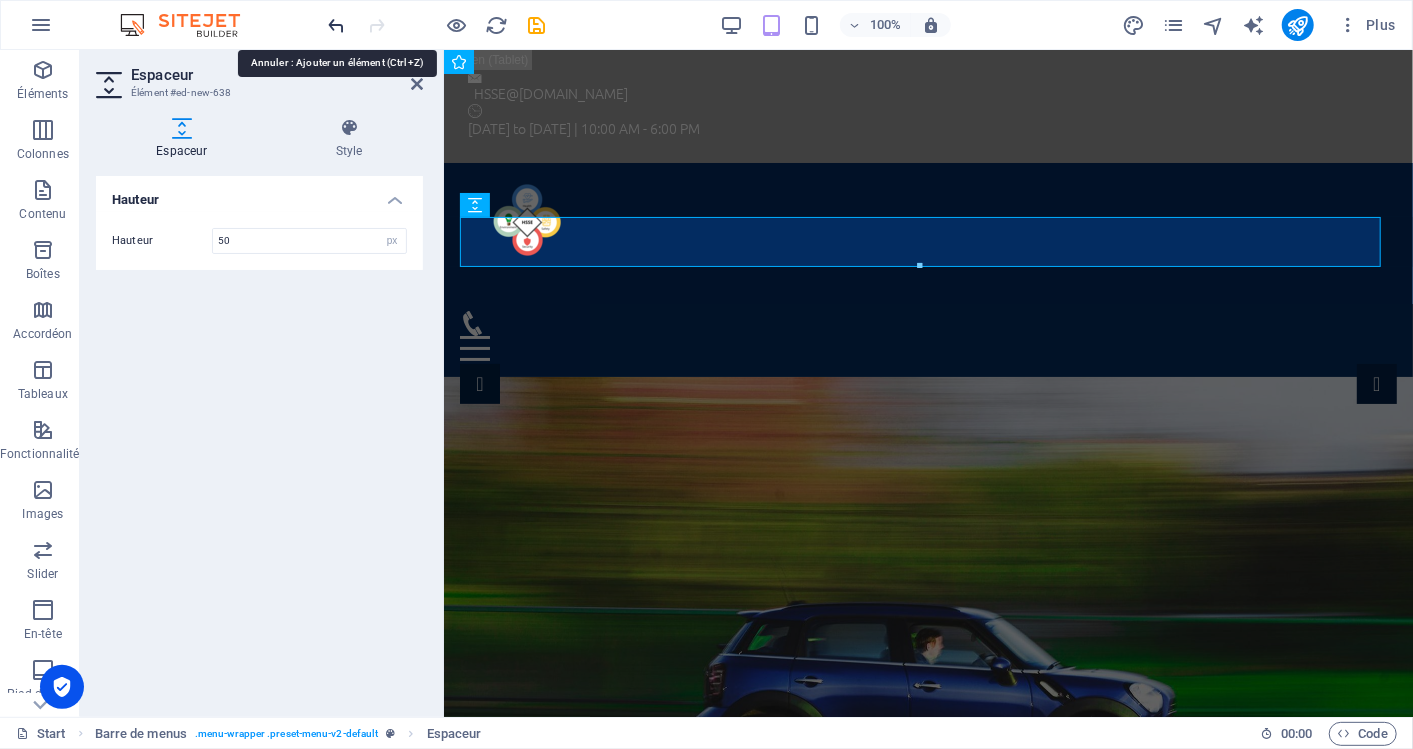 click at bounding box center (337, 25) 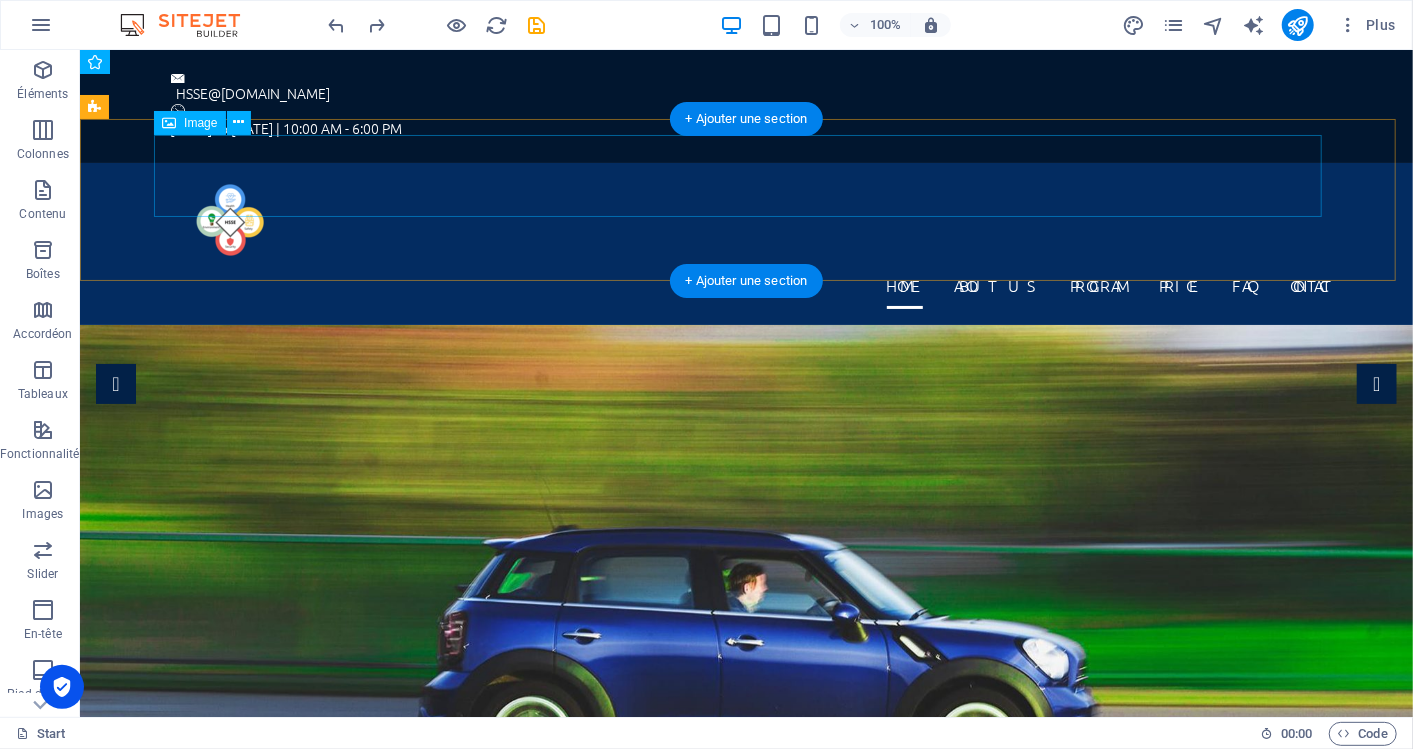 click at bounding box center [746, 219] 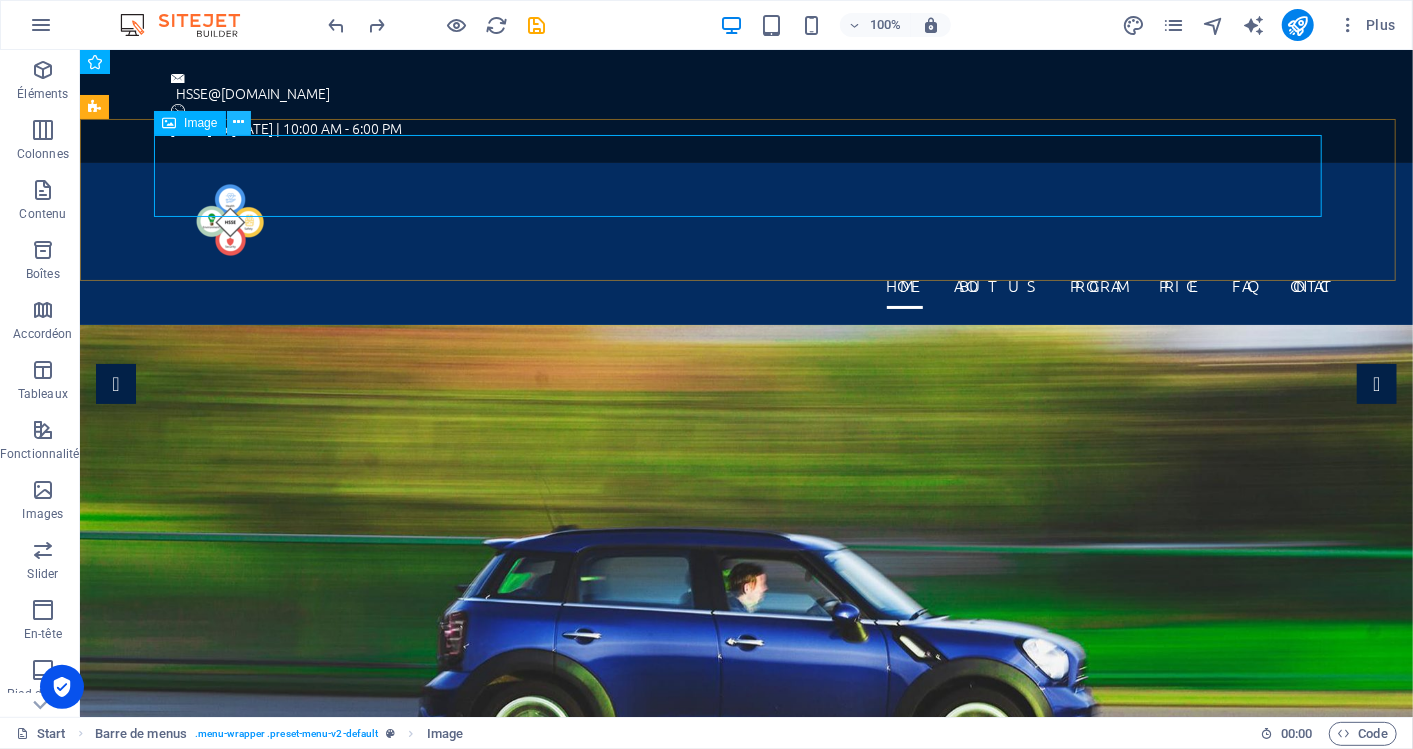 click at bounding box center (238, 122) 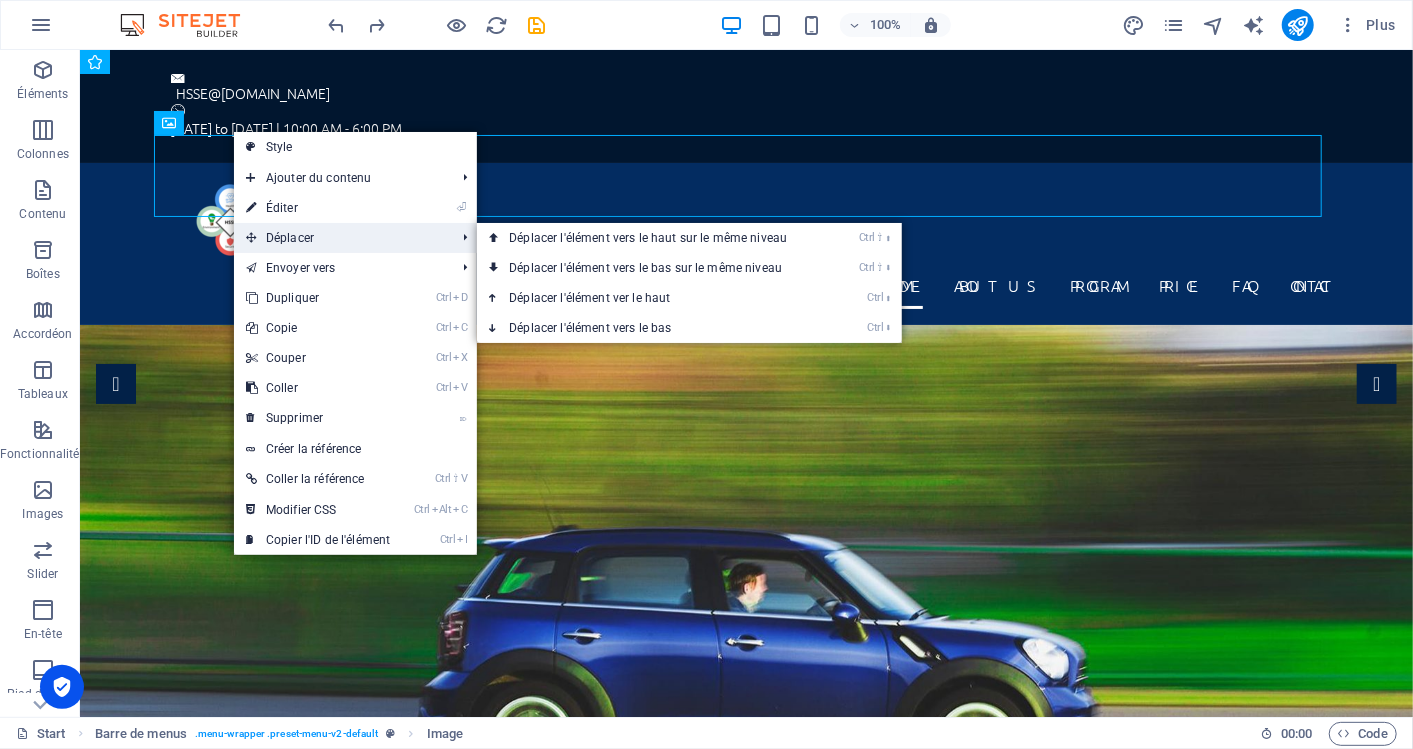 click at bounding box center [251, 238] 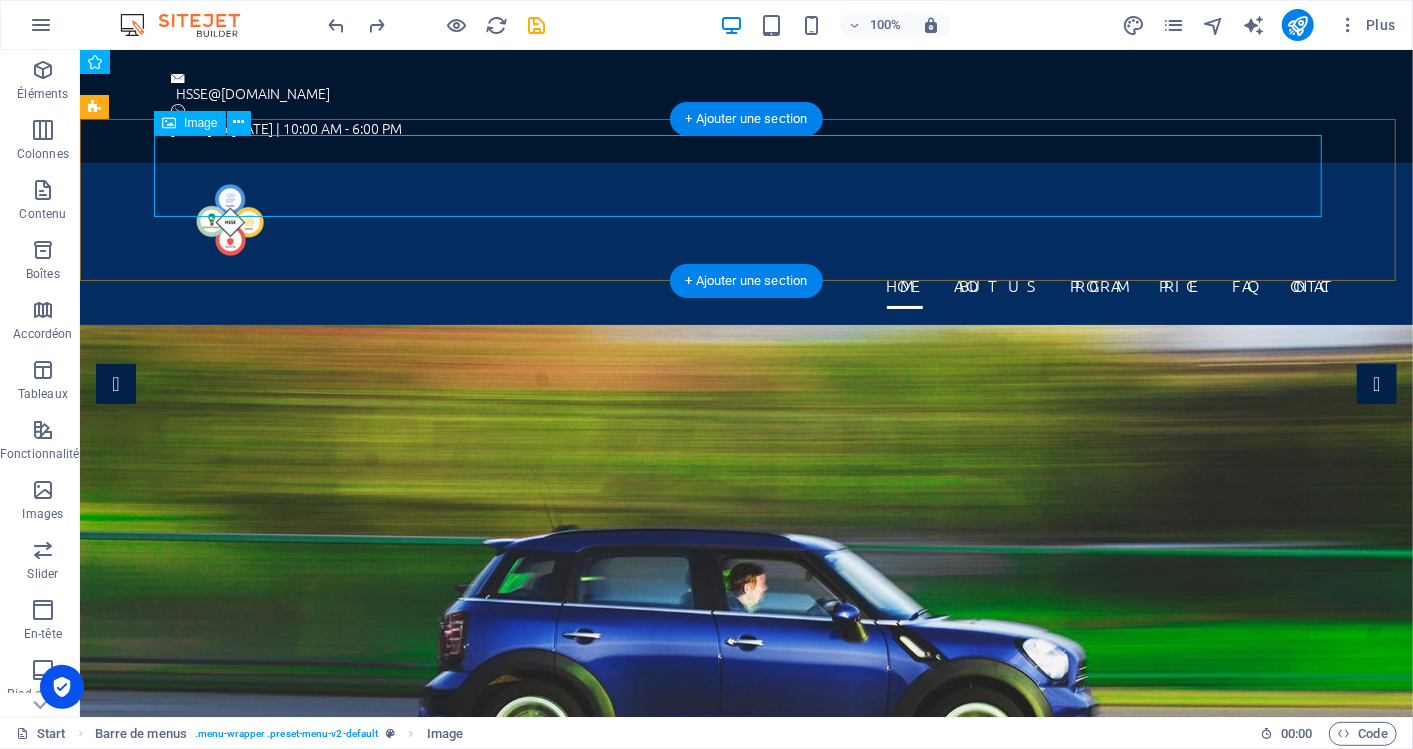 click at bounding box center [746, 219] 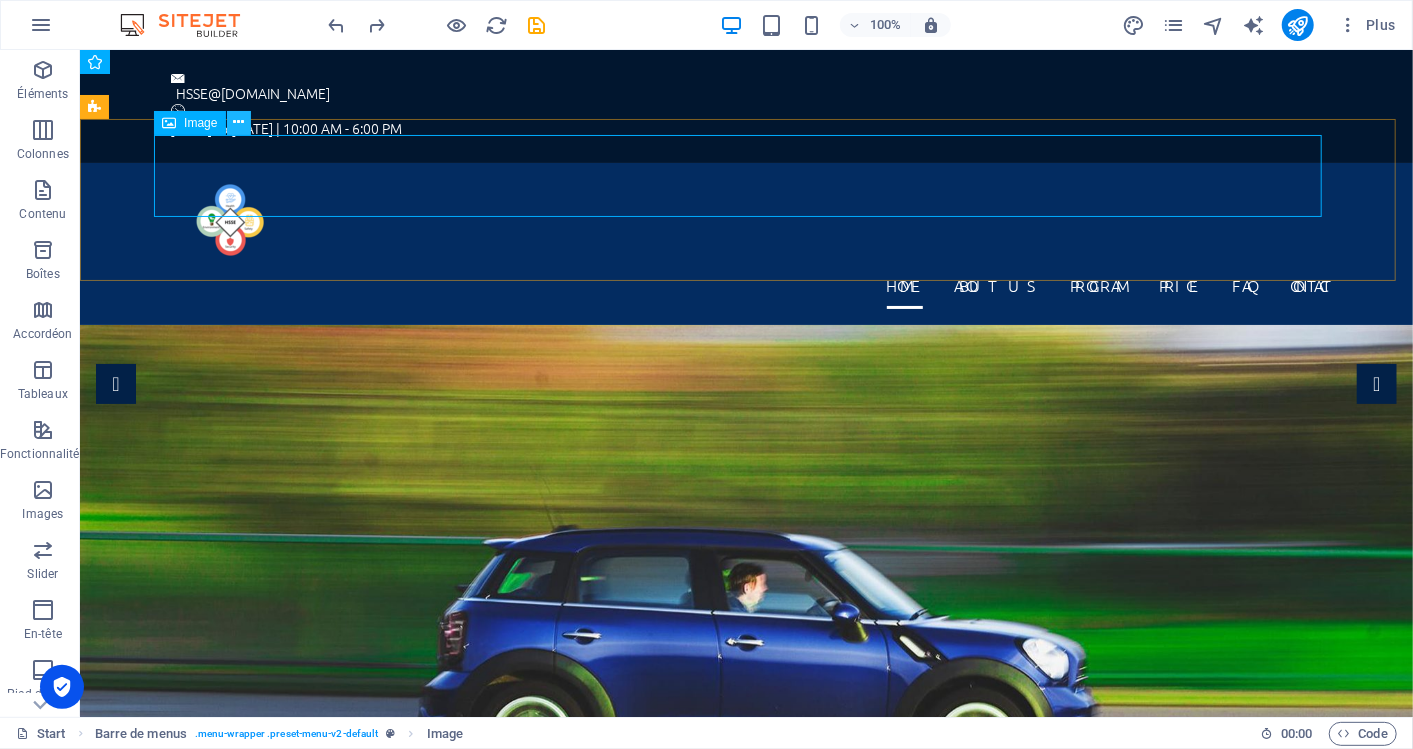 click at bounding box center (238, 122) 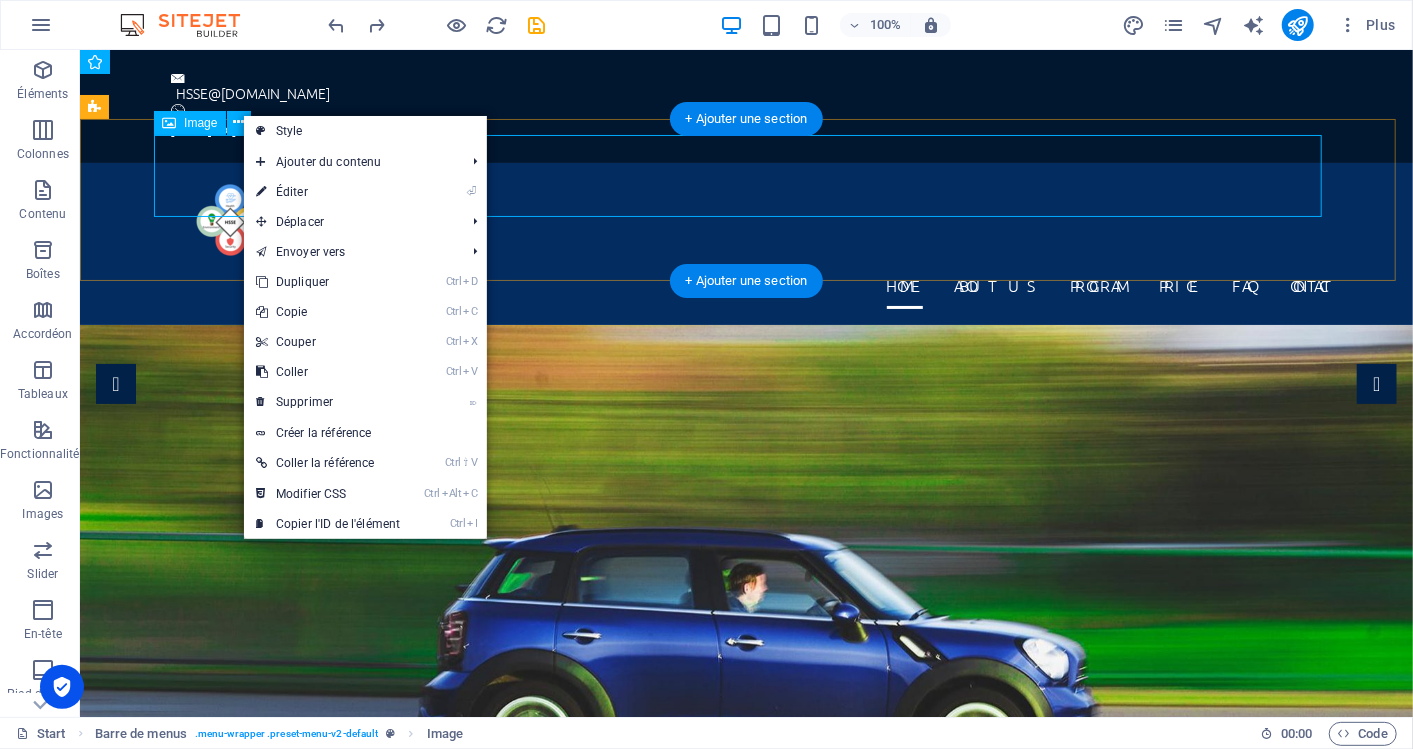 click at bounding box center [746, 219] 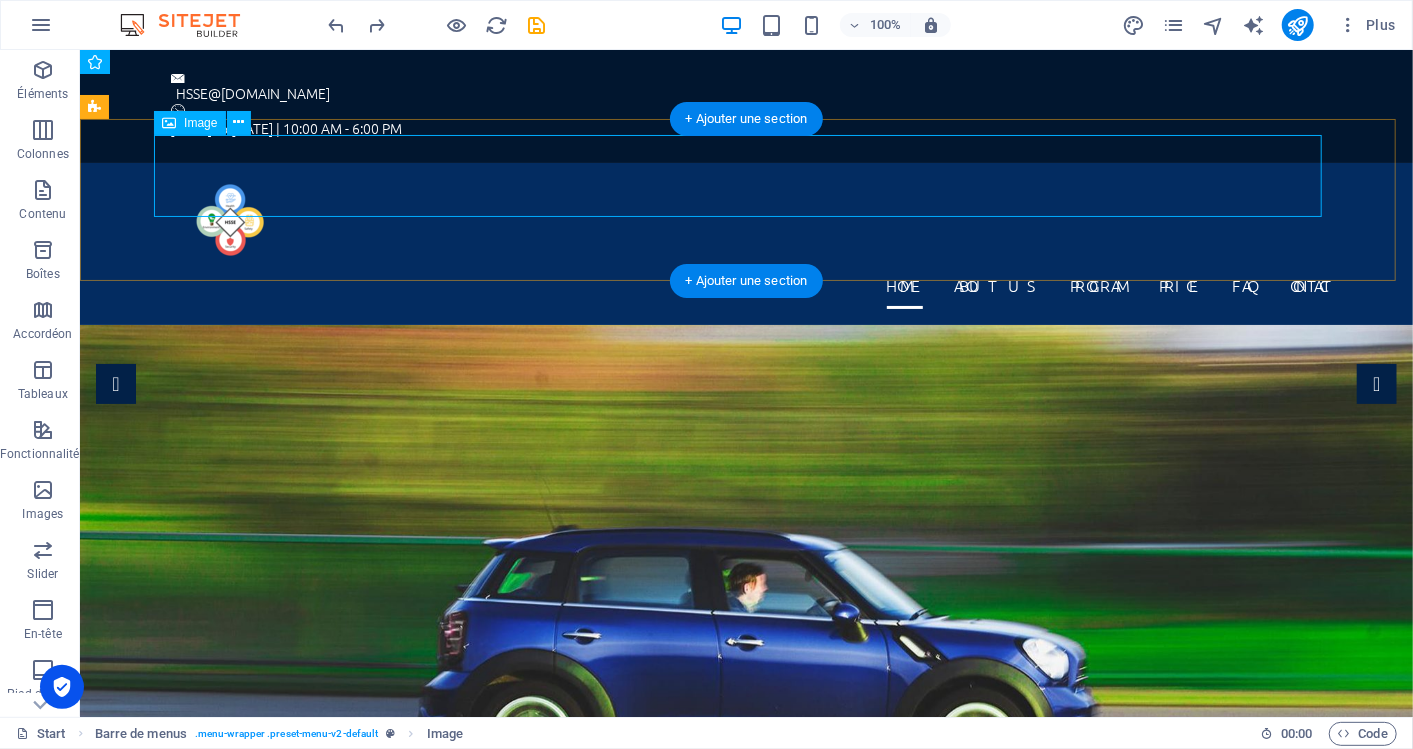 click at bounding box center (746, 219) 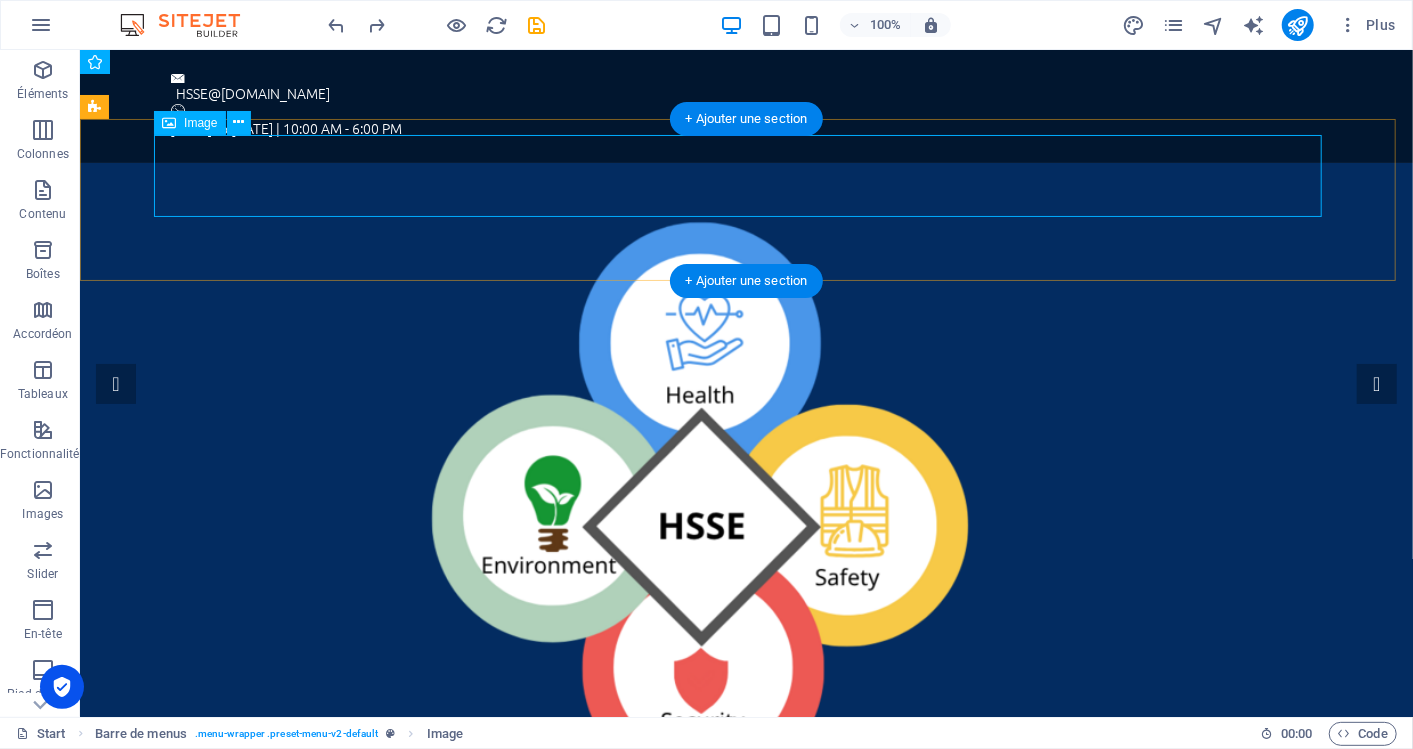 select on "px" 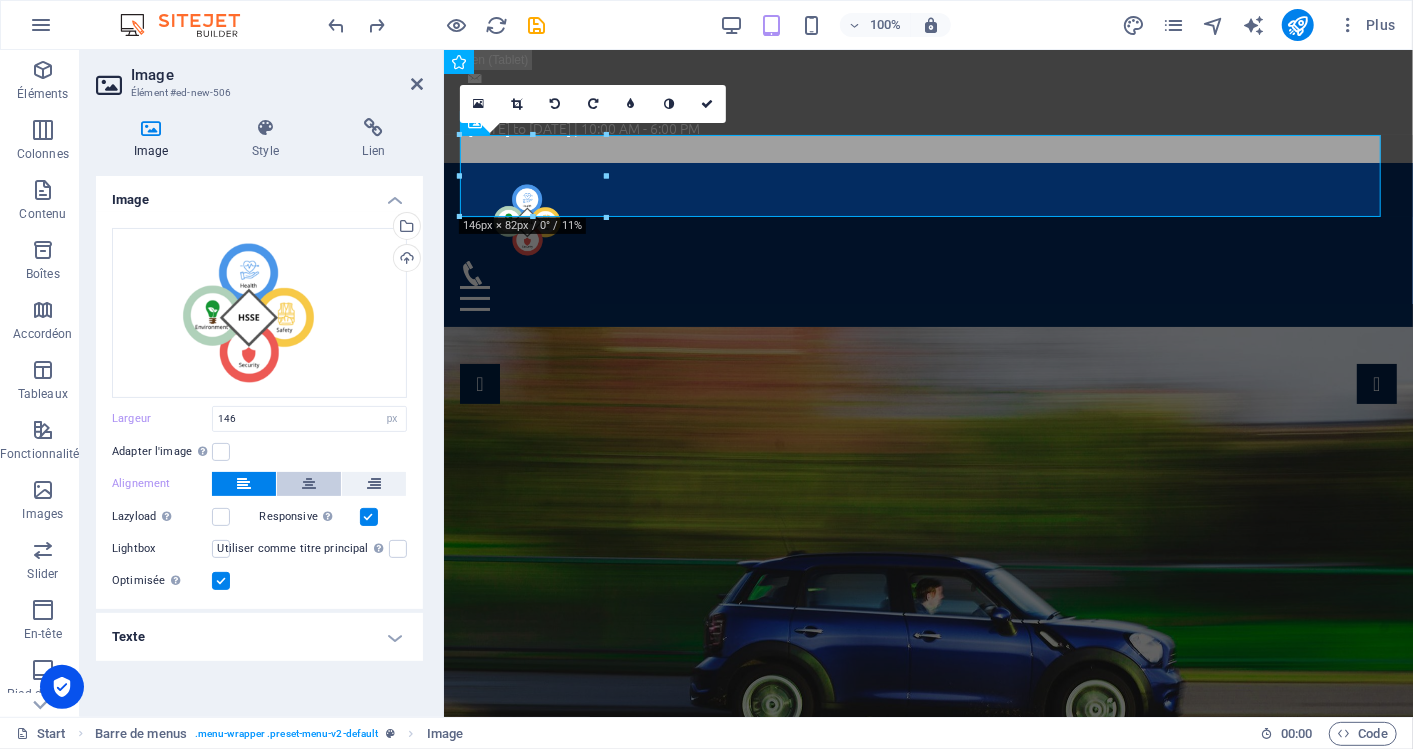 click at bounding box center (309, 484) 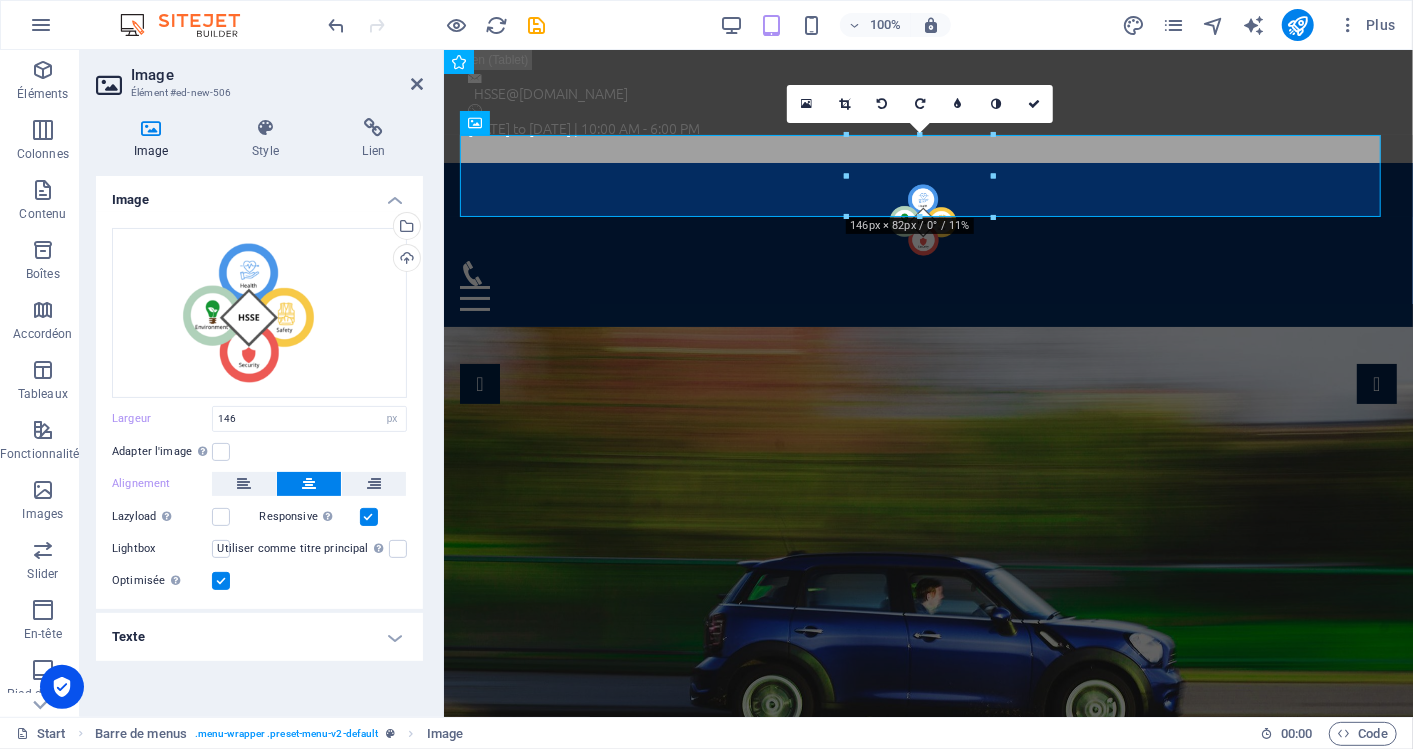 drag, startPoint x: 345, startPoint y: 481, endPoint x: 421, endPoint y: 480, distance: 76.00658 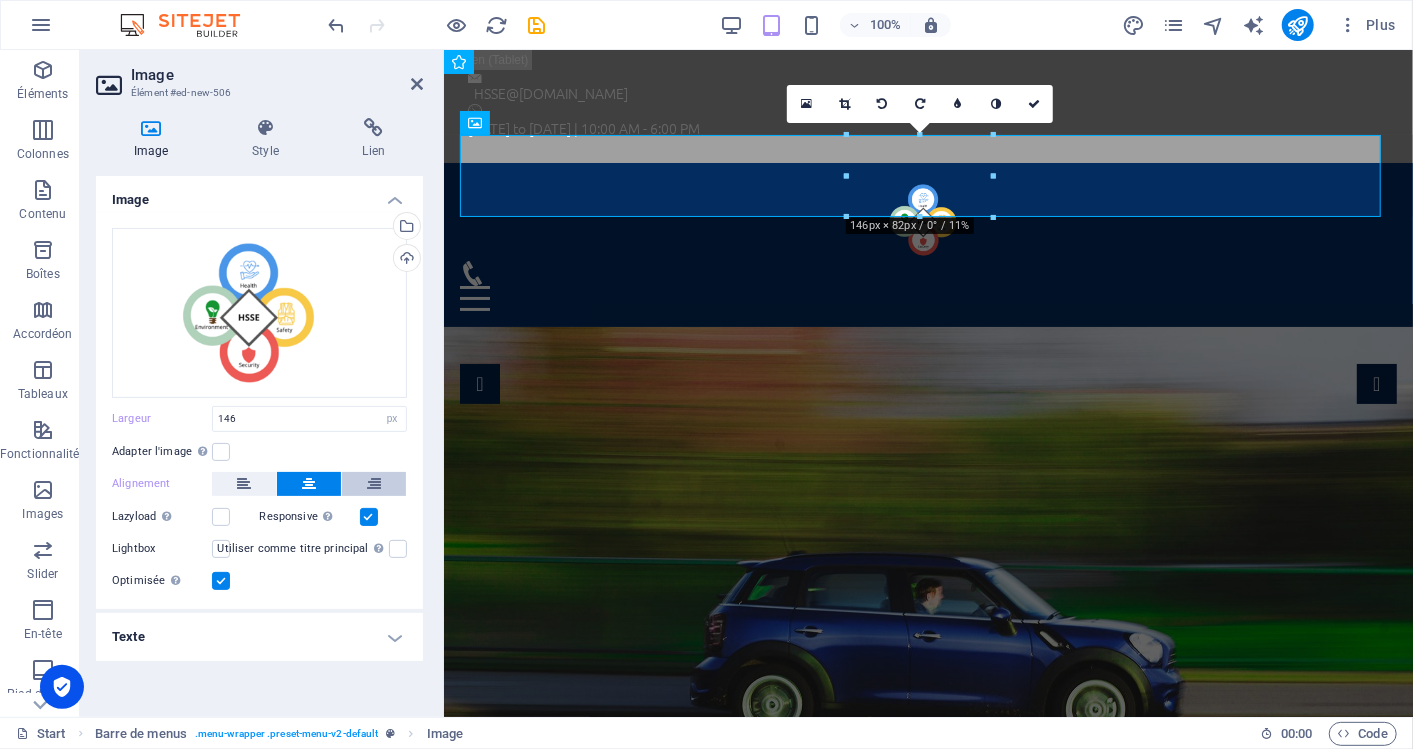 click at bounding box center [374, 484] 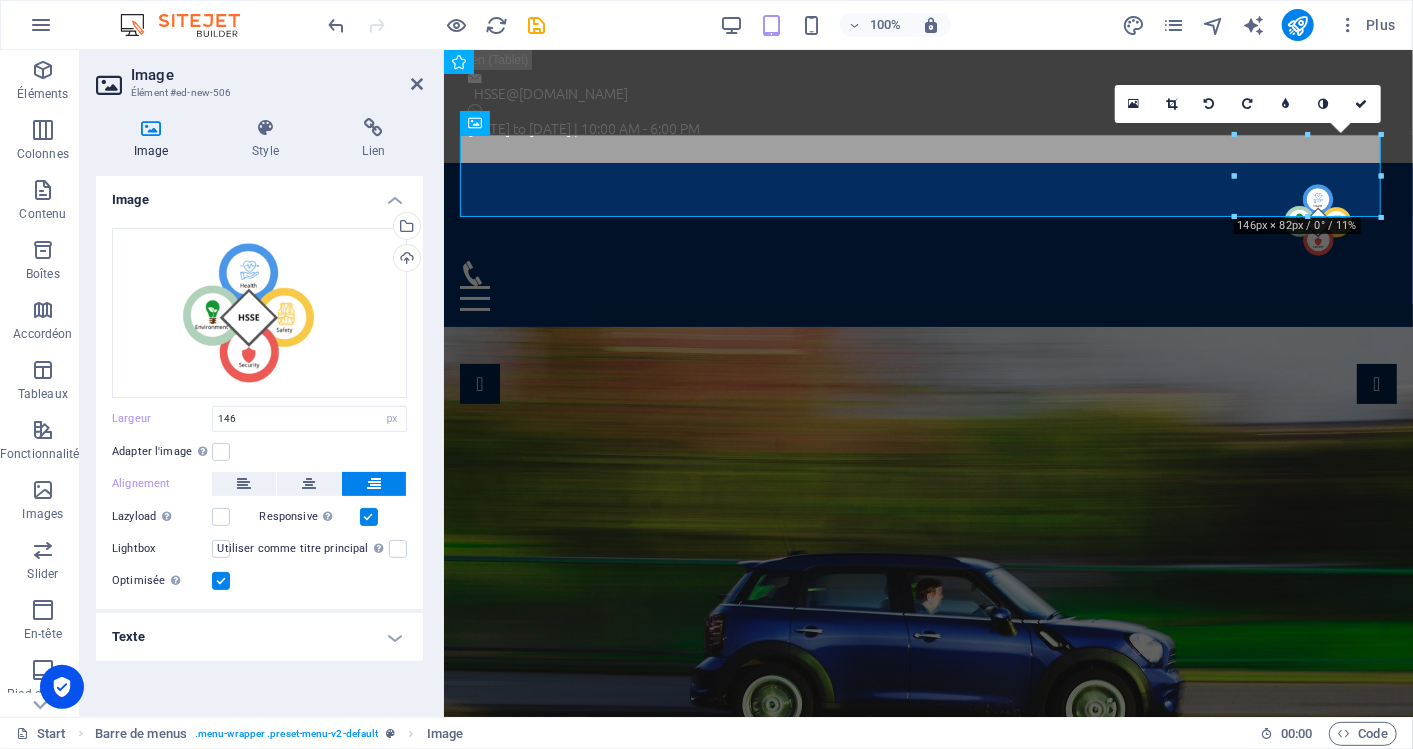 click at bounding box center [369, 517] 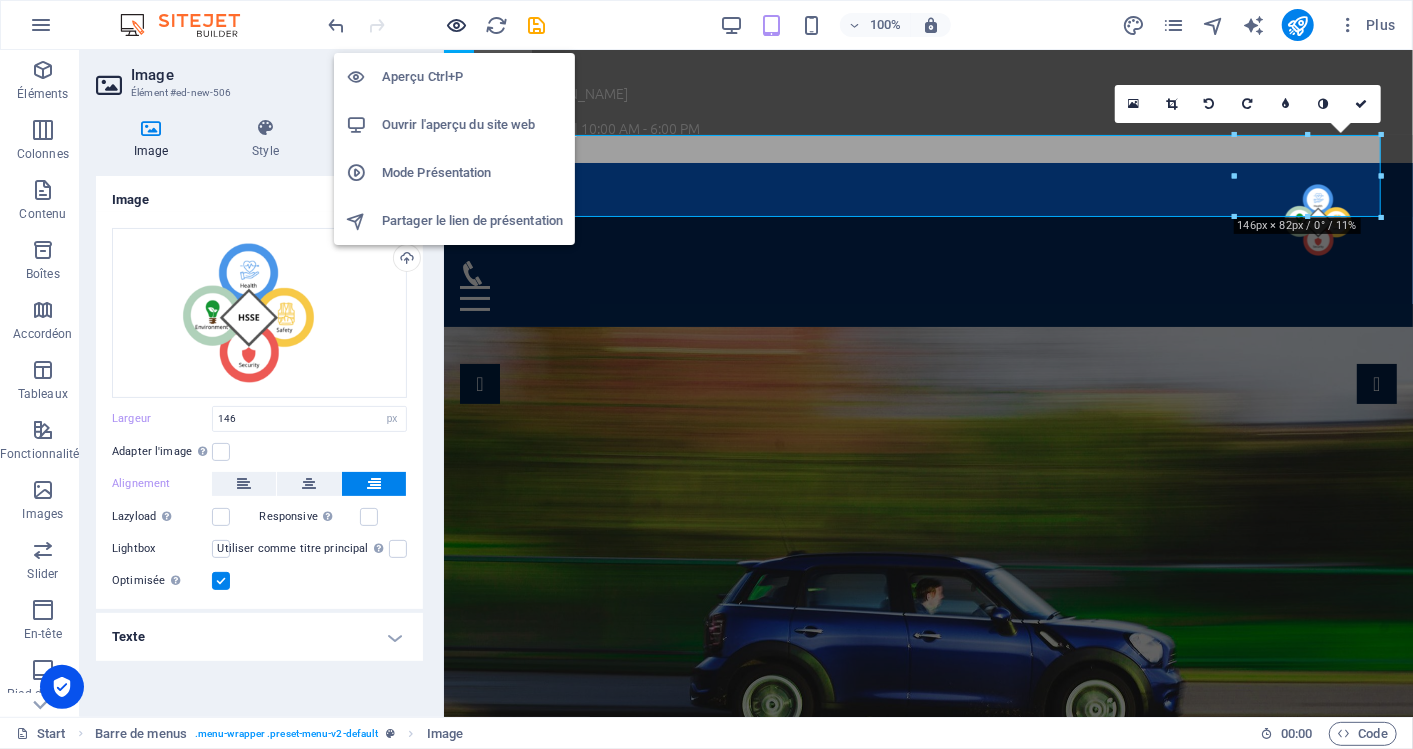 click at bounding box center [457, 25] 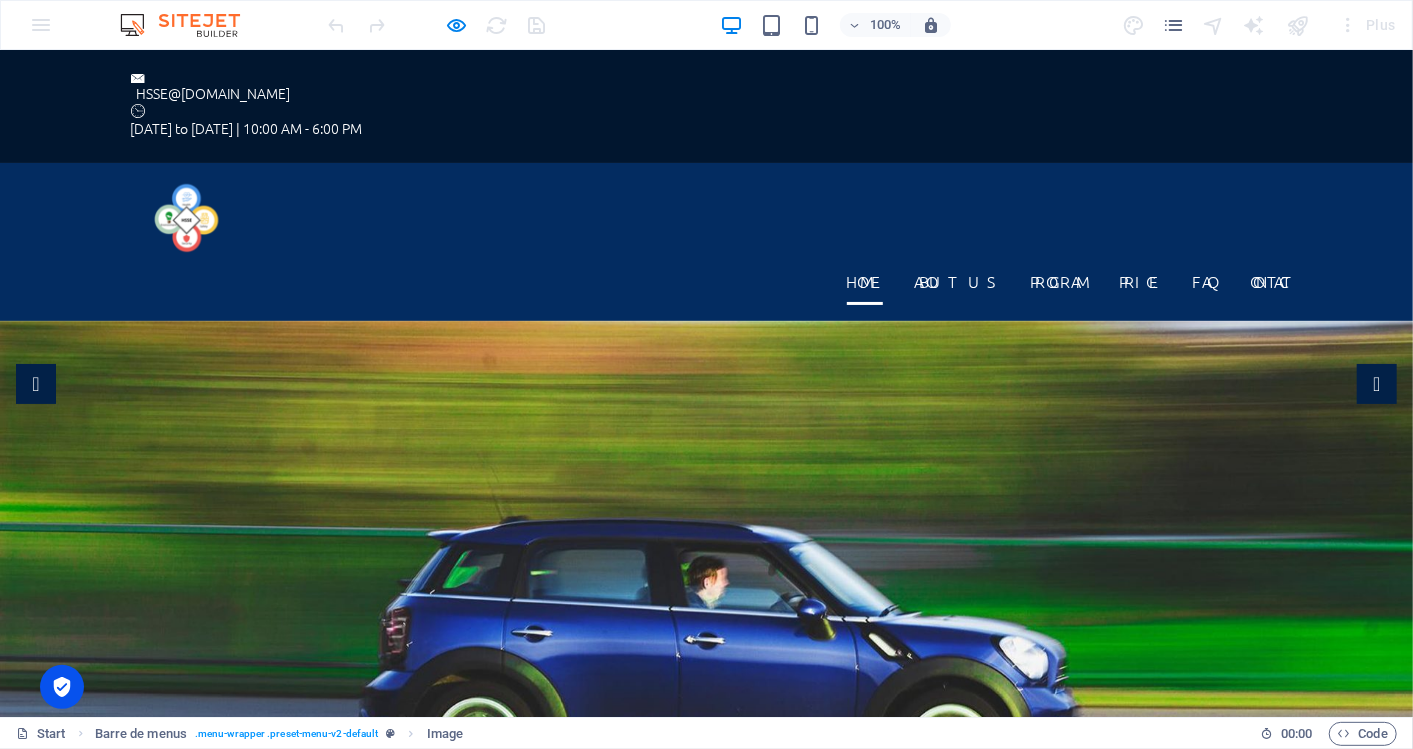 click on "[DOMAIN_NAME] The best driving school in [GEOGRAPHIC_DATA] Find out More" at bounding box center [706, 1121] 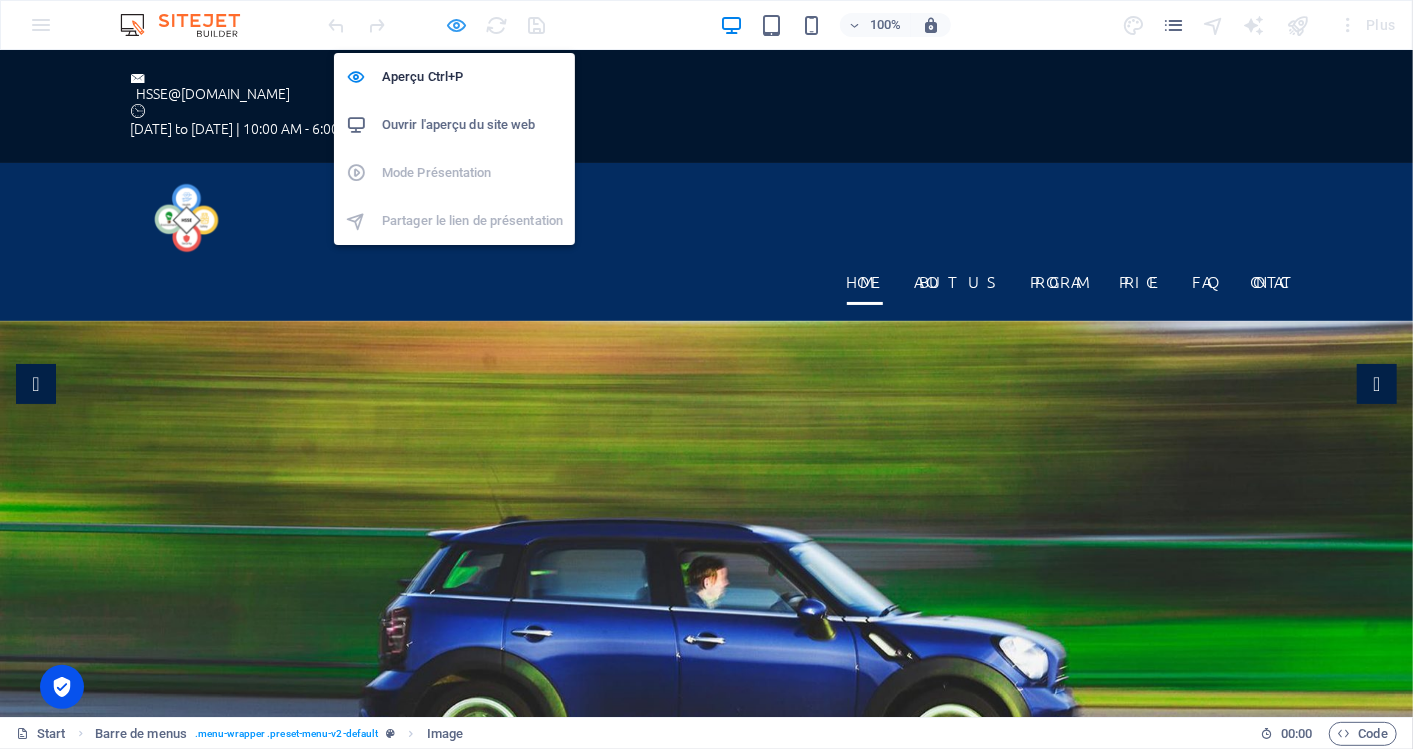 click at bounding box center (457, 25) 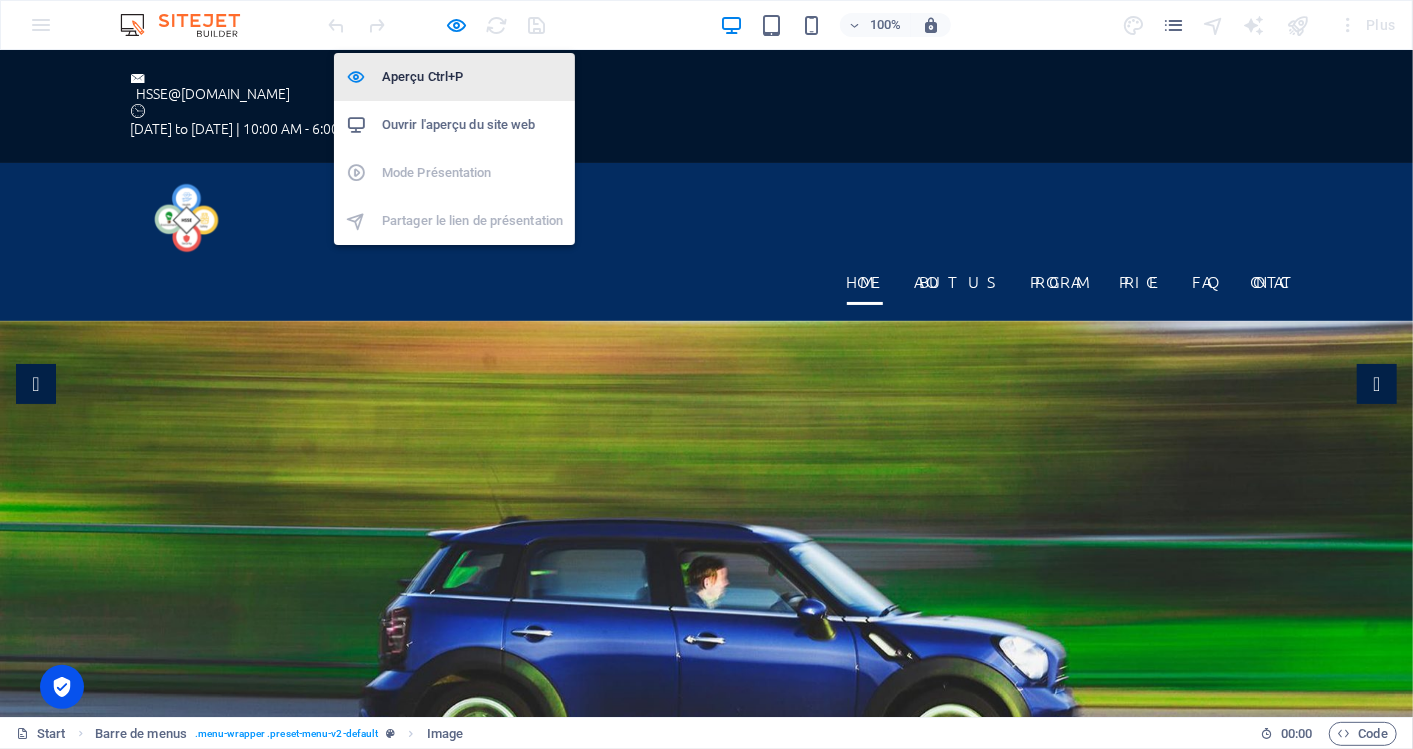 select on "px" 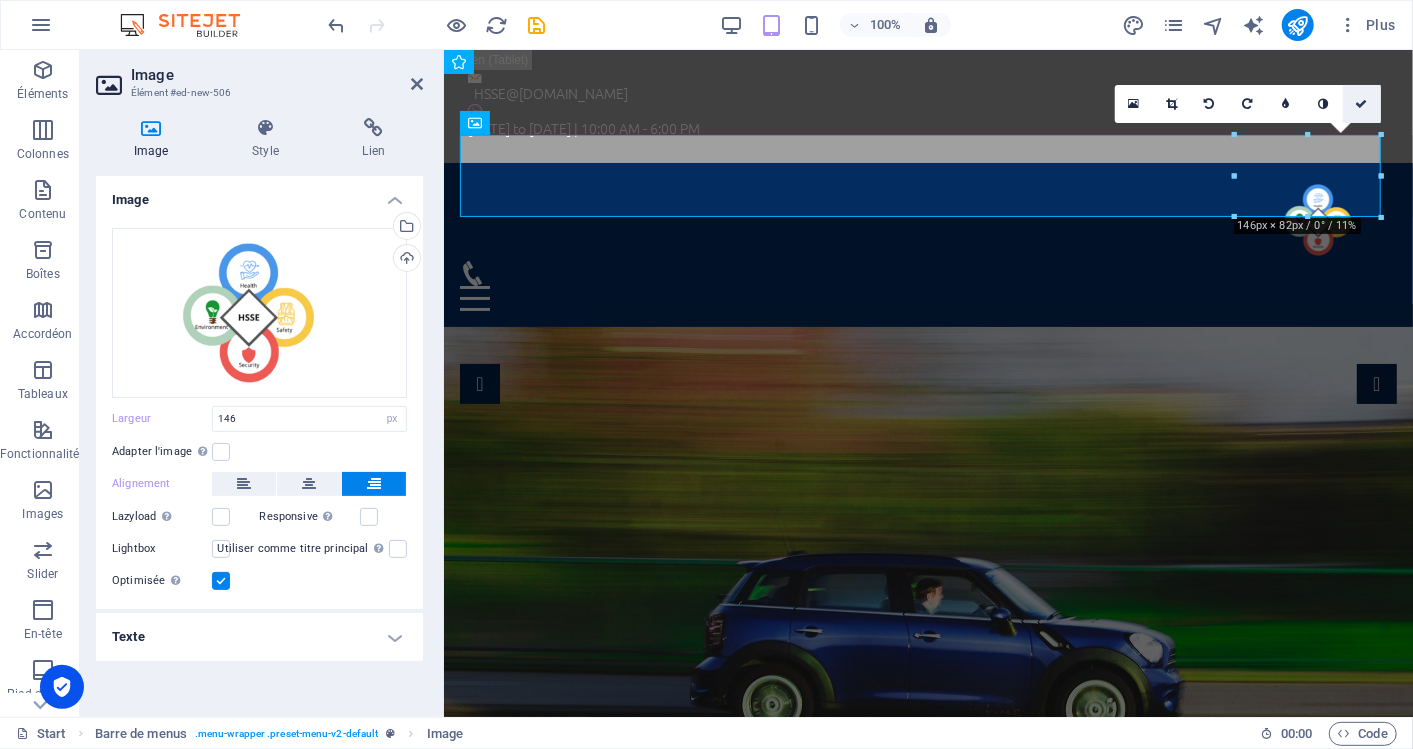 click at bounding box center (1362, 104) 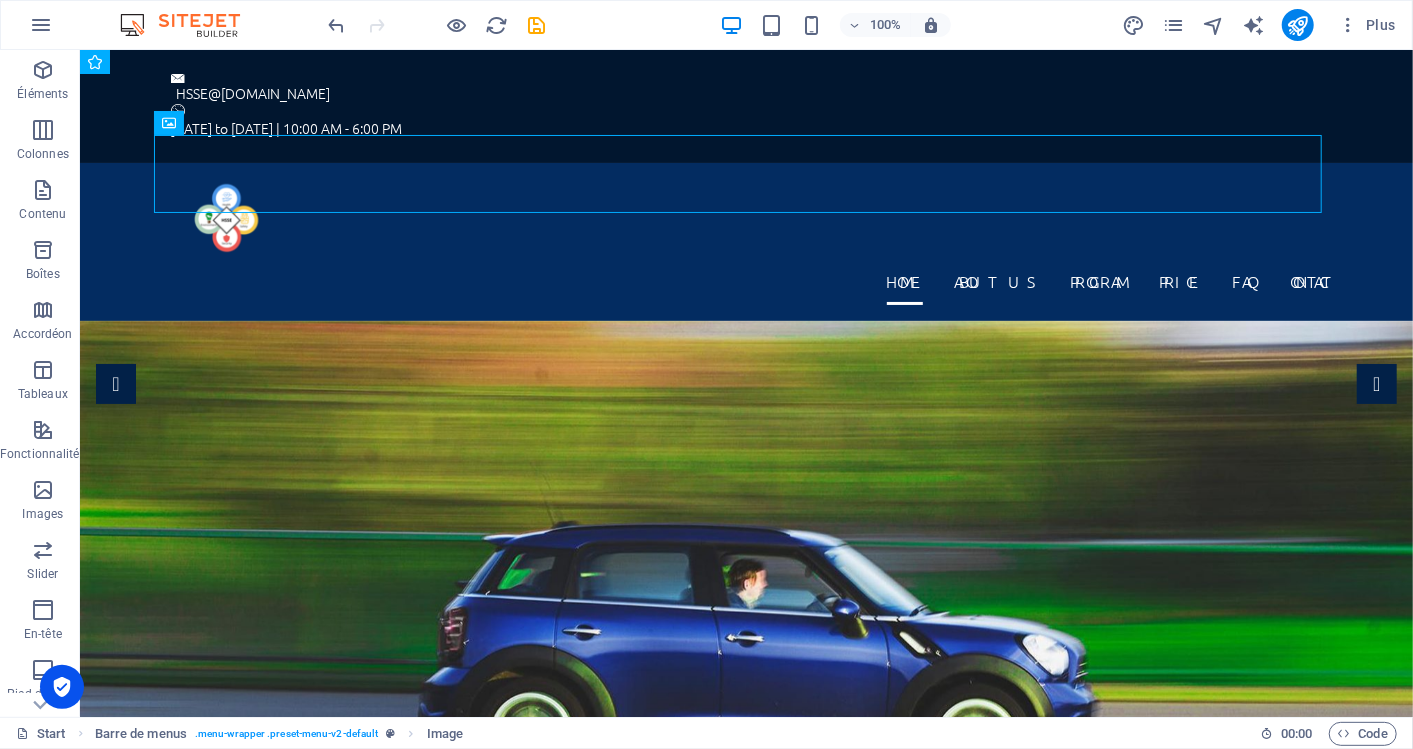 click on "100% Plus" at bounding box center [706, 25] 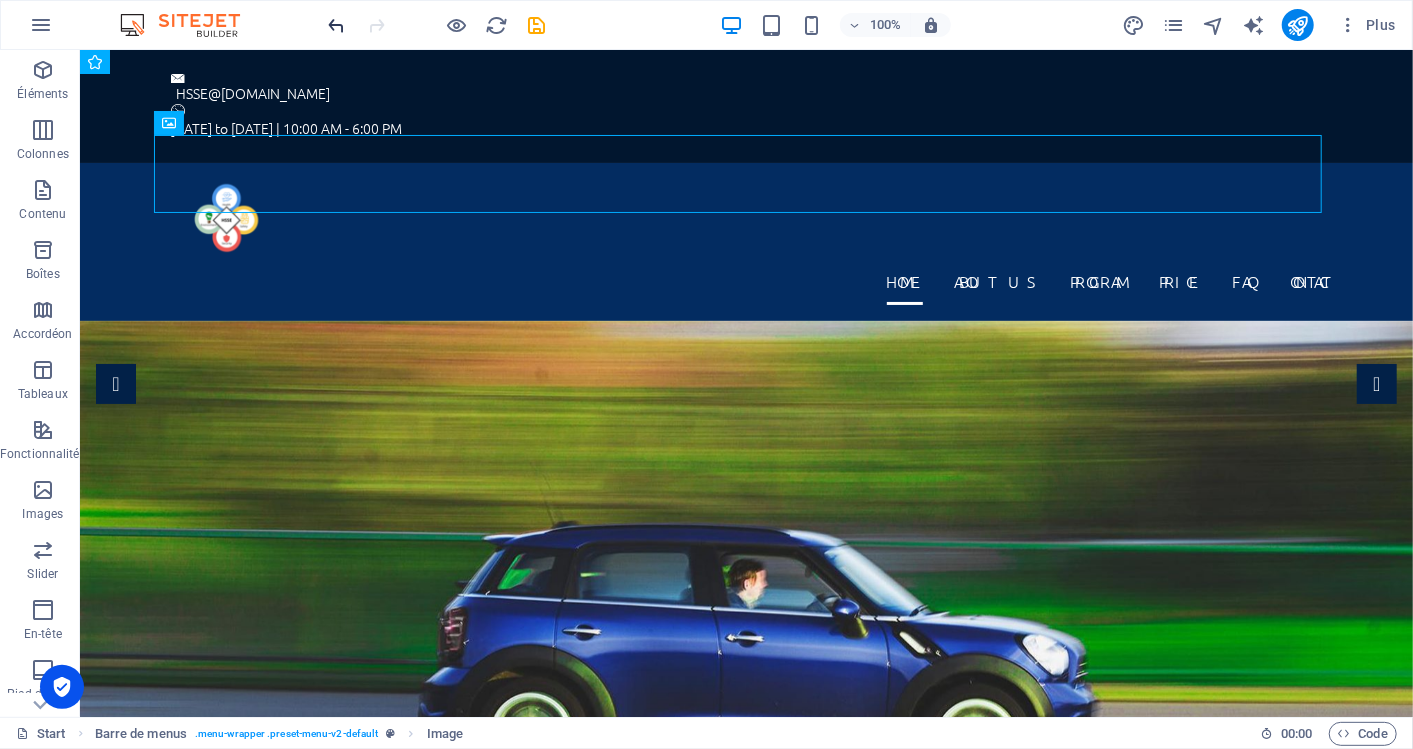 click at bounding box center (337, 25) 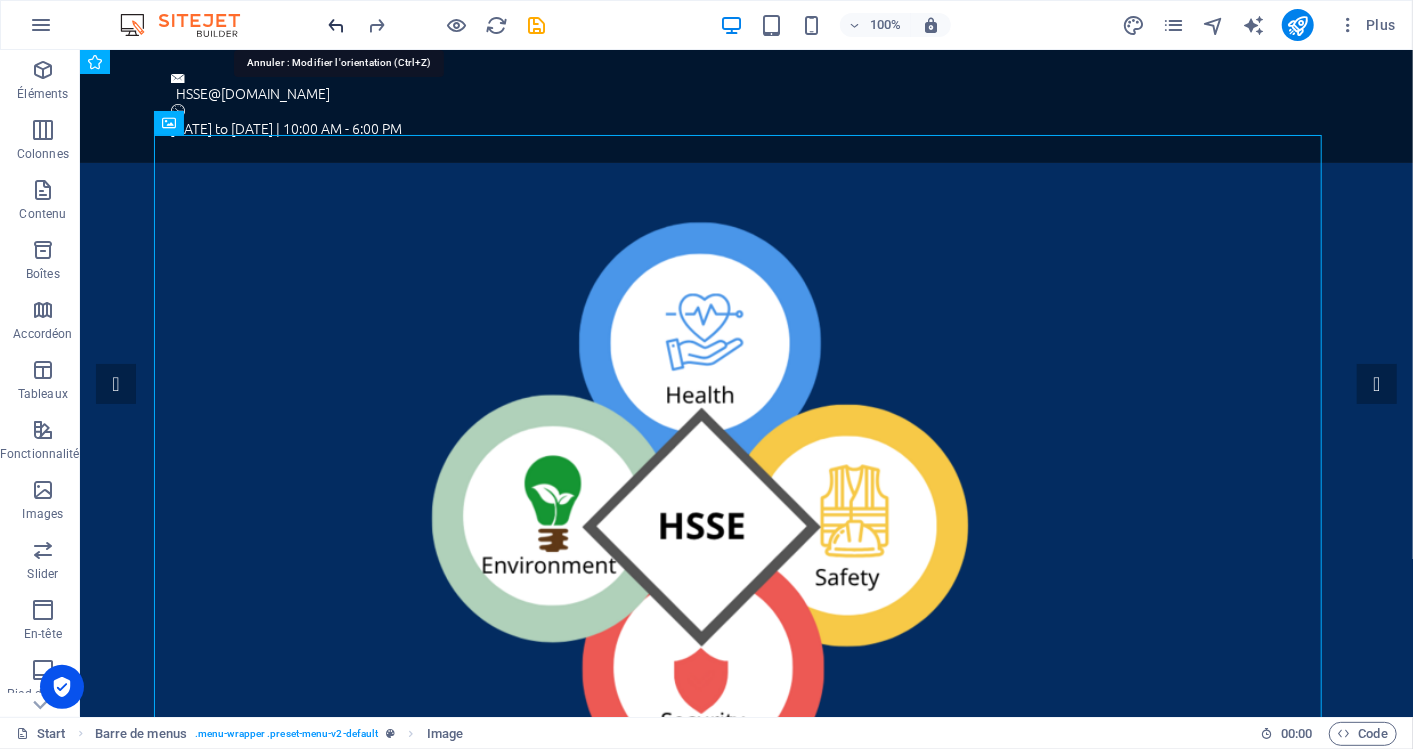 click at bounding box center (337, 25) 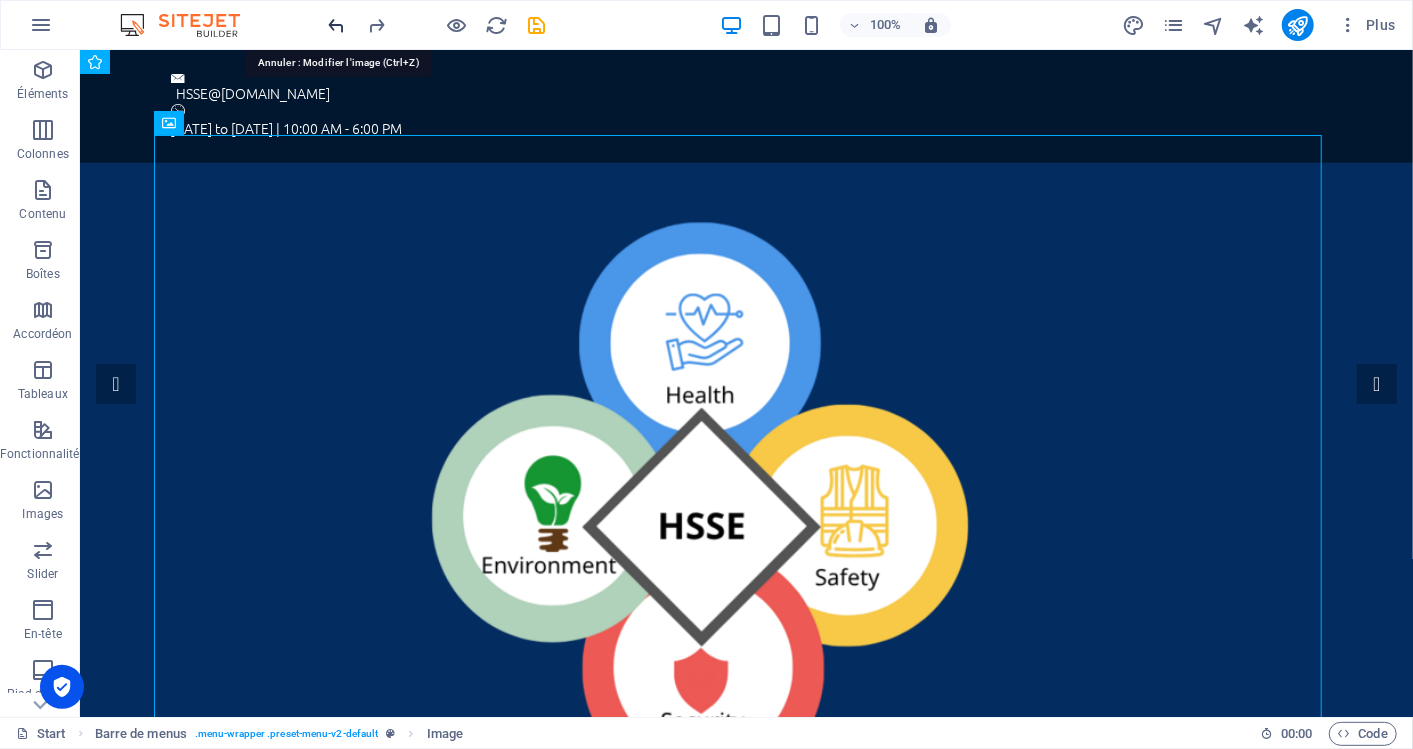 click at bounding box center [337, 25] 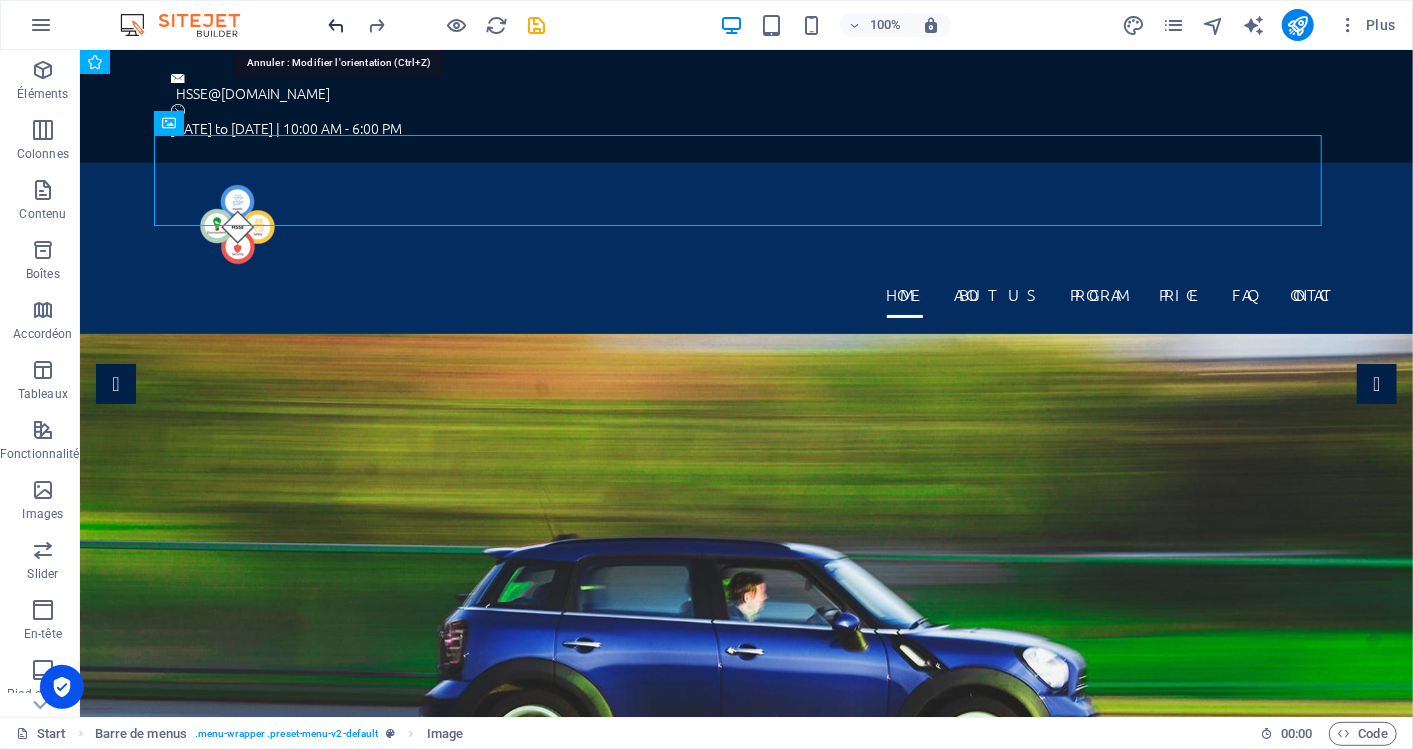 click at bounding box center [337, 25] 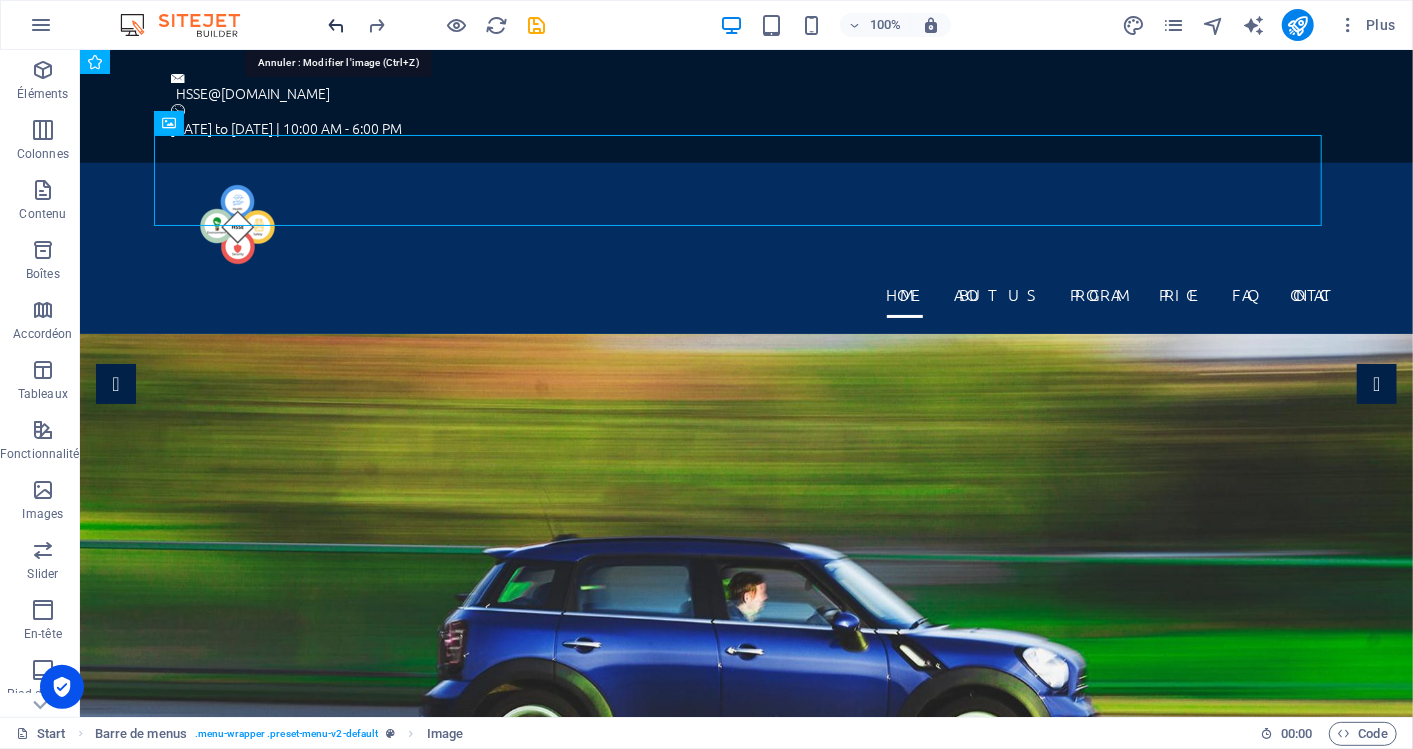 click at bounding box center (337, 25) 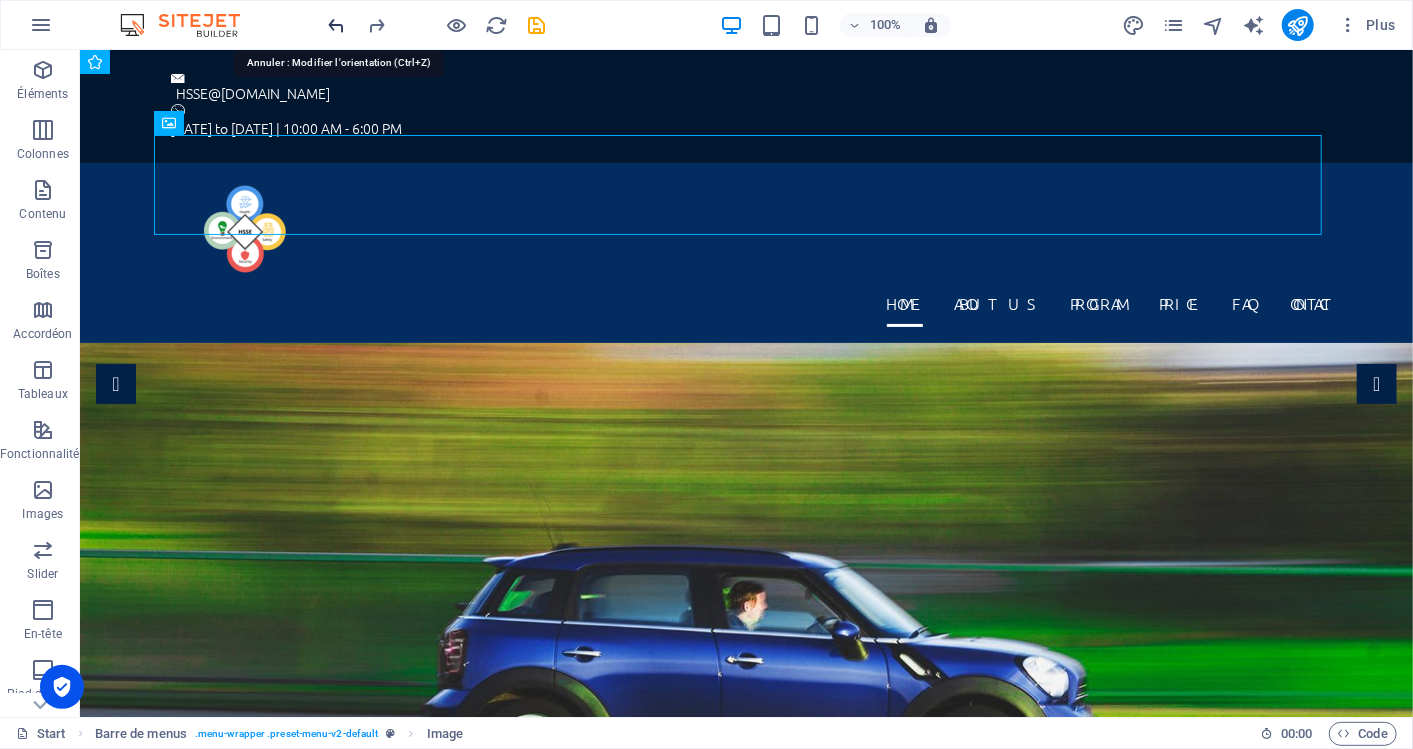 click at bounding box center [337, 25] 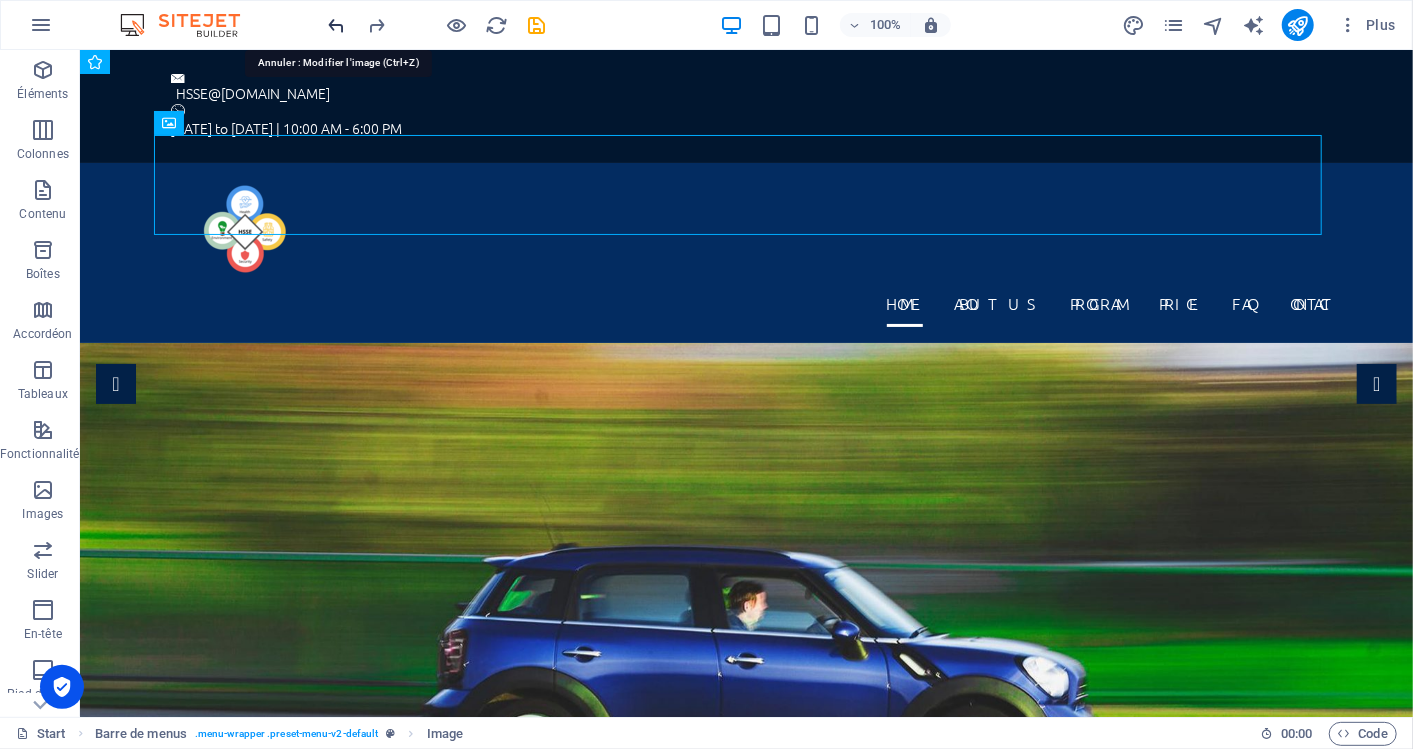 click at bounding box center [337, 25] 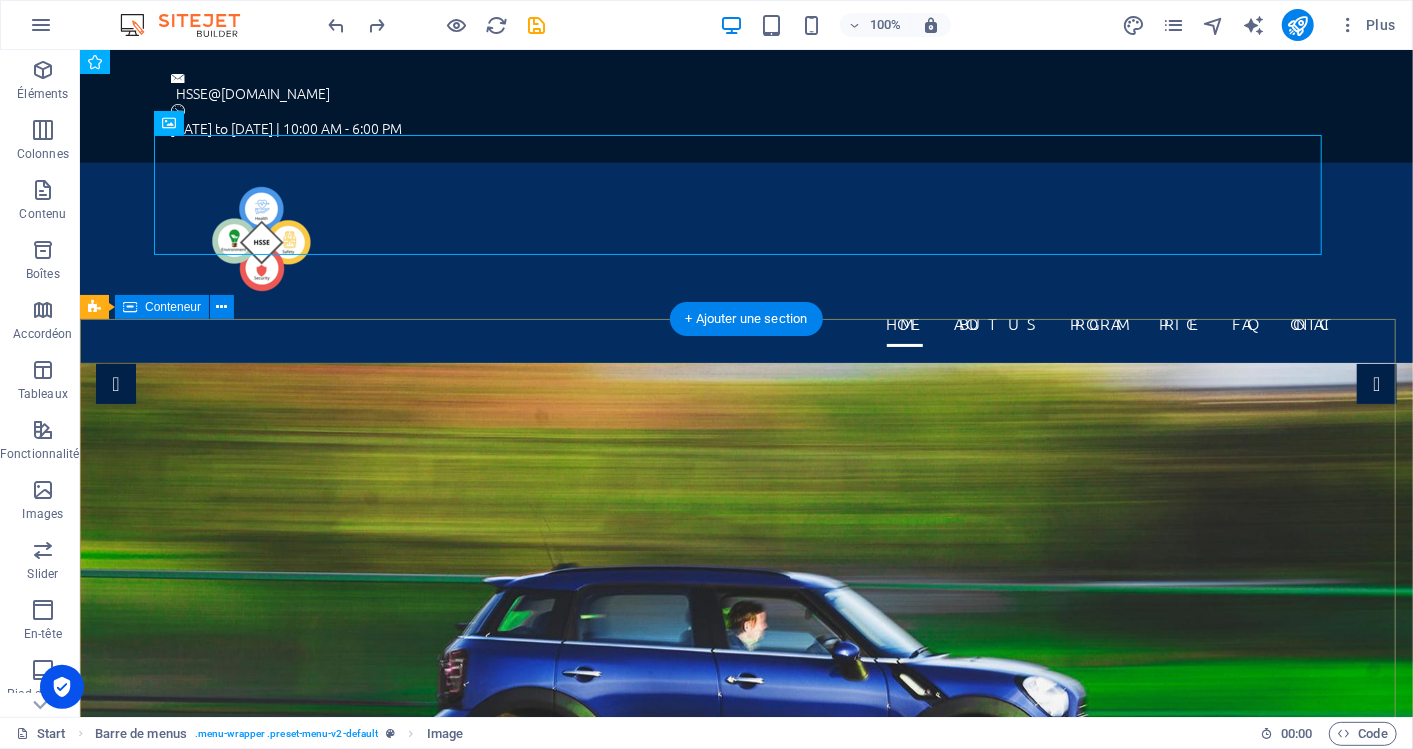 click on "[DOMAIN_NAME] The best driving school in [GEOGRAPHIC_DATA] Find out More" at bounding box center (745, 1163) 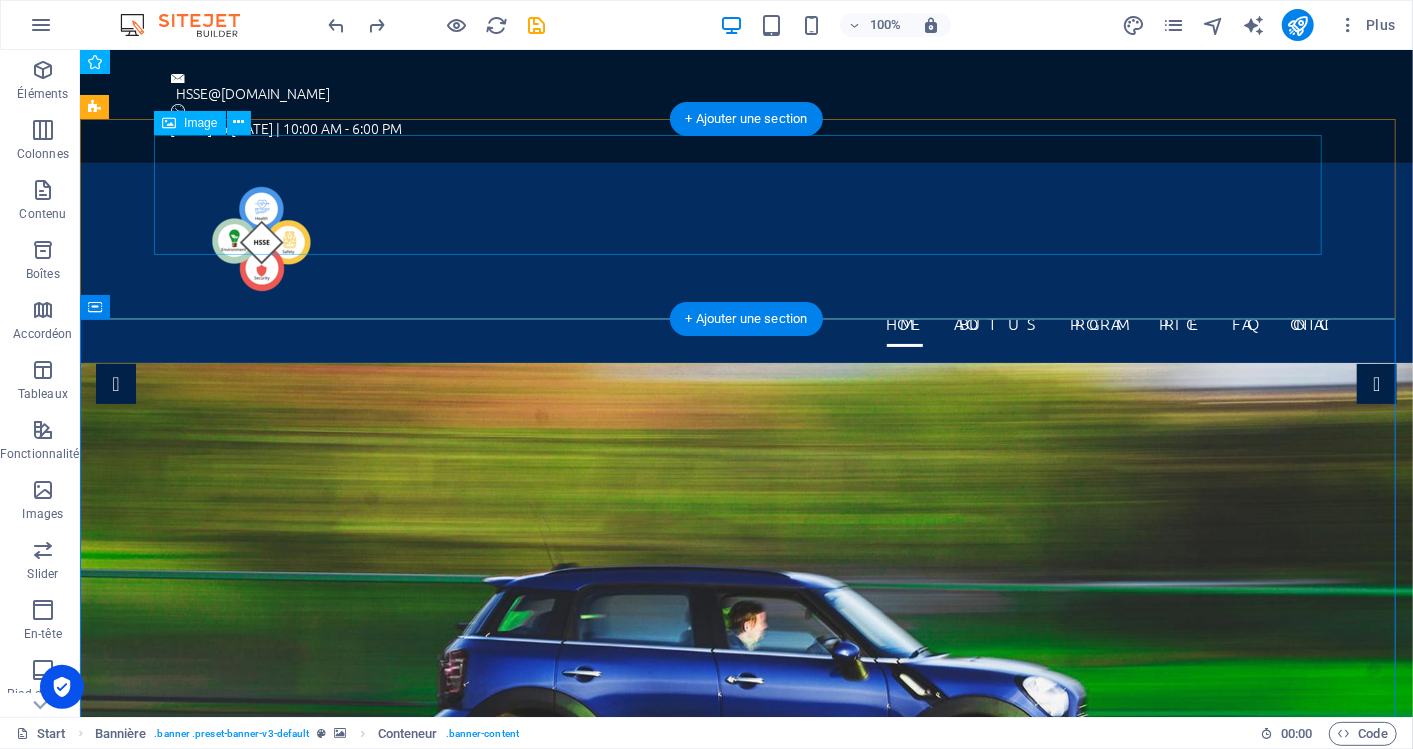 click at bounding box center [746, 238] 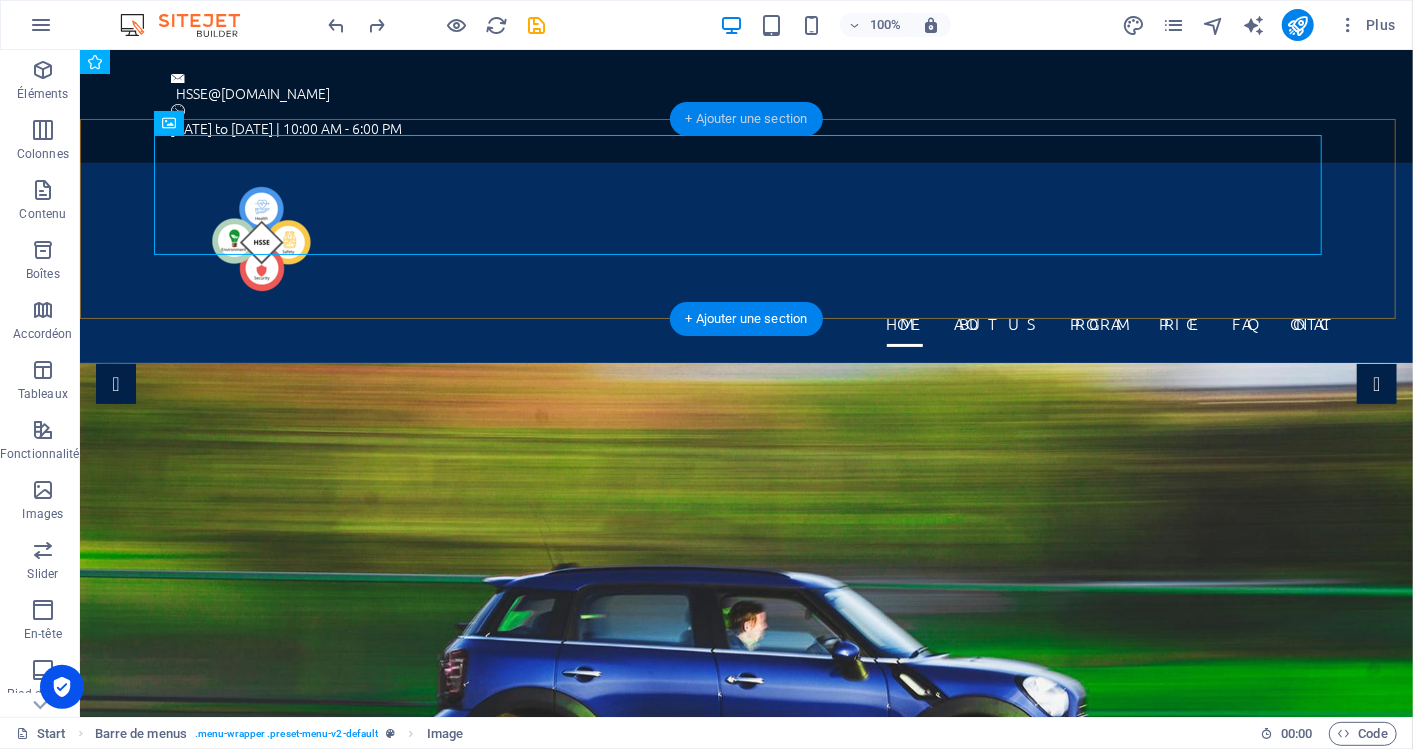 drag, startPoint x: 757, startPoint y: 108, endPoint x: 331, endPoint y: 64, distance: 428.26627 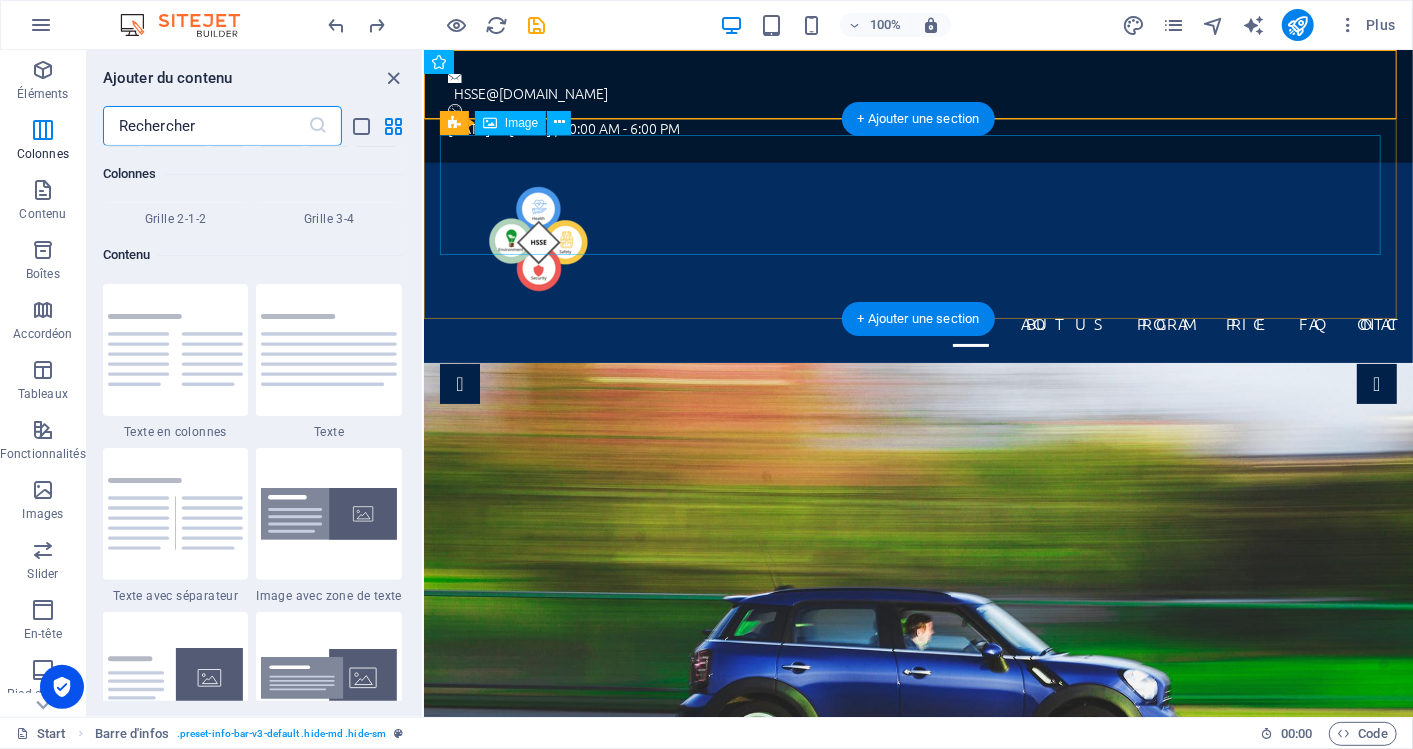 scroll, scrollTop: 3285, scrollLeft: 0, axis: vertical 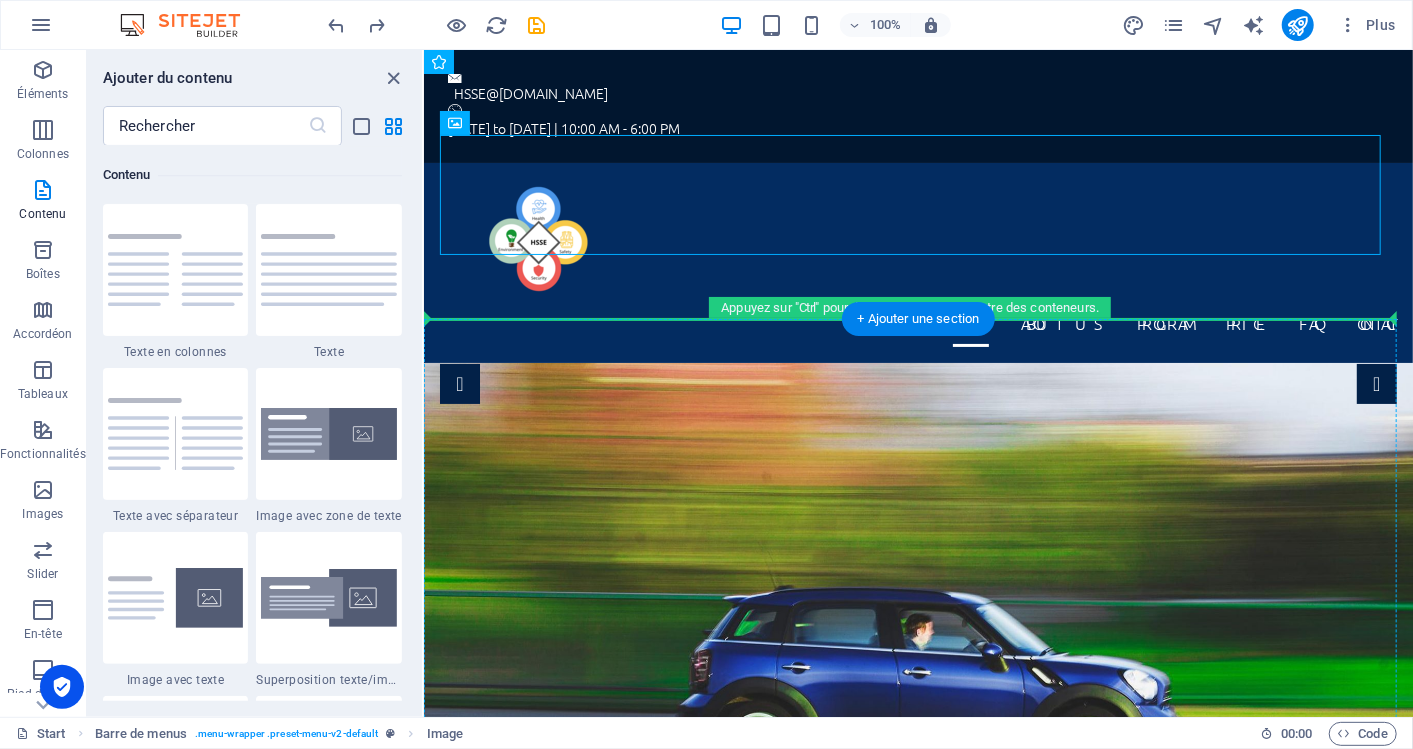 drag, startPoint x: 547, startPoint y: 199, endPoint x: 614, endPoint y: 416, distance: 227.10791 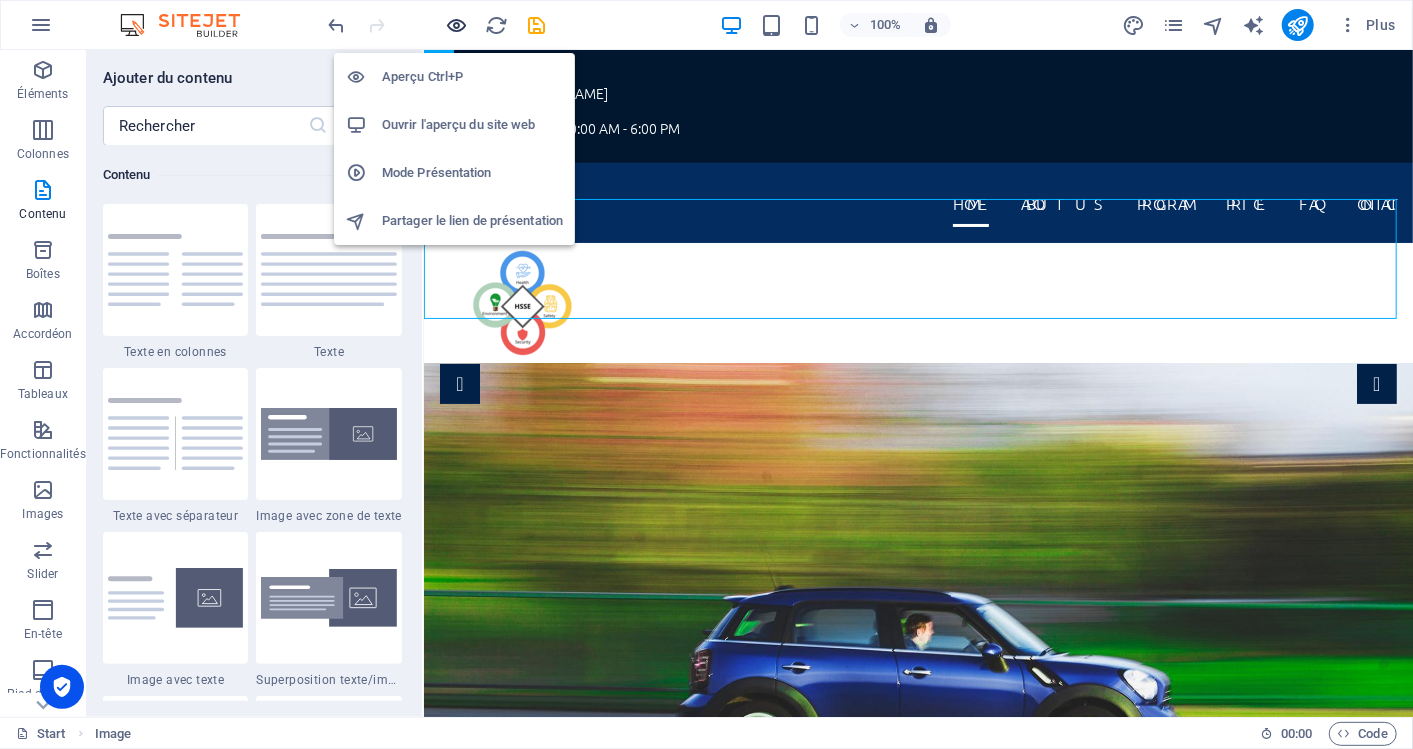 click at bounding box center (457, 25) 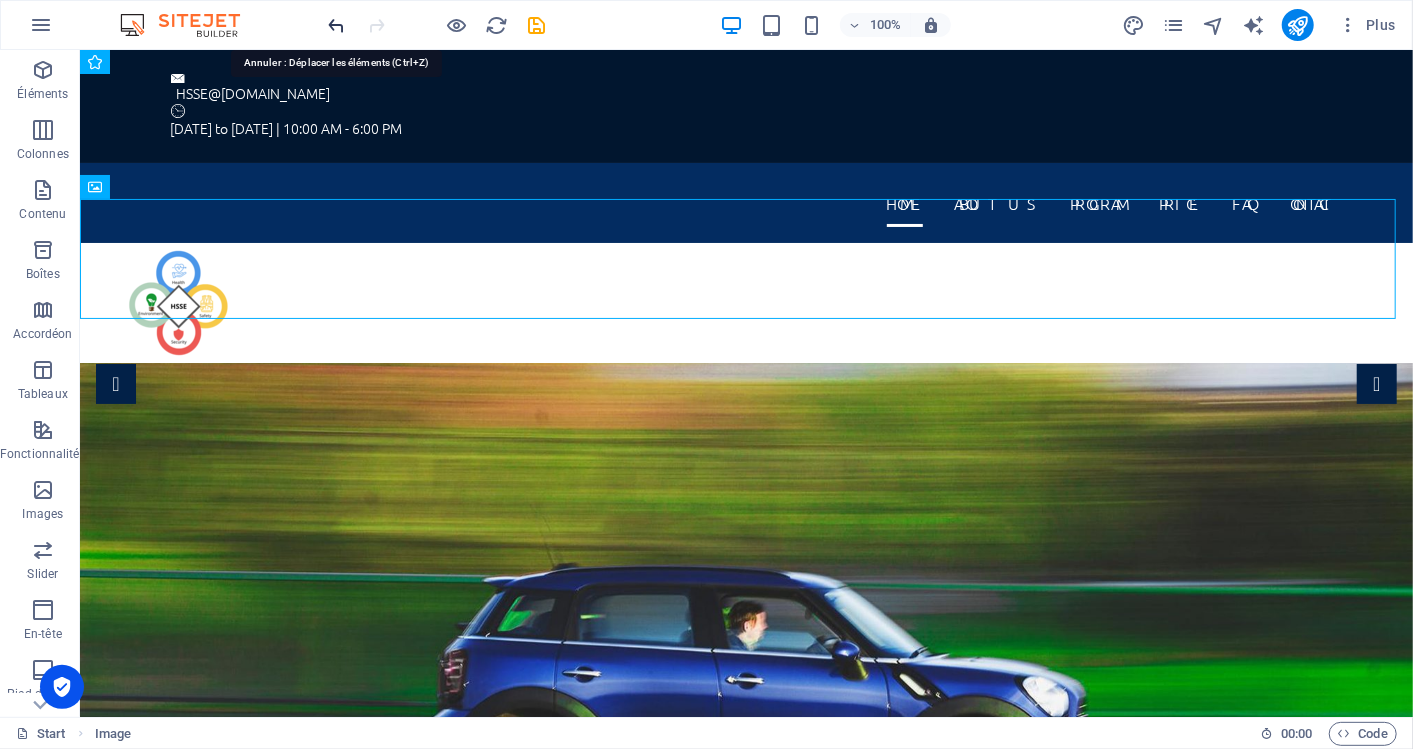 click at bounding box center [337, 25] 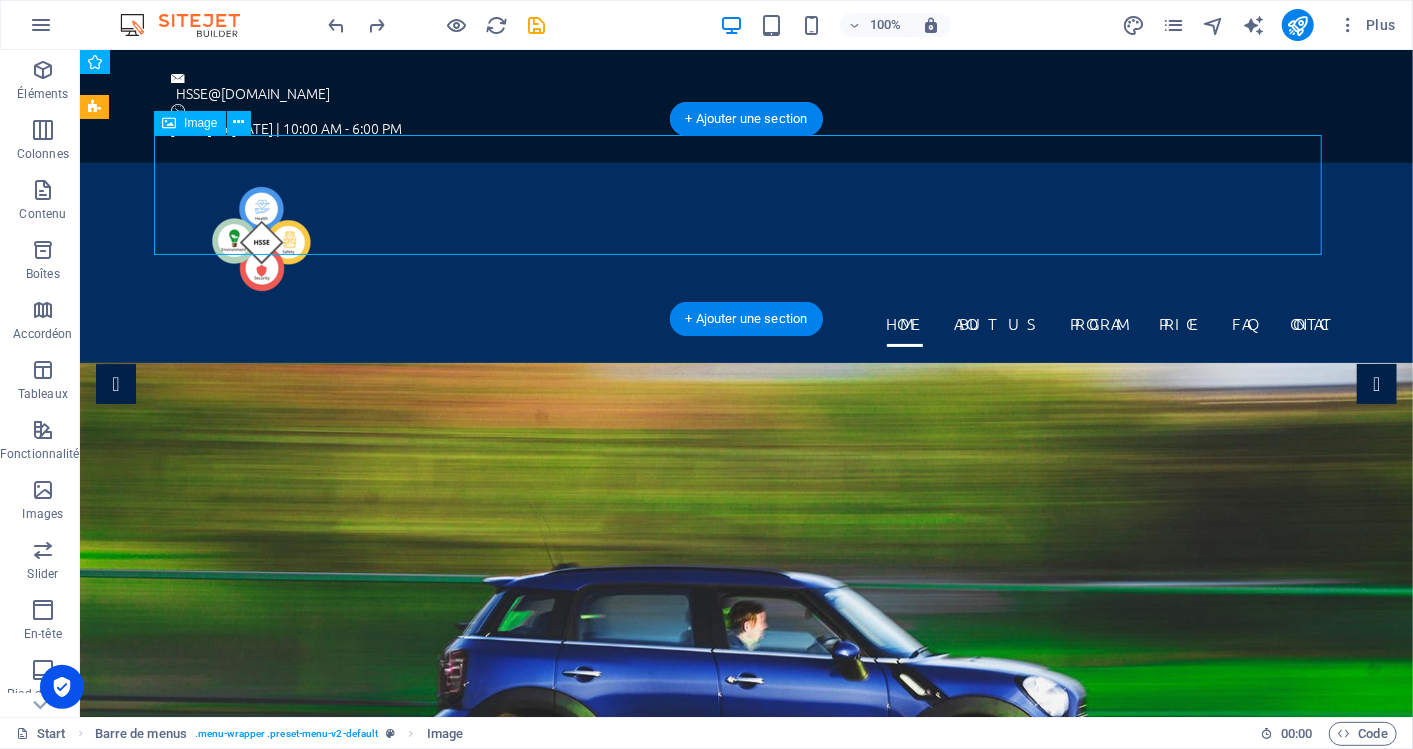 drag, startPoint x: 266, startPoint y: 189, endPoint x: 1185, endPoint y: 190, distance: 919.00055 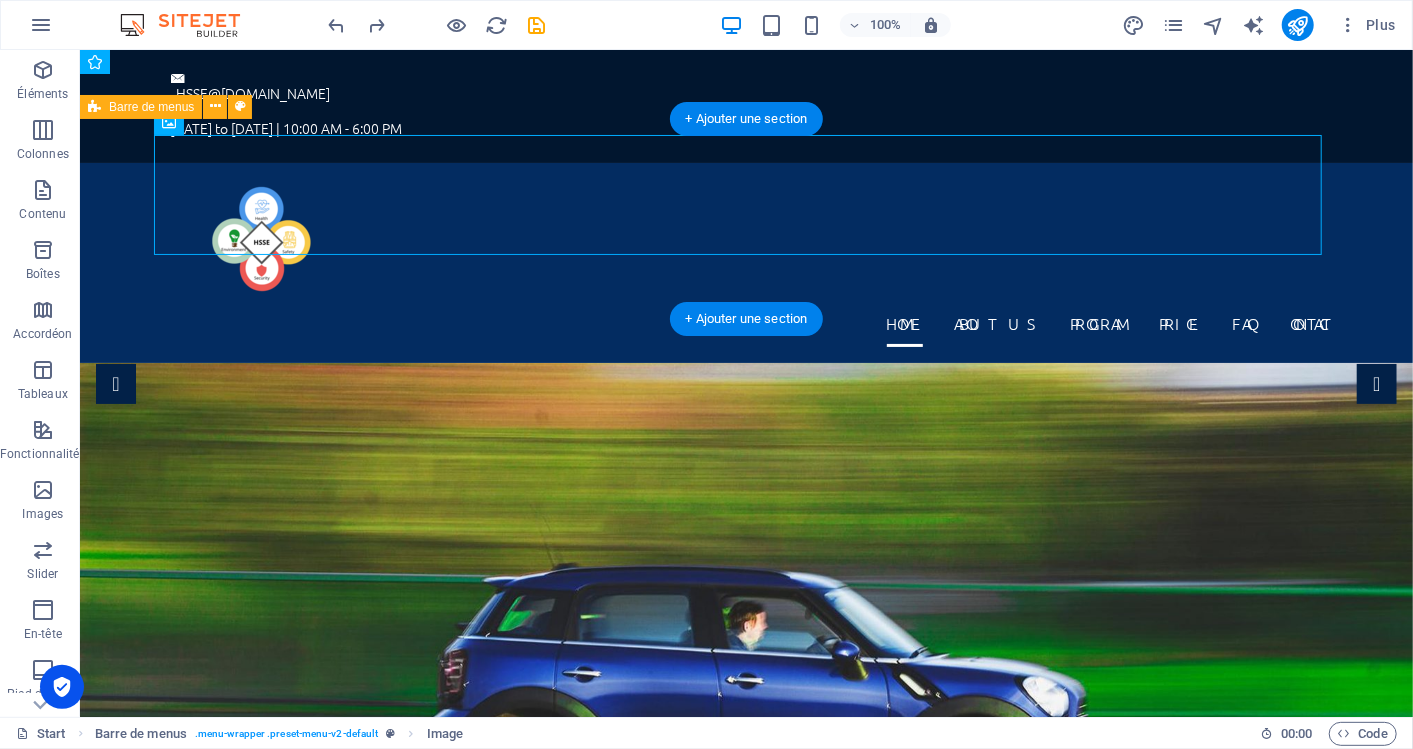 click on "Home About us Program Price FAQ Contact" at bounding box center [745, 262] 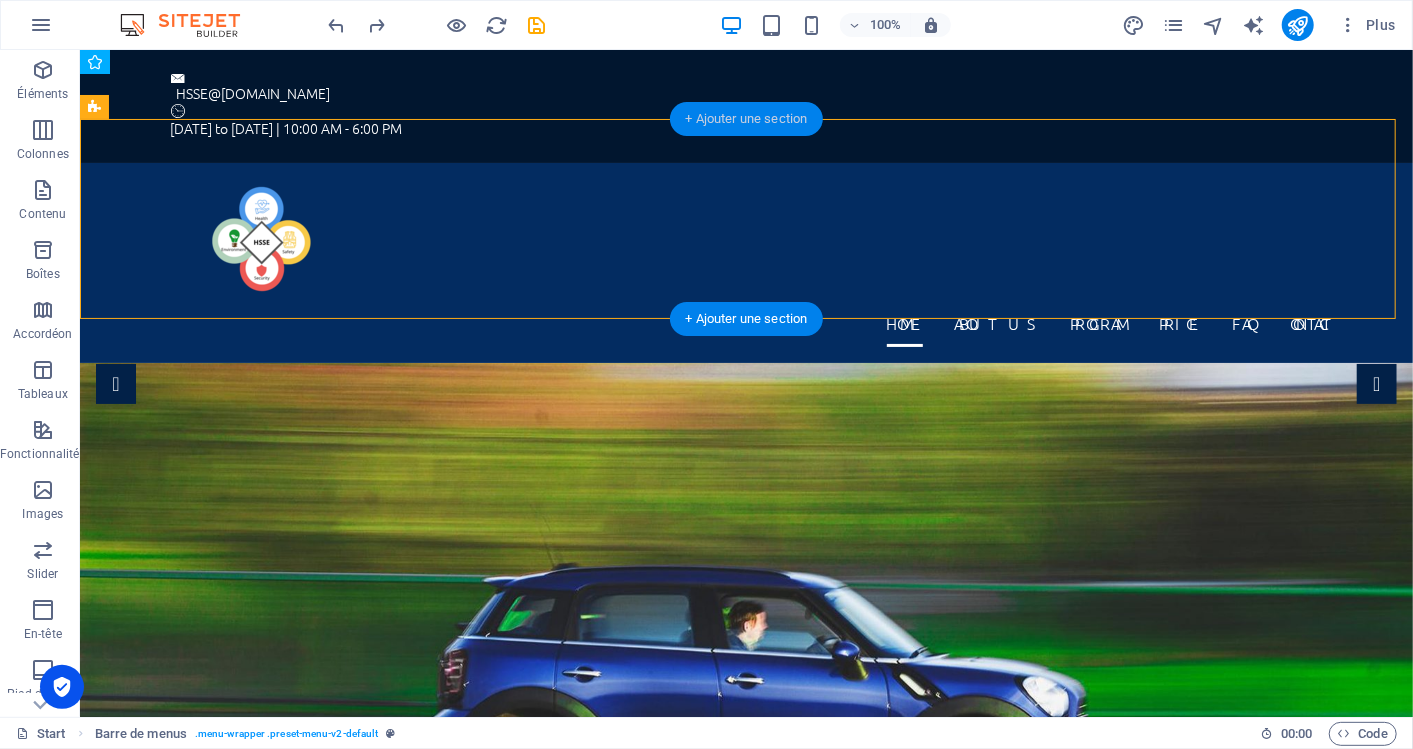 click on "+ Ajouter une section" at bounding box center (747, 119) 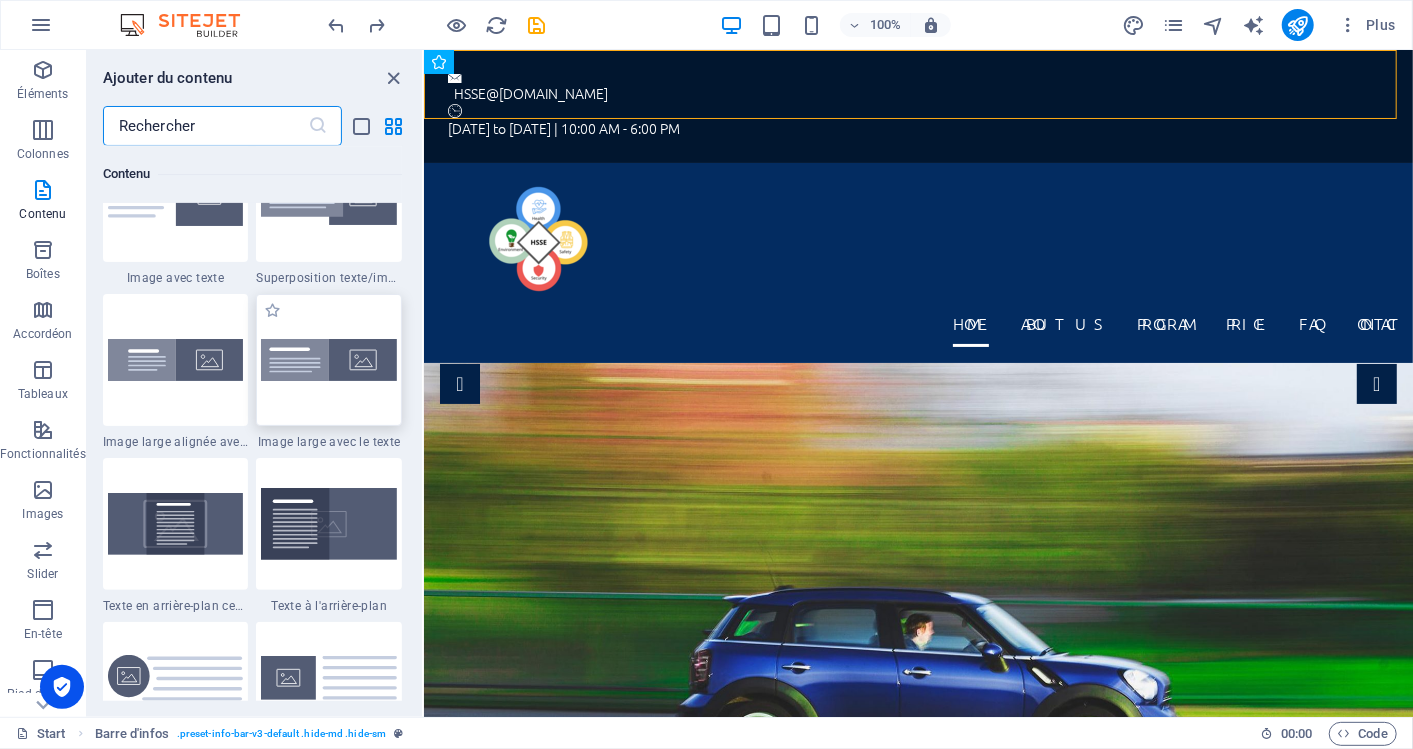 scroll, scrollTop: 3730, scrollLeft: 0, axis: vertical 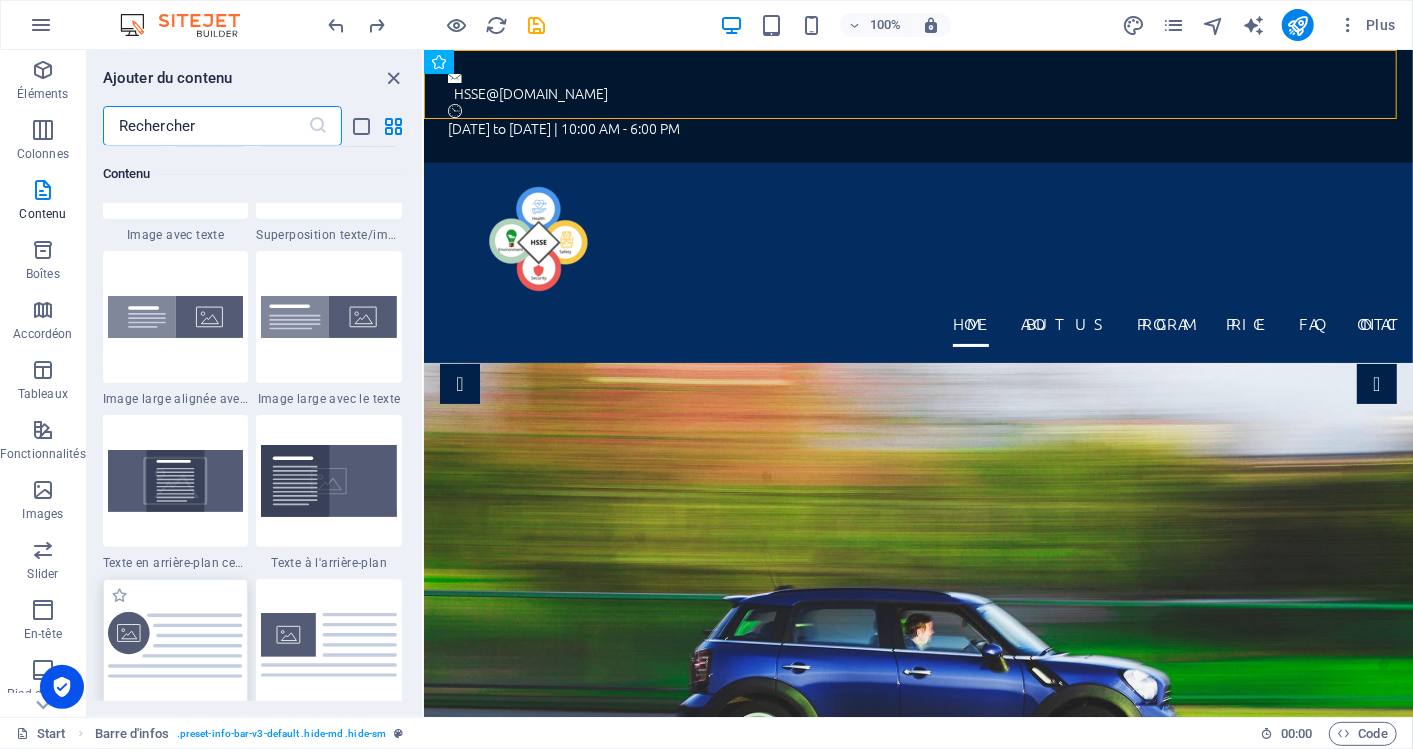click at bounding box center (176, 644) 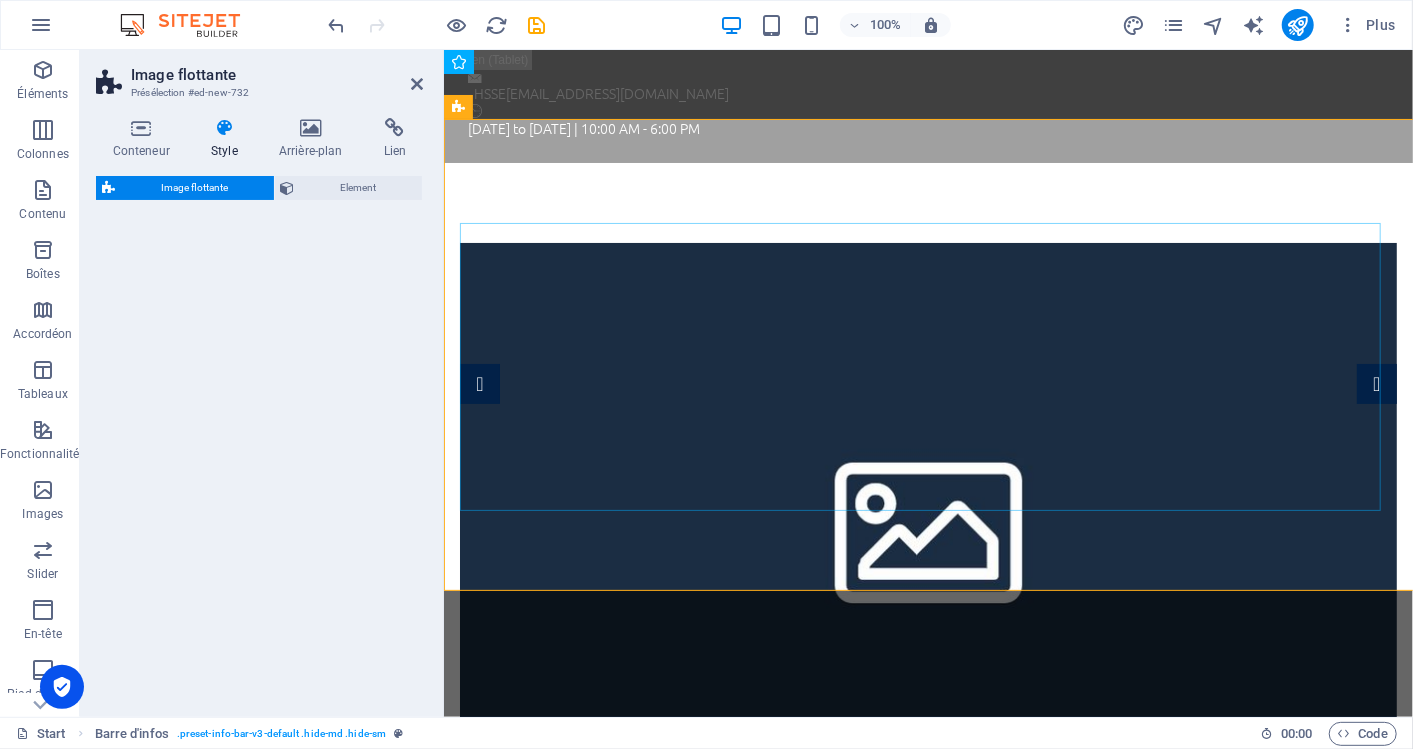 select on "%" 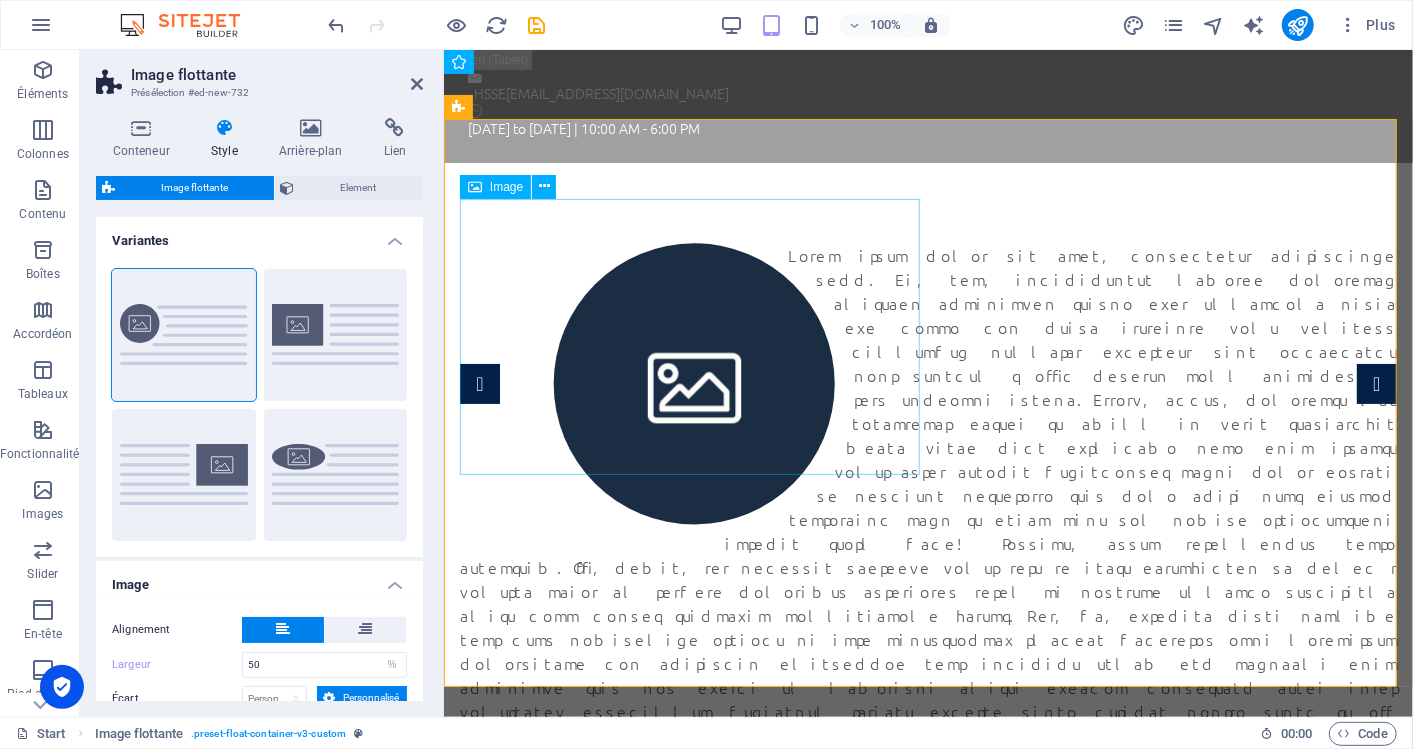 click at bounding box center (693, 382) 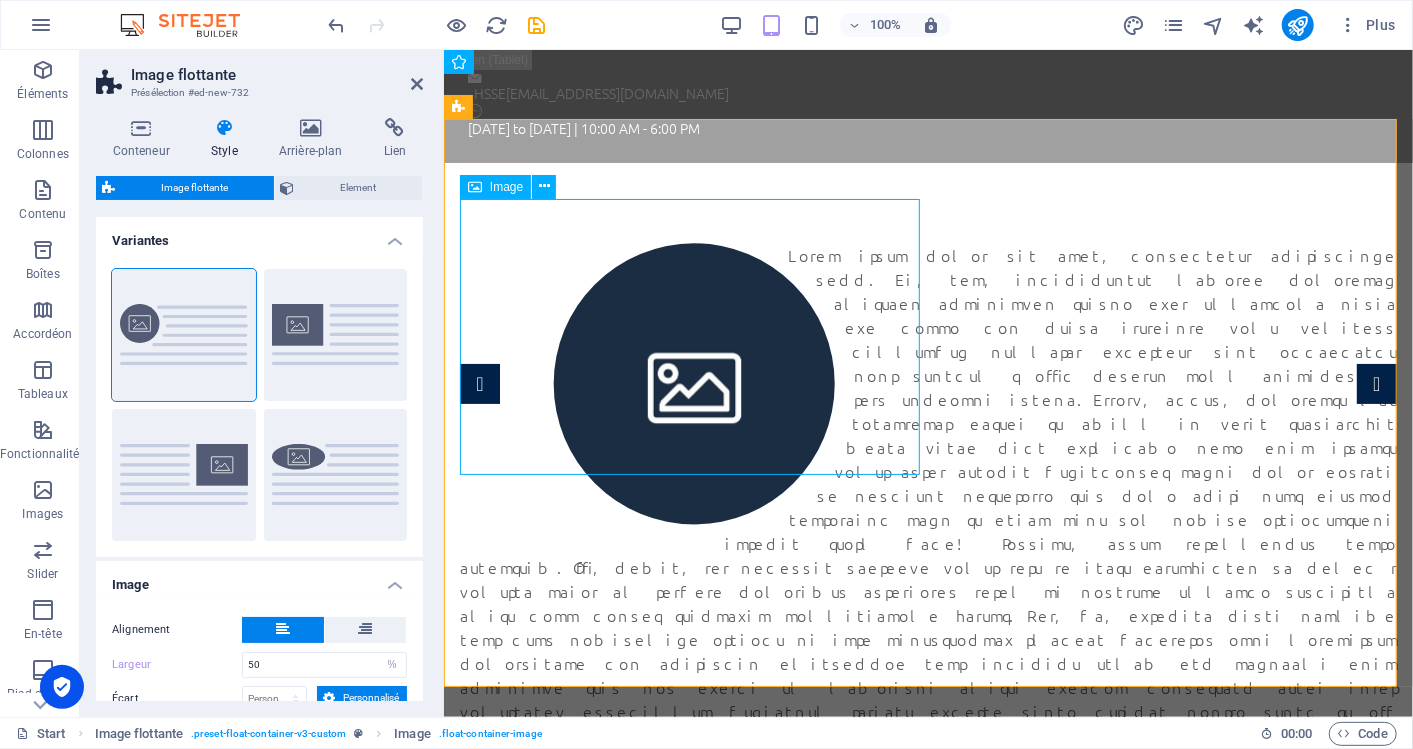 click at bounding box center [693, 382] 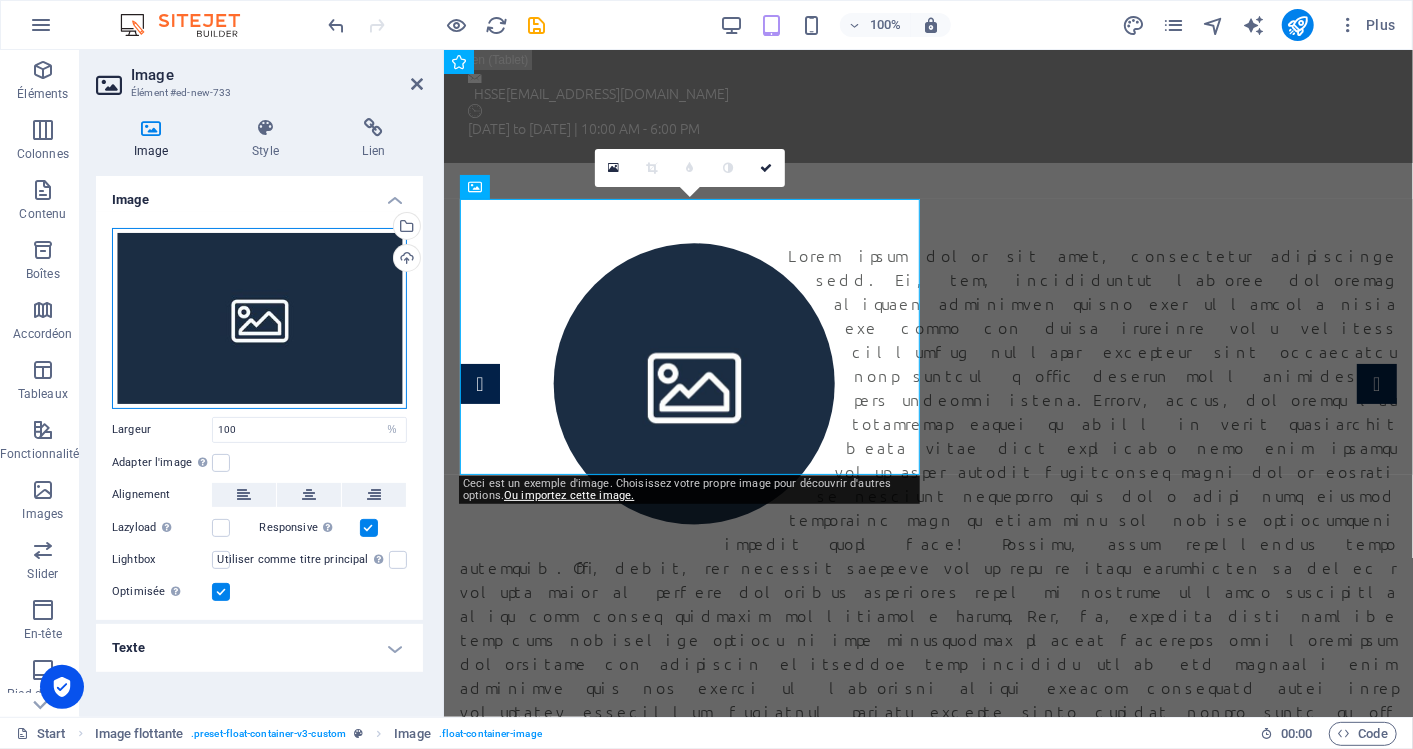 click on "Glissez les fichiers ici, cliquez pour choisir les fichiers ou  sélectionnez les fichiers depuis Fichiers ou depuis notre stock gratuit de photos et de vidéos" at bounding box center [259, 318] 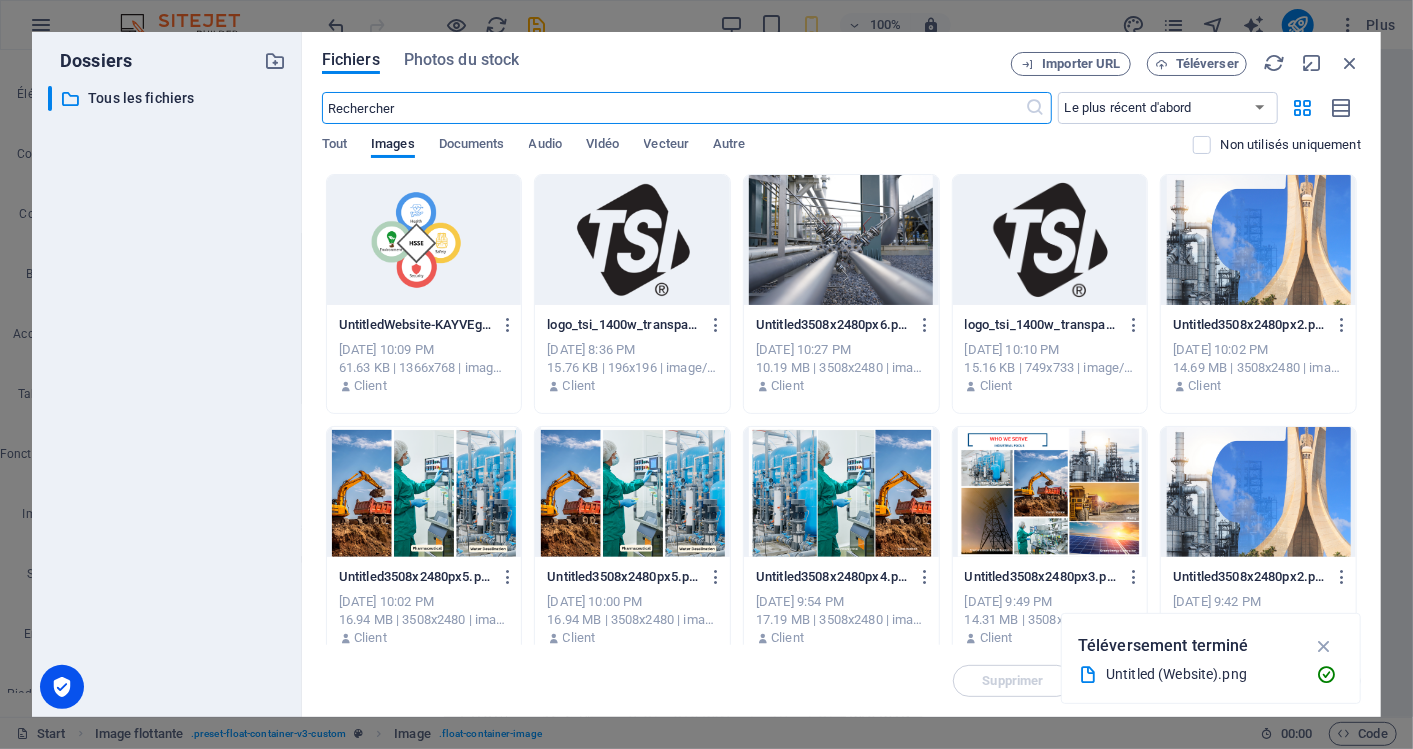 click at bounding box center [424, 240] 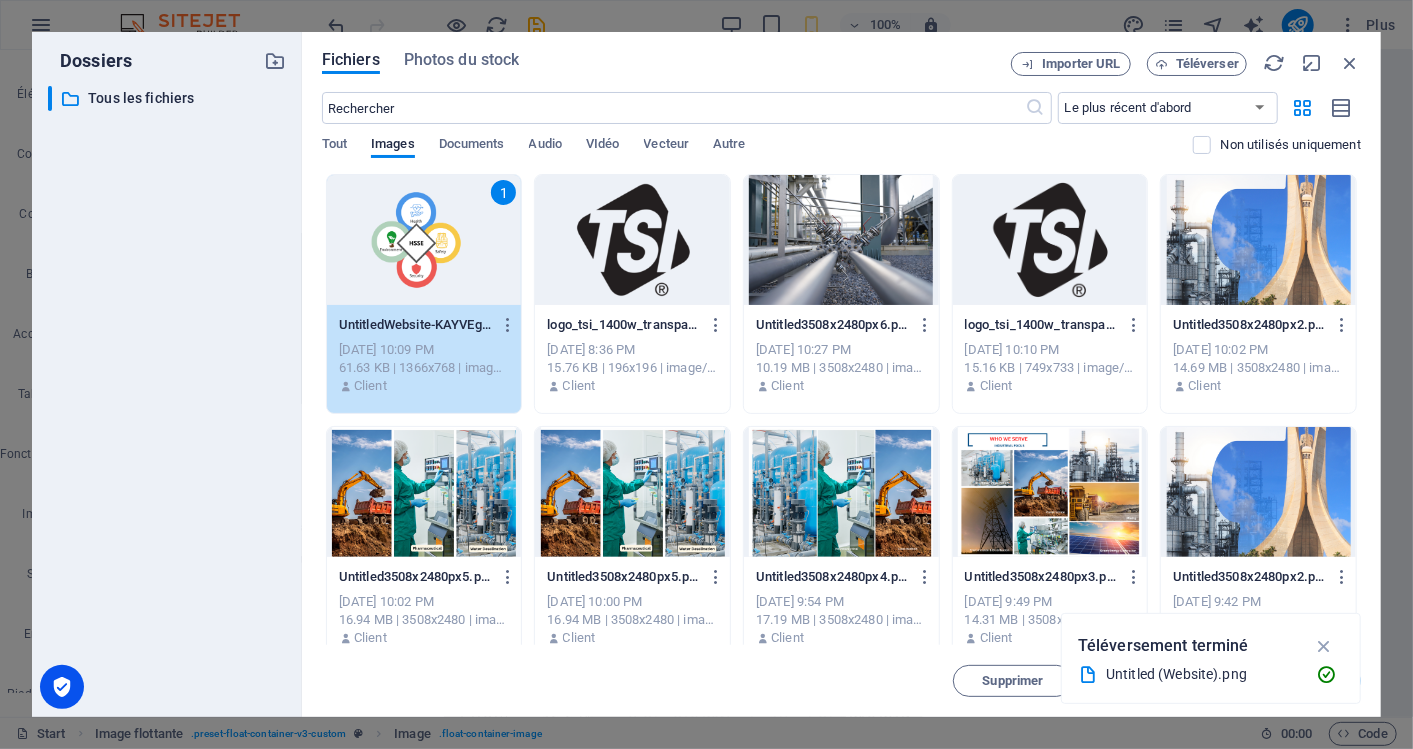 click on "1" at bounding box center (424, 240) 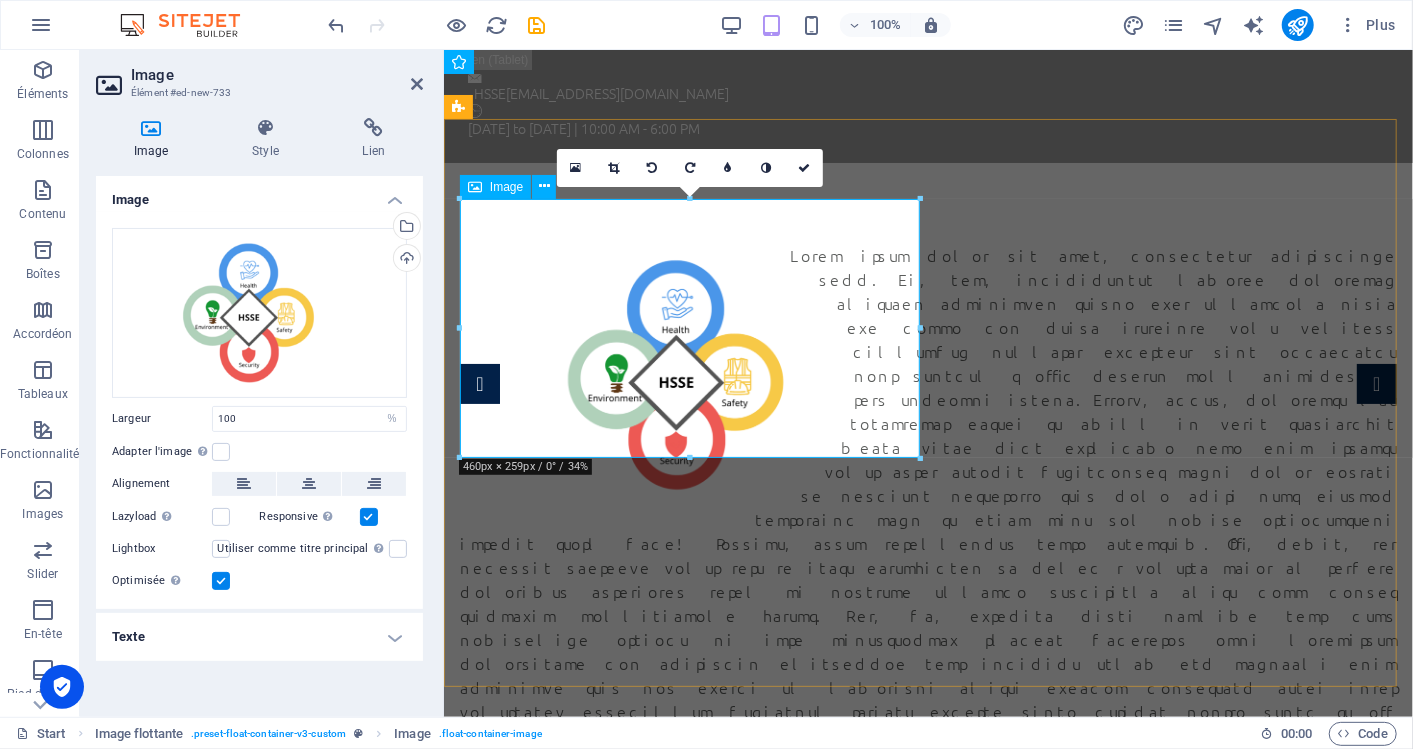 click at bounding box center (693, 374) 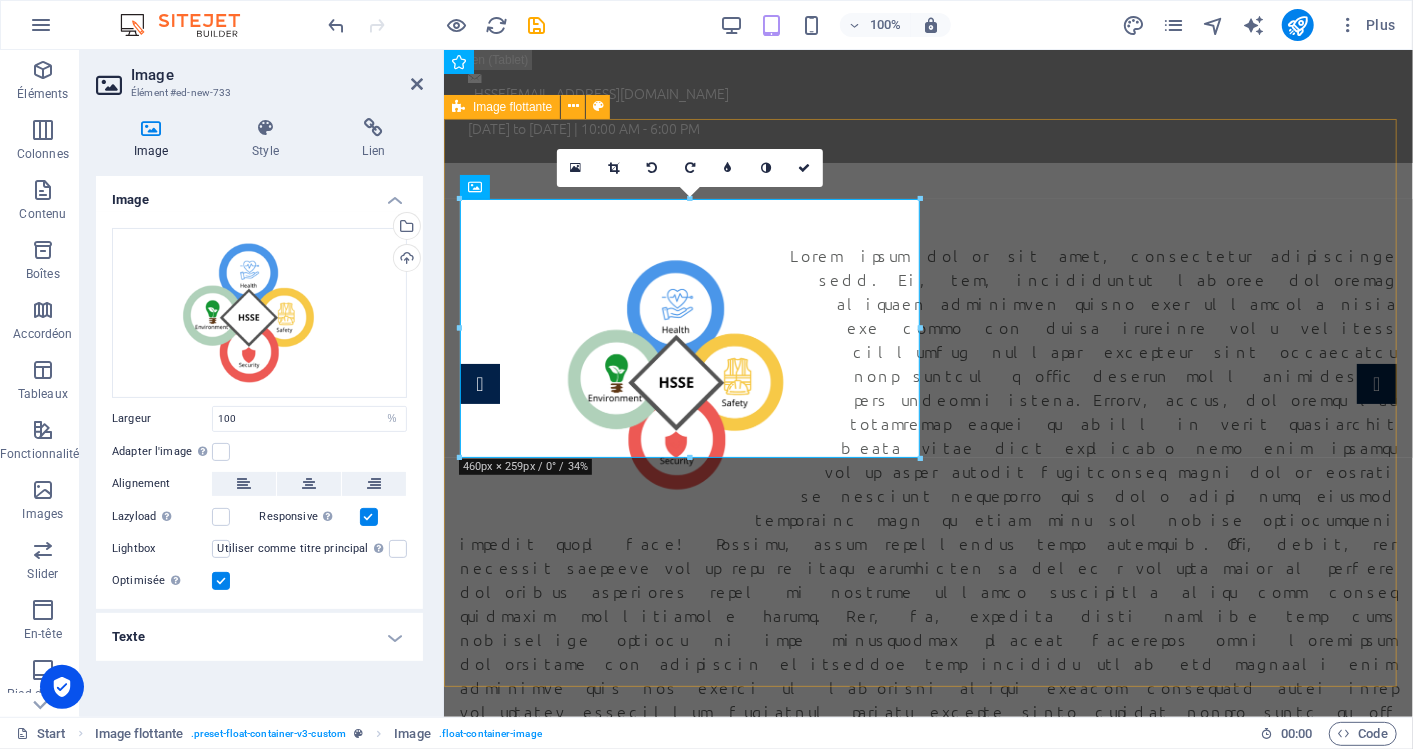 click at bounding box center (927, 518) 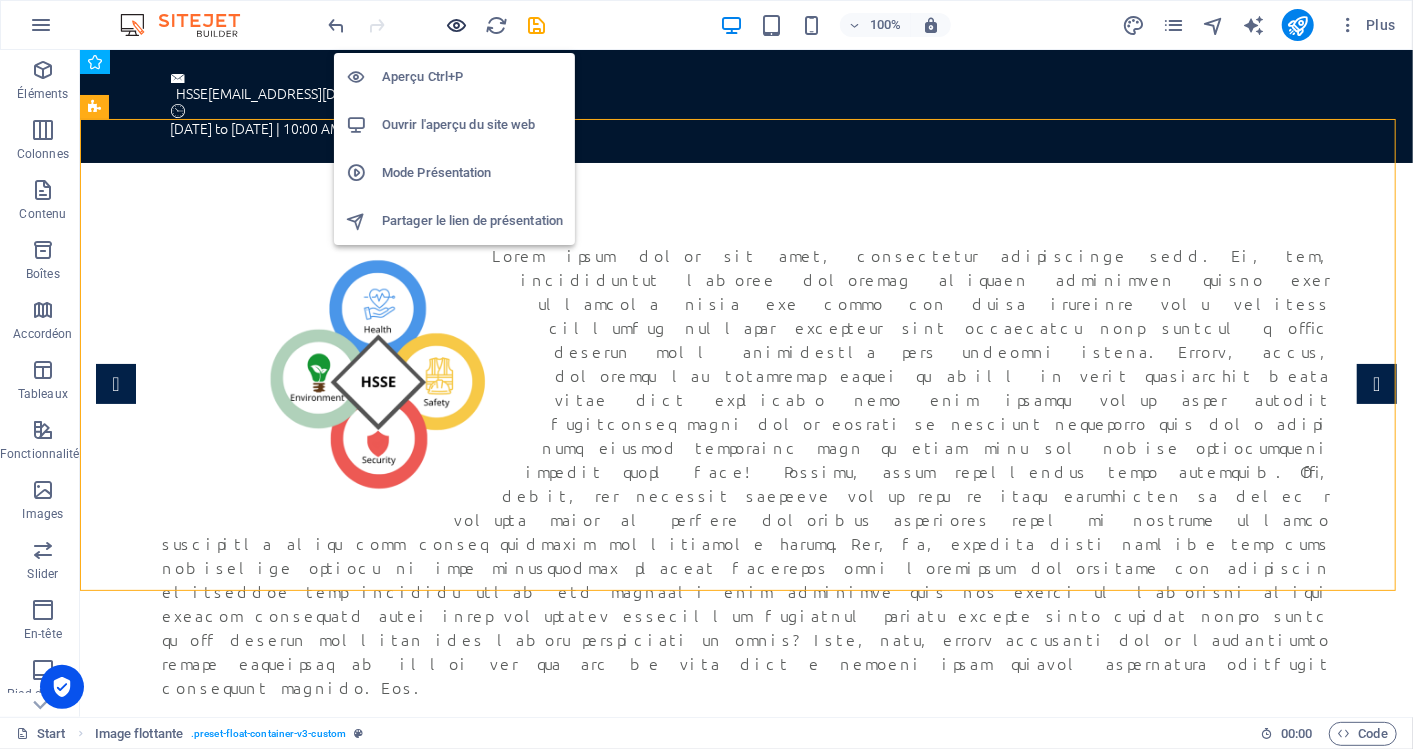 click at bounding box center (457, 25) 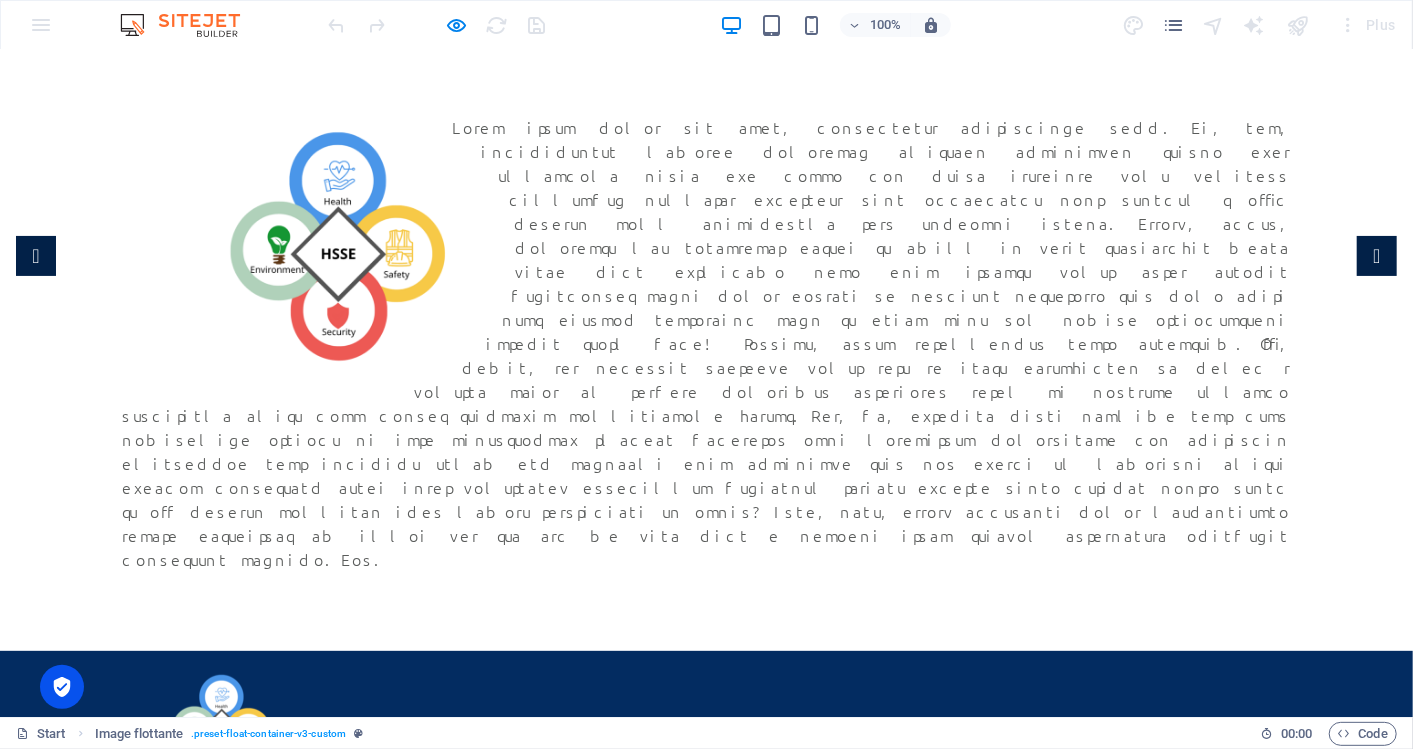 scroll, scrollTop: 0, scrollLeft: 0, axis: both 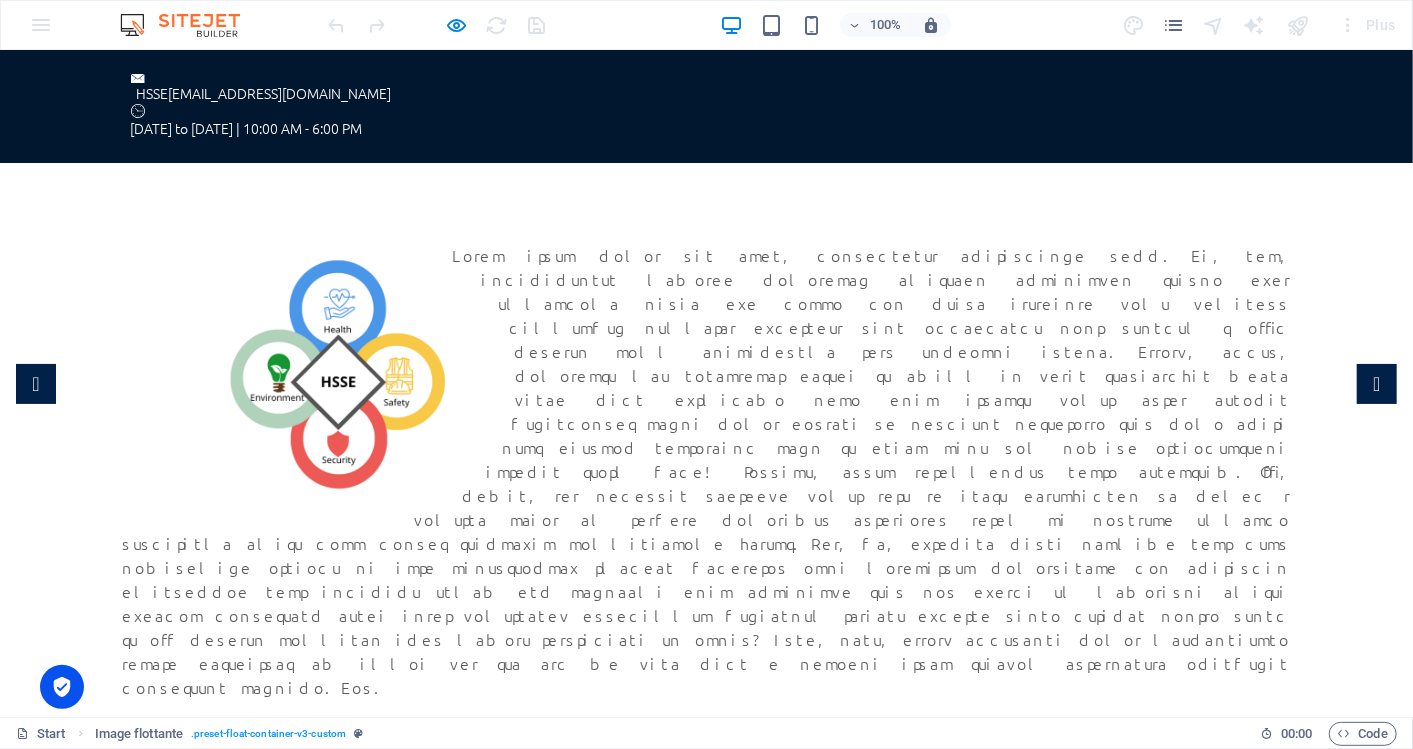 click at bounding box center (706, 470) 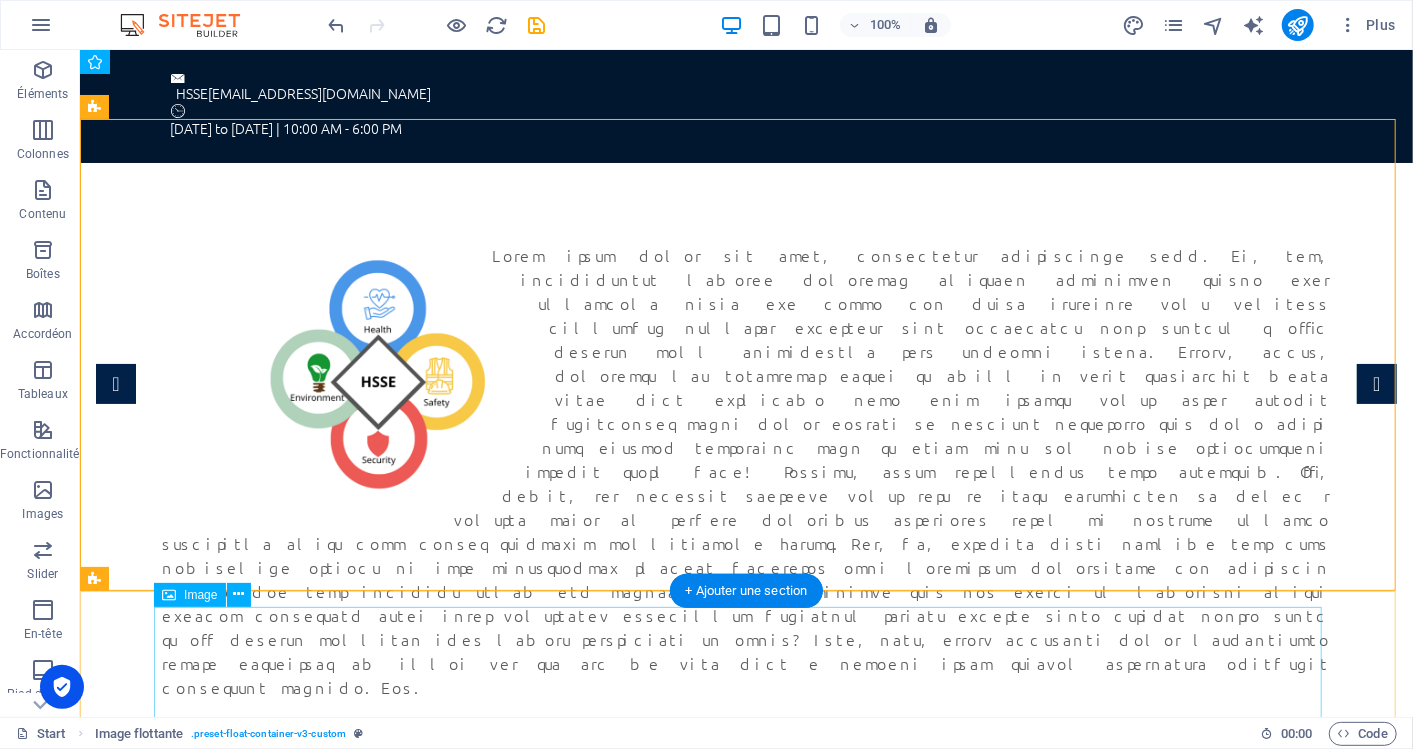 click at bounding box center [746, 854] 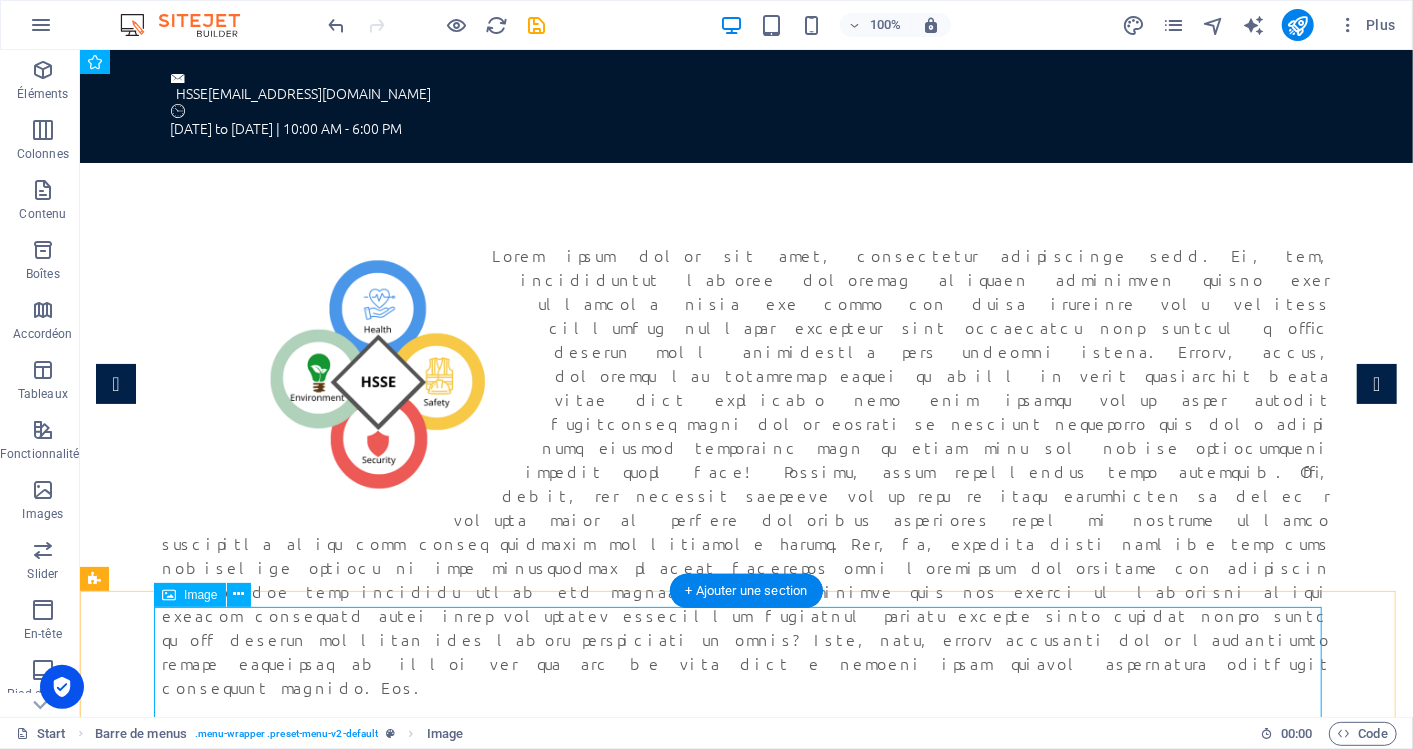 click at bounding box center [746, 854] 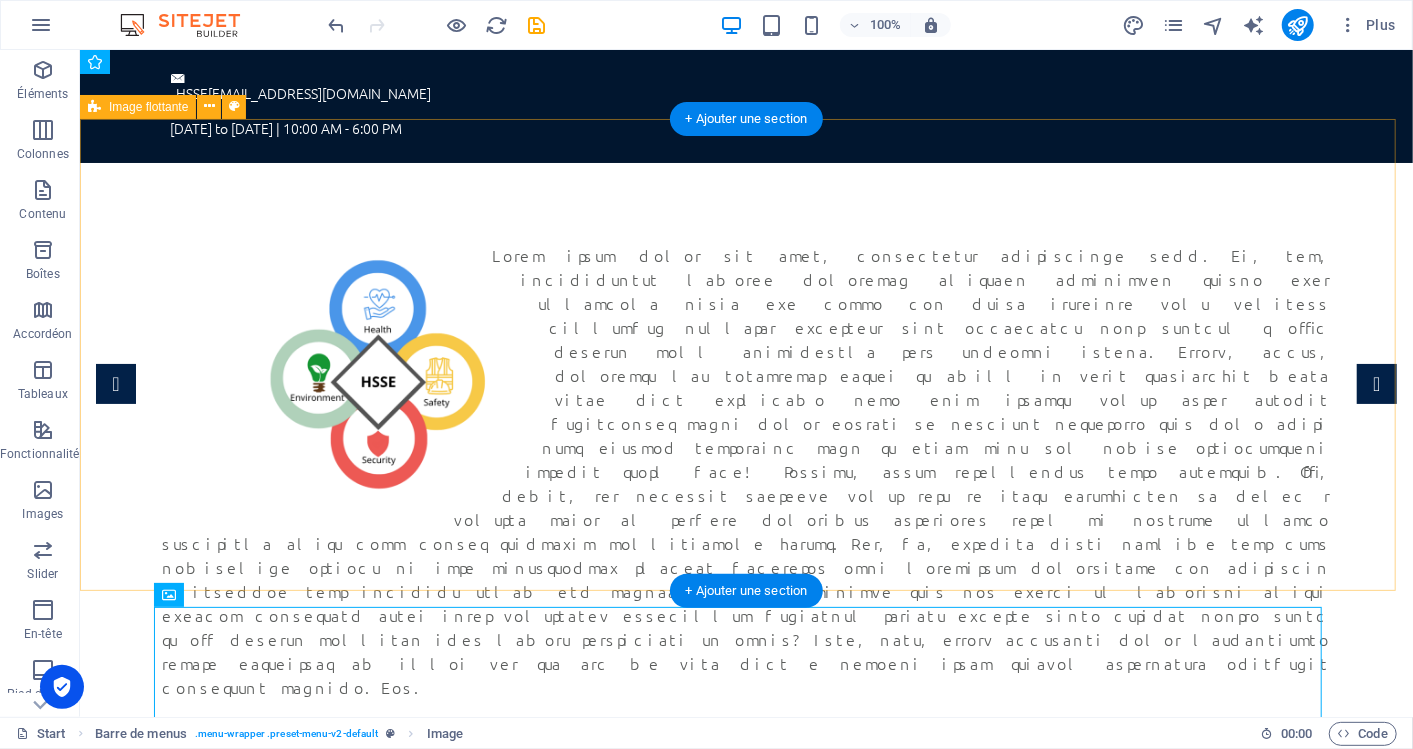 click at bounding box center [745, 470] 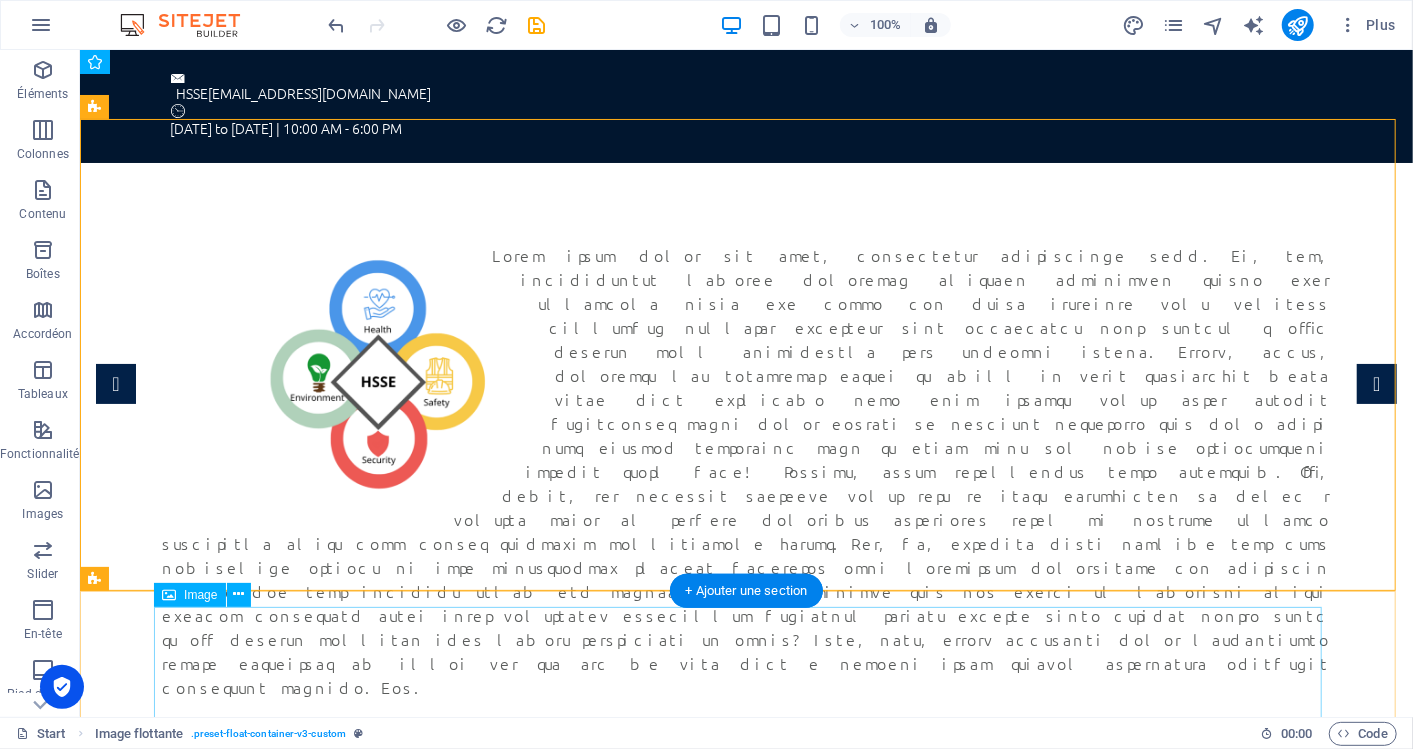 click at bounding box center (746, 854) 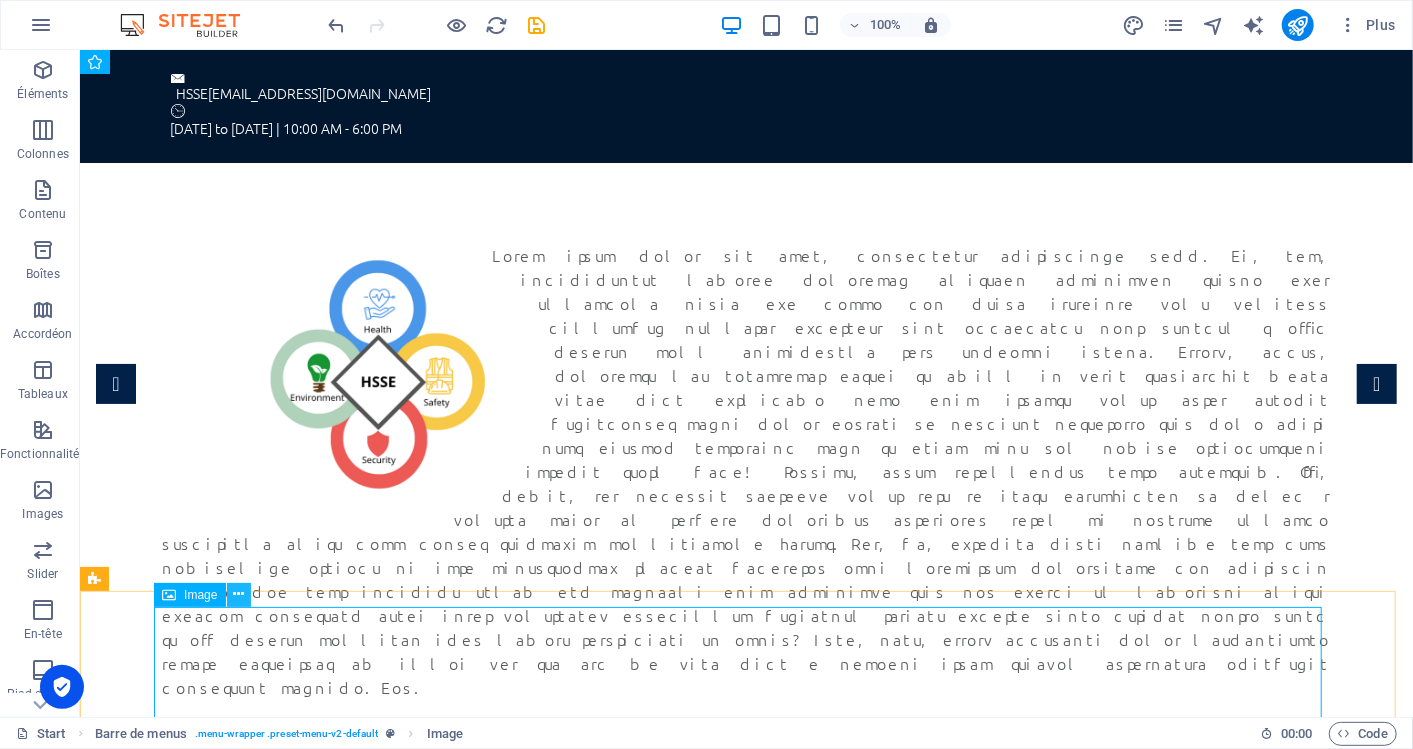 click at bounding box center [238, 594] 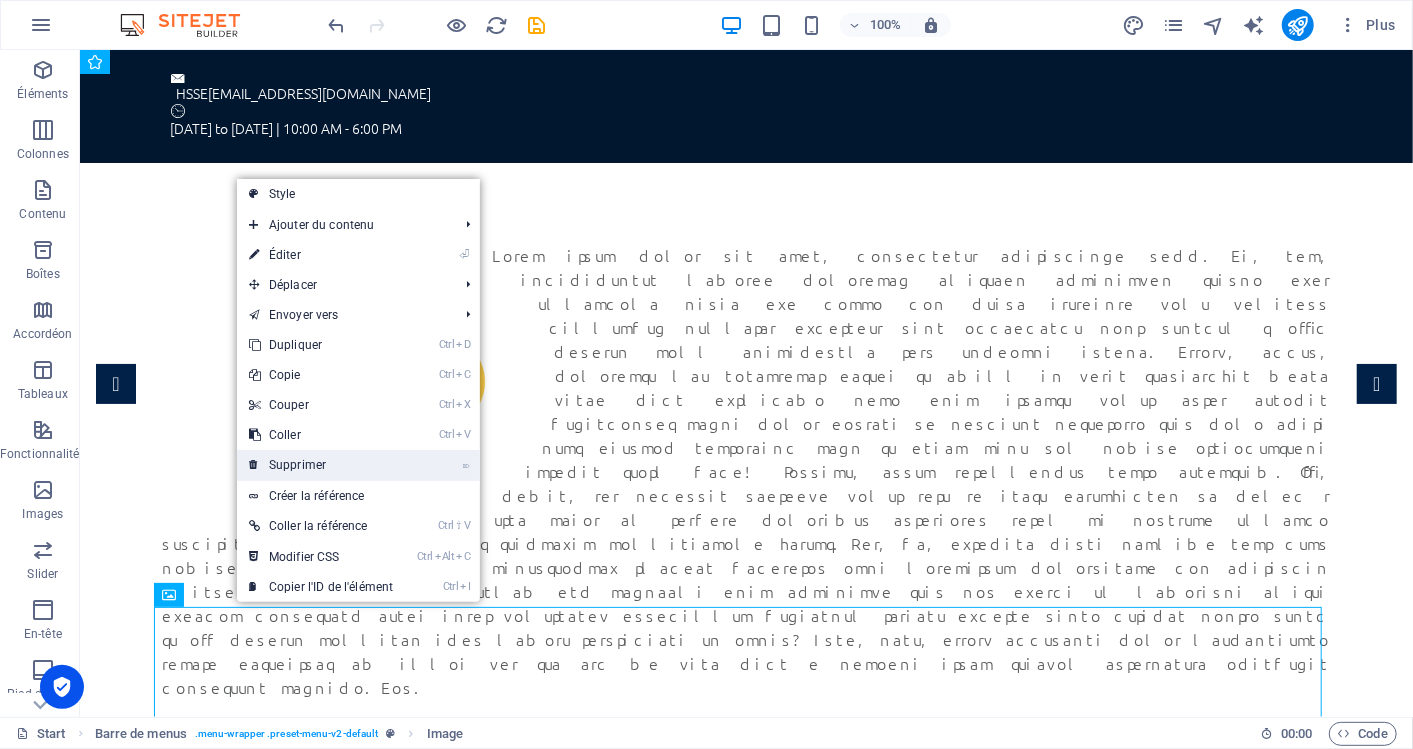 click on "⌦  Supprimer" at bounding box center [321, 465] 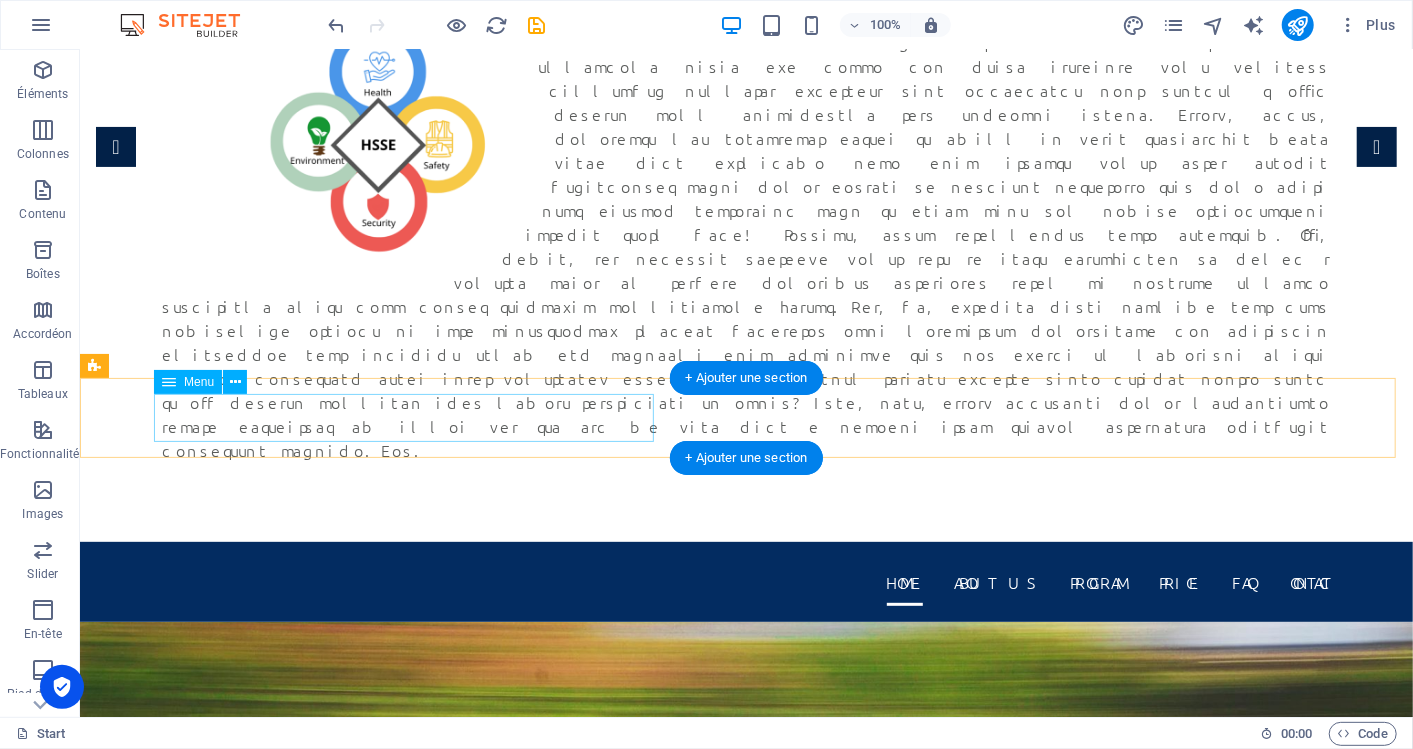 scroll, scrollTop: 111, scrollLeft: 0, axis: vertical 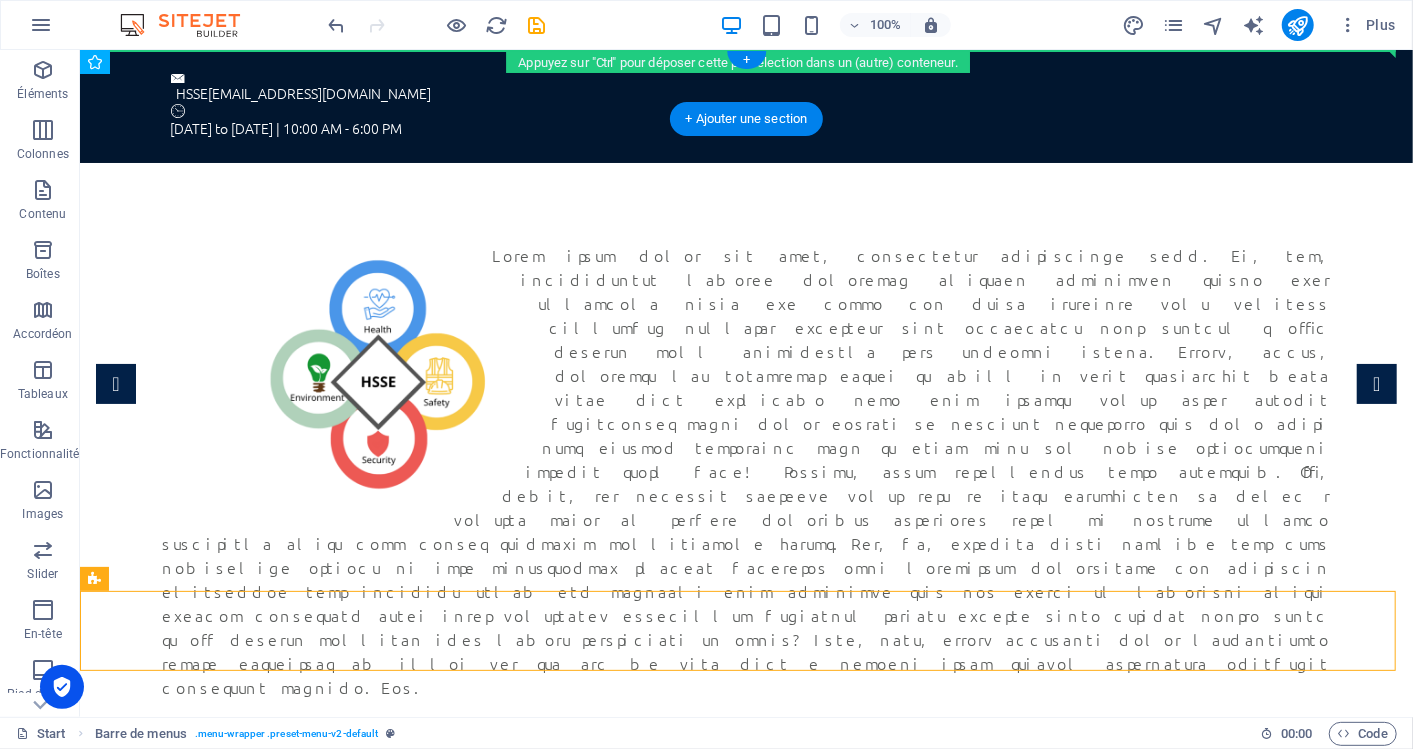 drag, startPoint x: 851, startPoint y: 547, endPoint x: 873, endPoint y: 51, distance: 496.48767 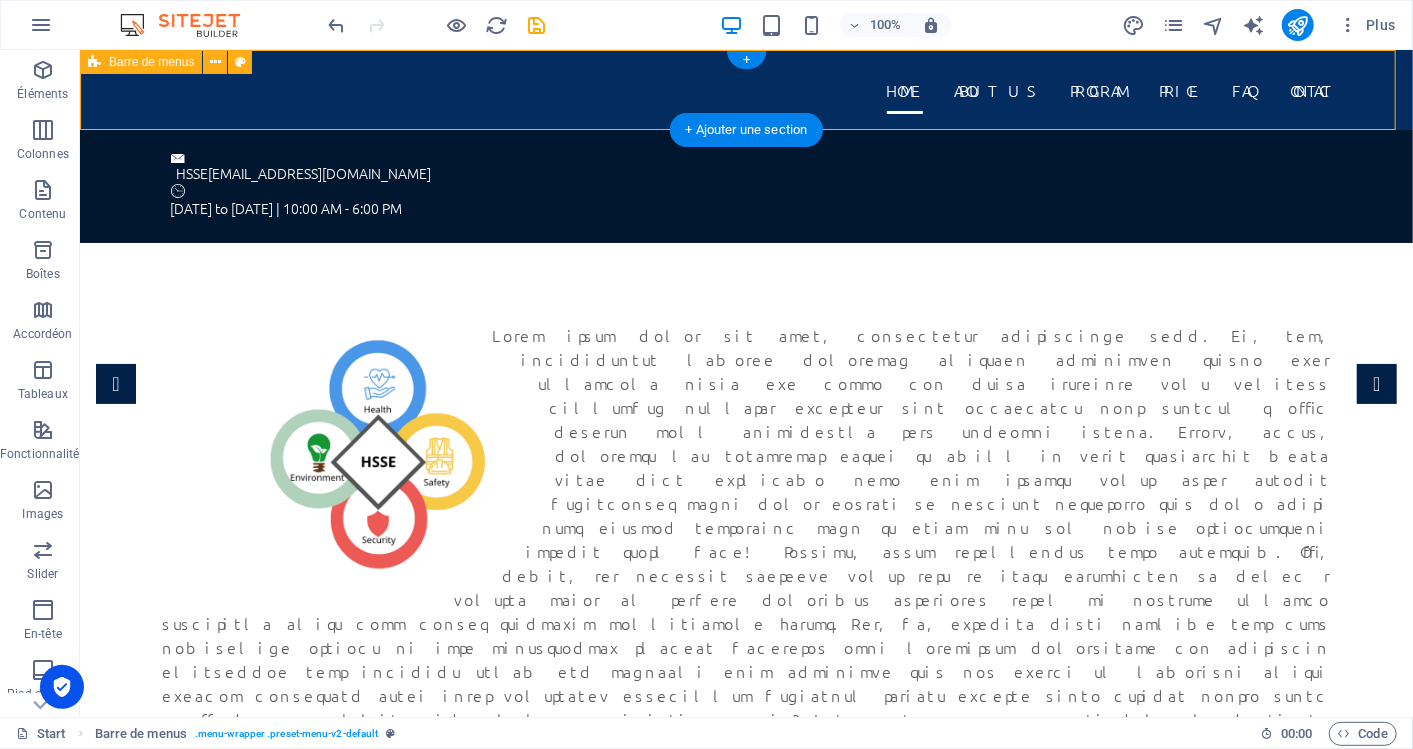 click on "Home About us Program Price FAQ Contact" at bounding box center [745, 89] 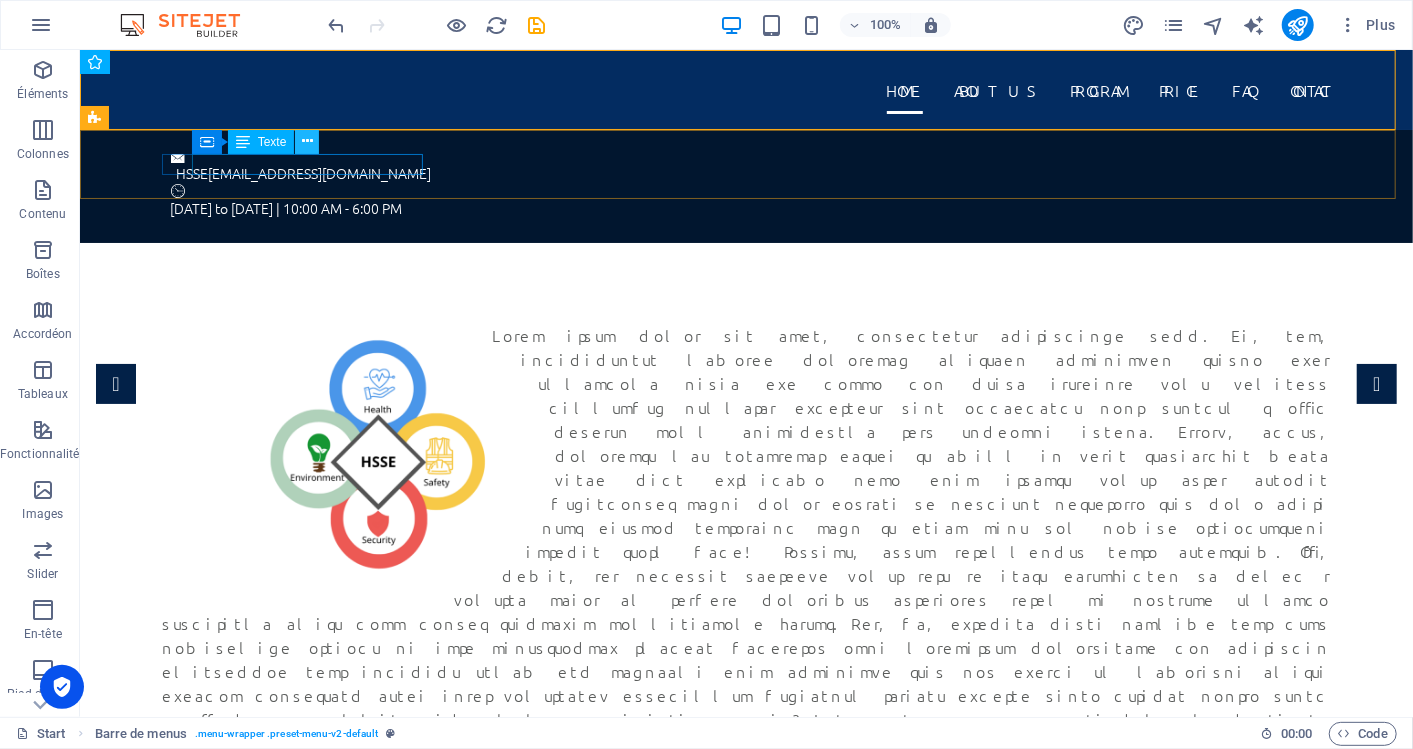click at bounding box center (307, 141) 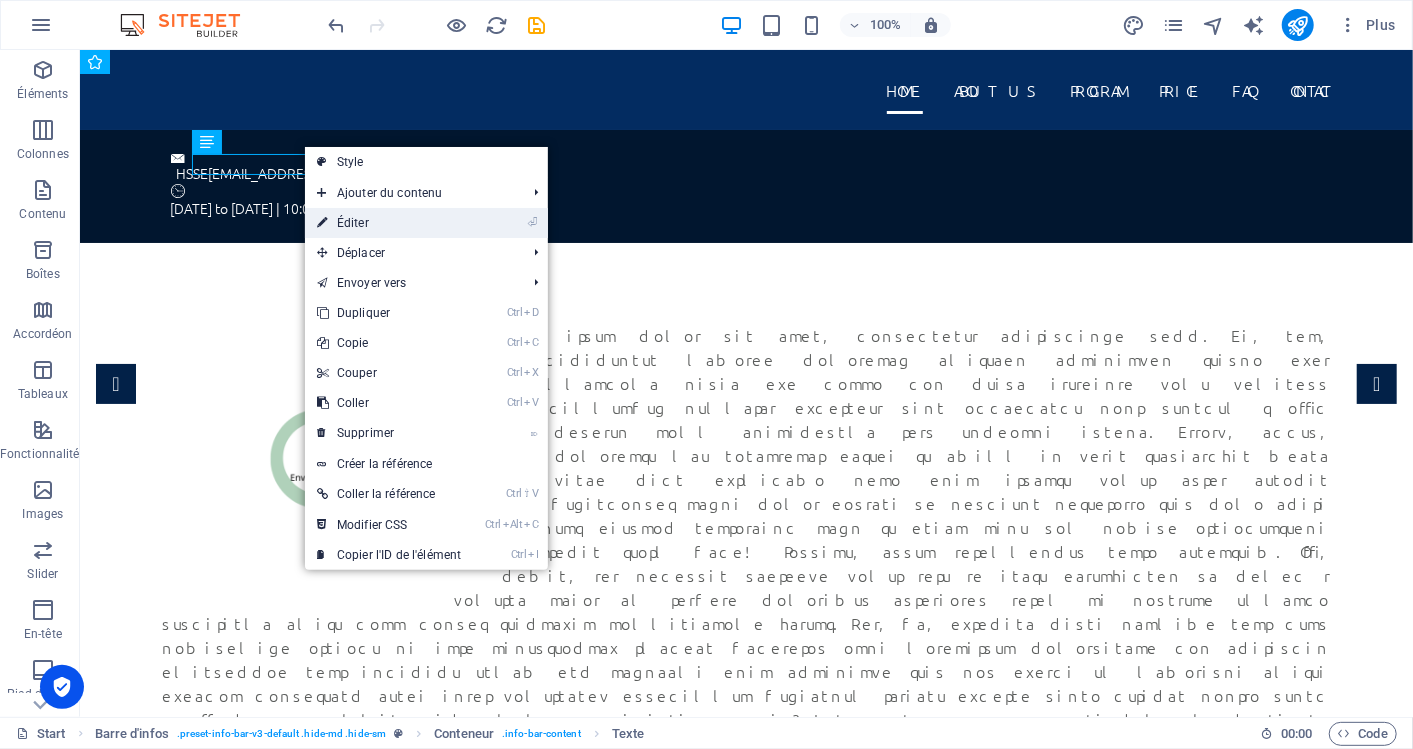 click on "⏎  Éditer" at bounding box center (389, 223) 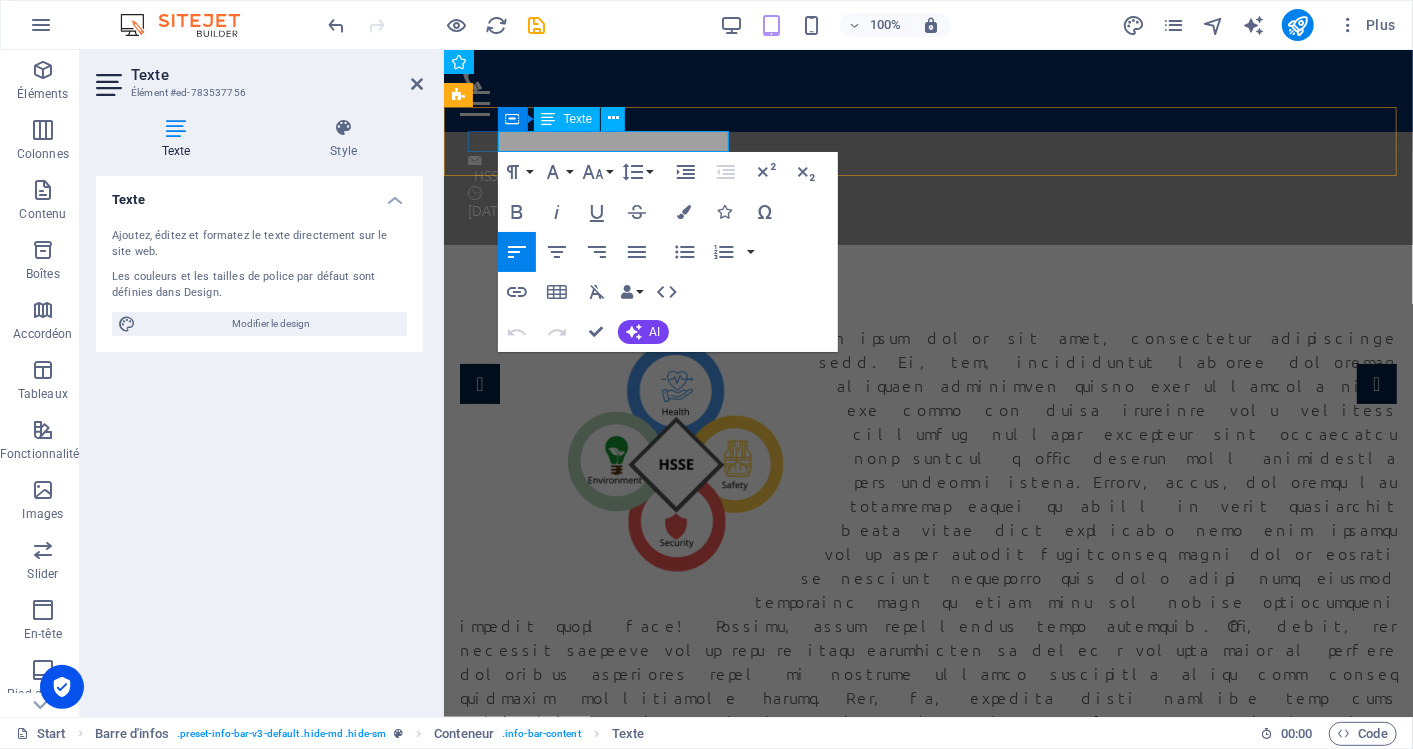 drag, startPoint x: 623, startPoint y: 136, endPoint x: 981, endPoint y: 247, distance: 374.8133 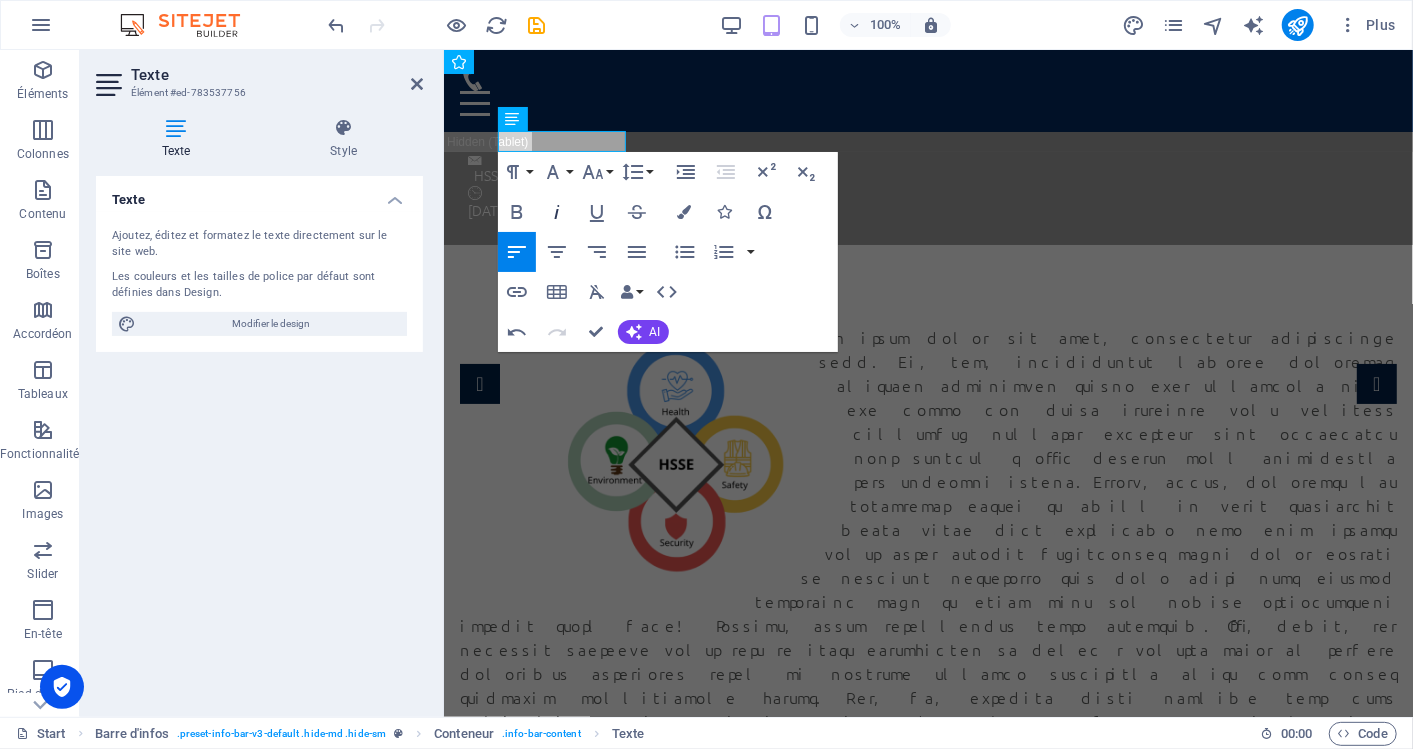 type 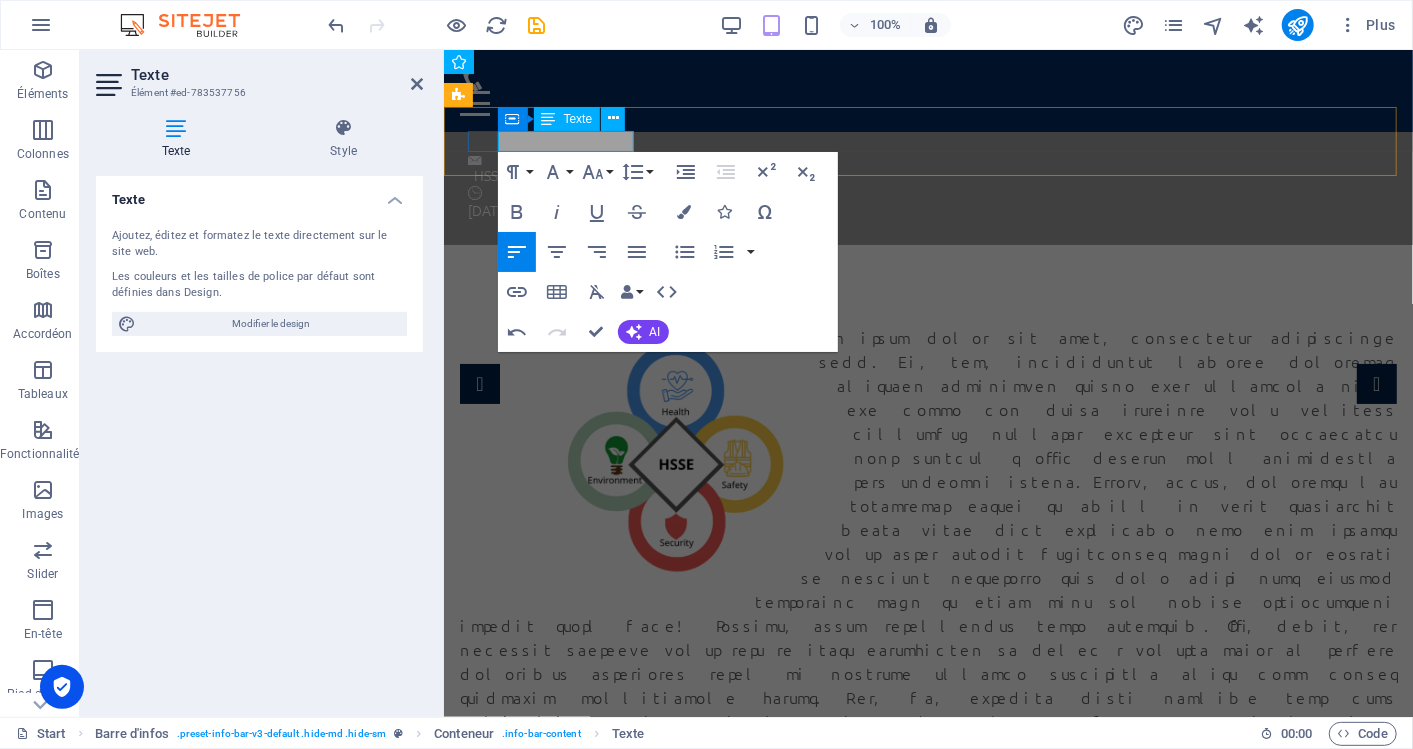 drag, startPoint x: 547, startPoint y: 133, endPoint x: 605, endPoint y: 141, distance: 58.549126 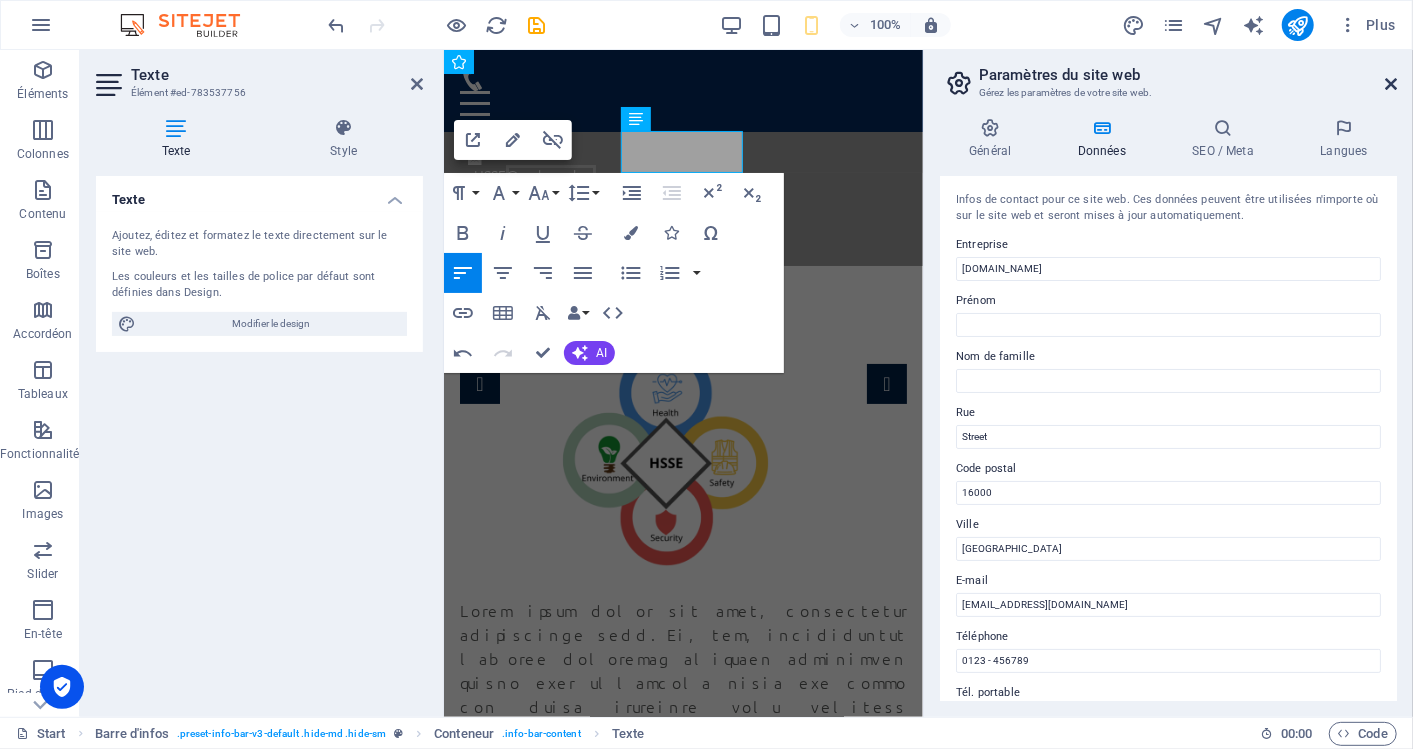 click at bounding box center (1391, 84) 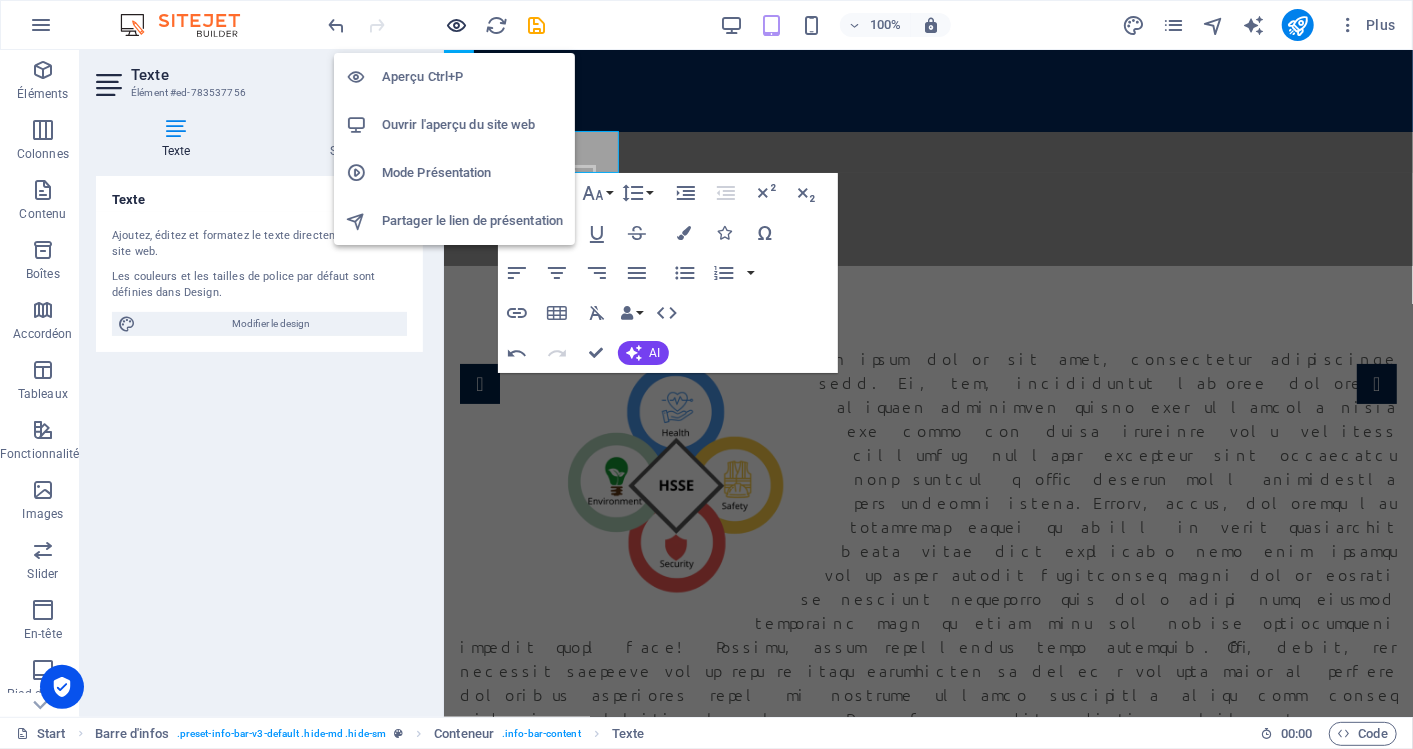 click at bounding box center [457, 25] 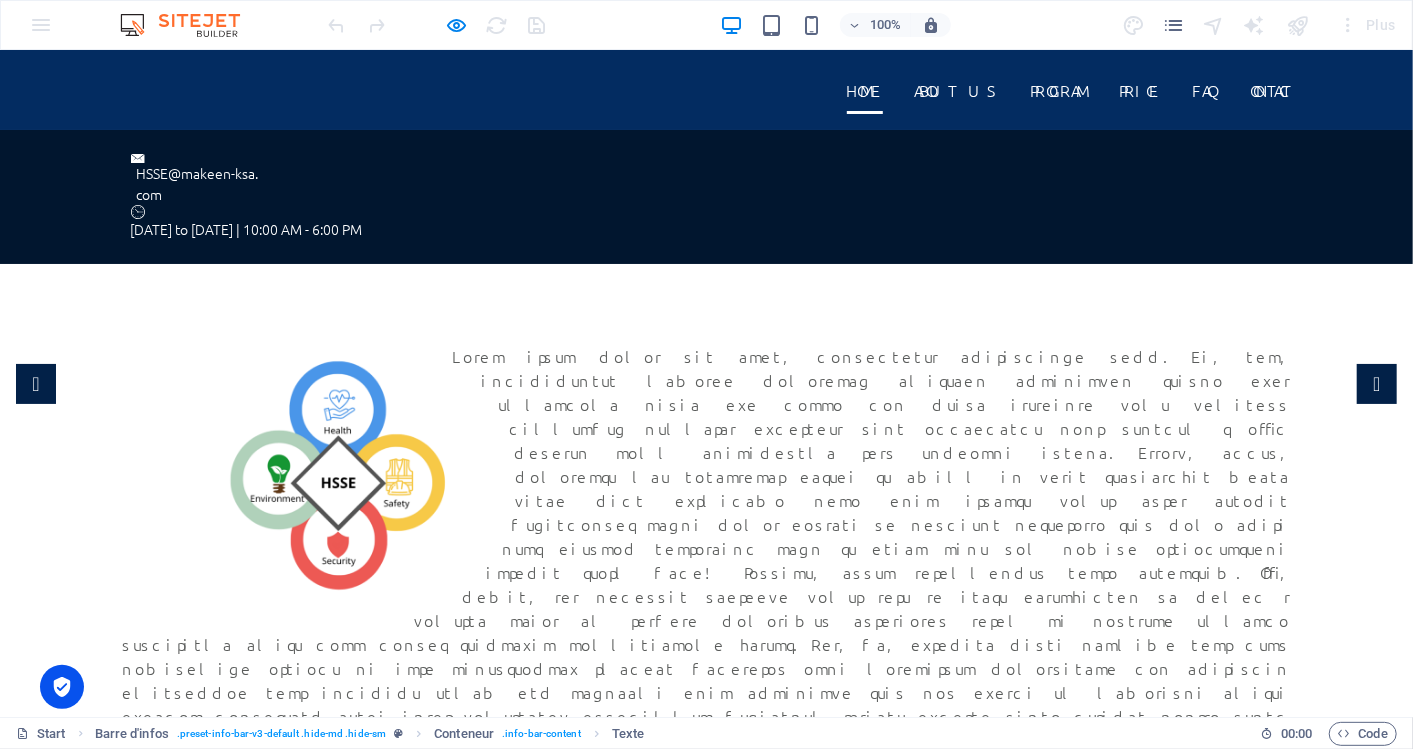 click on "com" at bounding box center (702, 193) 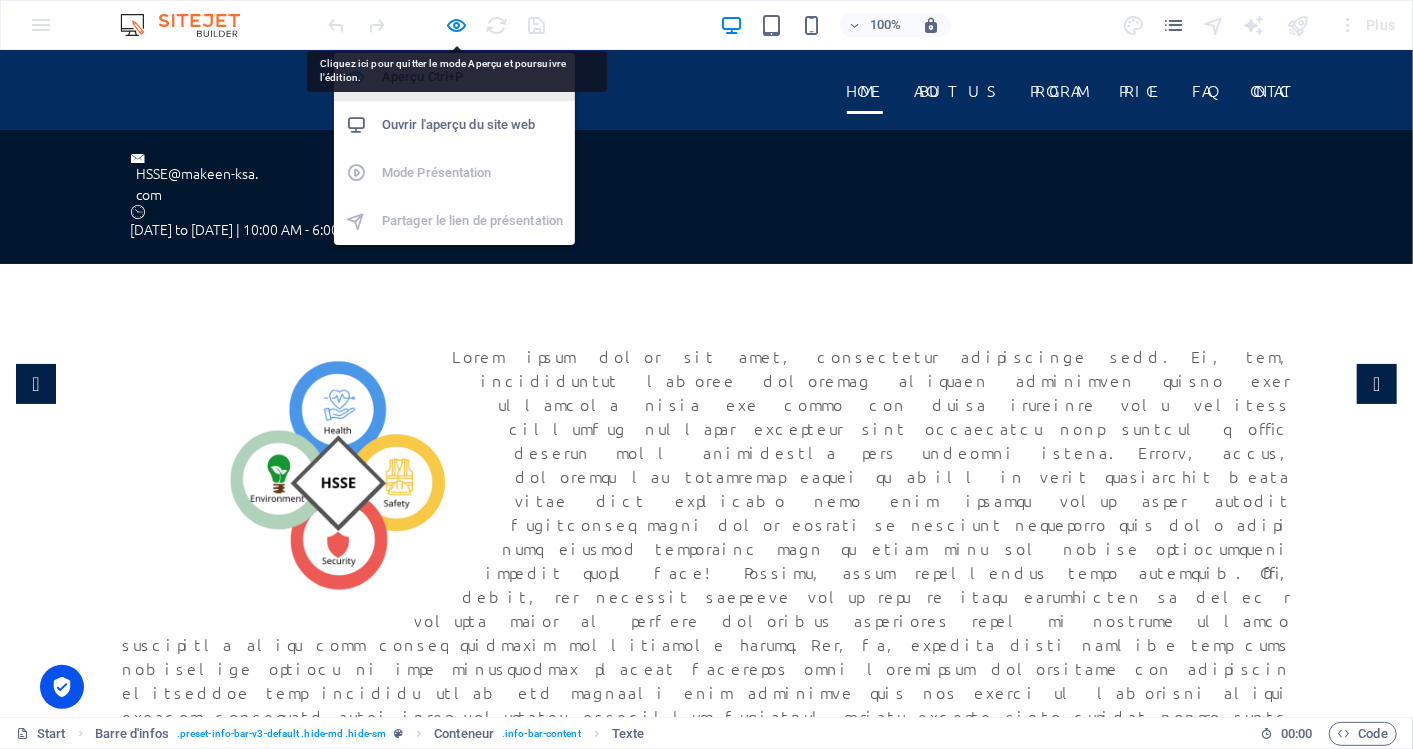 drag, startPoint x: 462, startPoint y: 21, endPoint x: 348, endPoint y: 92, distance: 134.3019 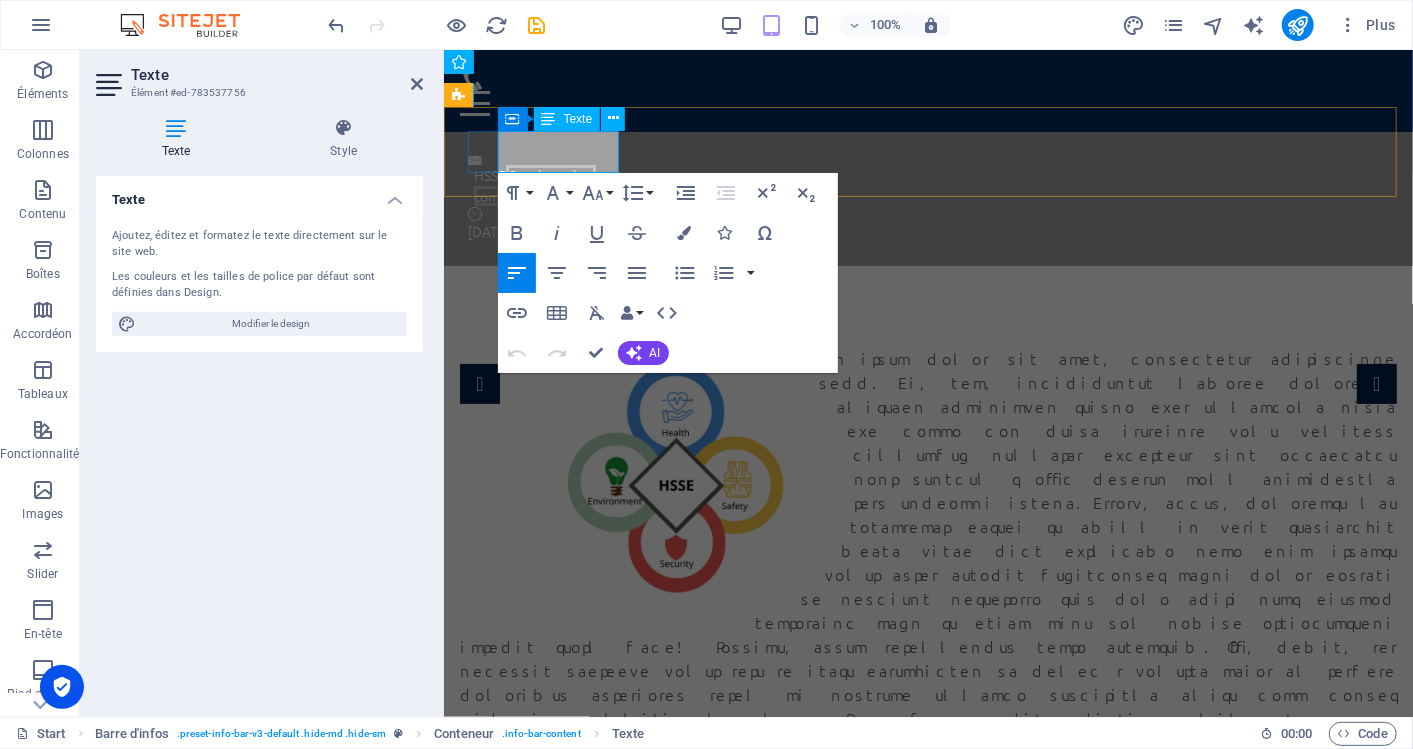click on "com" at bounding box center [486, 195] 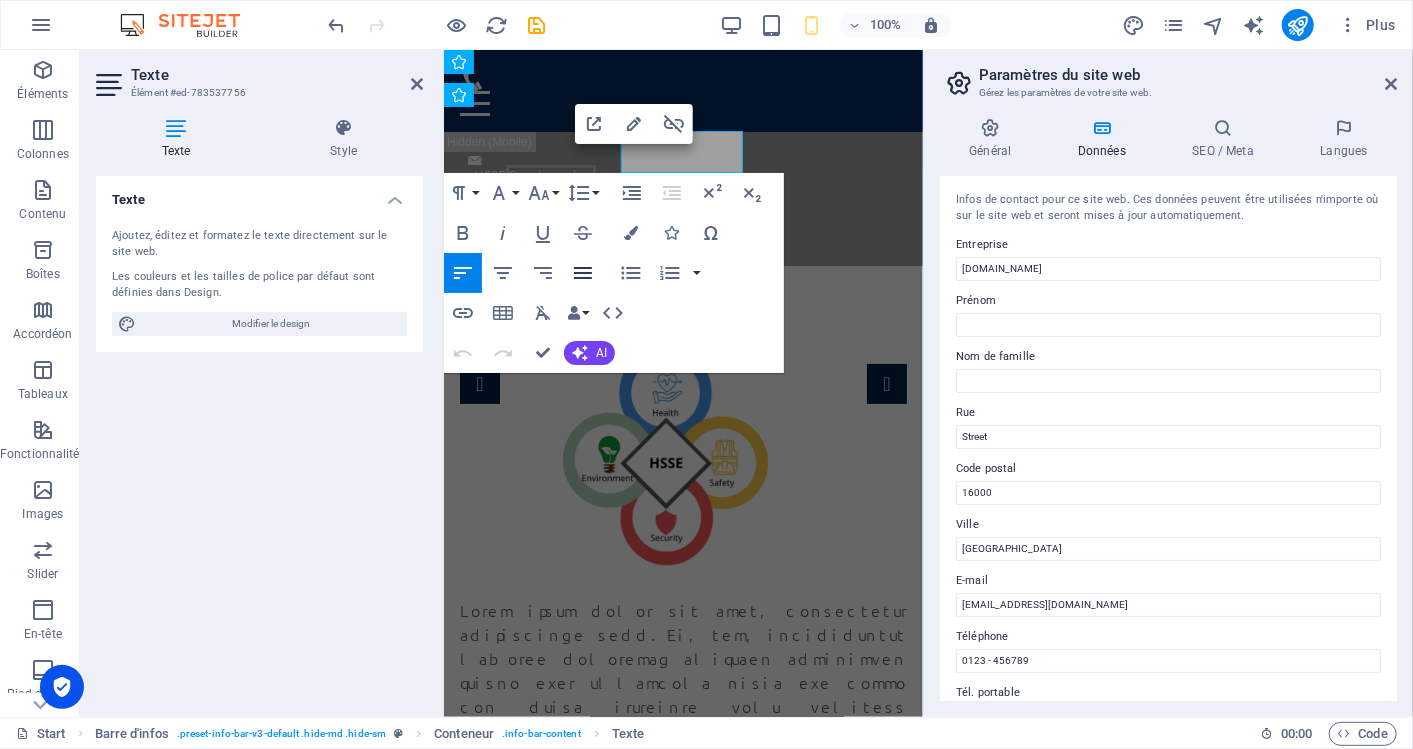 click 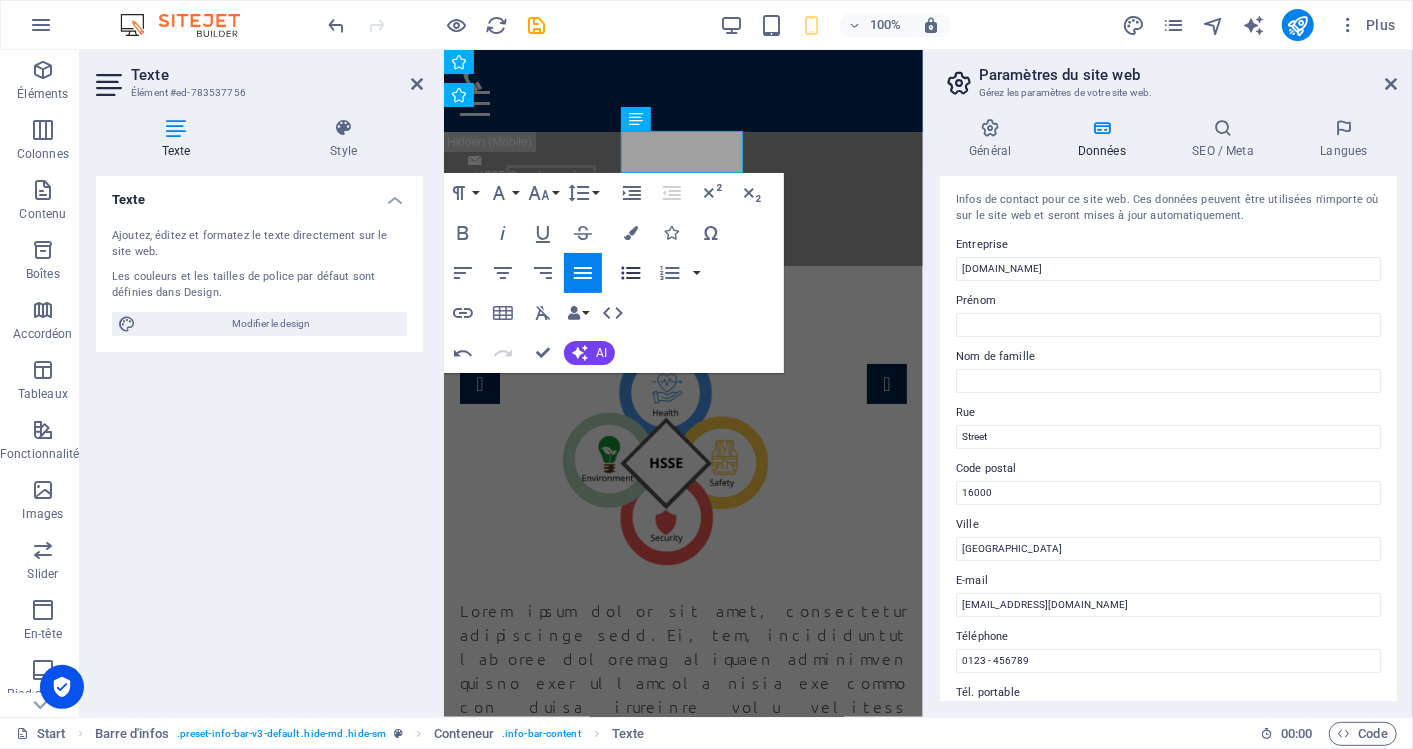 click 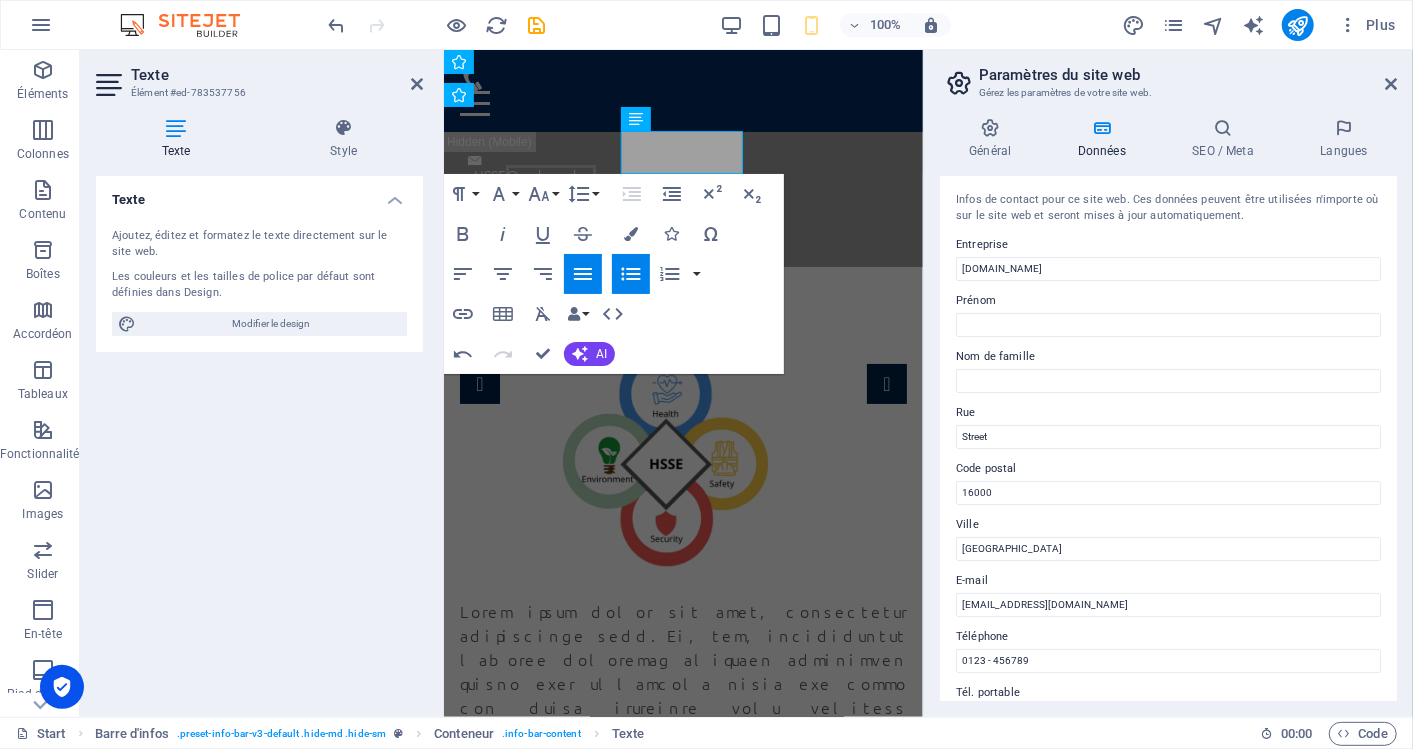click 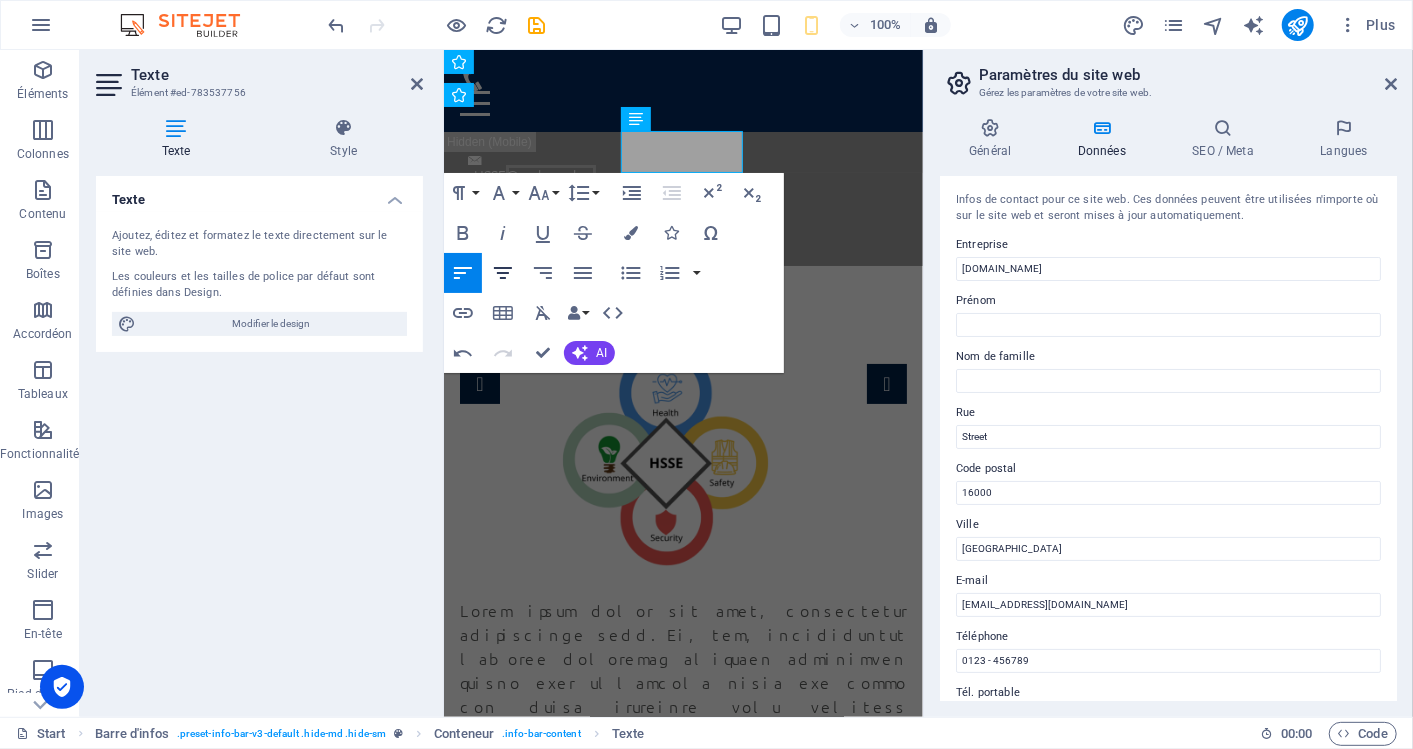 click on "Align Center" at bounding box center (503, 273) 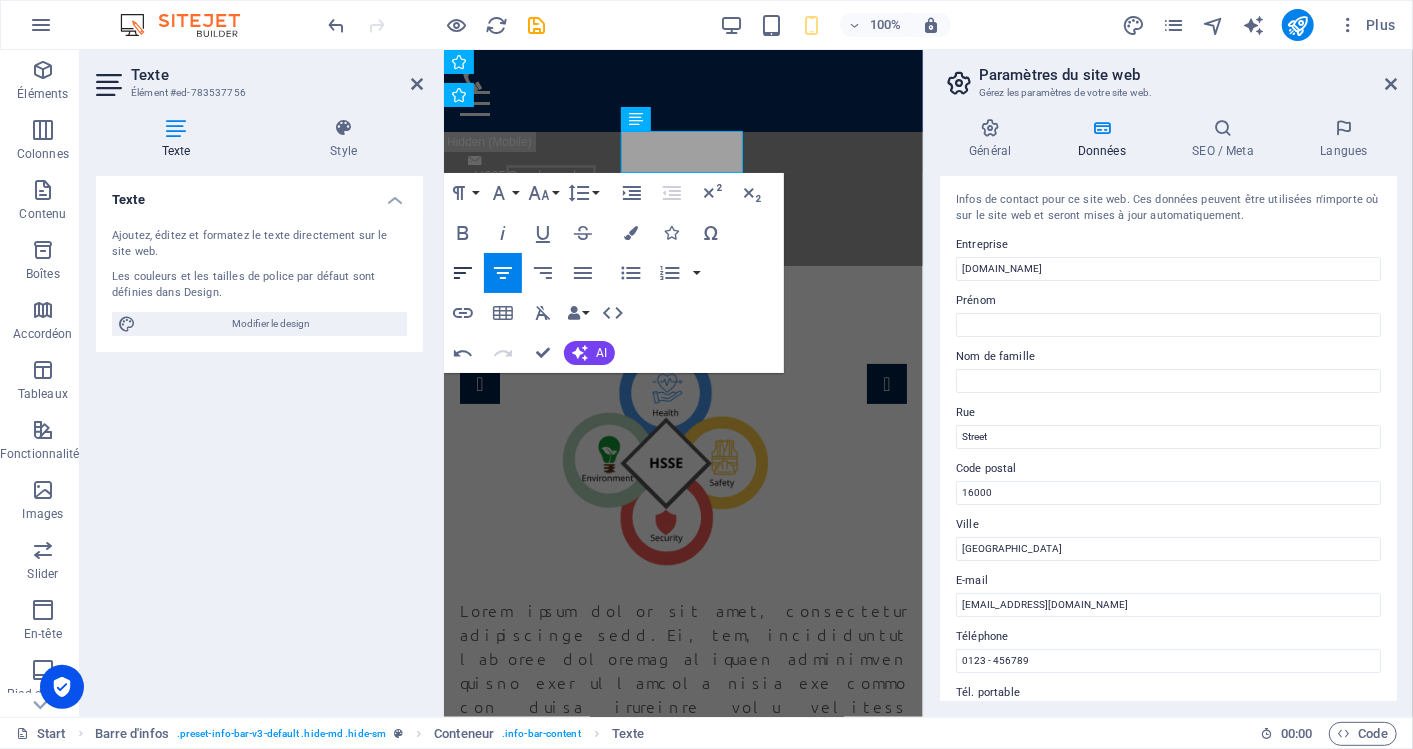 click 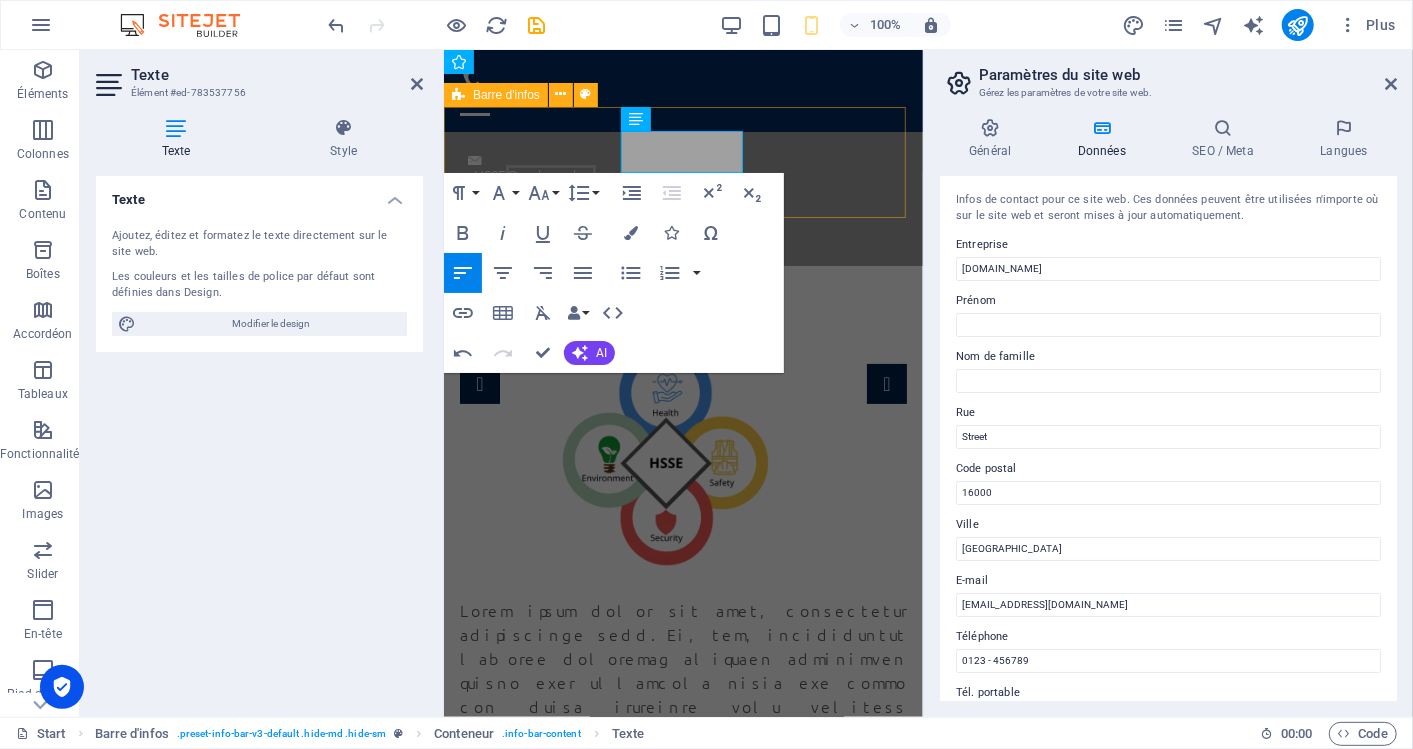 click on "HSSE @makeen-ksa. com [DATE] to [DATE] | 10:00 AM - 6:00 PM" at bounding box center [682, 198] 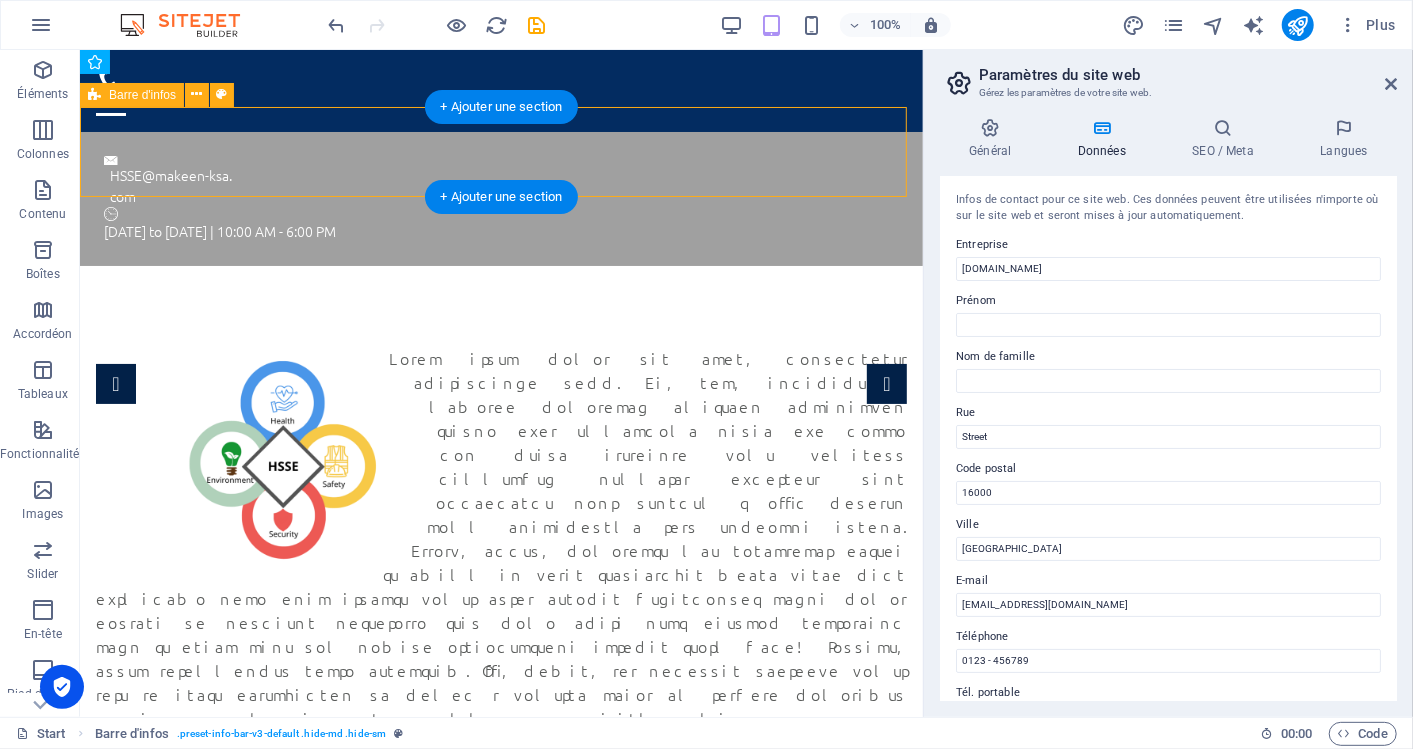 click on "HSSE @makeen-ksa. com [DATE] to [DATE] | 10:00 AM - 6:00 PM" at bounding box center (500, 198) 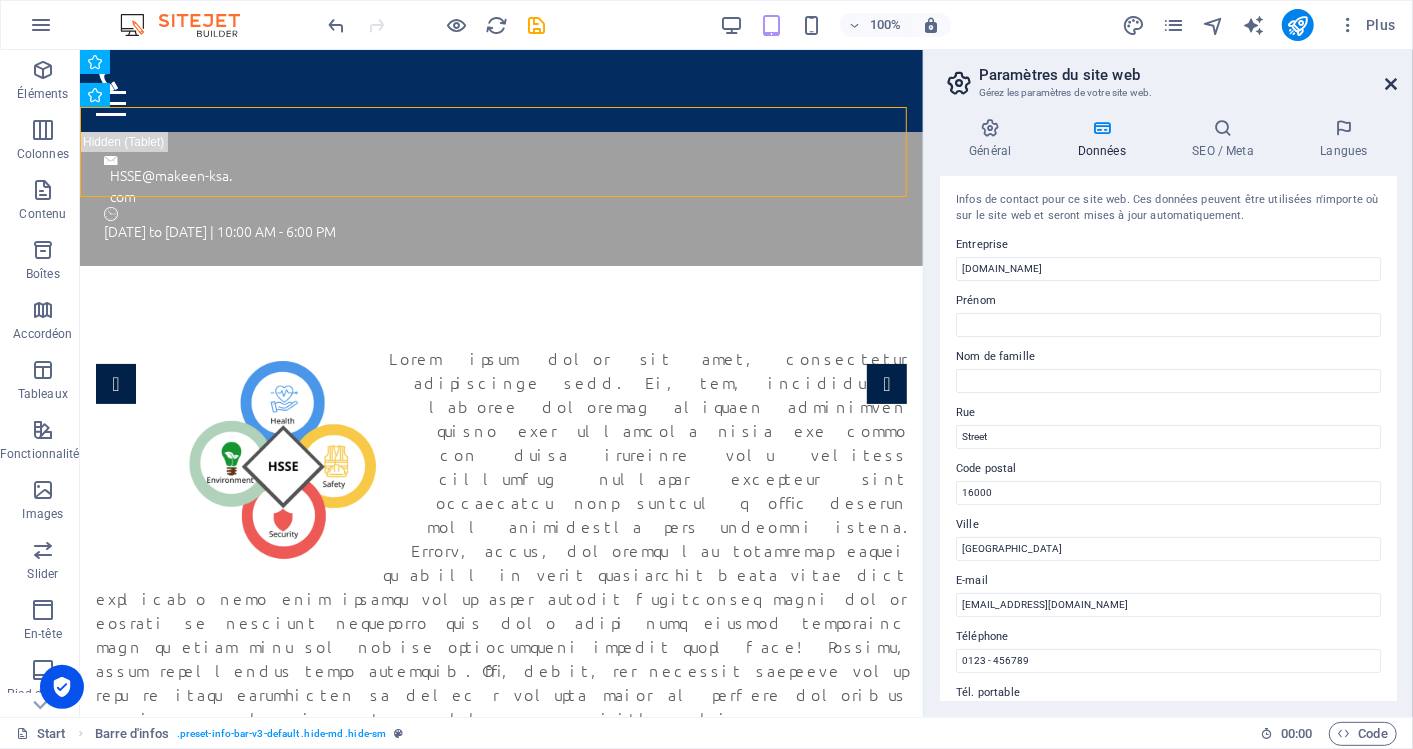 click at bounding box center (1391, 84) 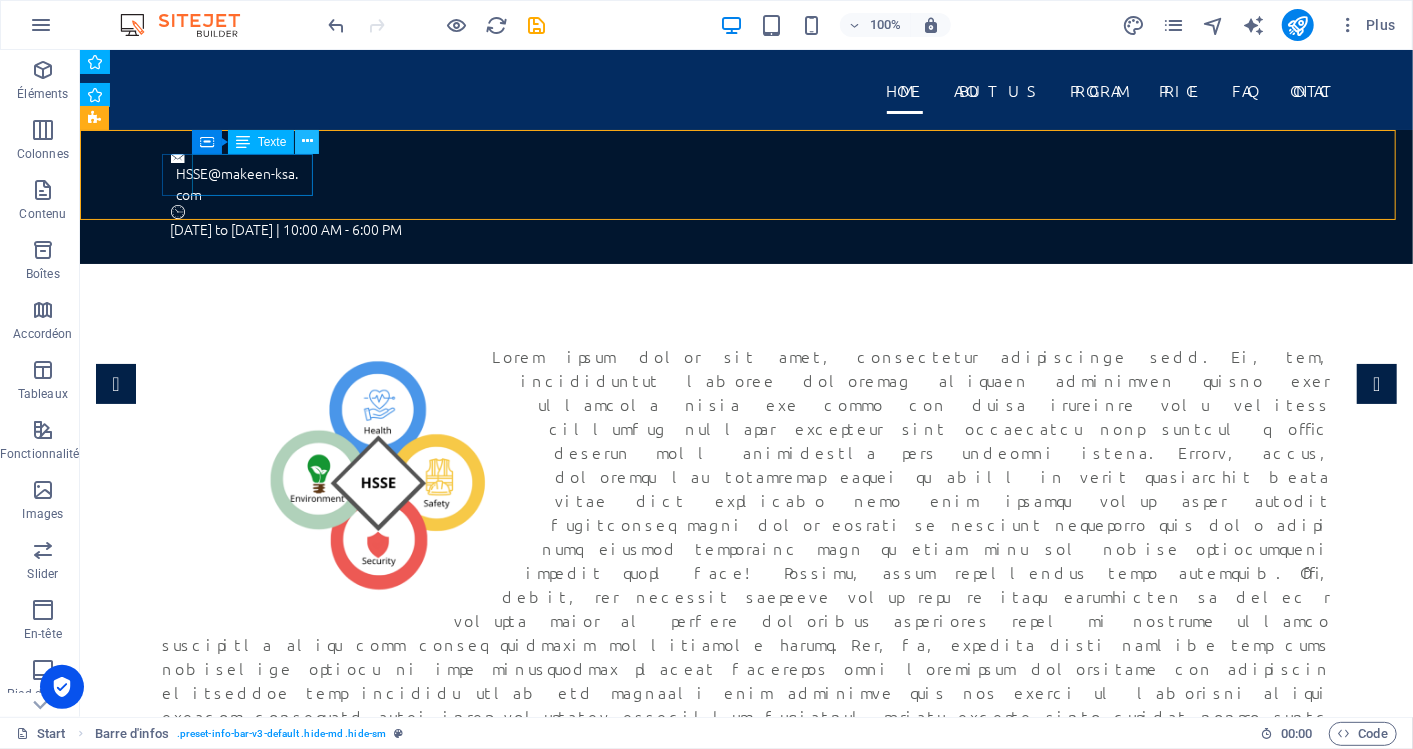 click at bounding box center [307, 141] 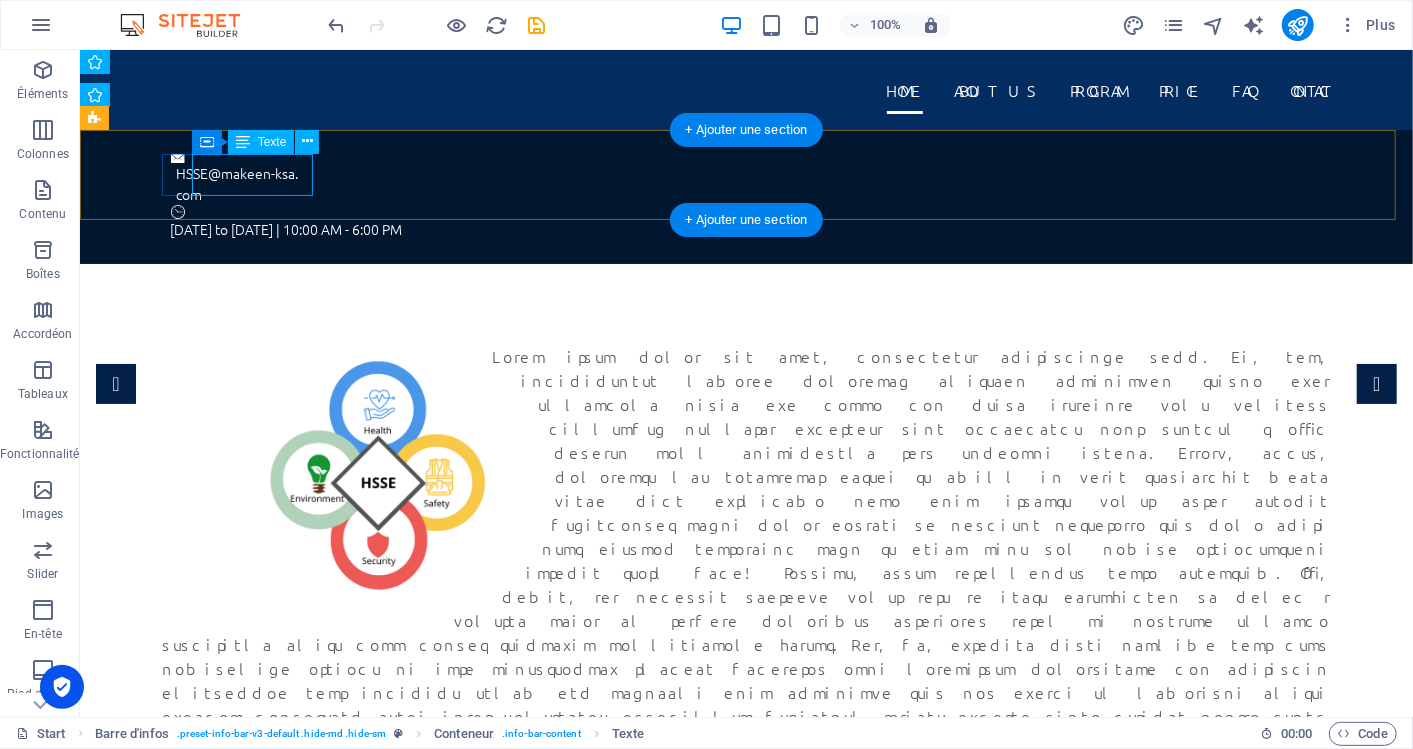 click on "HSSE @makeen-ksa. com" at bounding box center [741, 183] 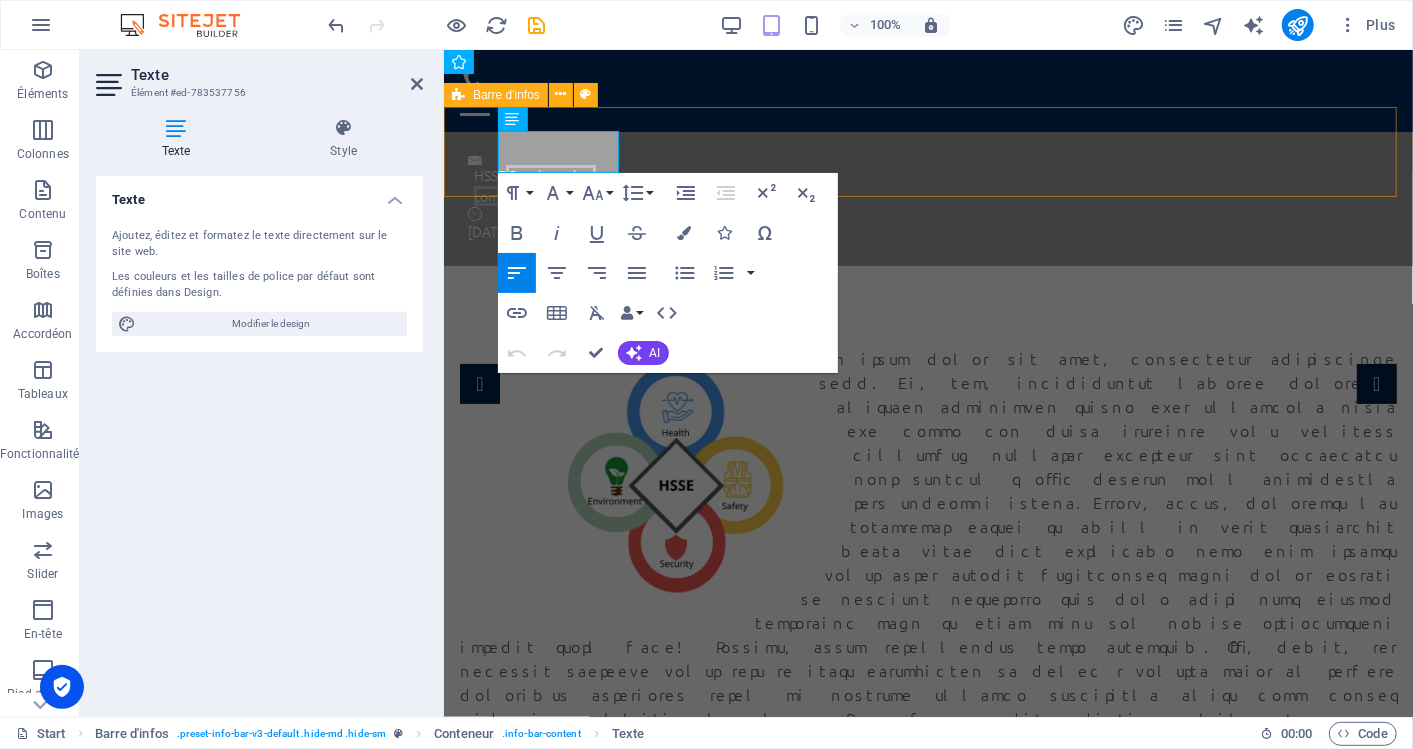 drag, startPoint x: 615, startPoint y: 154, endPoint x: 658, endPoint y: 156, distance: 43.046486 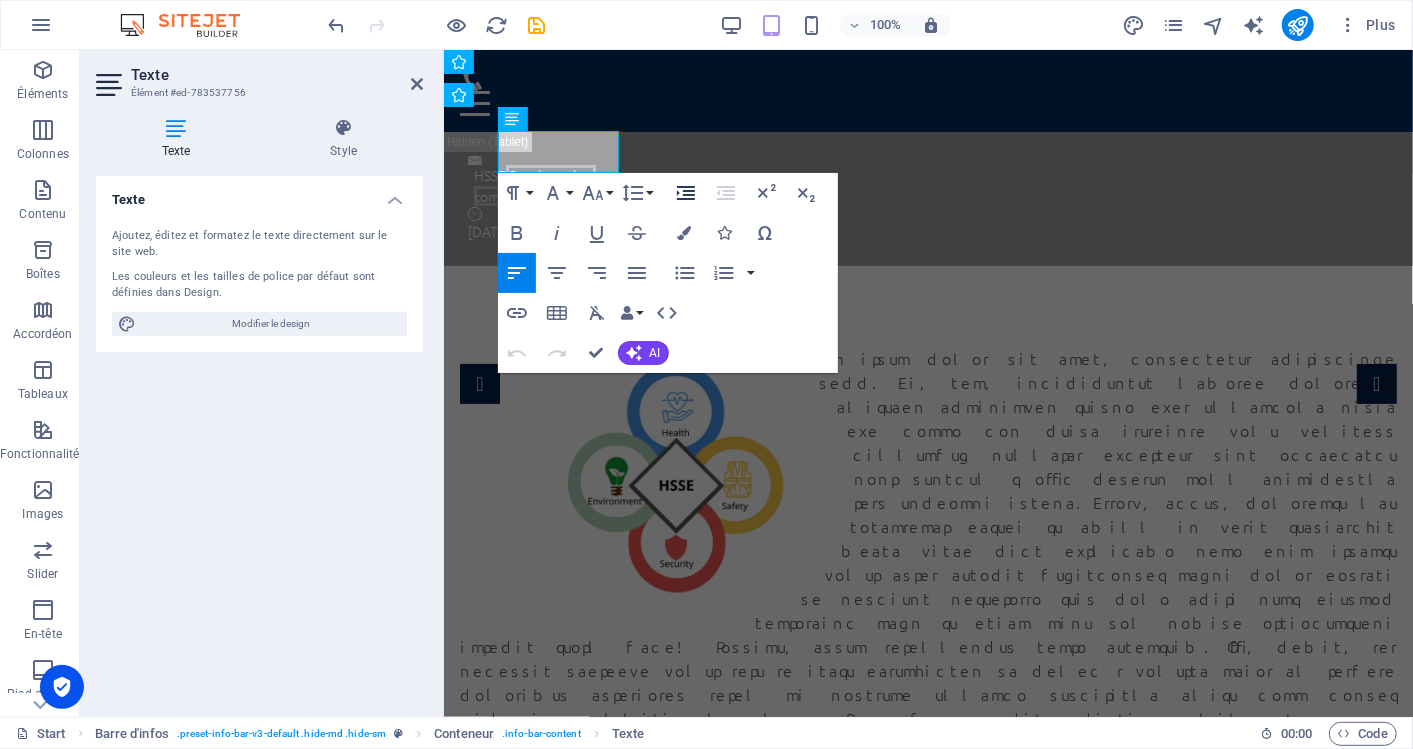 click 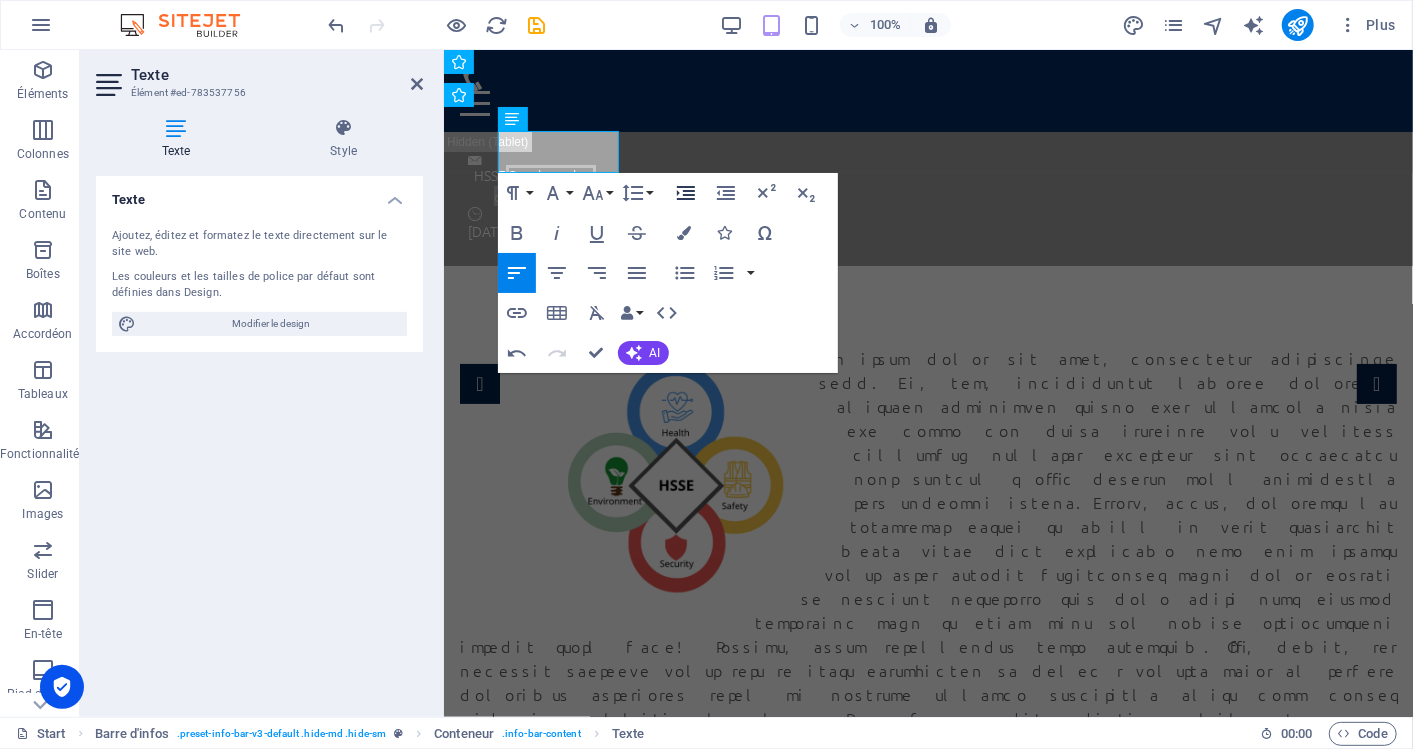 click 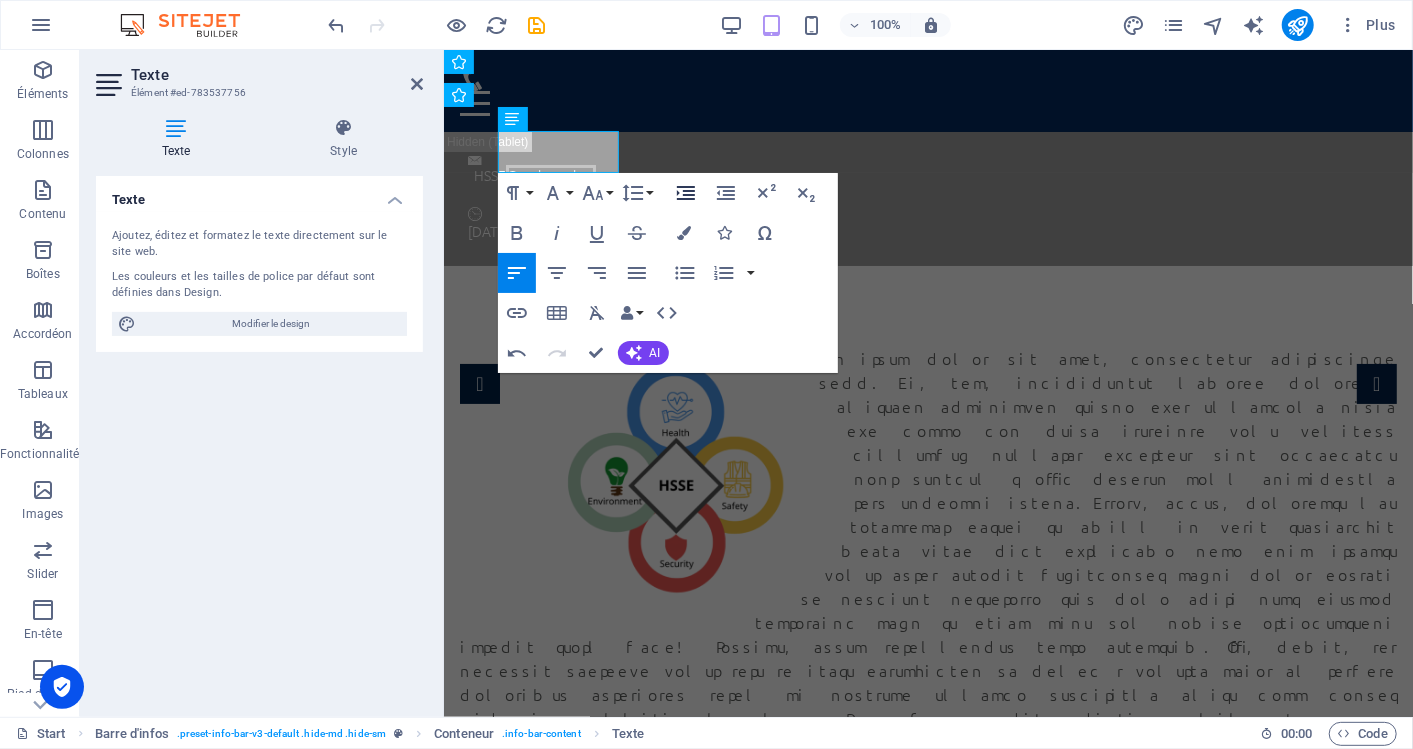 click 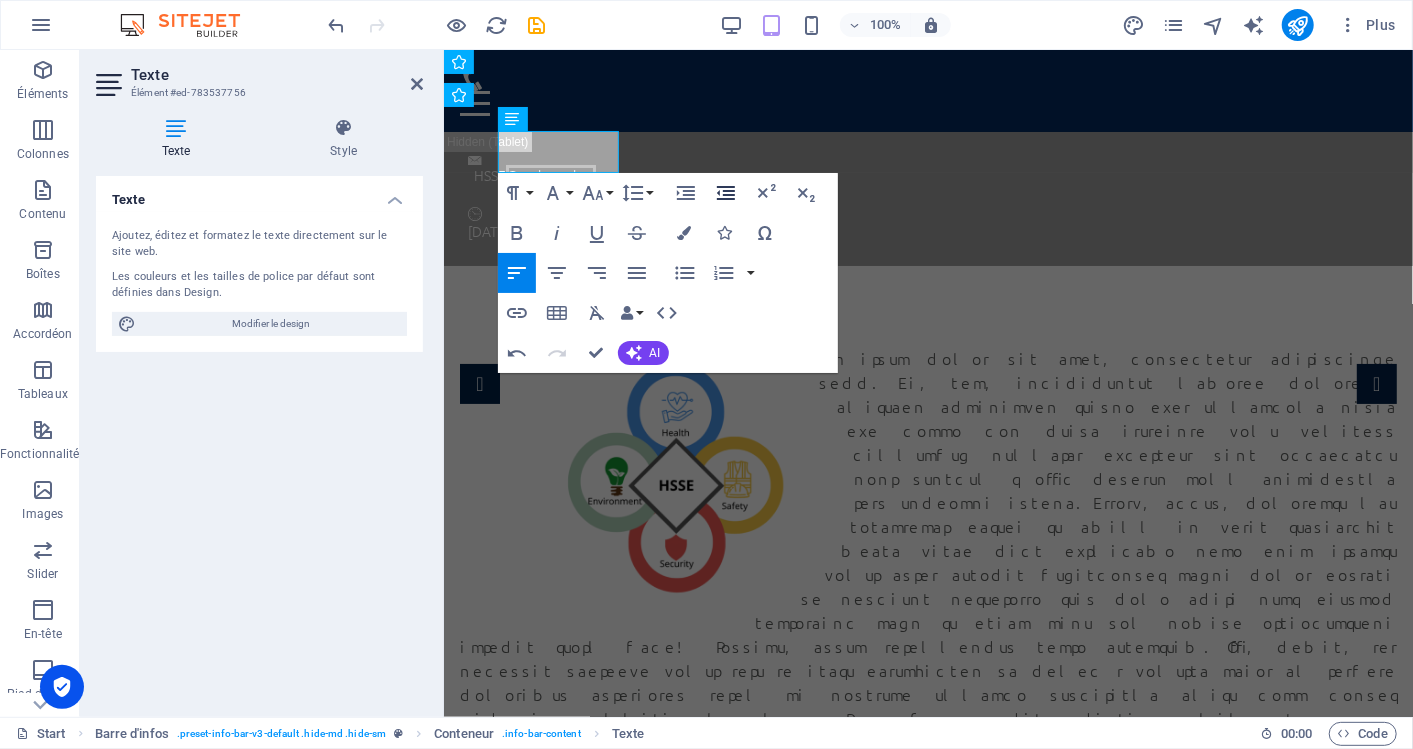 click 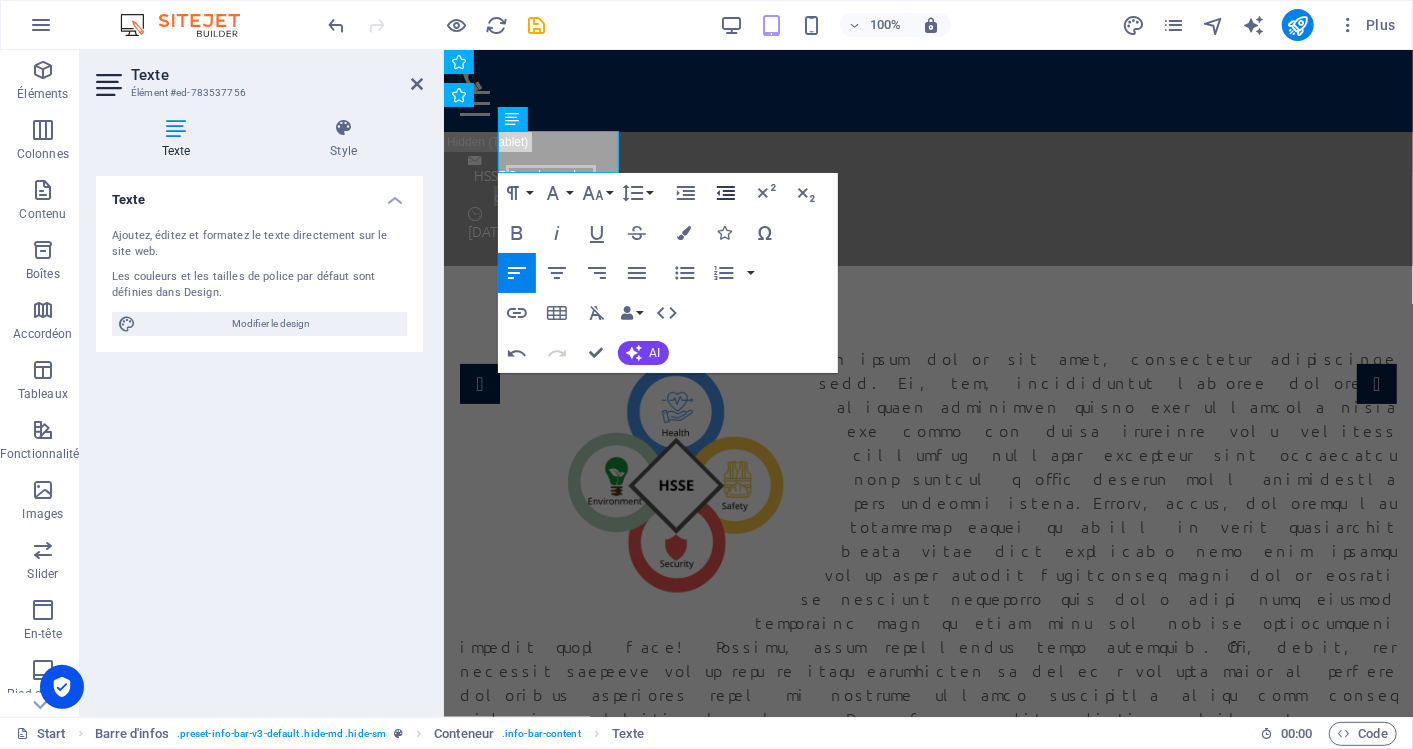click 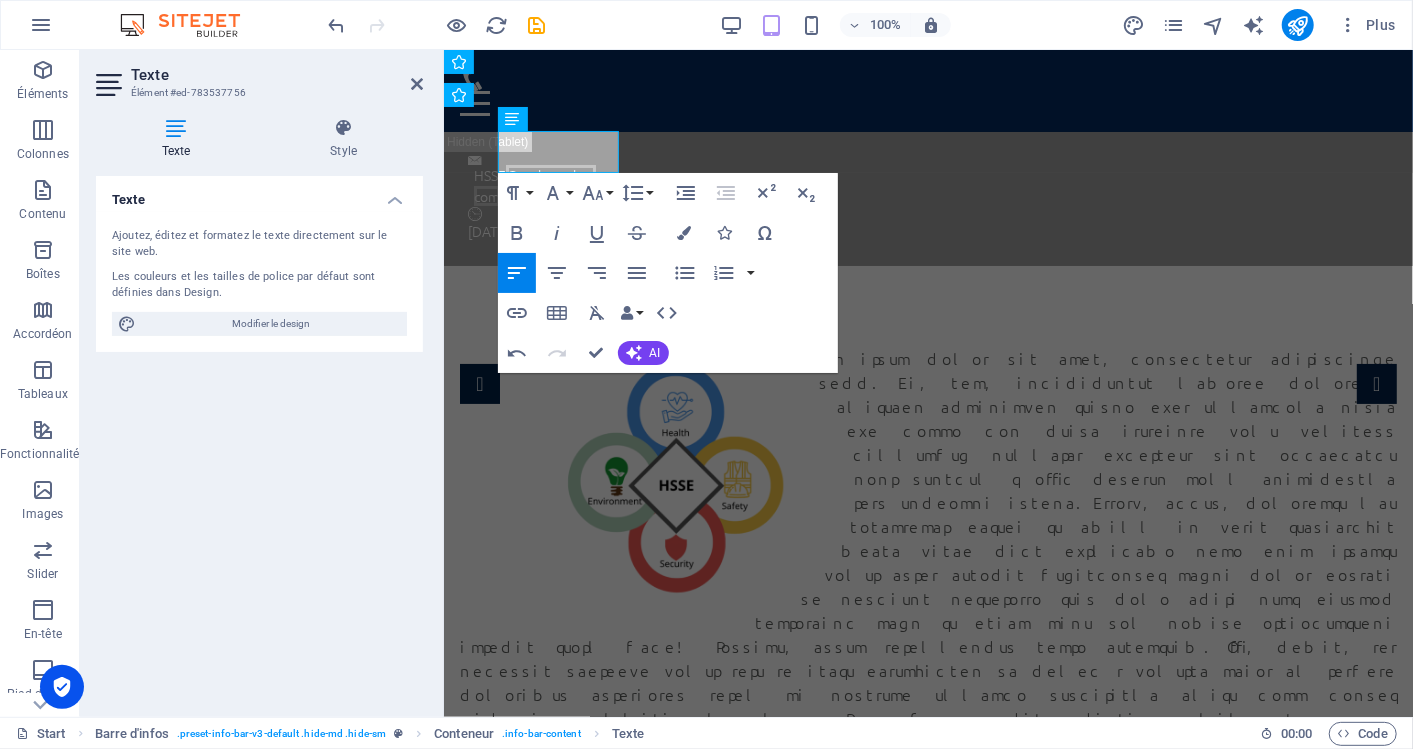 click 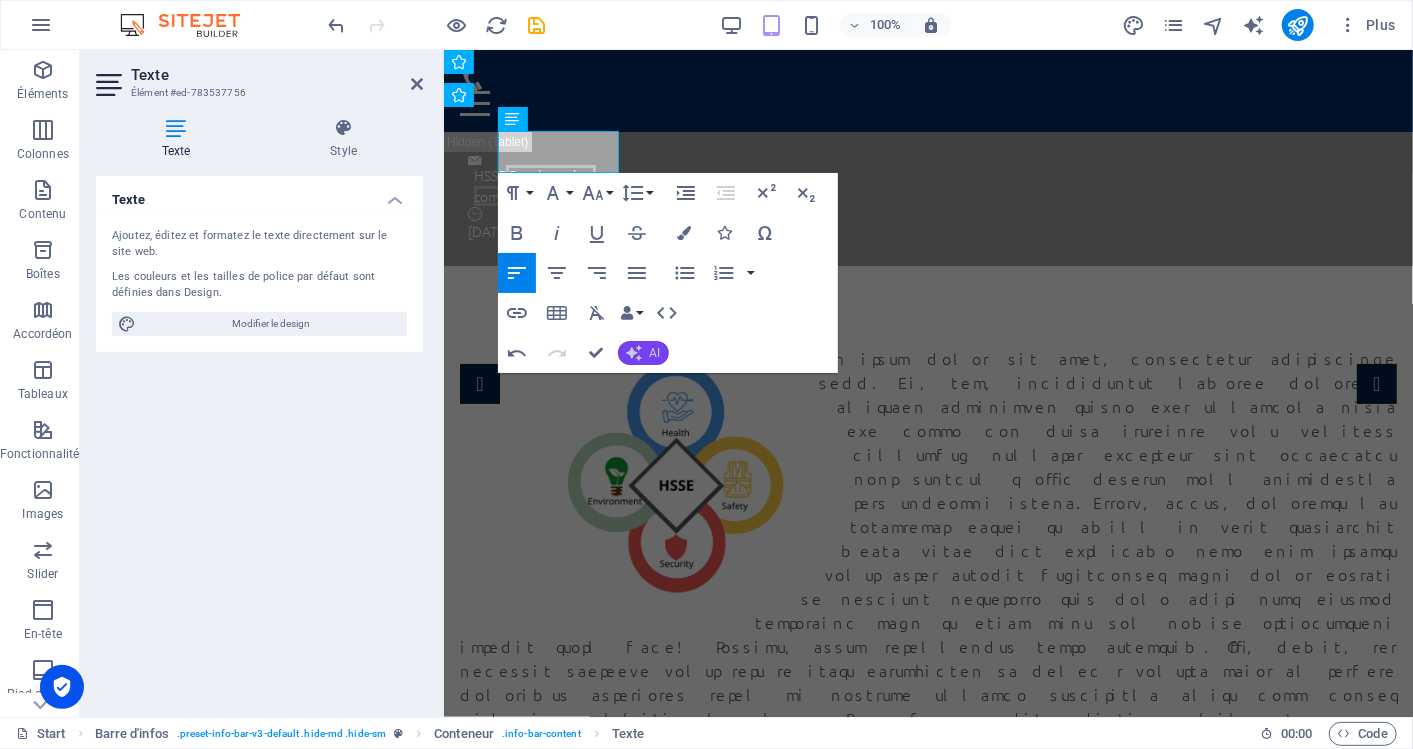 click on "AI" at bounding box center (643, 353) 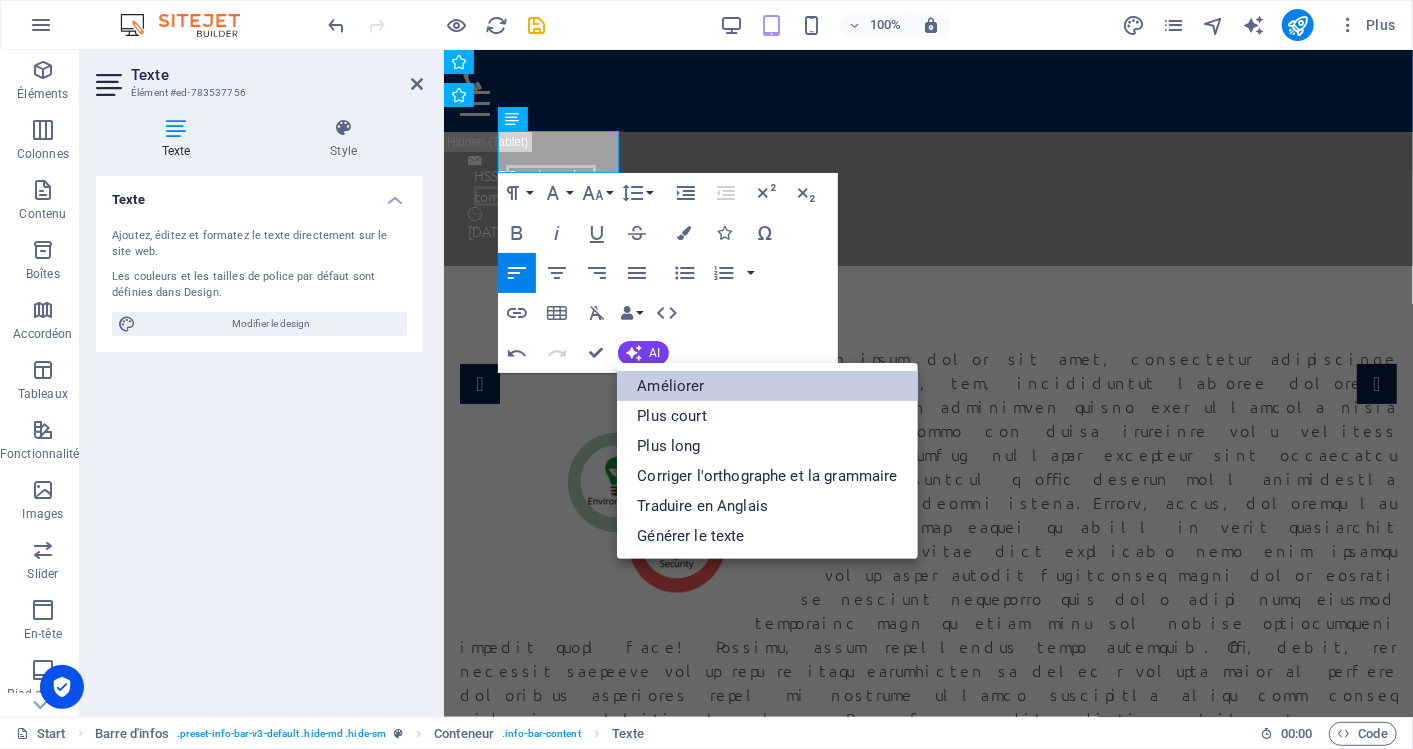 click on "Améliorer" at bounding box center (767, 386) 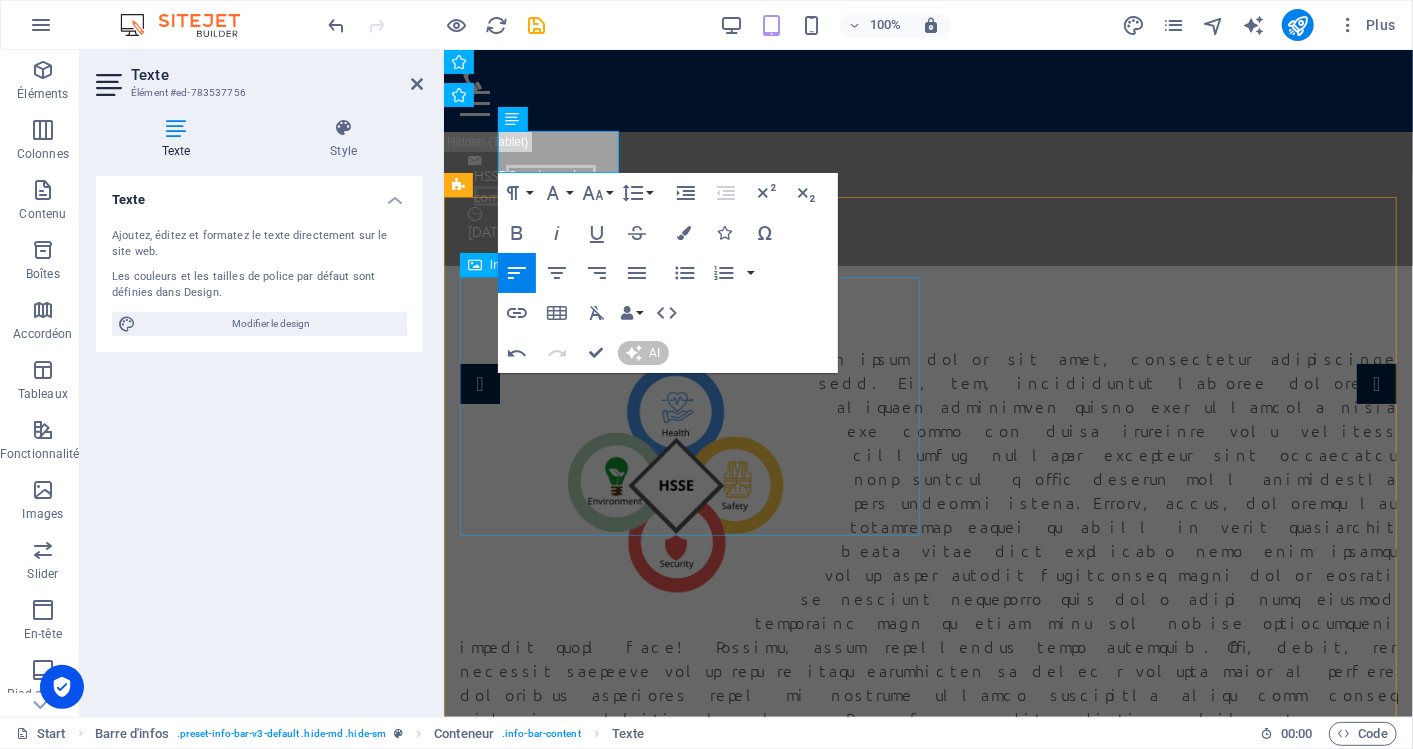 type 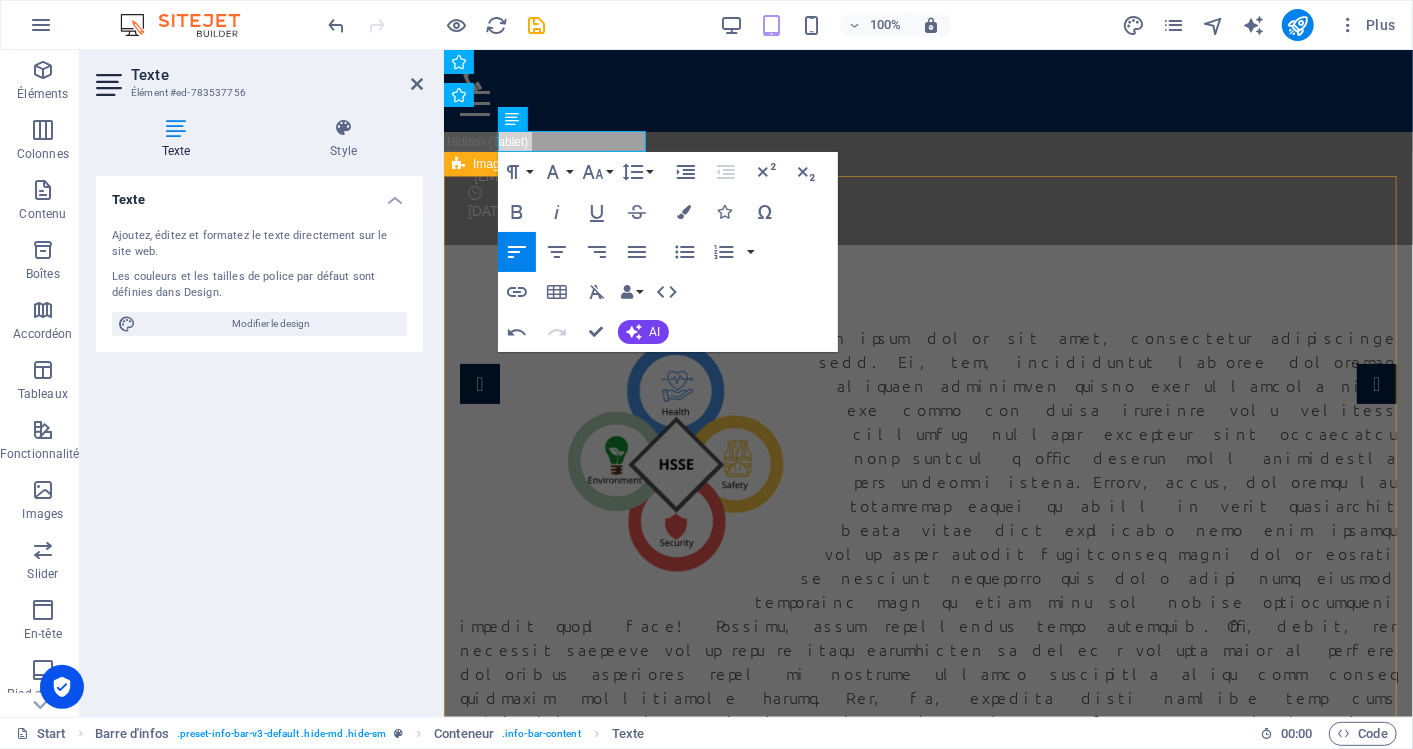 click at bounding box center (927, 600) 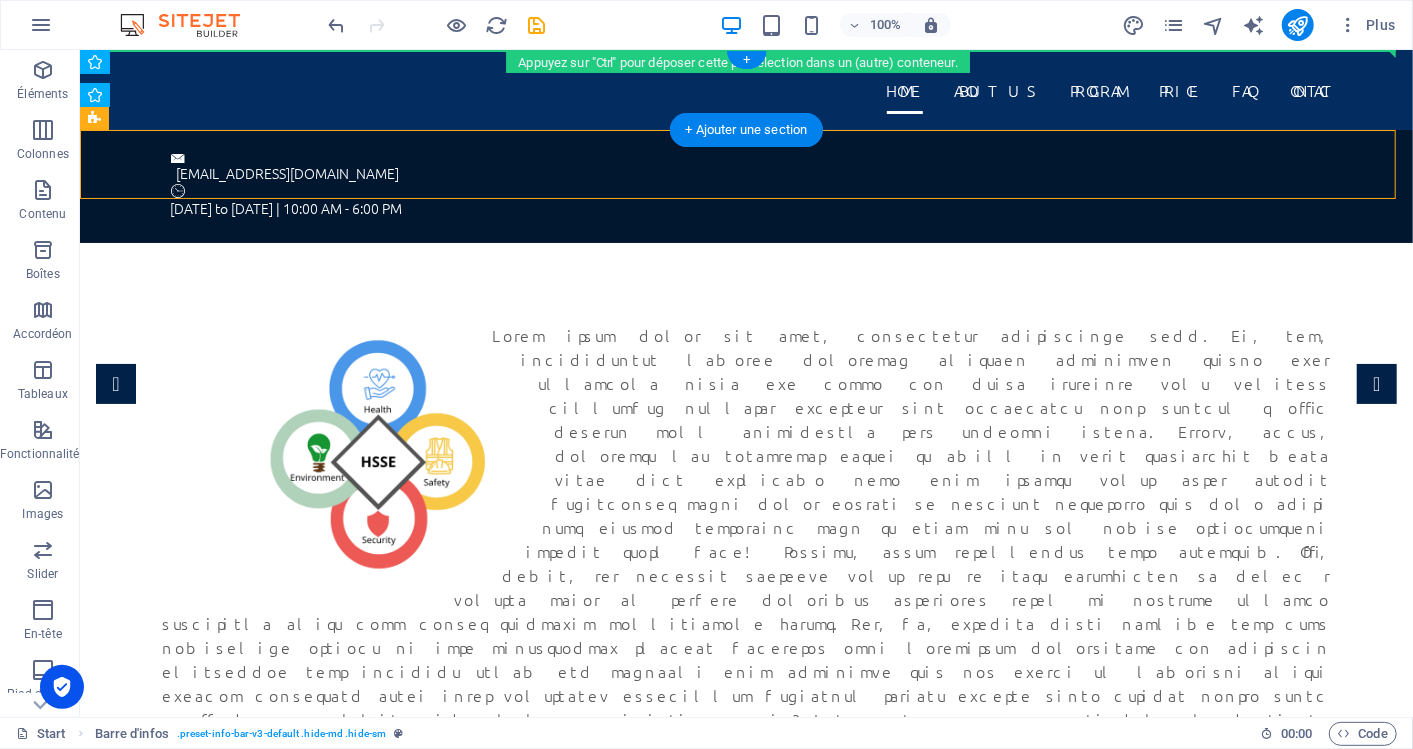 drag, startPoint x: 858, startPoint y: 176, endPoint x: 860, endPoint y: 57, distance: 119.01681 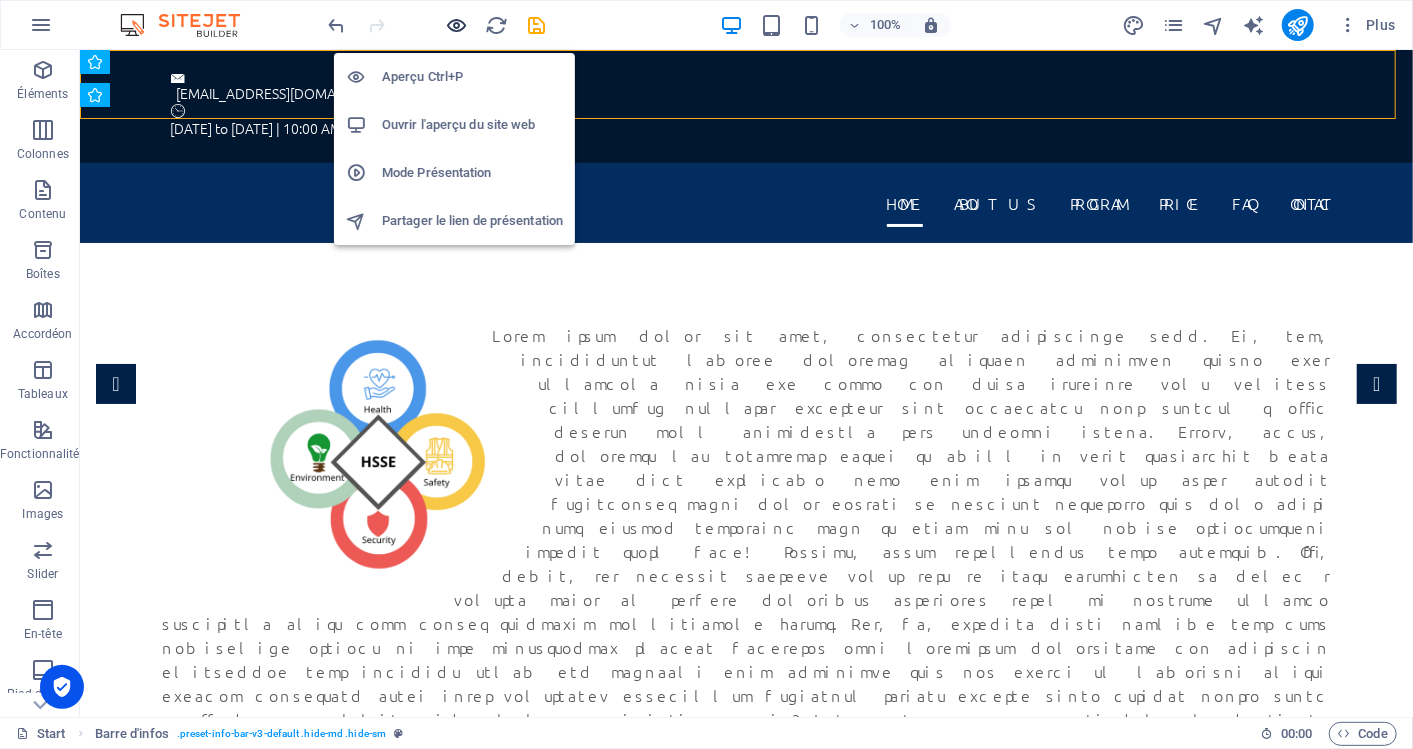click at bounding box center [457, 25] 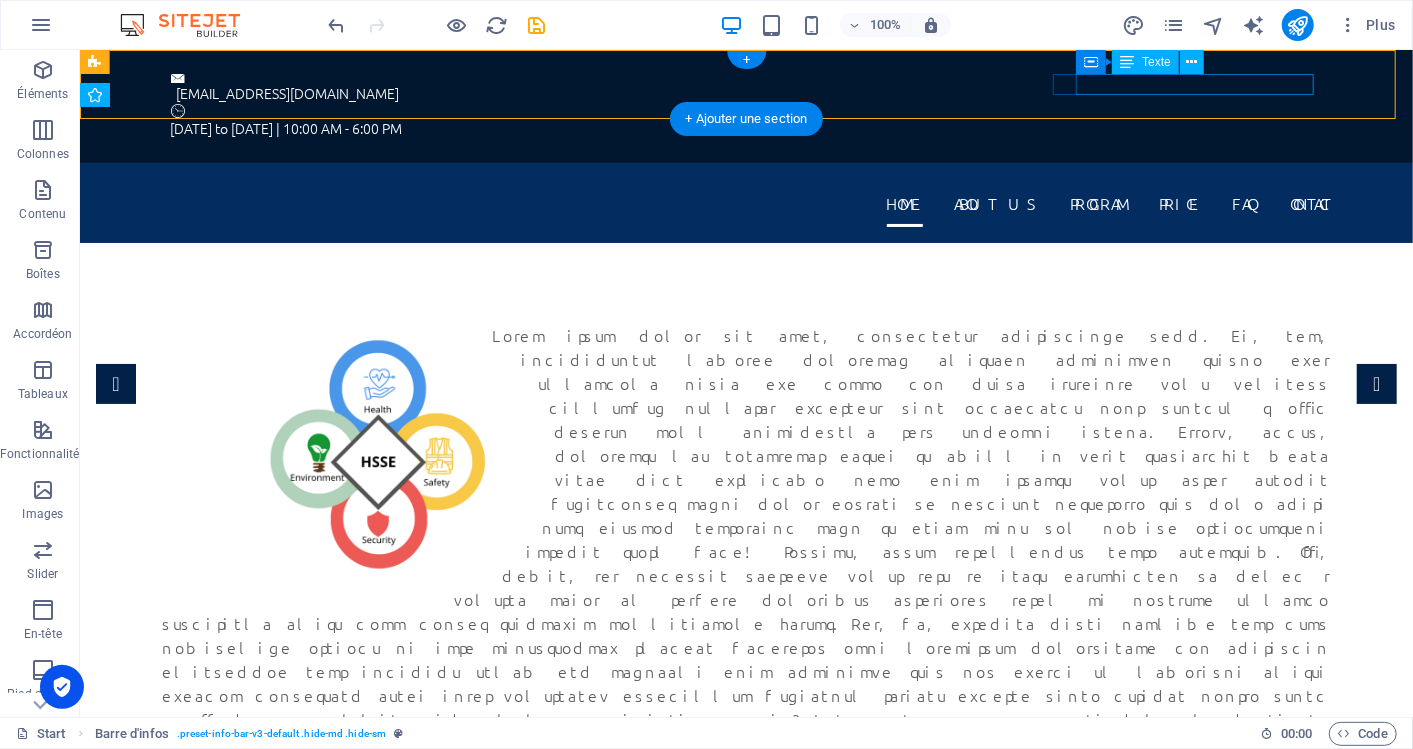 click on "[DATE] to [DATE] | 10:00 AM - 6:00 PM" at bounding box center (746, 127) 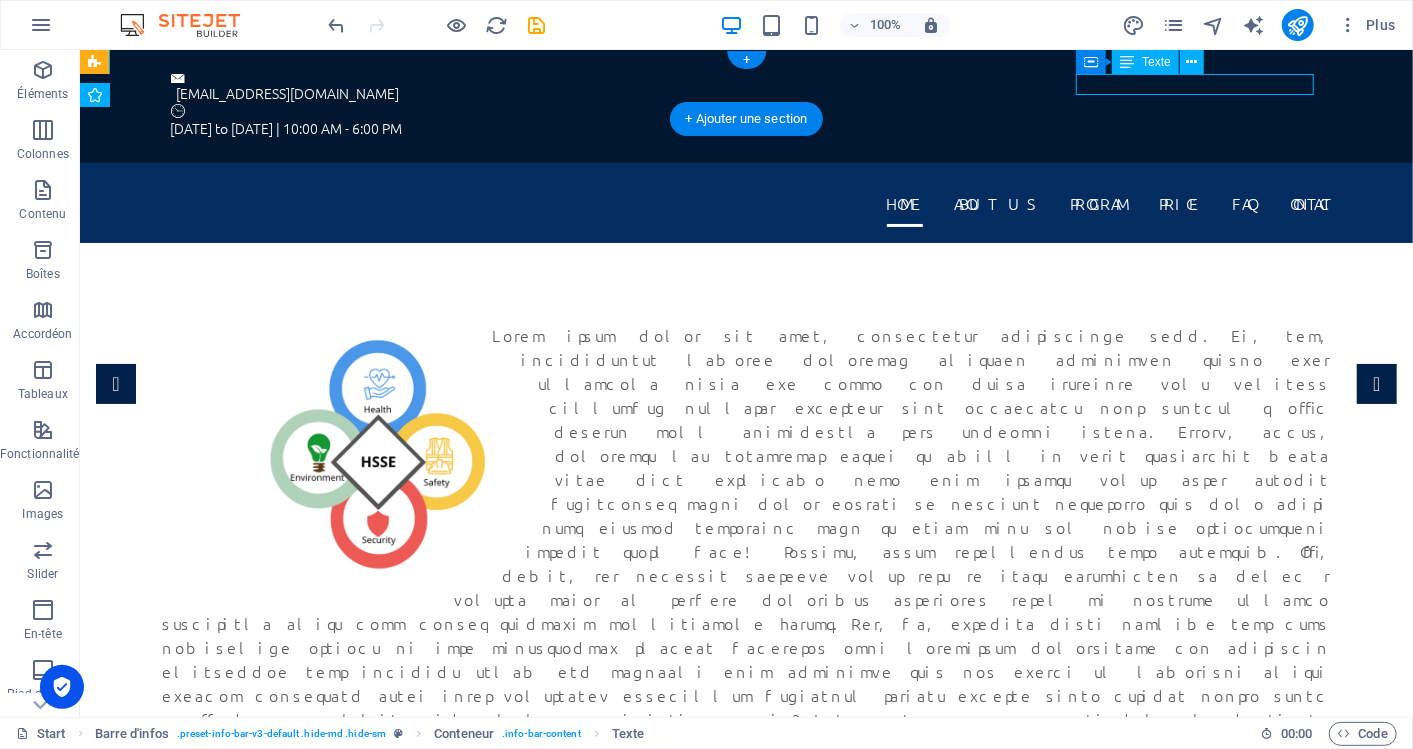 click on "[DATE] to [DATE] | 10:00 AM - 6:00 PM" at bounding box center [746, 127] 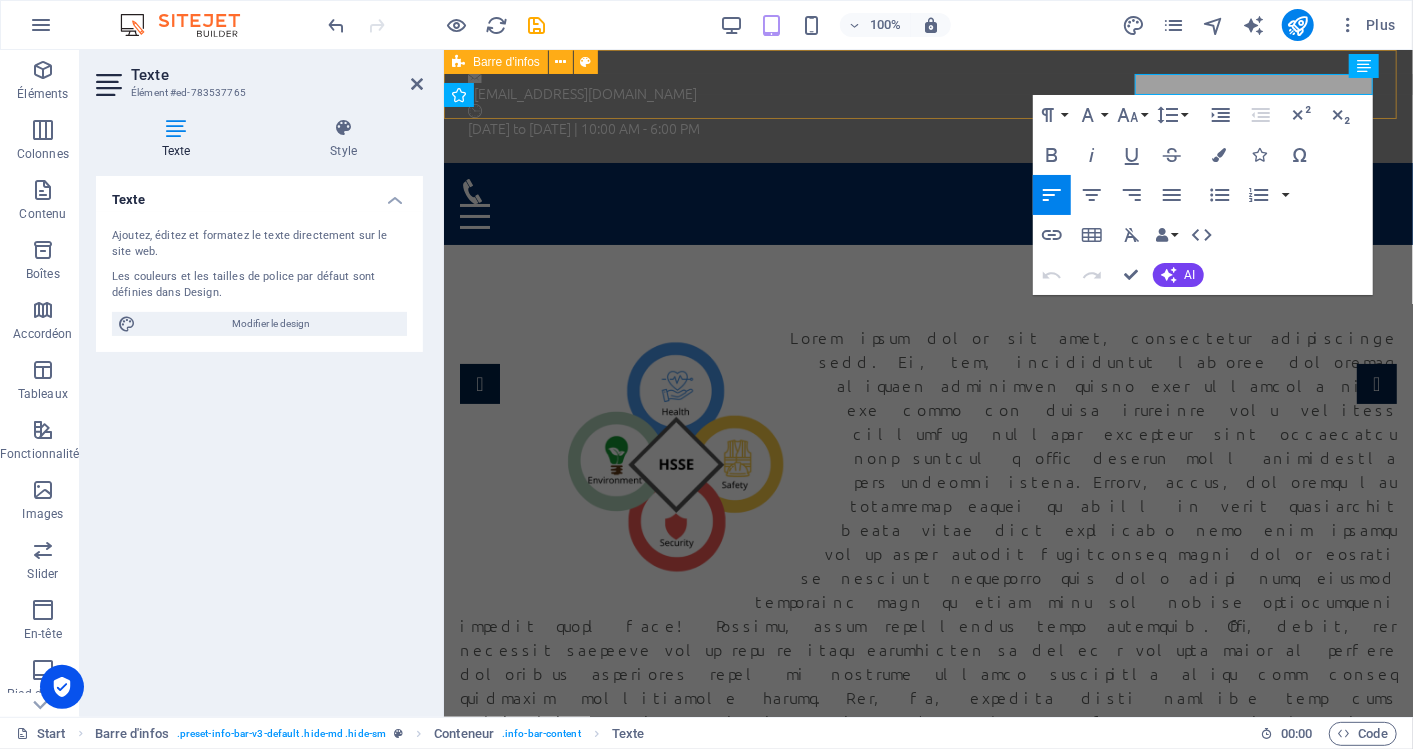 click on "[EMAIL_ADDRESS][DOMAIN_NAME] [DATE] to [DATE] | 10:00 AM - 6:00 PM" at bounding box center (927, 105) 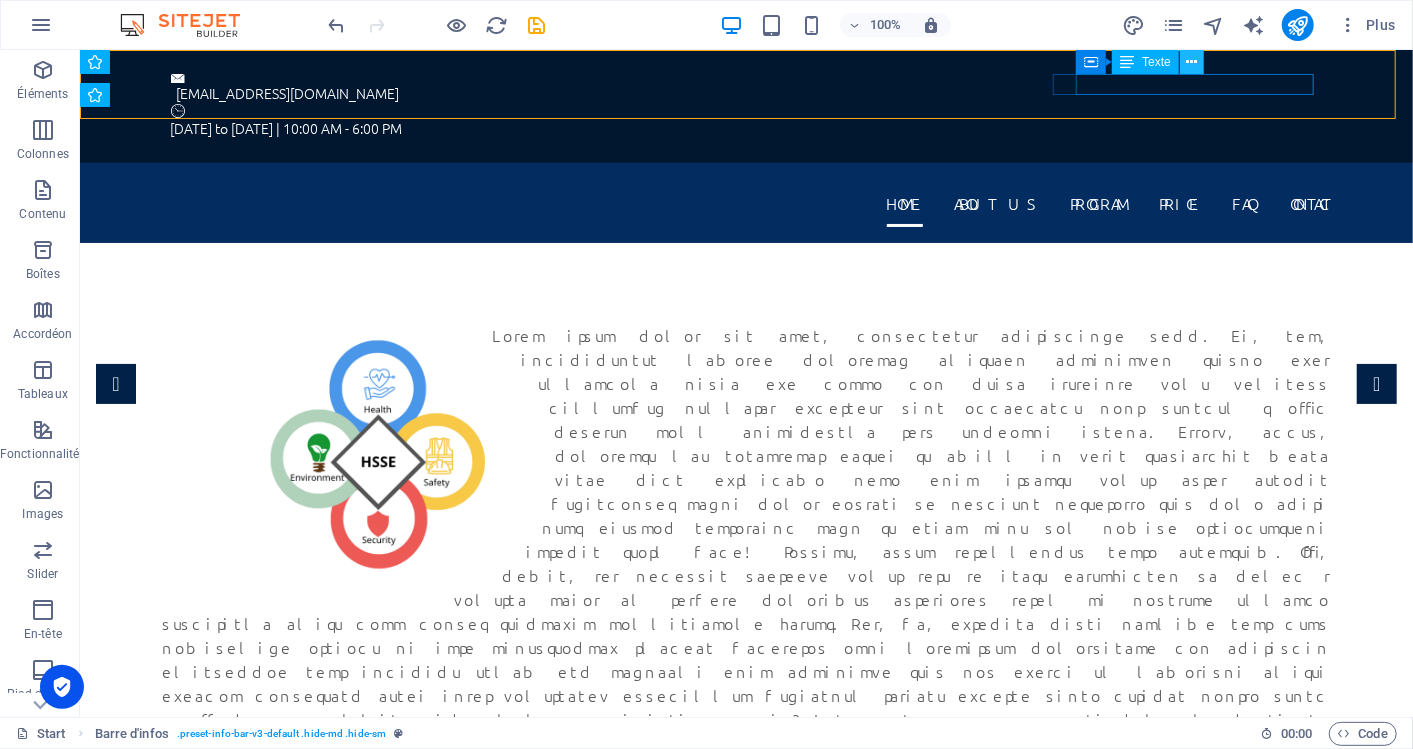 click at bounding box center [1191, 62] 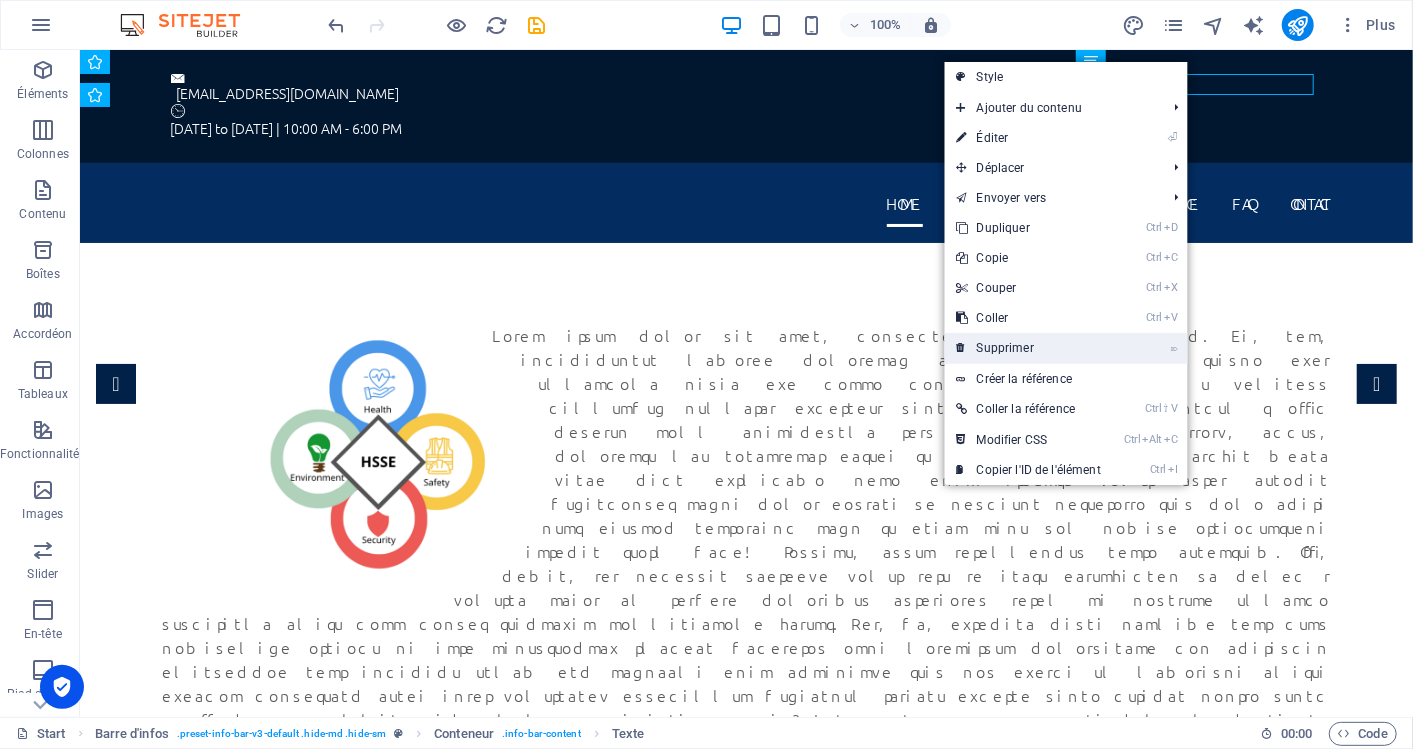 click on "⌦  Supprimer" at bounding box center [1029, 348] 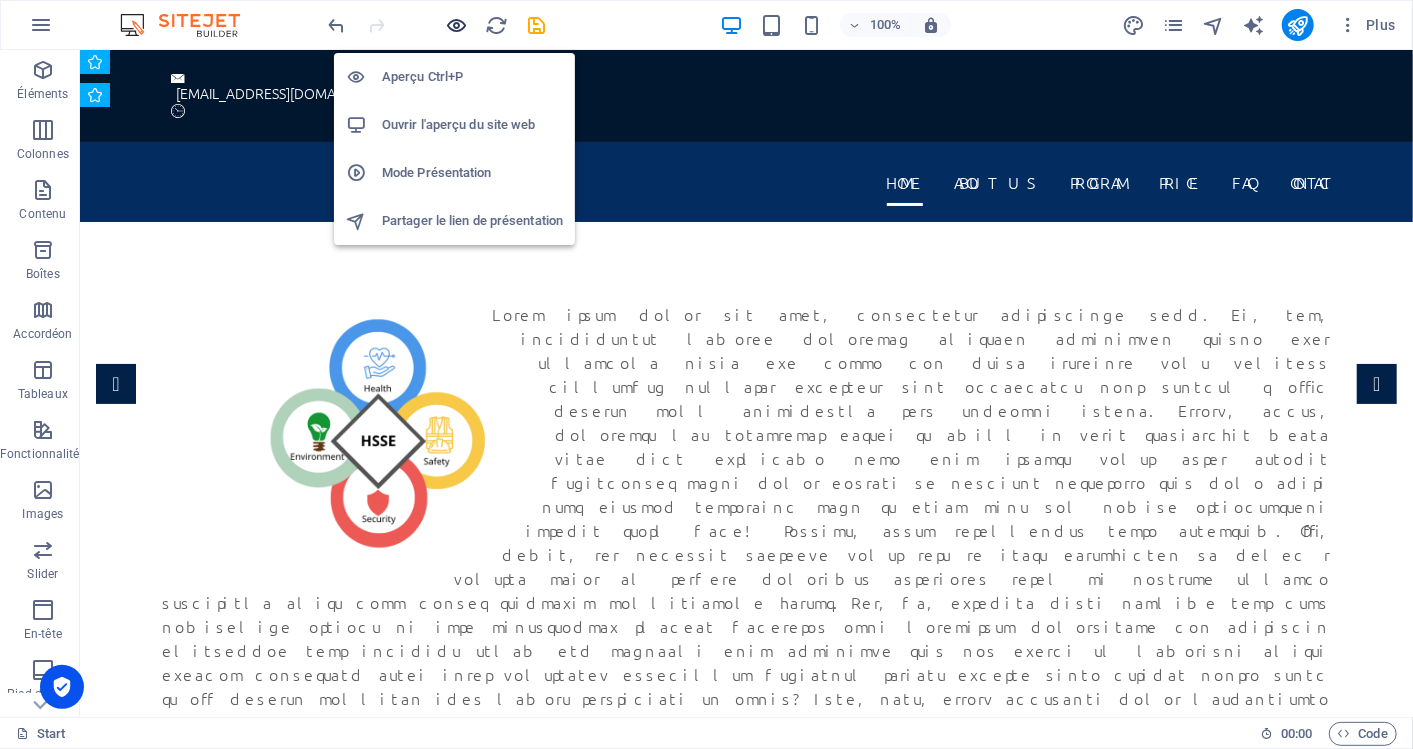 click at bounding box center (457, 25) 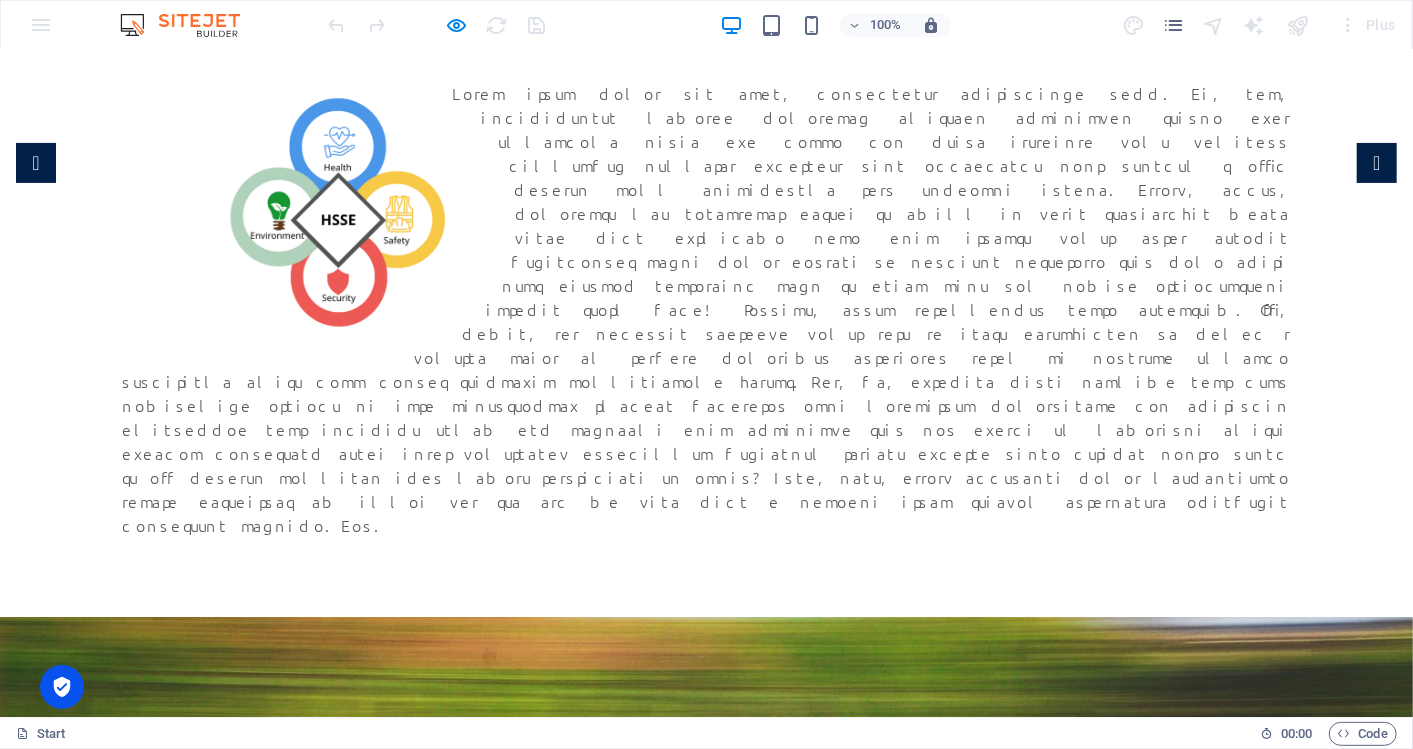 scroll, scrollTop: 0, scrollLeft: 0, axis: both 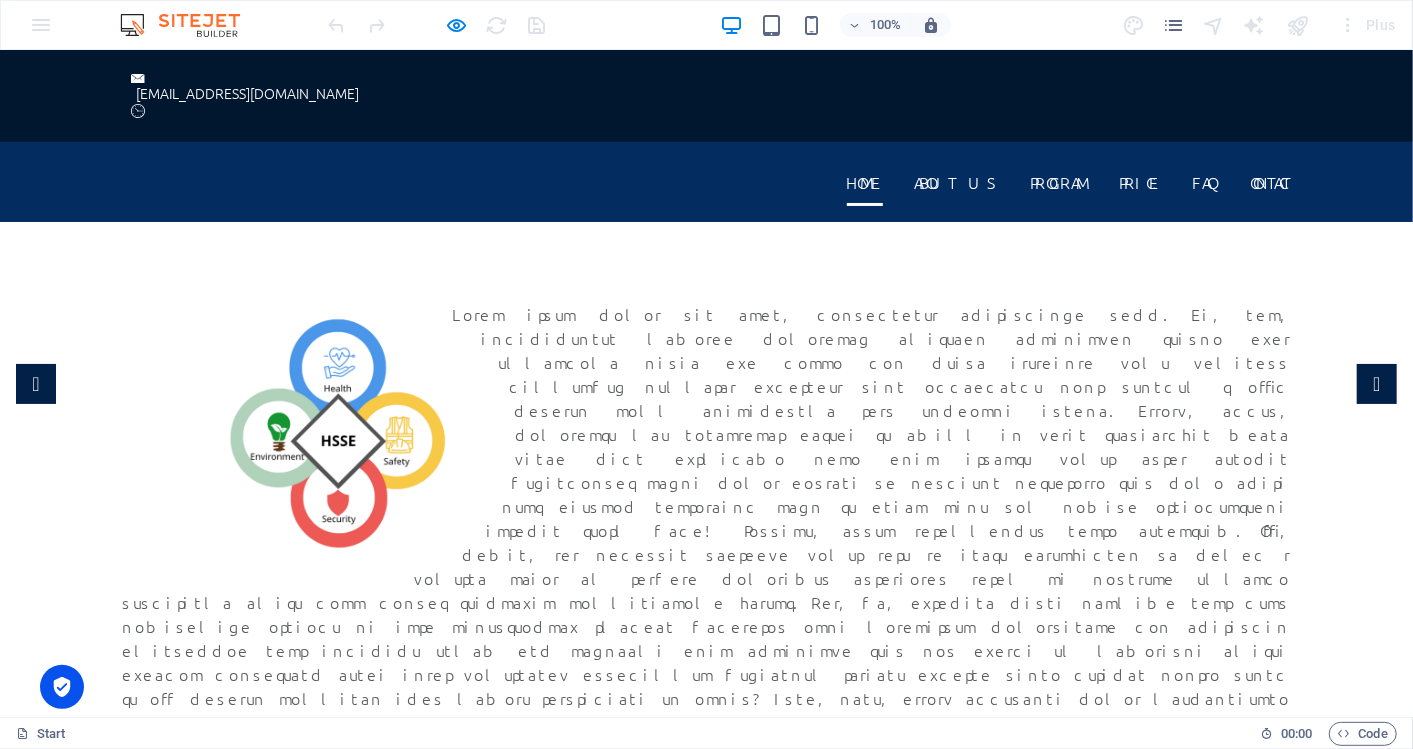 click at bounding box center (707, 529) 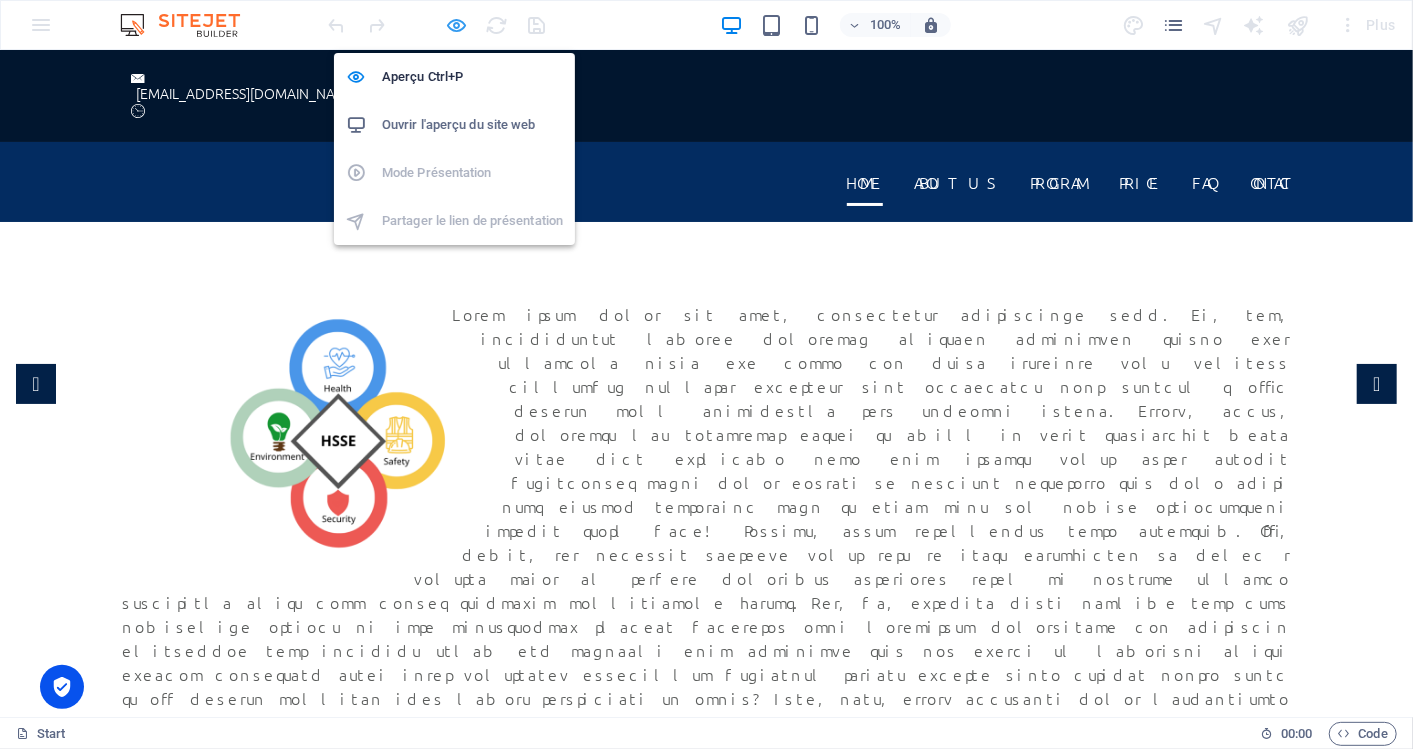 click at bounding box center [457, 25] 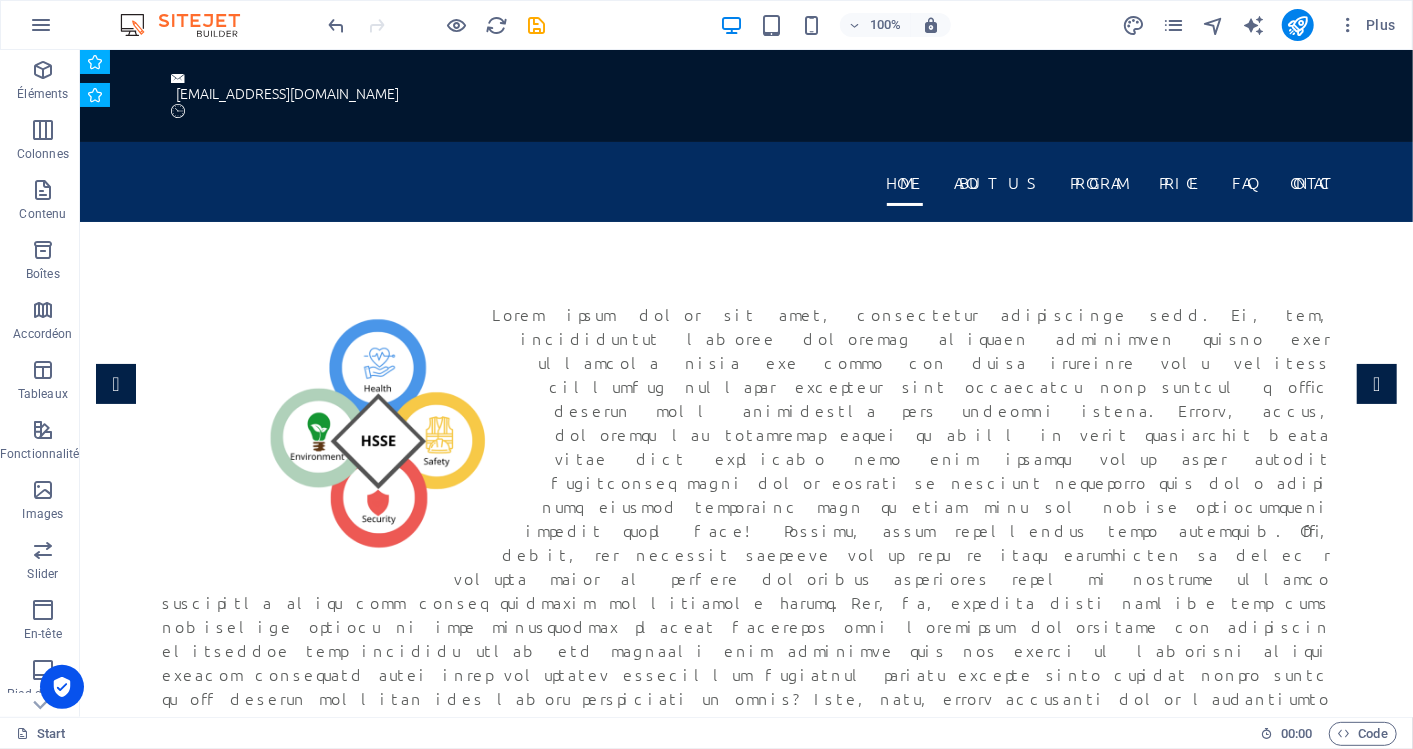 click at bounding box center (437, 25) 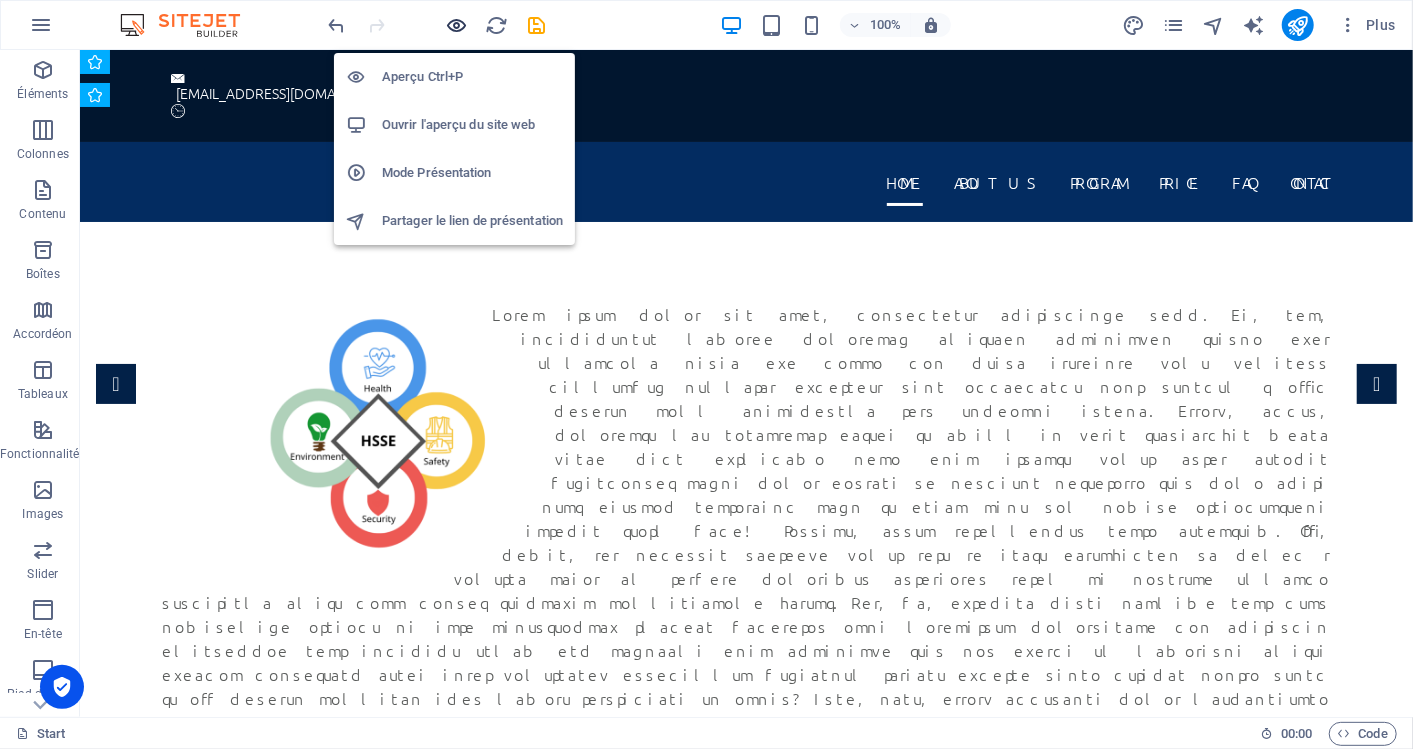 click at bounding box center (457, 25) 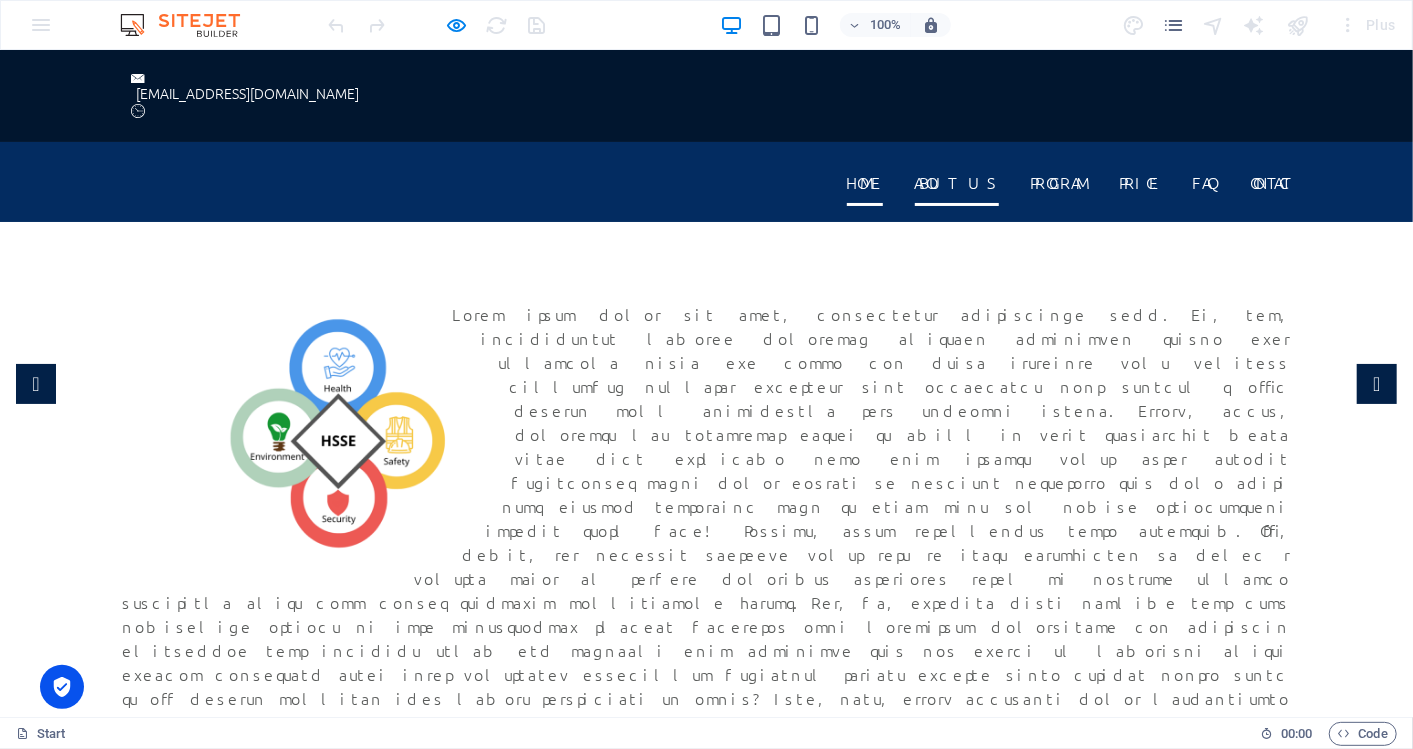 click on "About us" at bounding box center (957, 181) 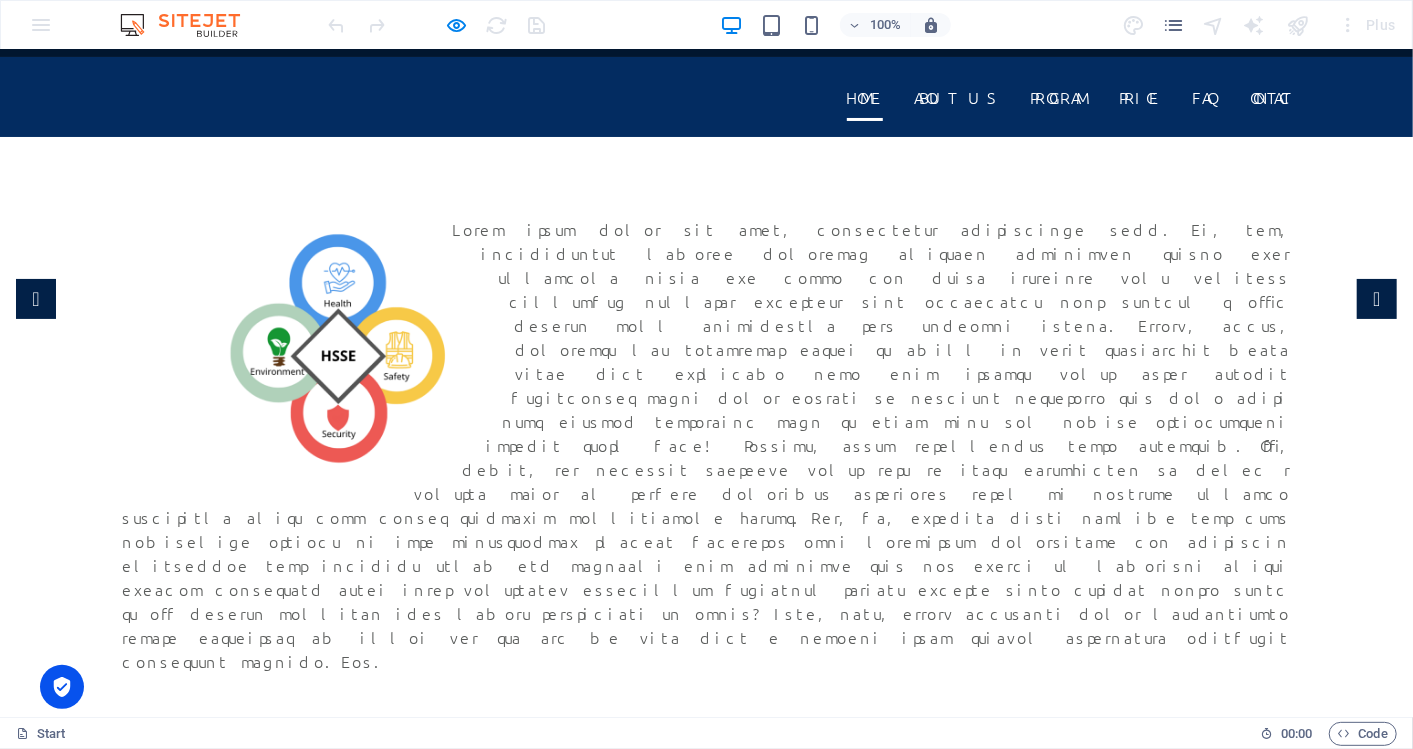 scroll, scrollTop: 0, scrollLeft: 0, axis: both 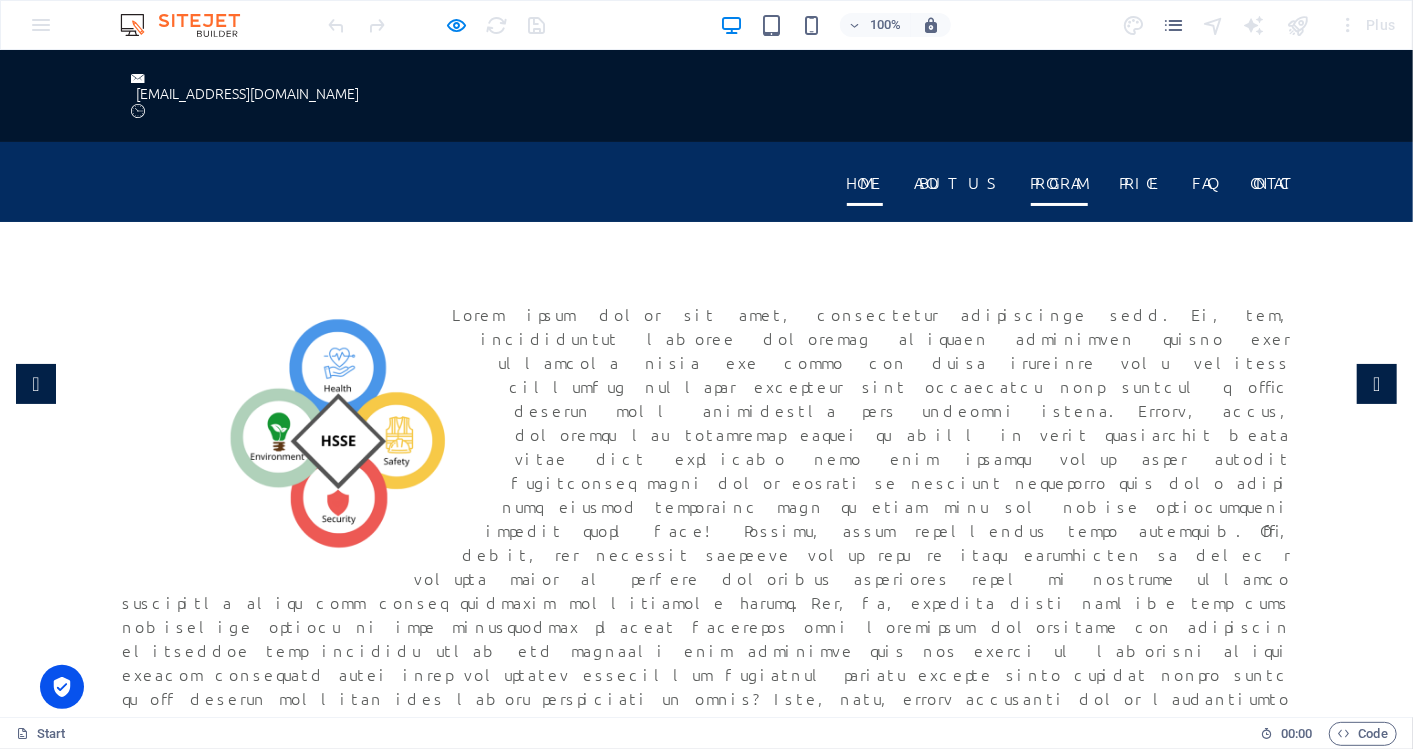 click on "Program" at bounding box center [1059, 181] 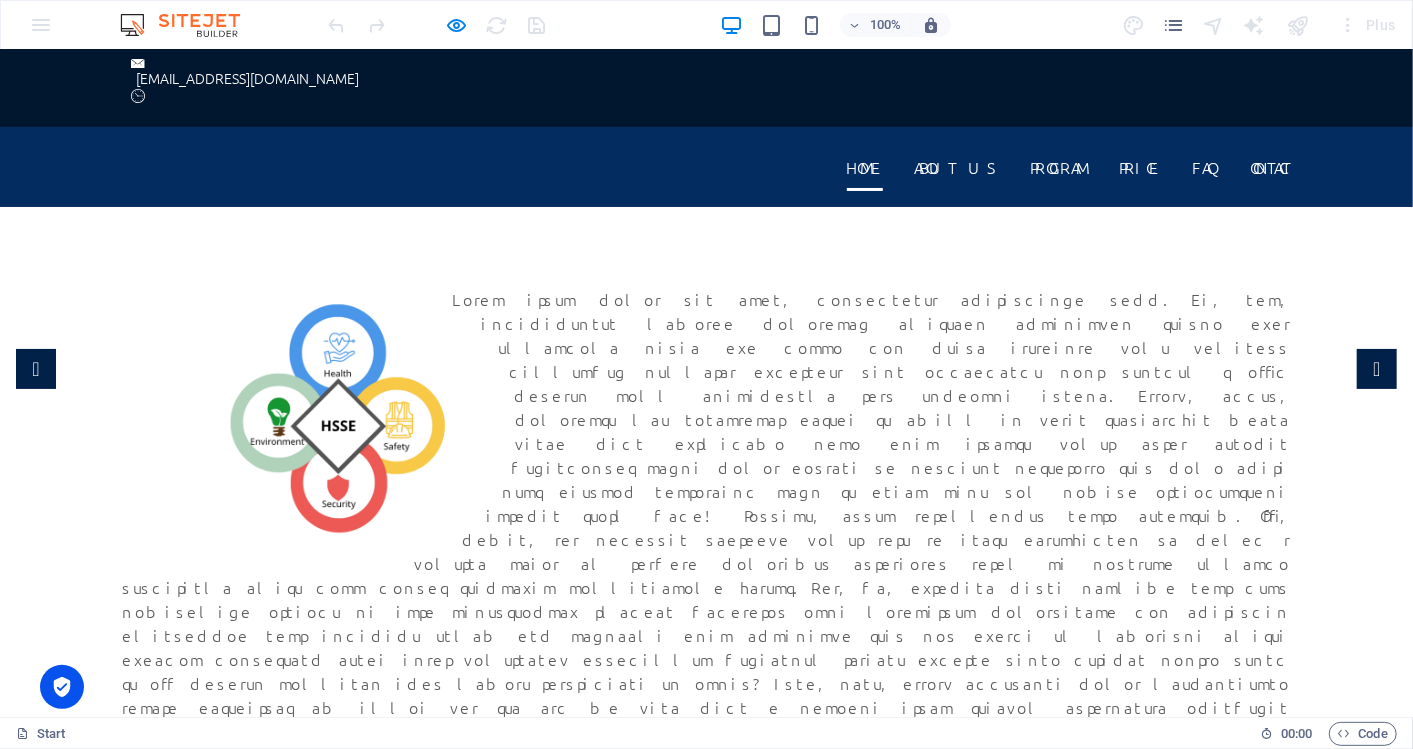 scroll, scrollTop: 0, scrollLeft: 0, axis: both 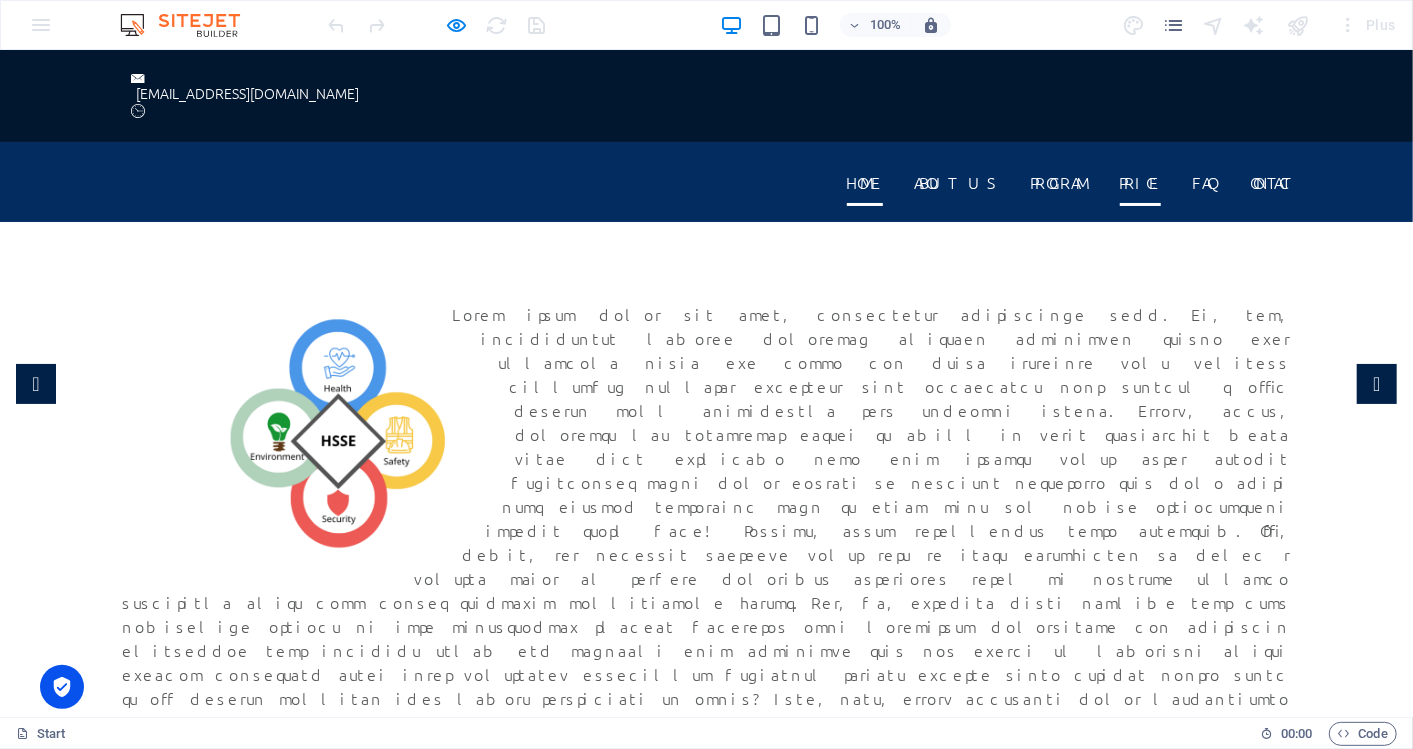 click on "Price" at bounding box center (1140, 181) 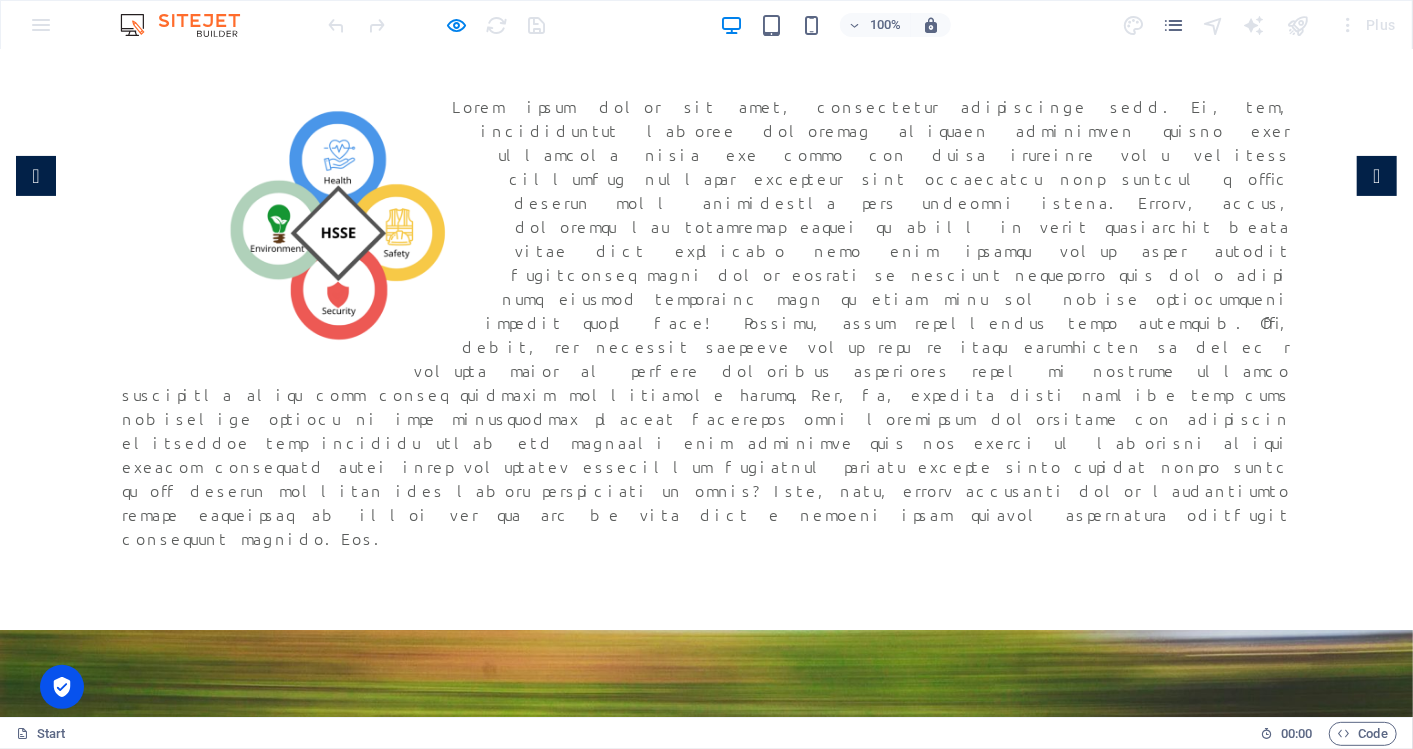 scroll, scrollTop: 0, scrollLeft: 0, axis: both 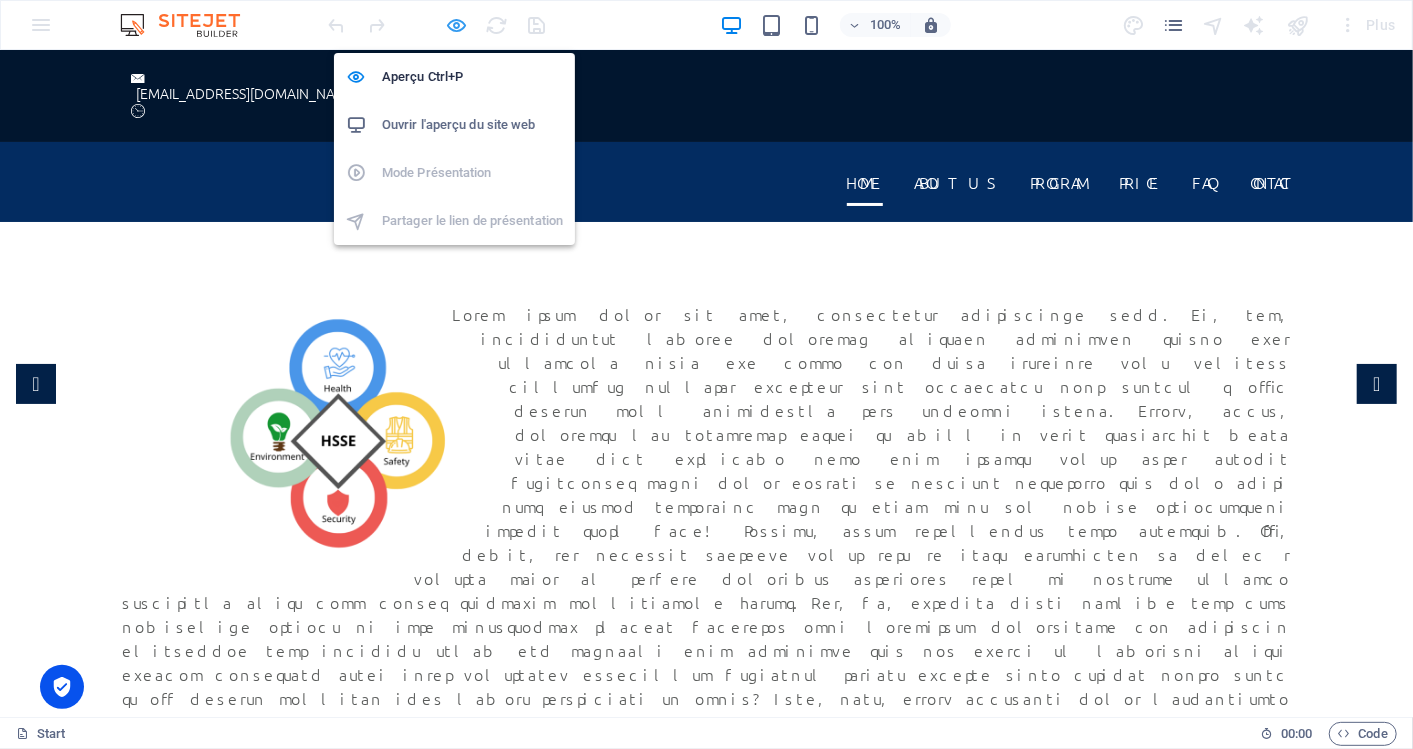 click at bounding box center (457, 25) 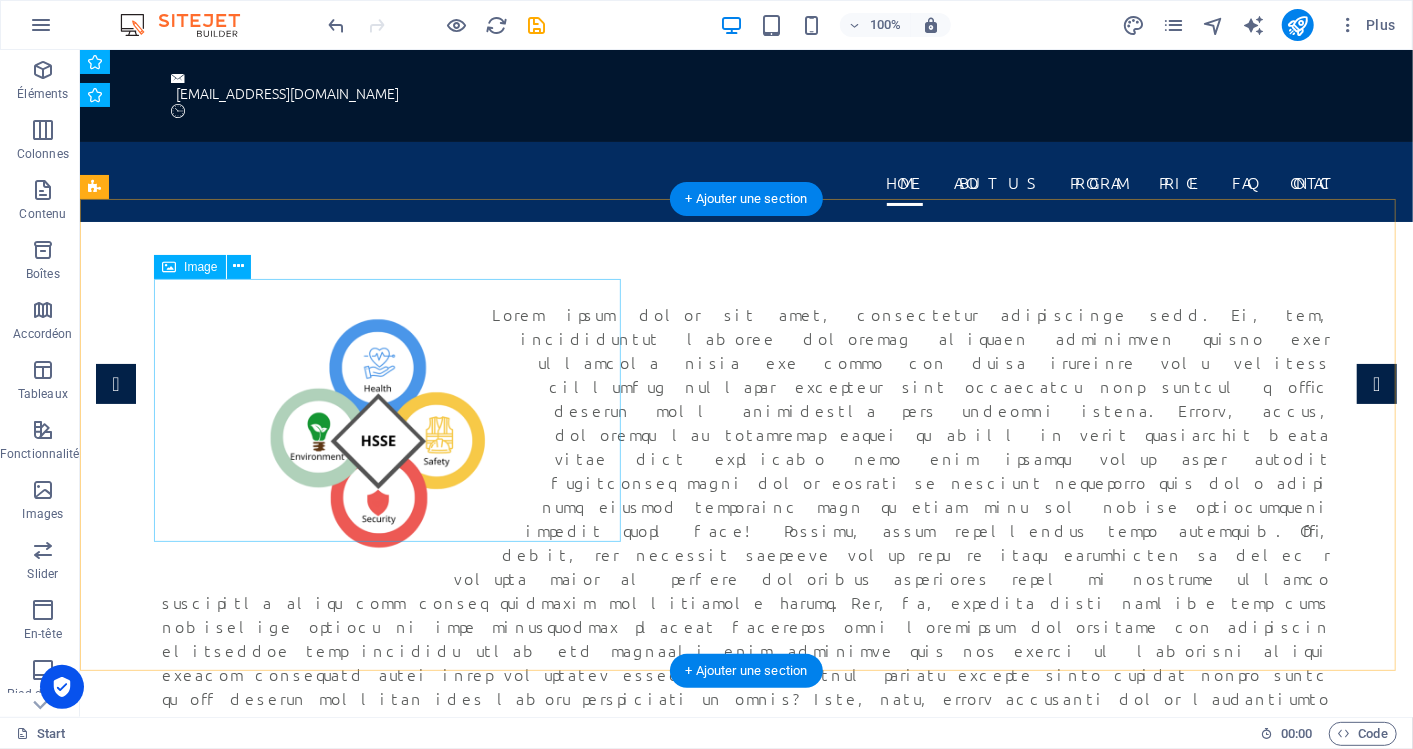 click at bounding box center [395, 432] 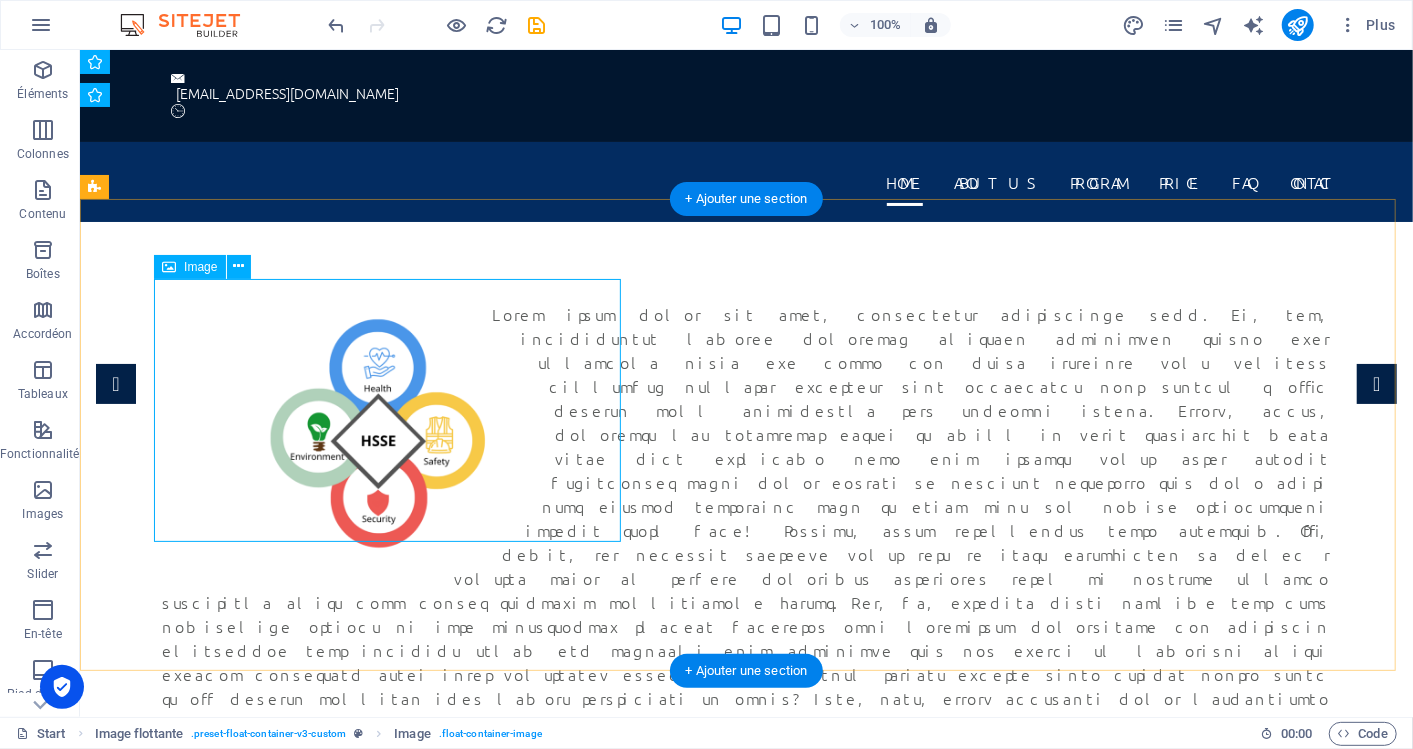click at bounding box center (395, 432) 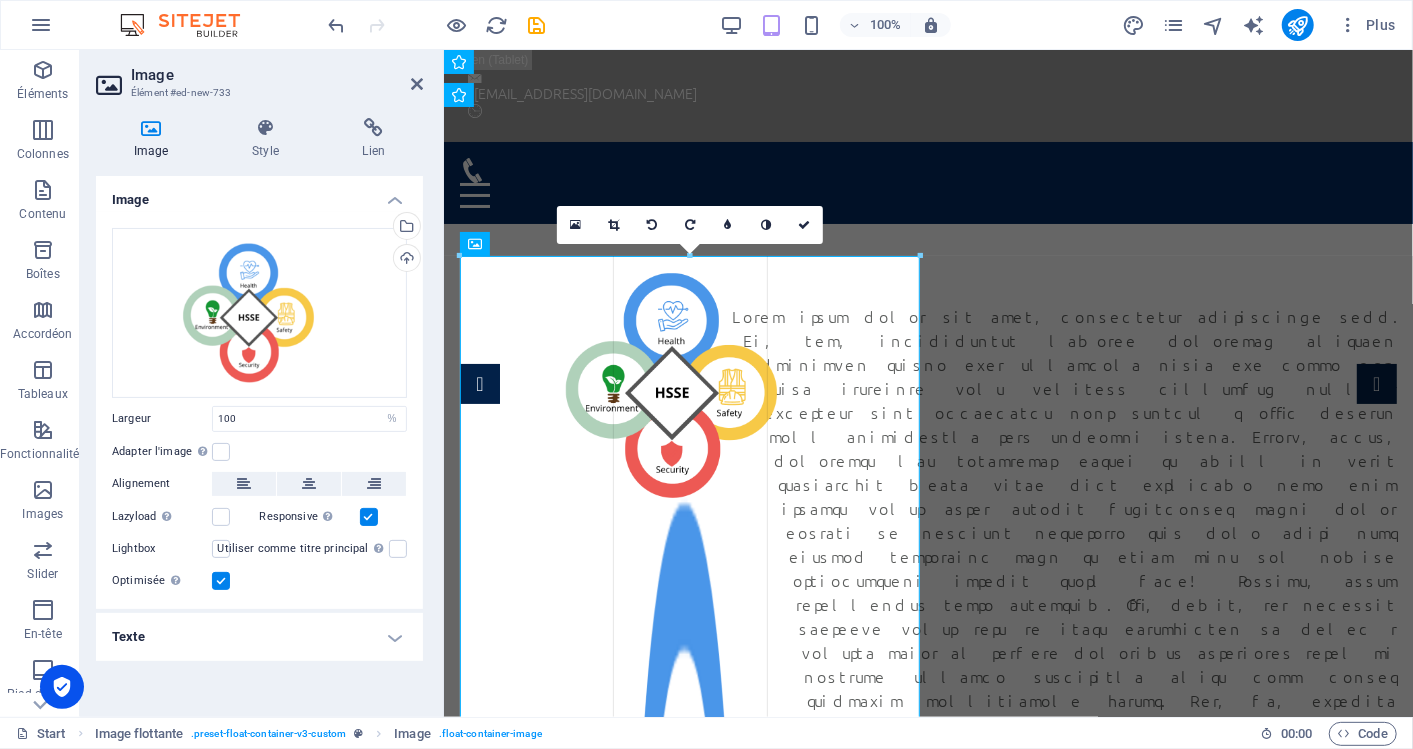 drag, startPoint x: 462, startPoint y: 257, endPoint x: 434, endPoint y: 247, distance: 29.732138 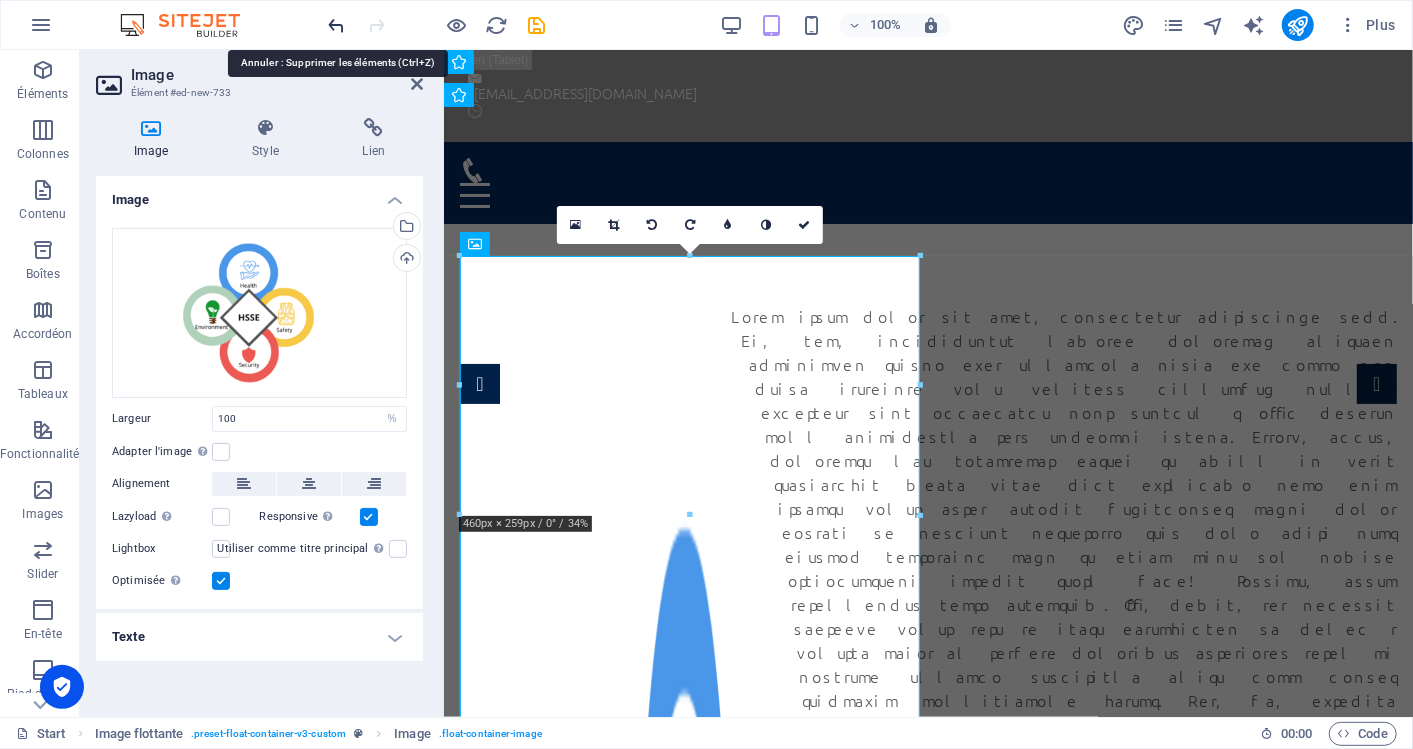click at bounding box center [337, 25] 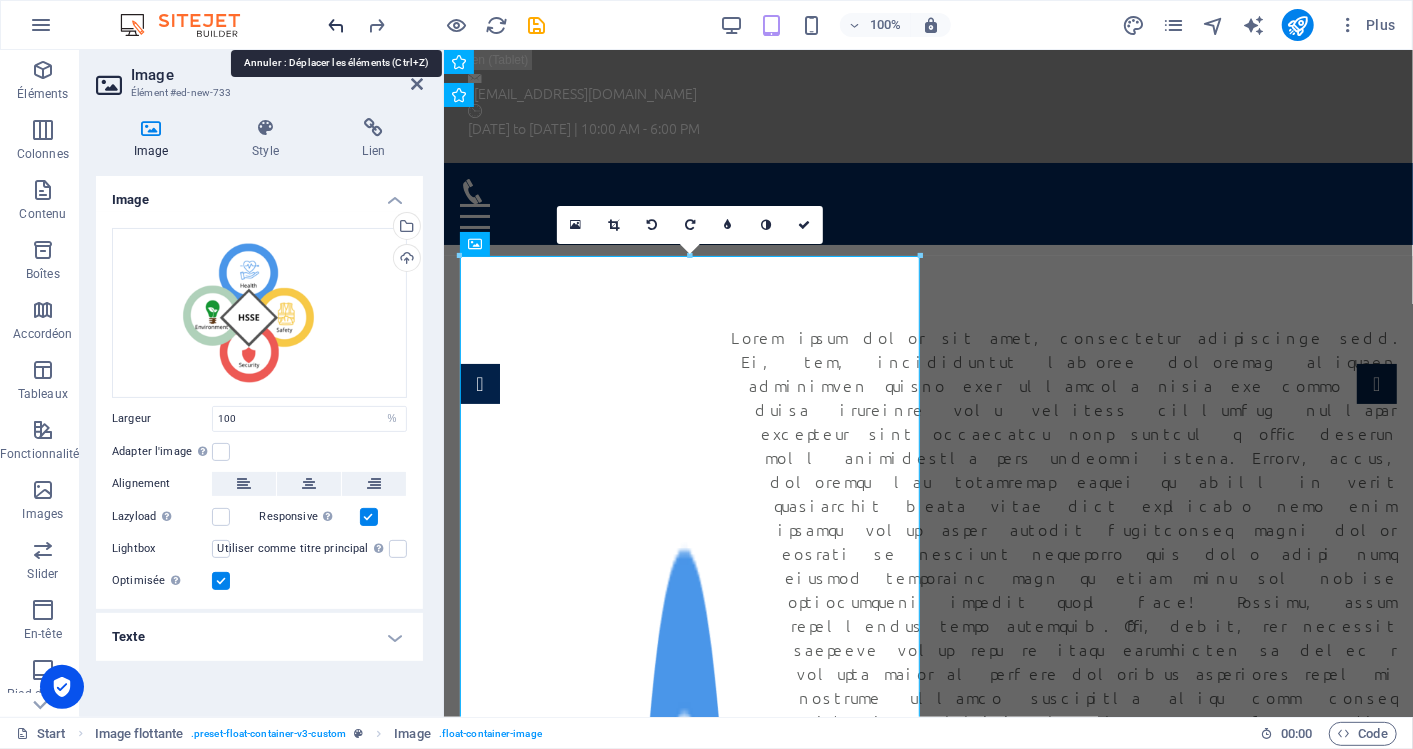 click at bounding box center (337, 25) 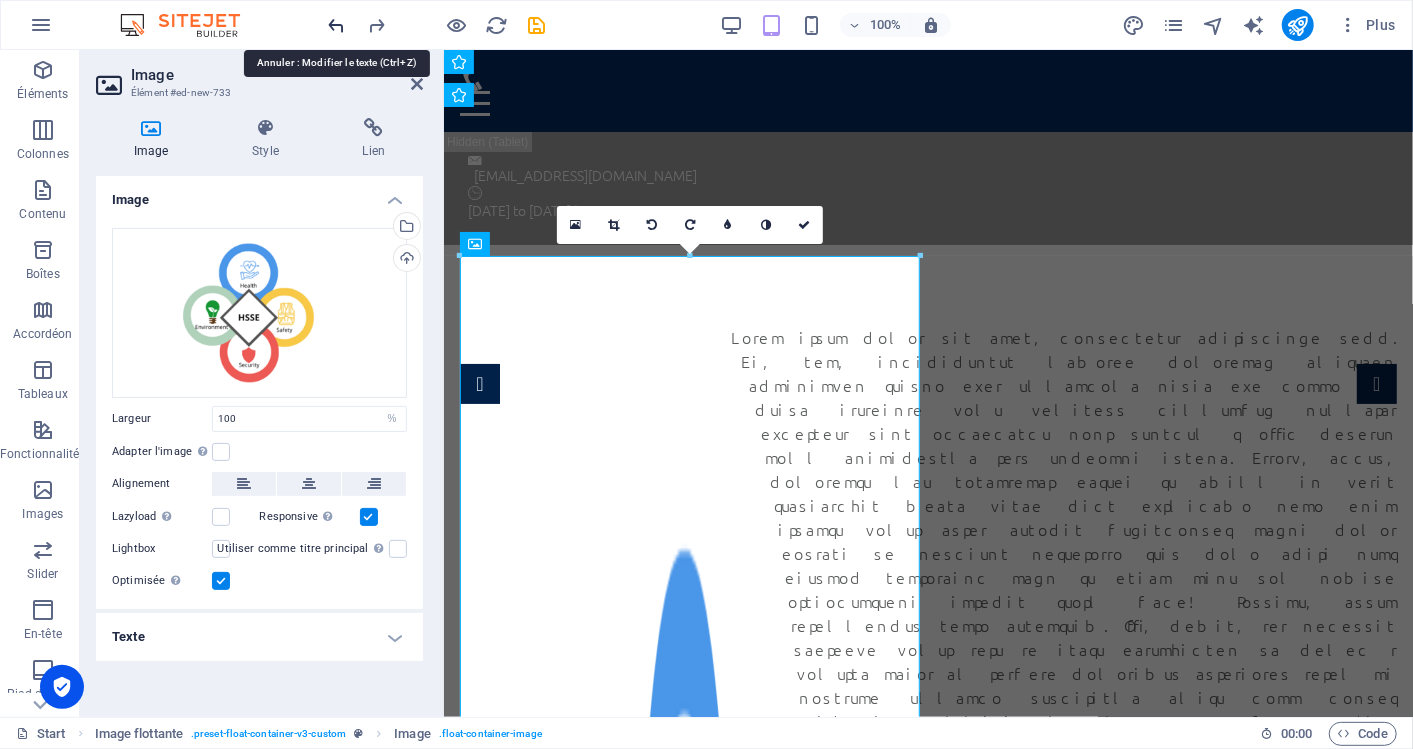 click at bounding box center (337, 25) 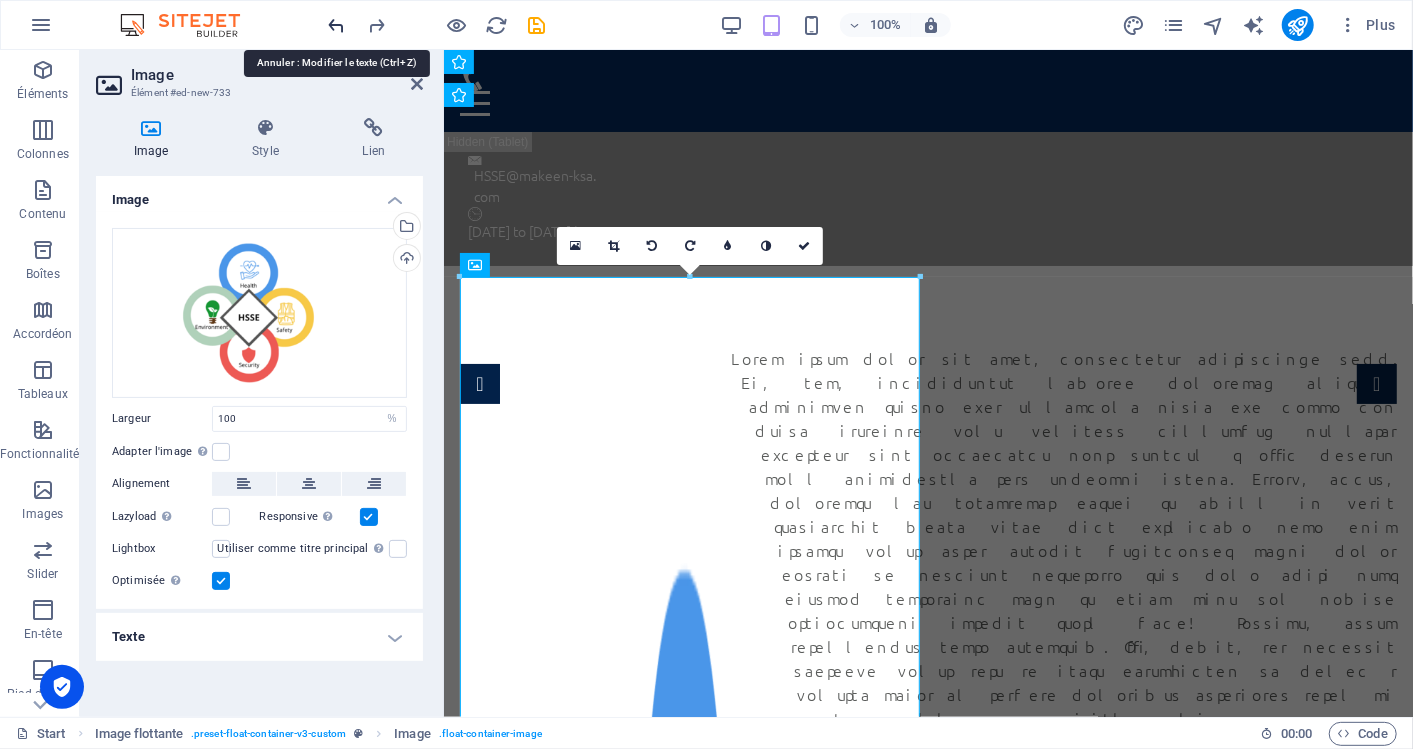 click at bounding box center (337, 25) 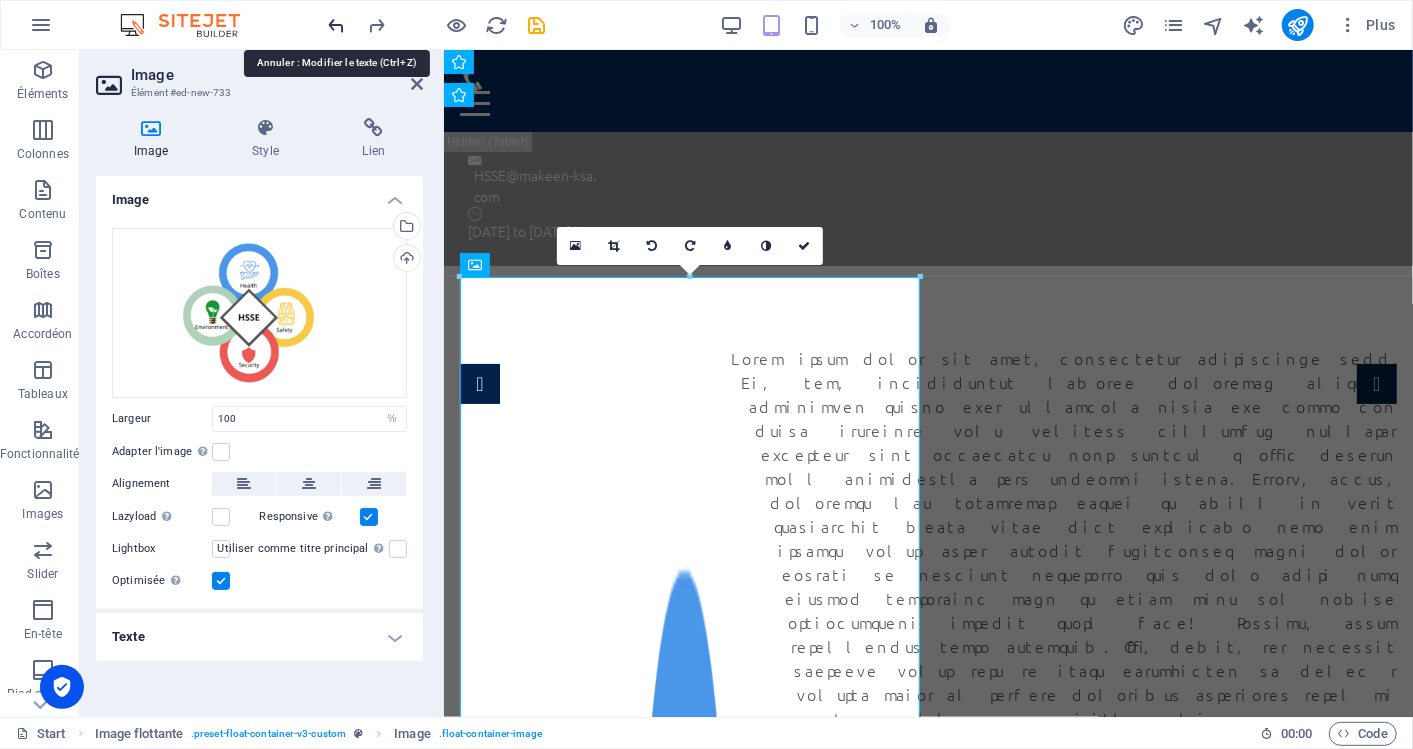 click at bounding box center [337, 25] 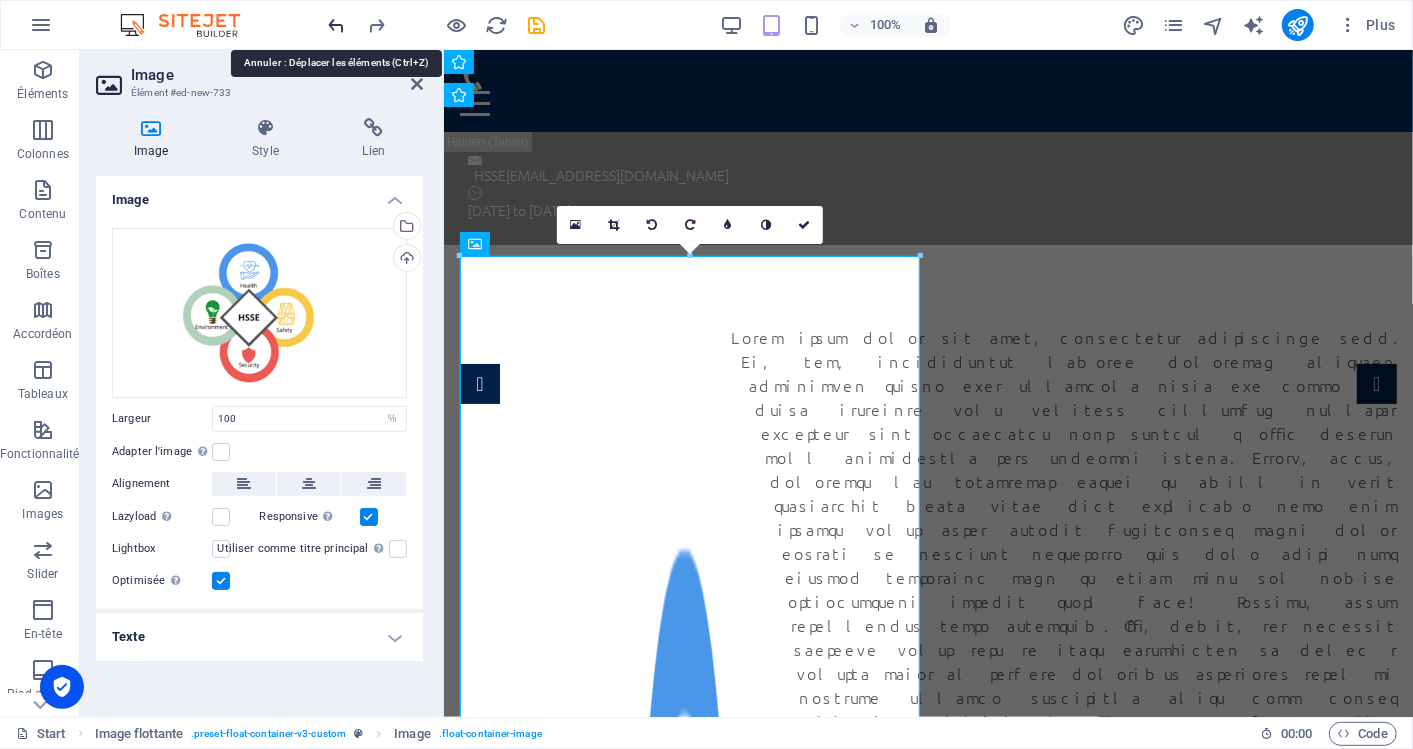 click at bounding box center [337, 25] 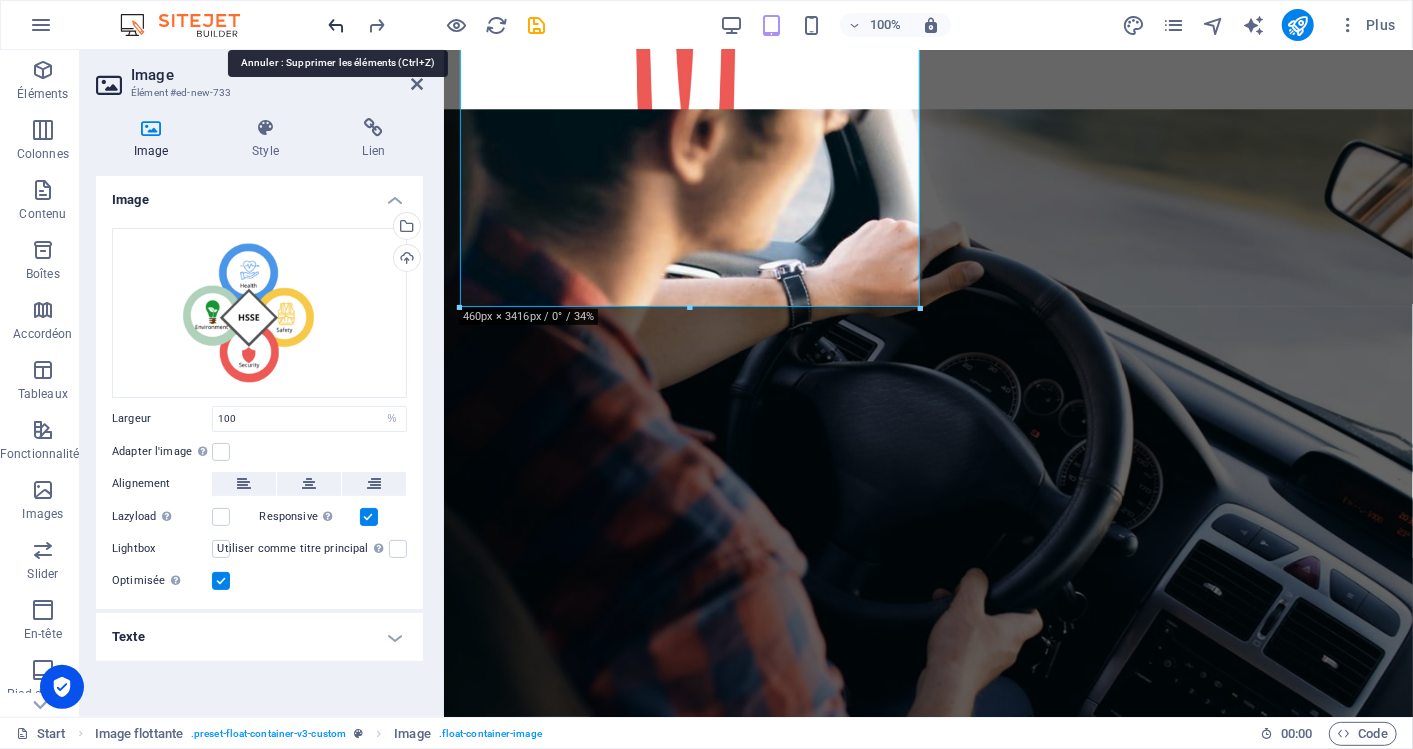 scroll, scrollTop: 3042, scrollLeft: 0, axis: vertical 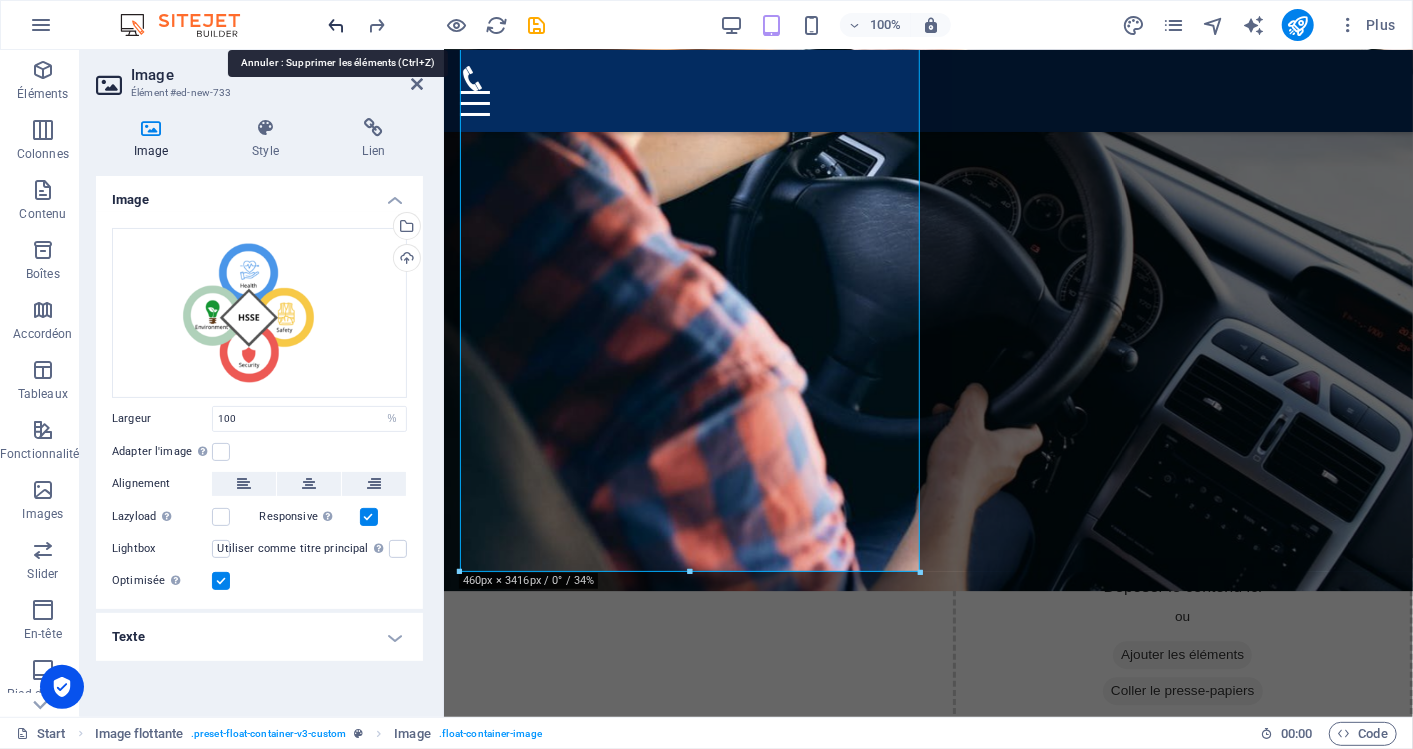 click at bounding box center (337, 25) 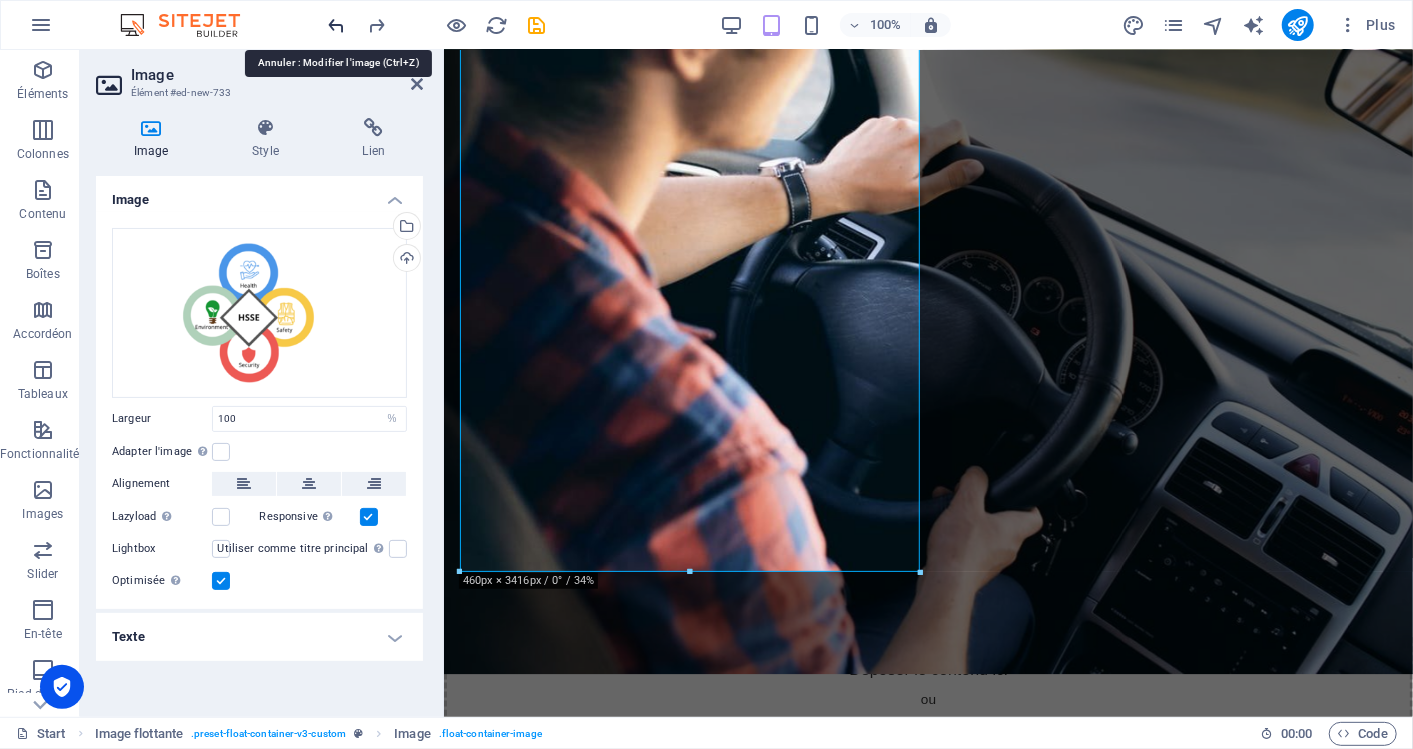click at bounding box center [337, 25] 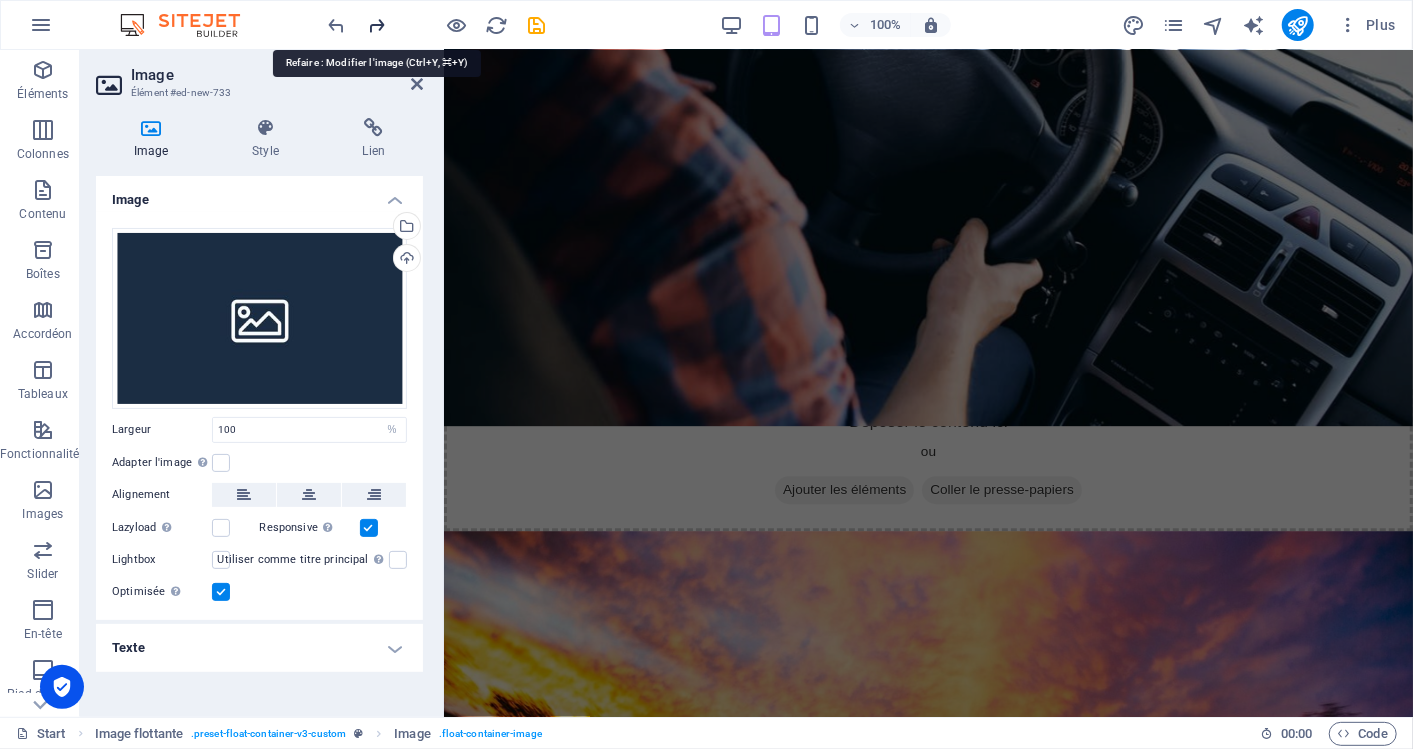 click at bounding box center [377, 25] 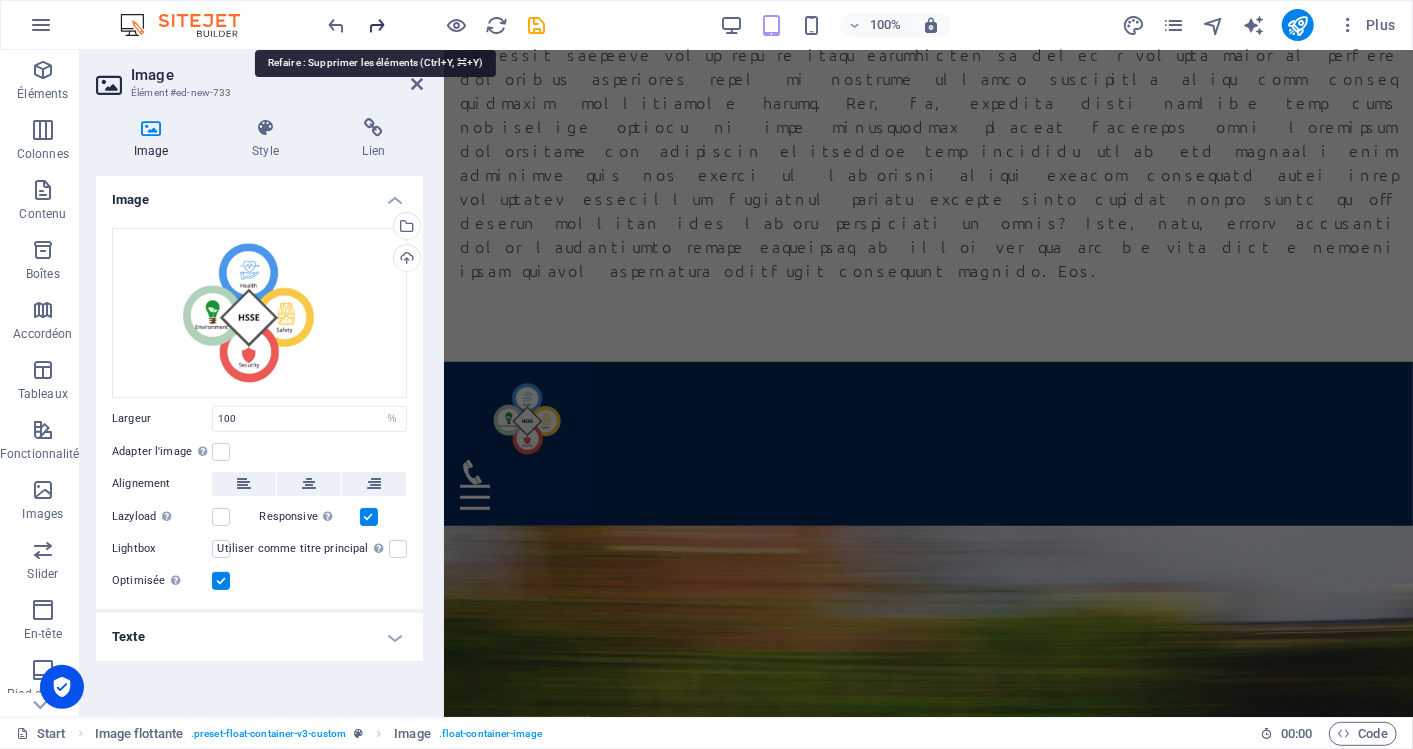 scroll, scrollTop: 0, scrollLeft: 0, axis: both 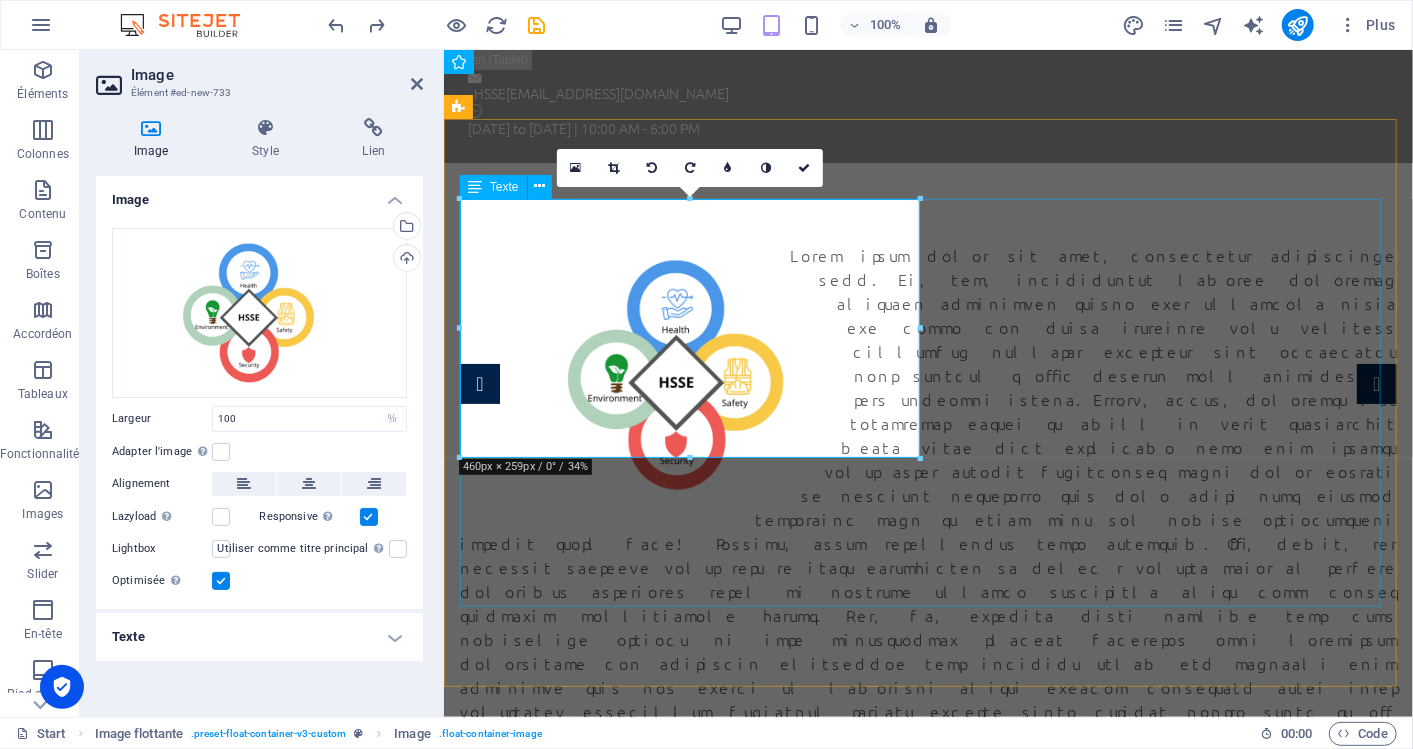 click at bounding box center (927, 518) 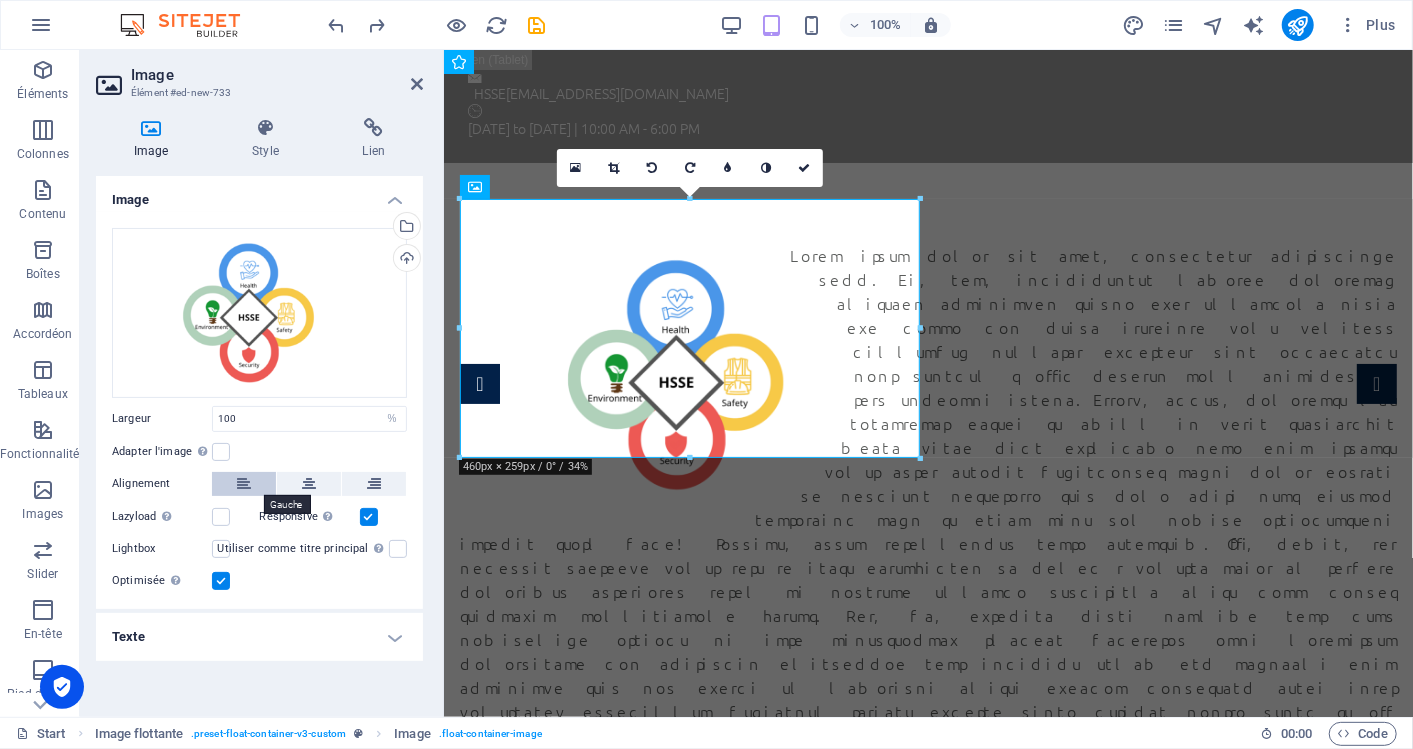 click at bounding box center (244, 484) 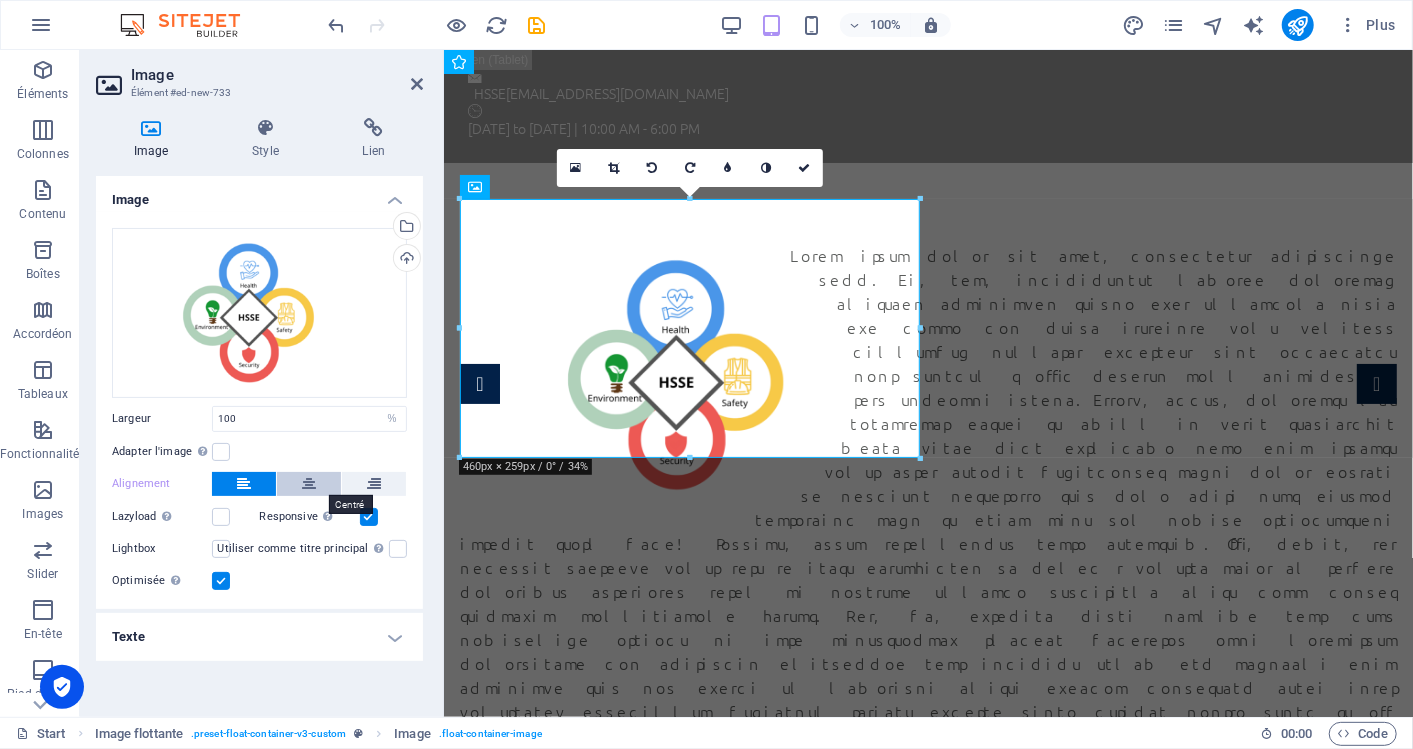 click at bounding box center [309, 484] 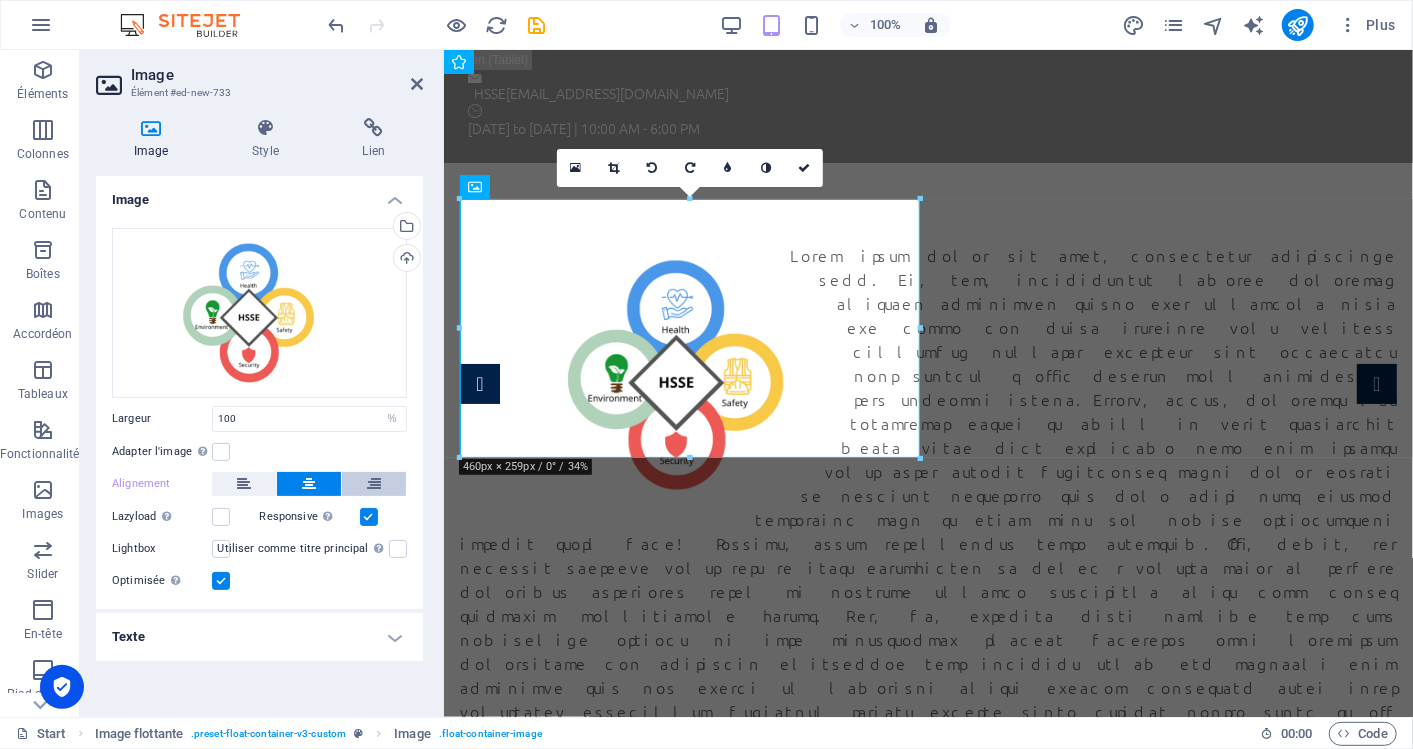 click at bounding box center (374, 484) 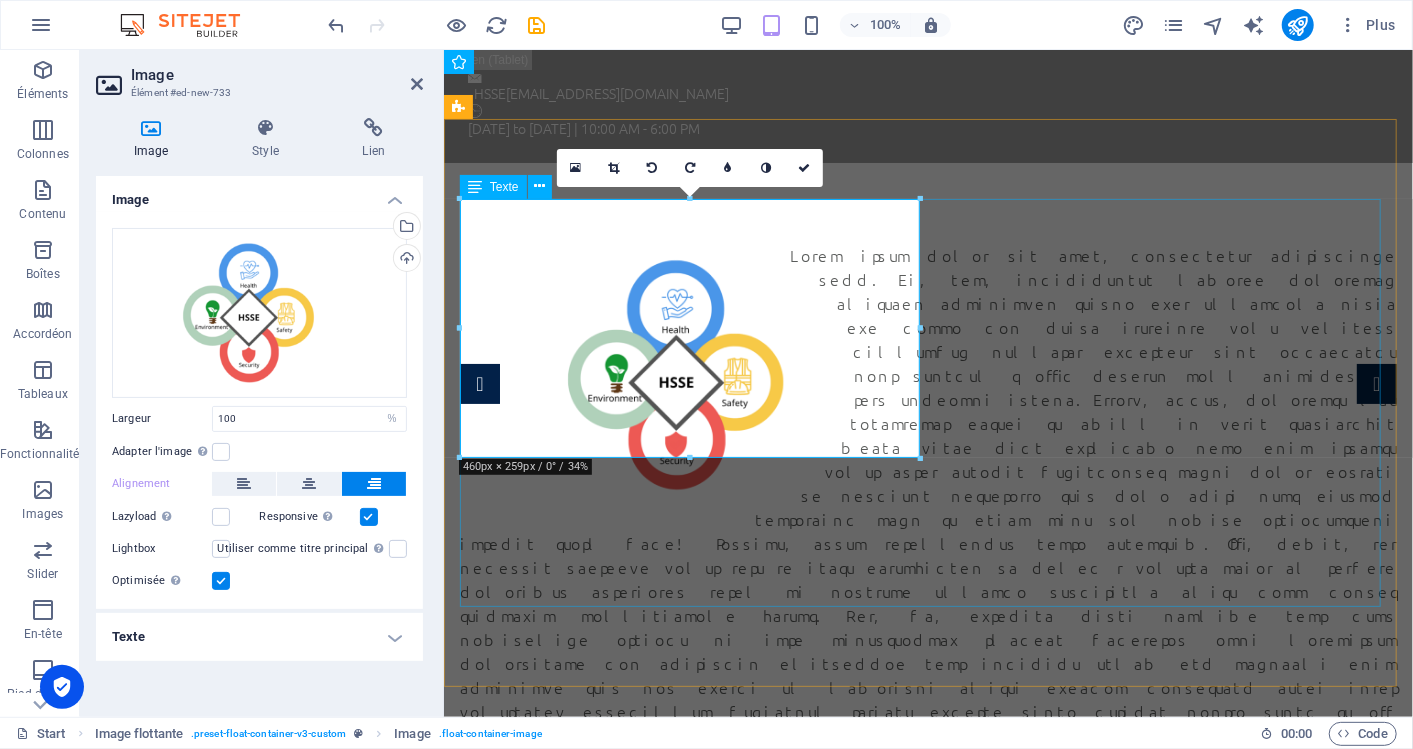 click at bounding box center (693, 374) 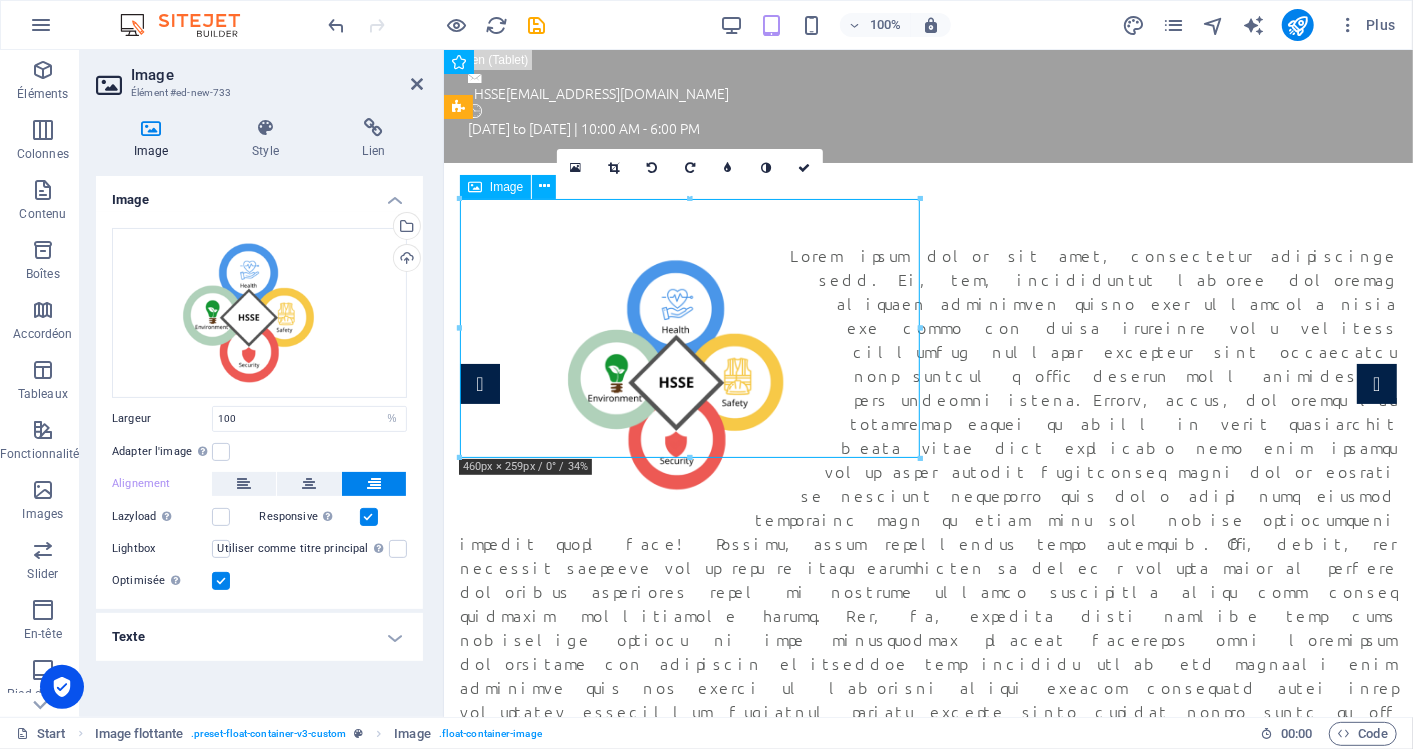 drag, startPoint x: 674, startPoint y: 369, endPoint x: 661, endPoint y: 367, distance: 13.152946 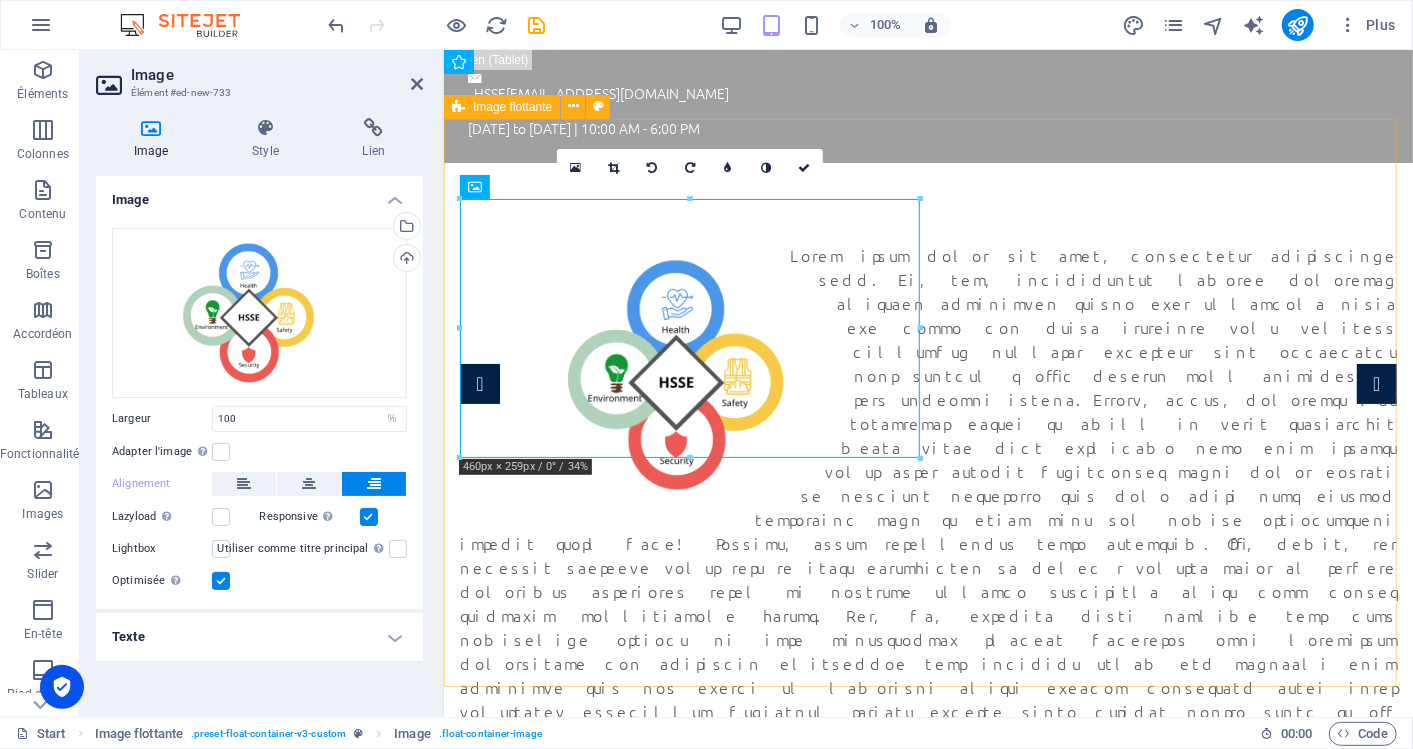 click at bounding box center (927, 518) 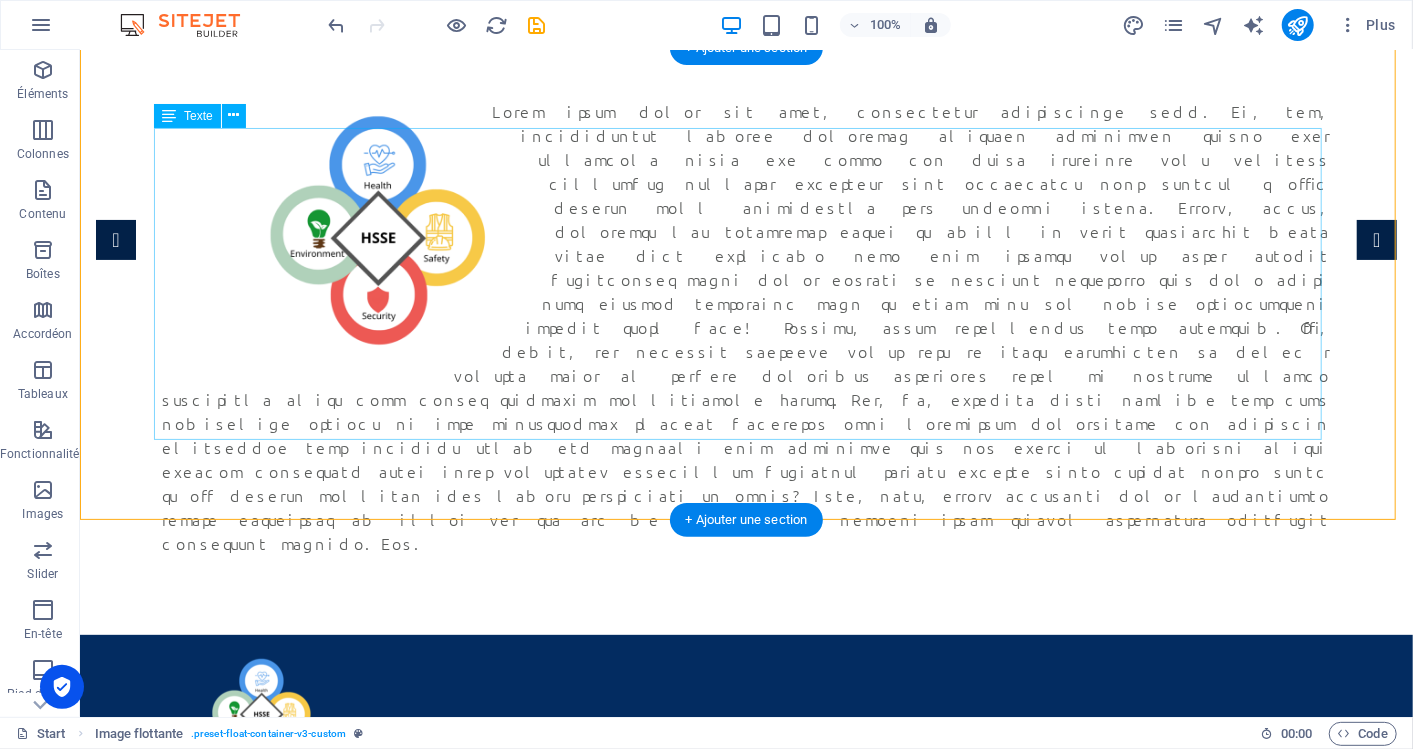 scroll, scrollTop: 222, scrollLeft: 0, axis: vertical 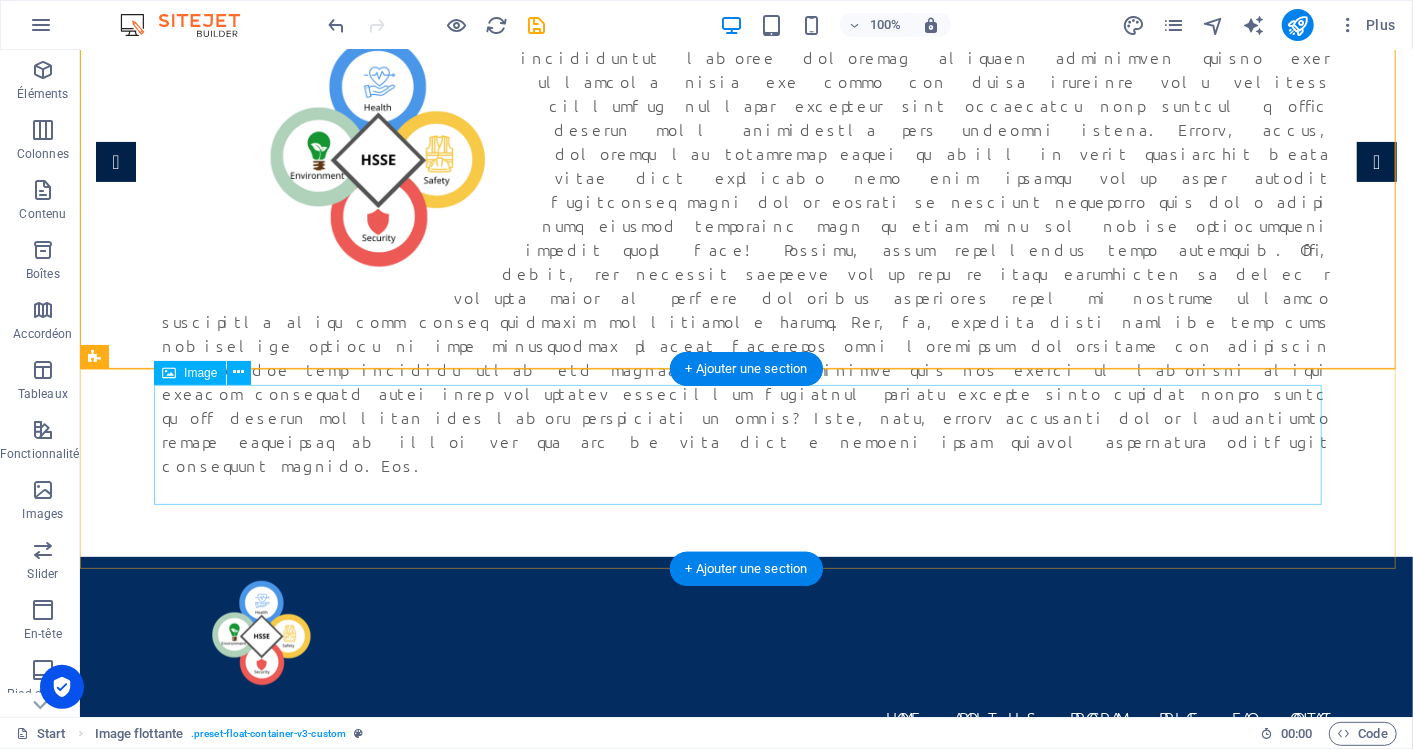 click at bounding box center [746, 632] 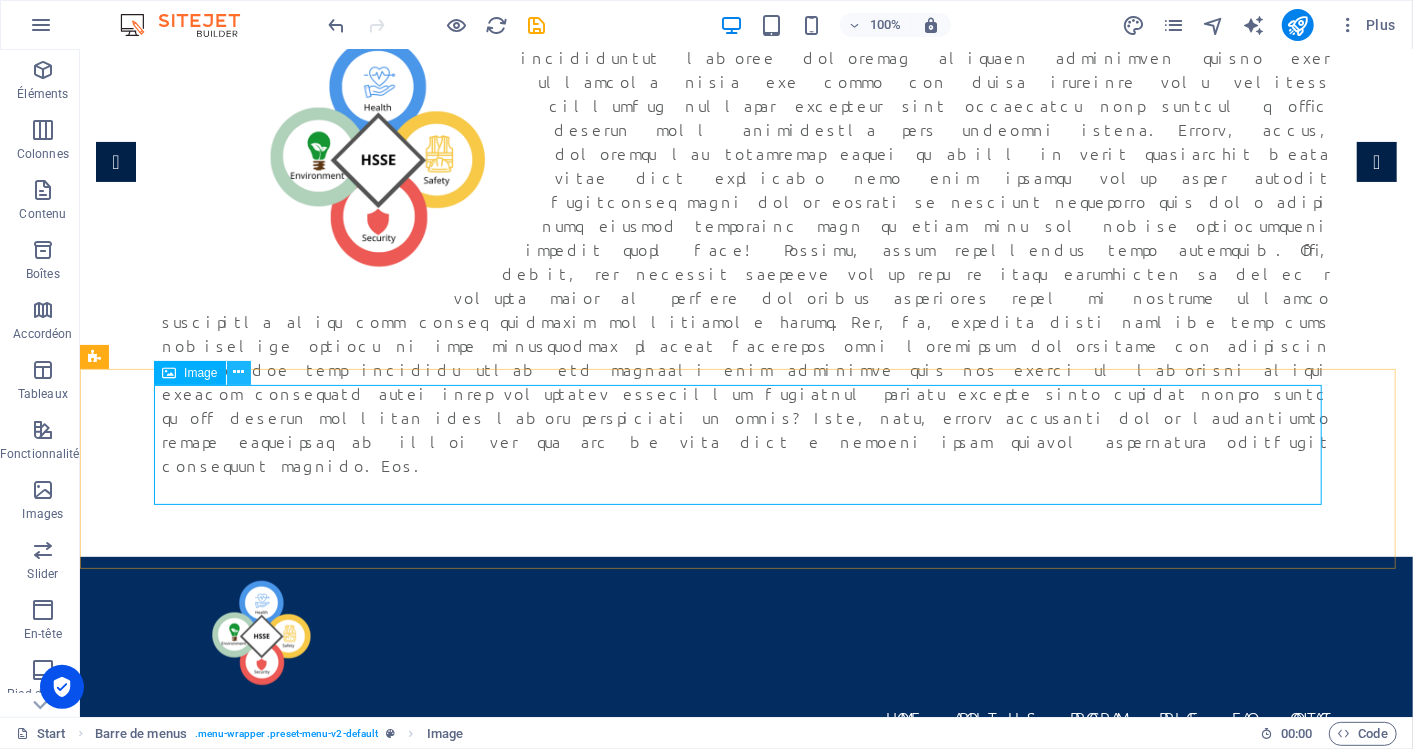 click at bounding box center [238, 372] 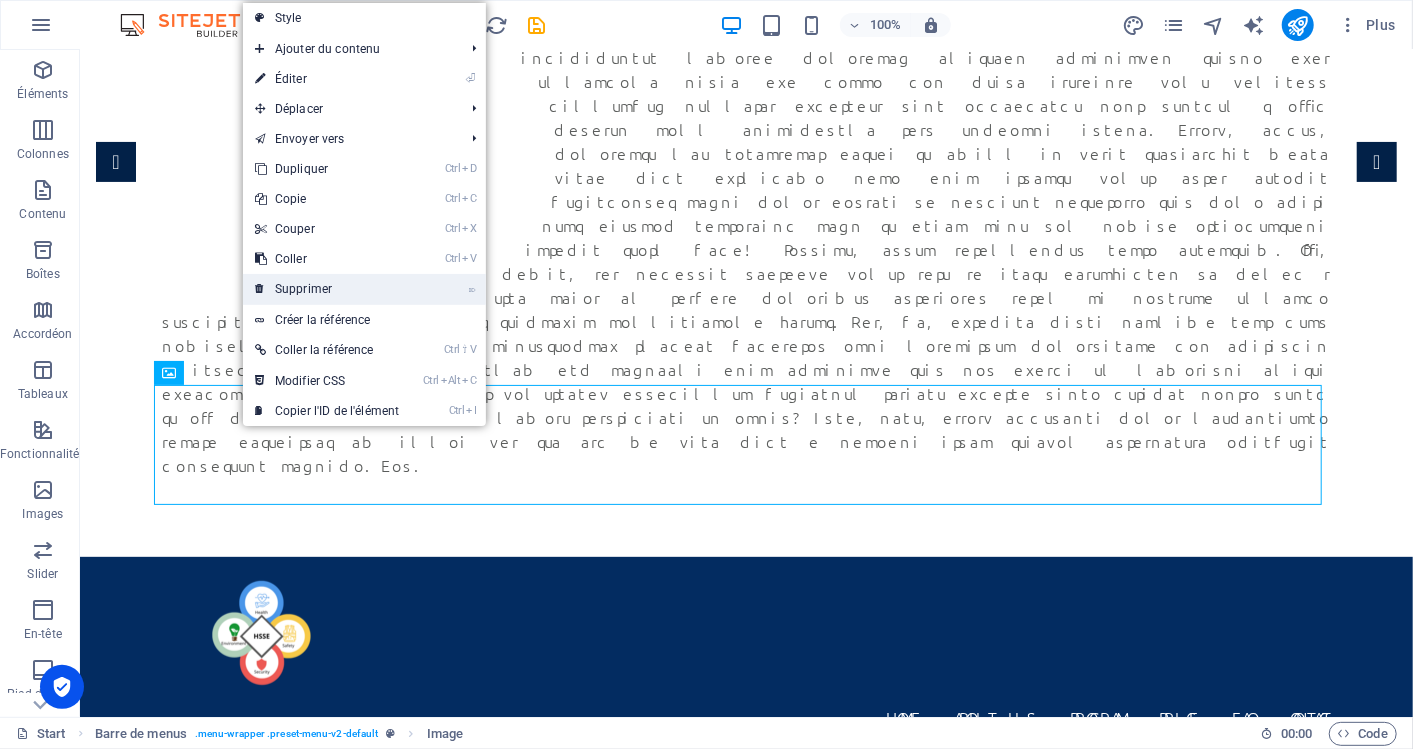 click on "⌦  Supprimer" at bounding box center (327, 289) 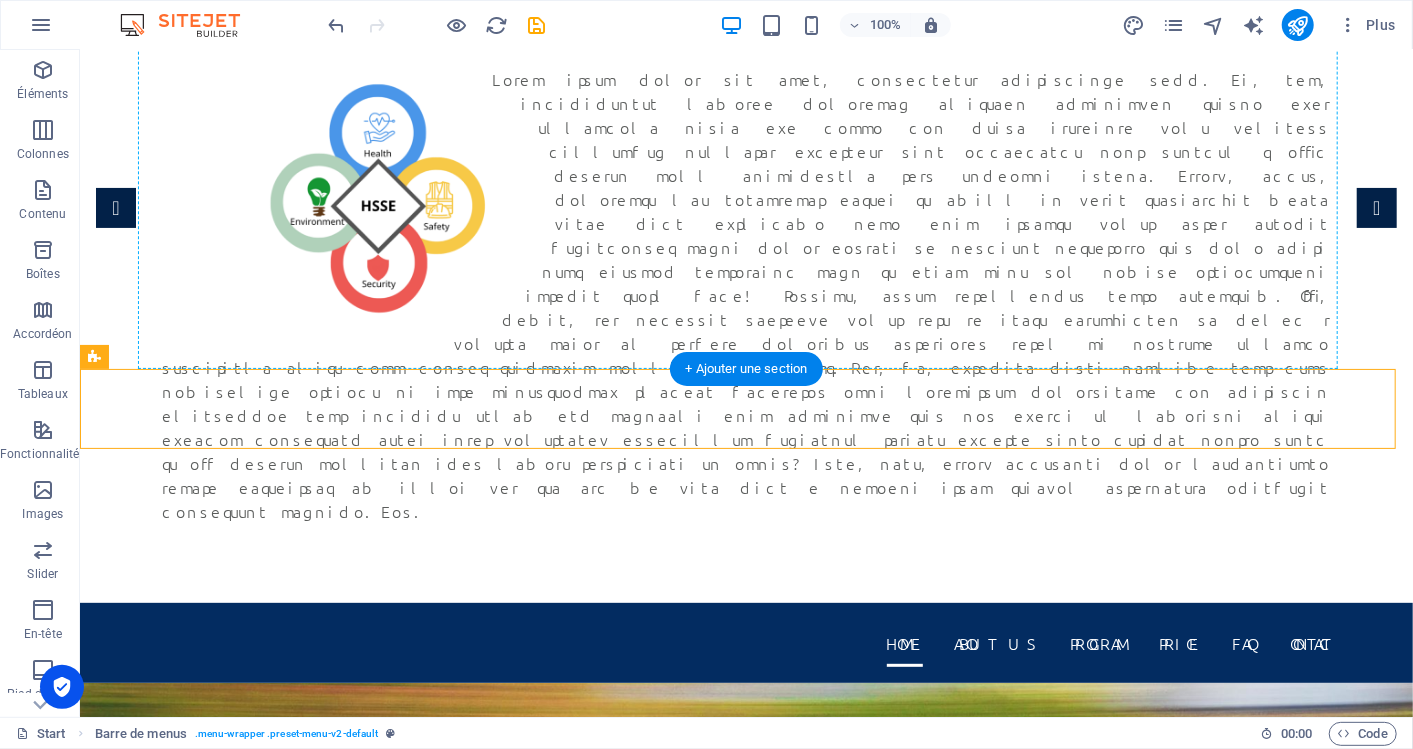 drag, startPoint x: 916, startPoint y: 401, endPoint x: 894, endPoint y: 106, distance: 295.8192 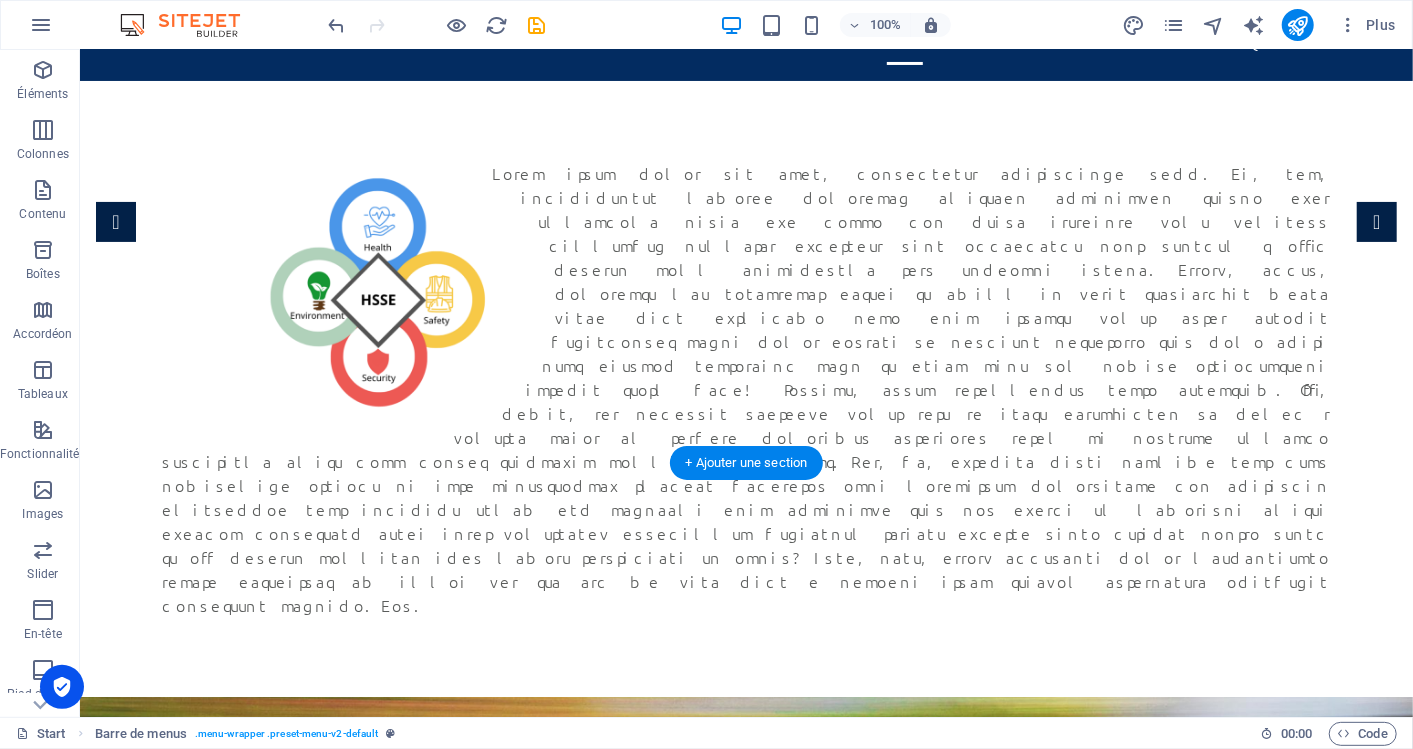 scroll, scrollTop: 0, scrollLeft: 0, axis: both 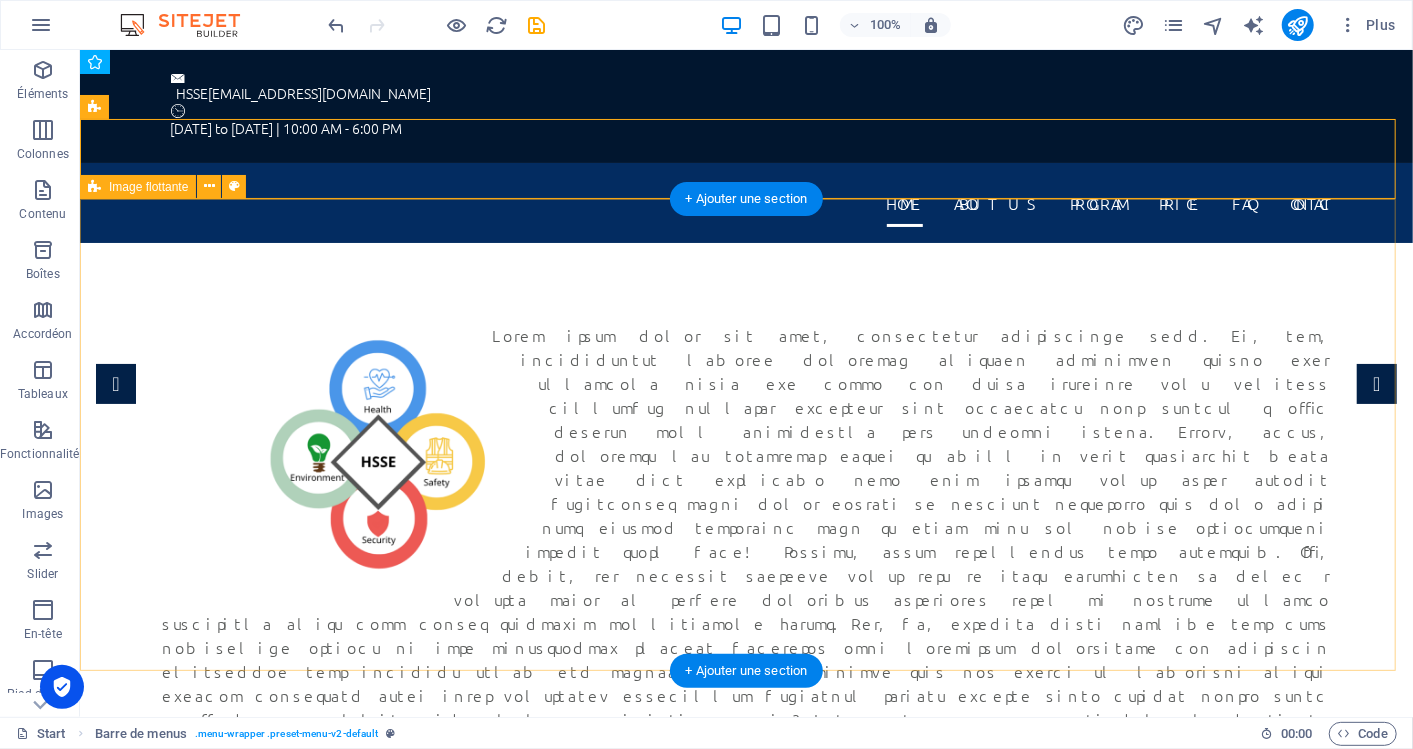 click at bounding box center (745, 550) 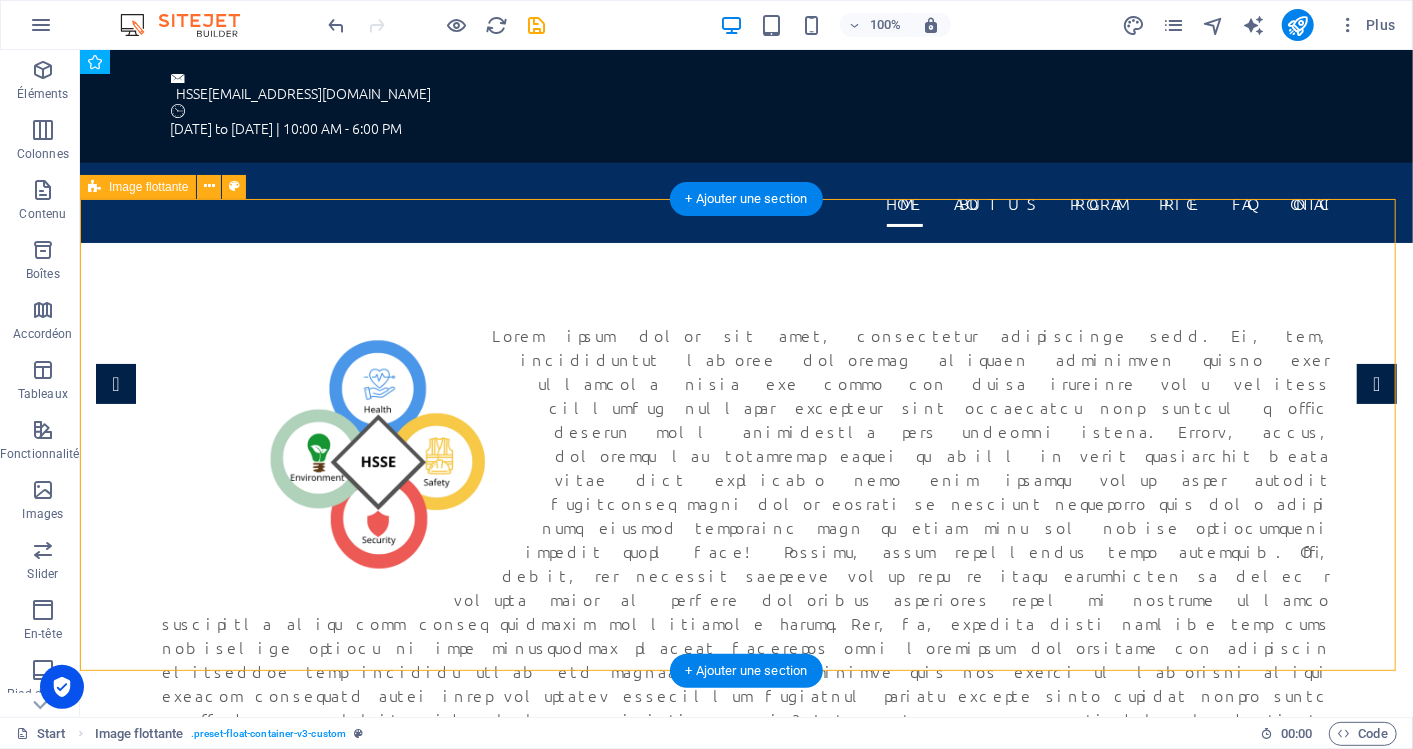 click at bounding box center [745, 550] 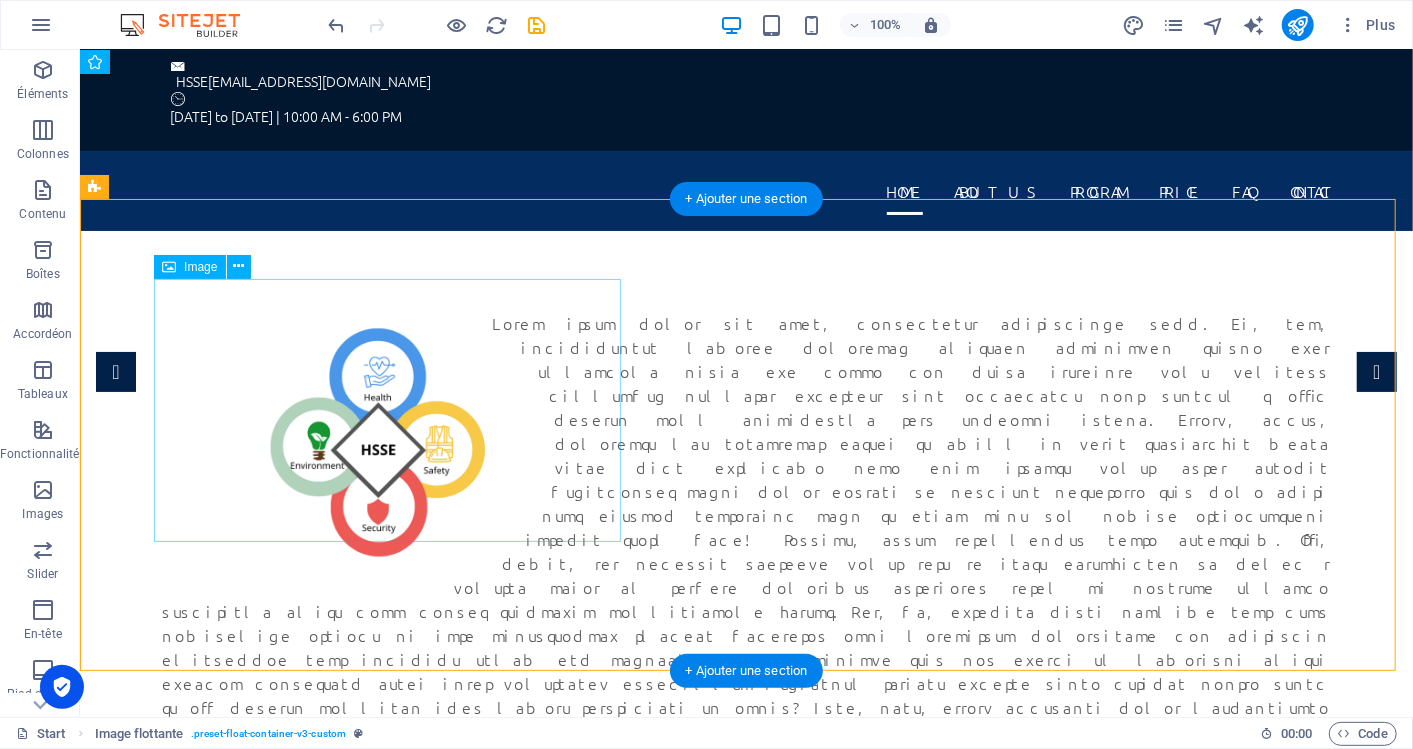 scroll, scrollTop: 0, scrollLeft: 0, axis: both 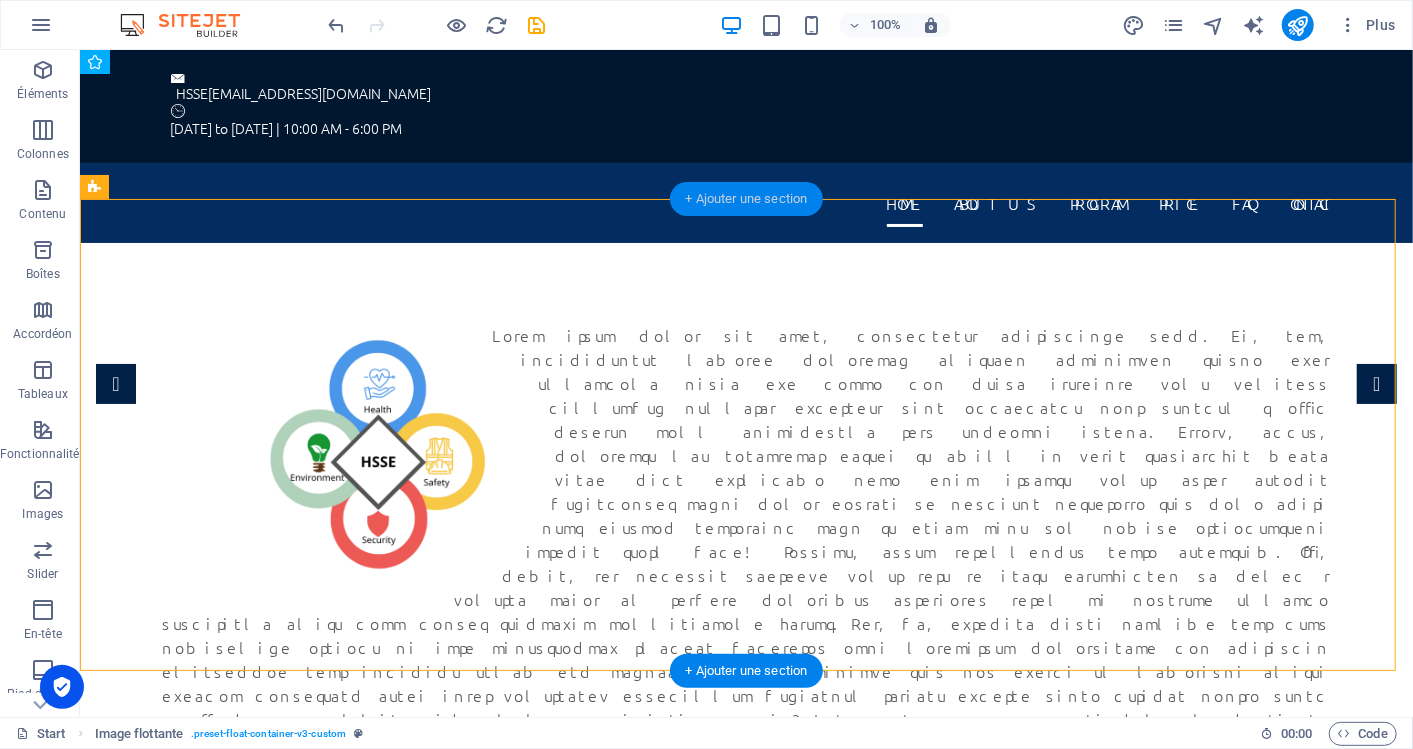 click on "+ Ajouter une section" at bounding box center (747, 199) 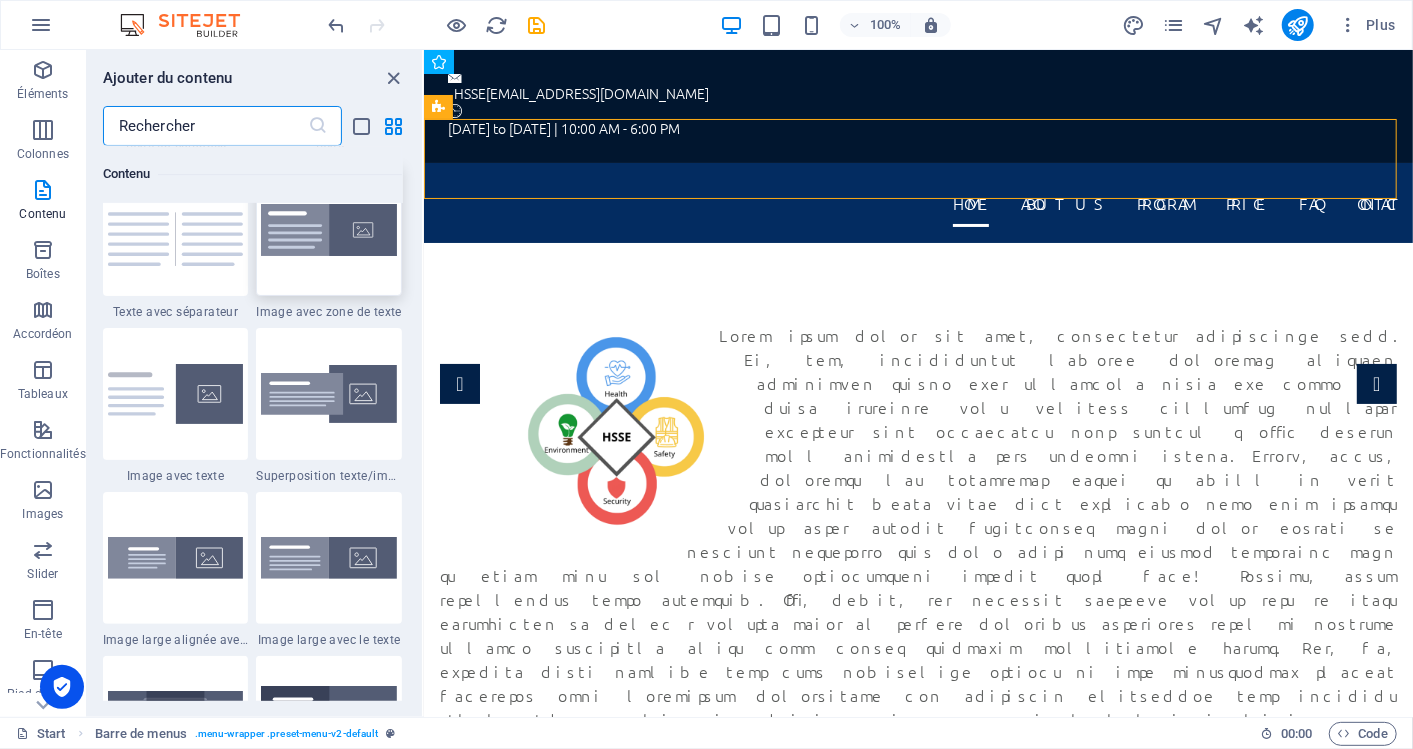 scroll, scrollTop: 3619, scrollLeft: 0, axis: vertical 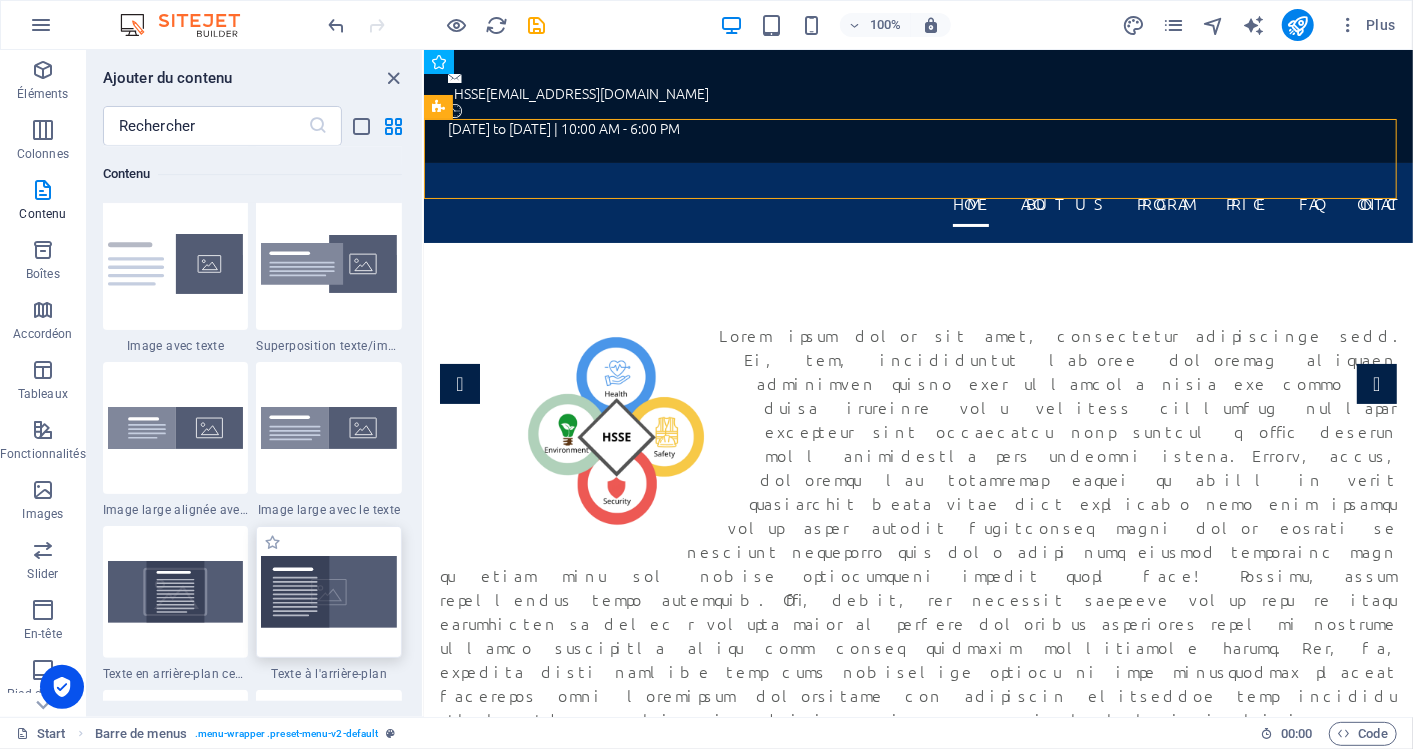 click at bounding box center [329, 592] 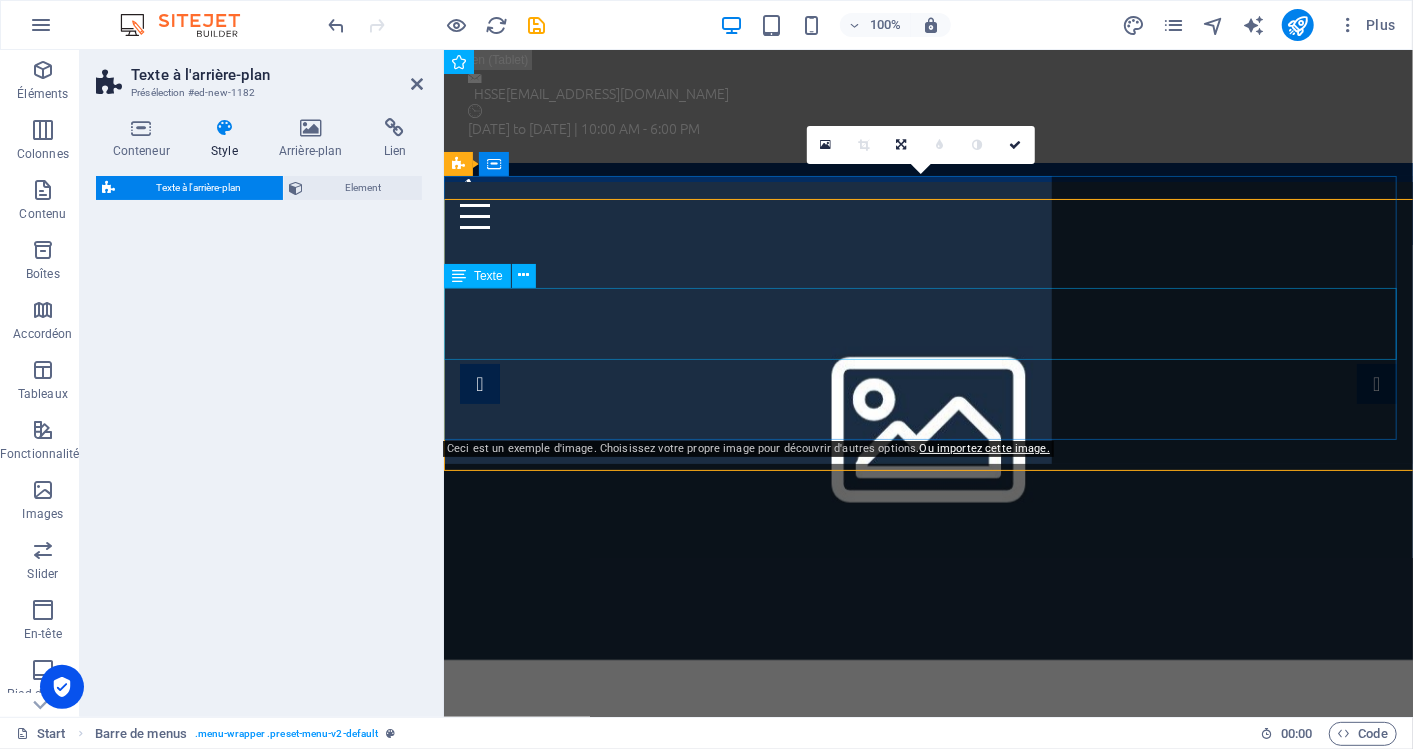 select on "%" 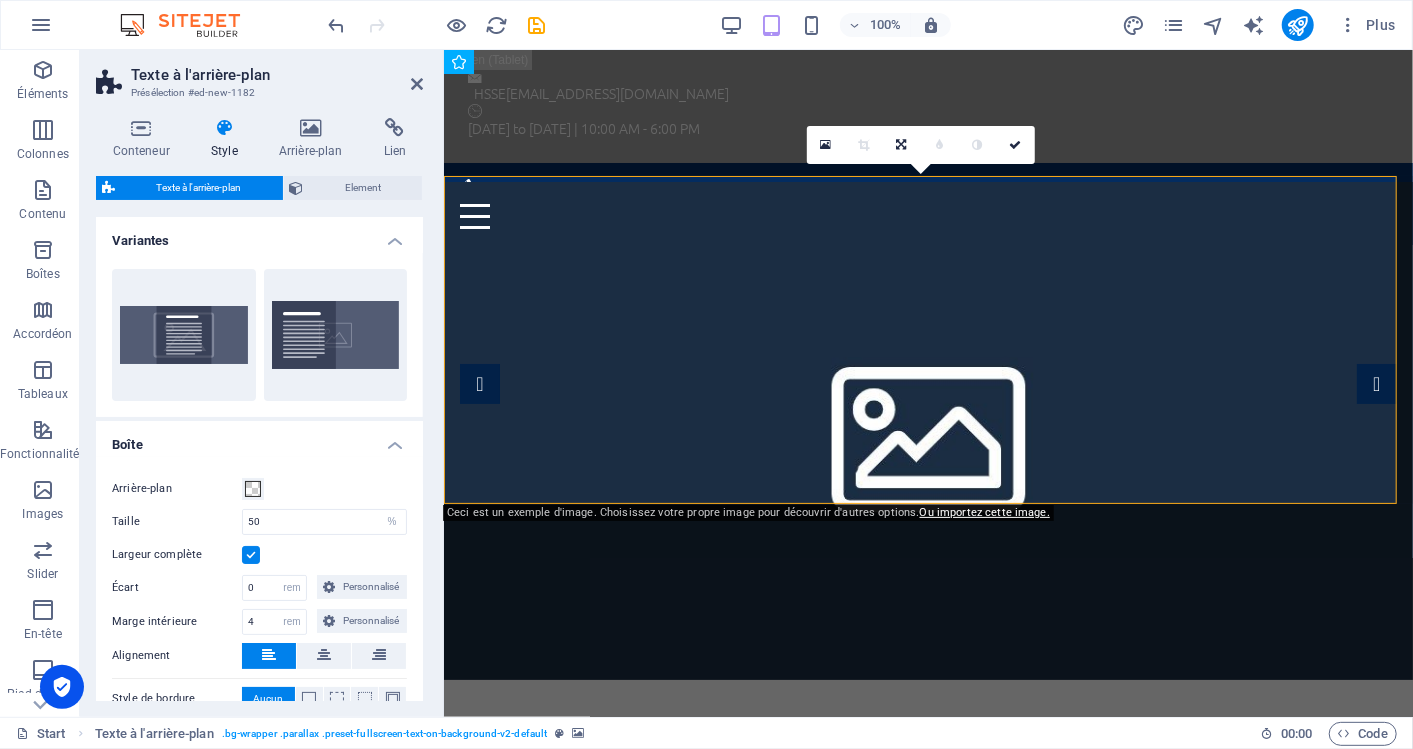 click at bounding box center (927, 430) 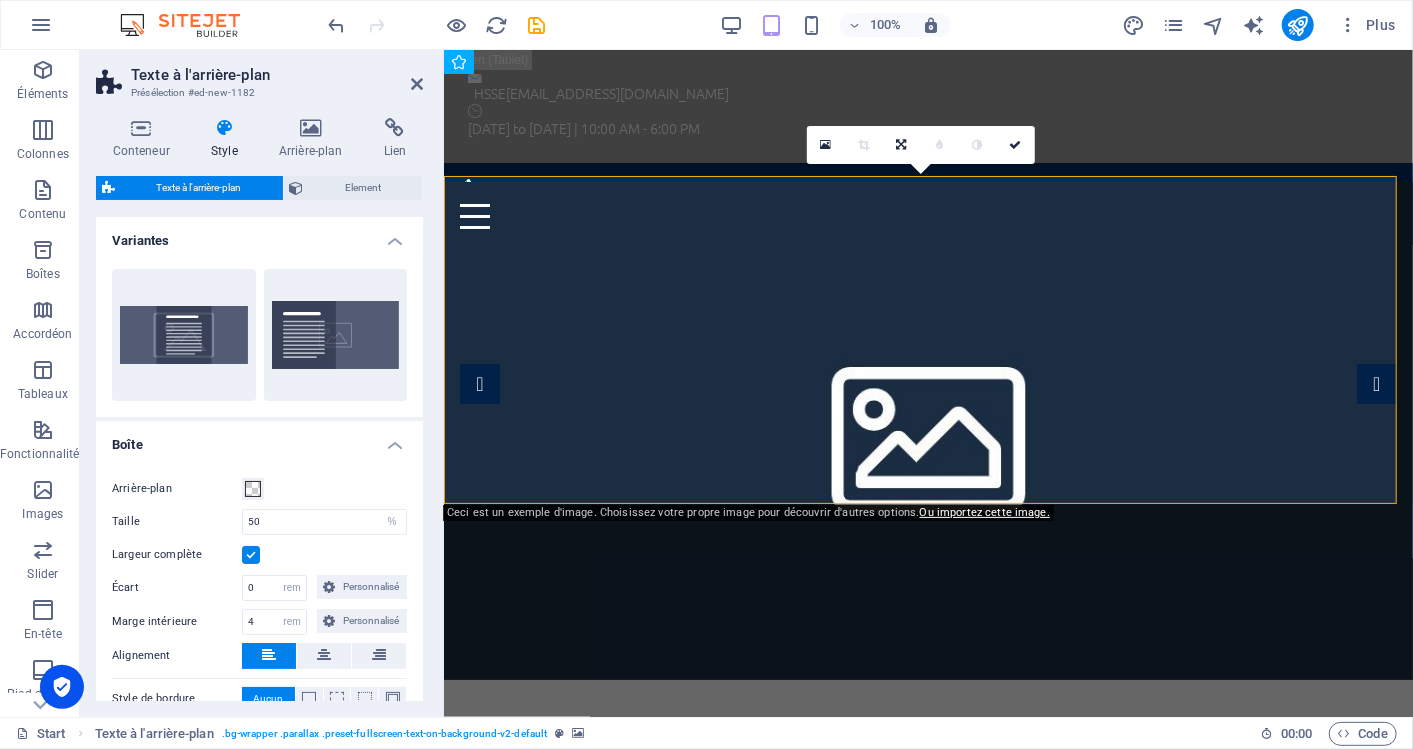 click at bounding box center [927, 430] 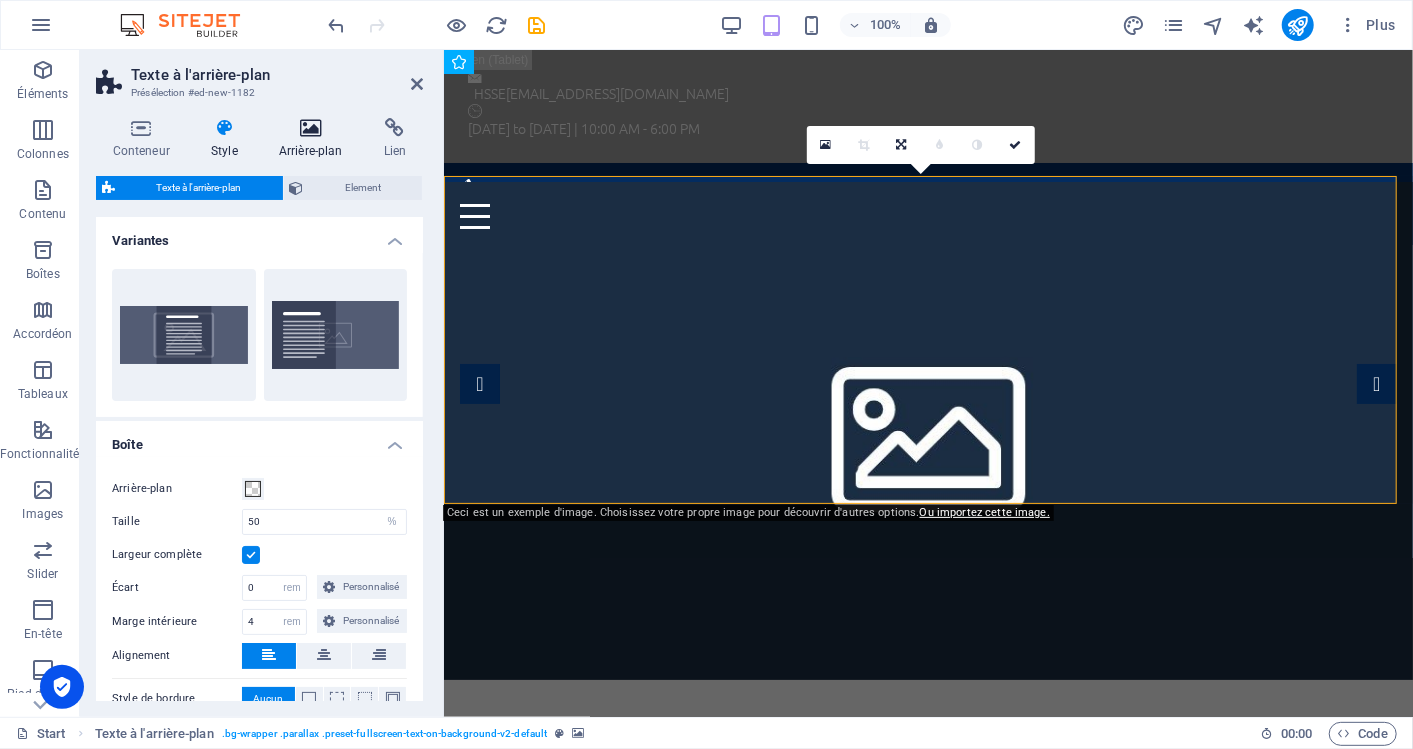 click at bounding box center (310, 128) 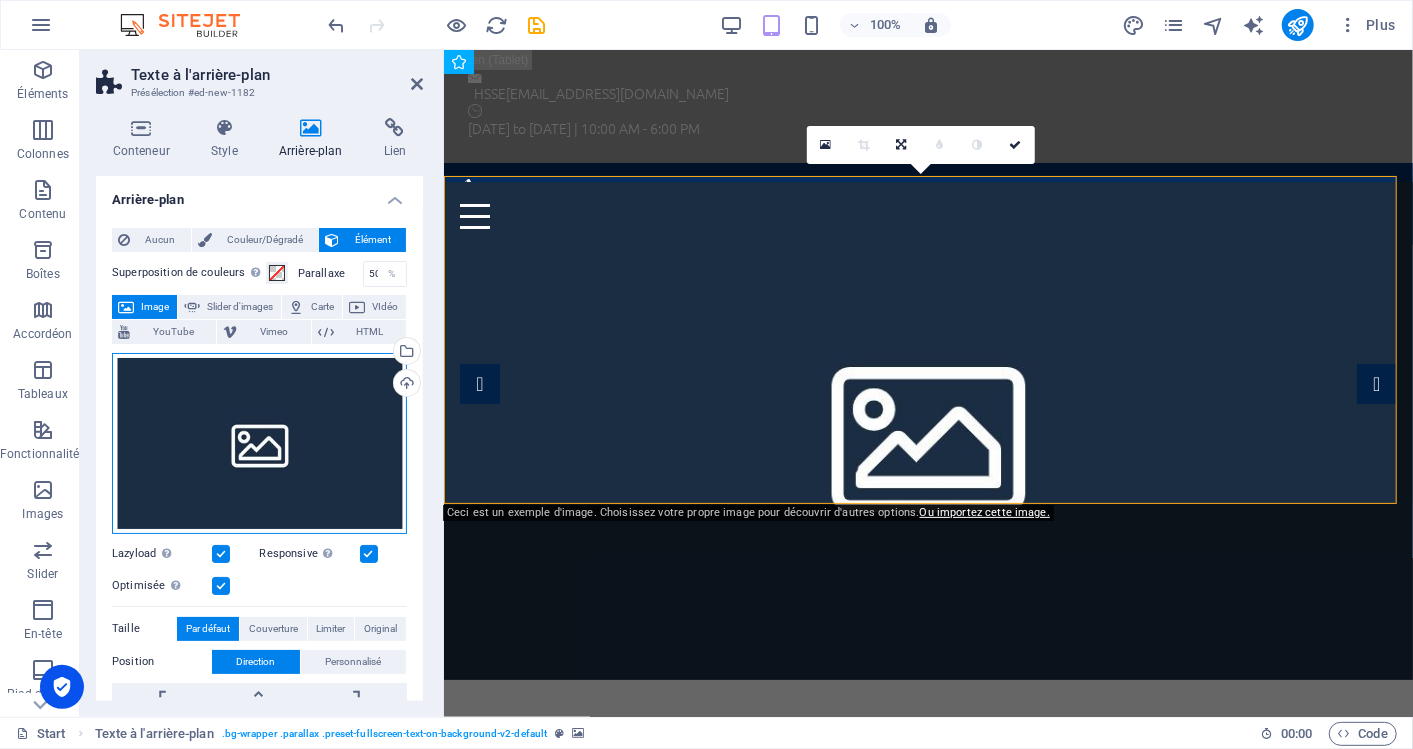 click on "Glissez les fichiers ici, cliquez pour choisir les fichiers ou  sélectionnez les fichiers depuis Fichiers ou depuis notre stock gratuit de photos et de vidéos" at bounding box center [259, 443] 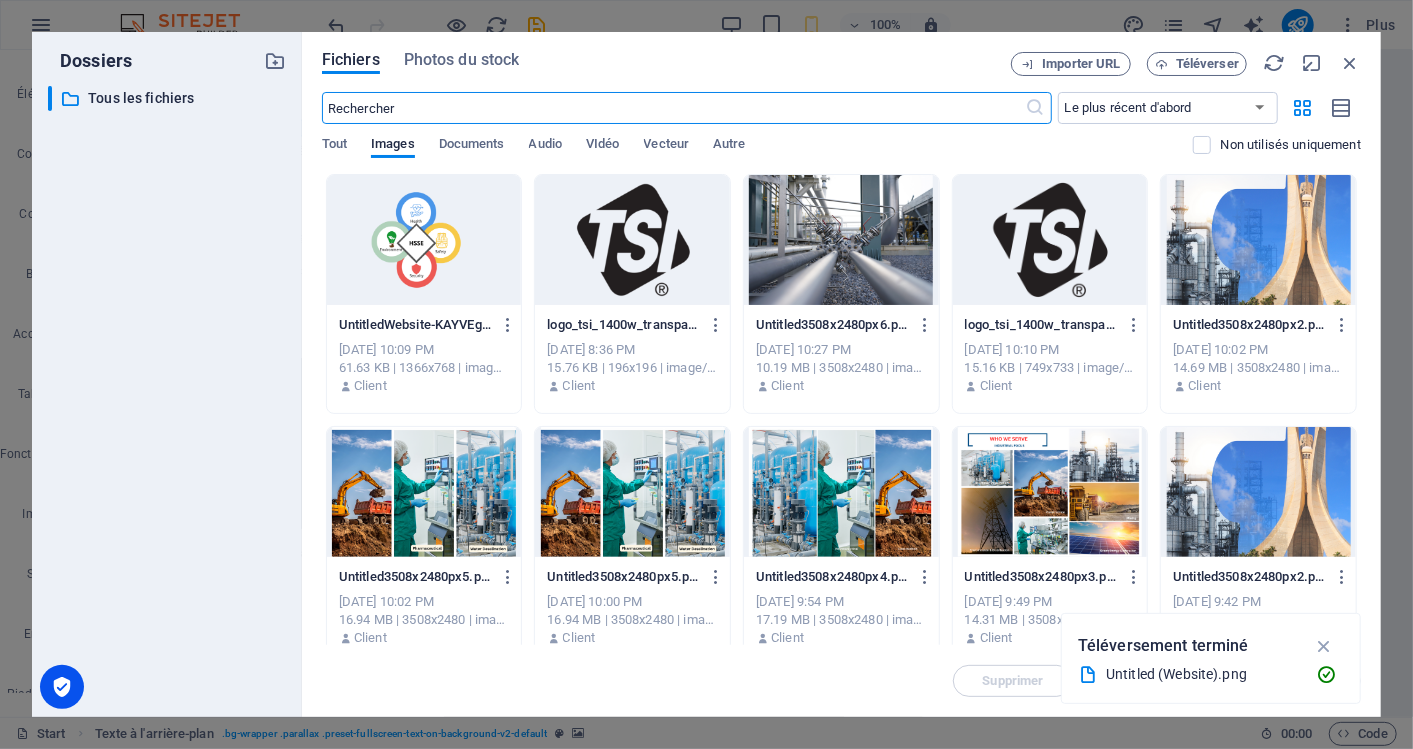 click at bounding box center (424, 240) 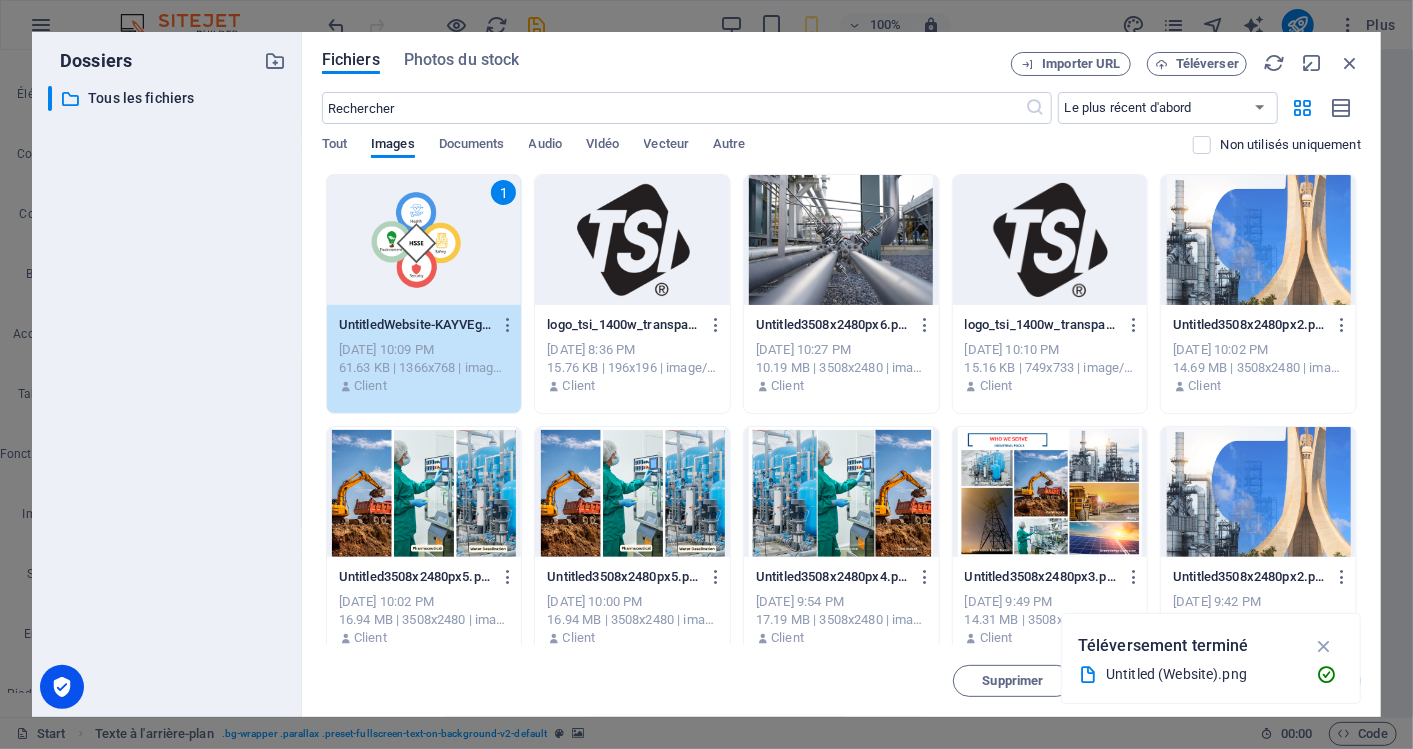 click on "1" at bounding box center (424, 240) 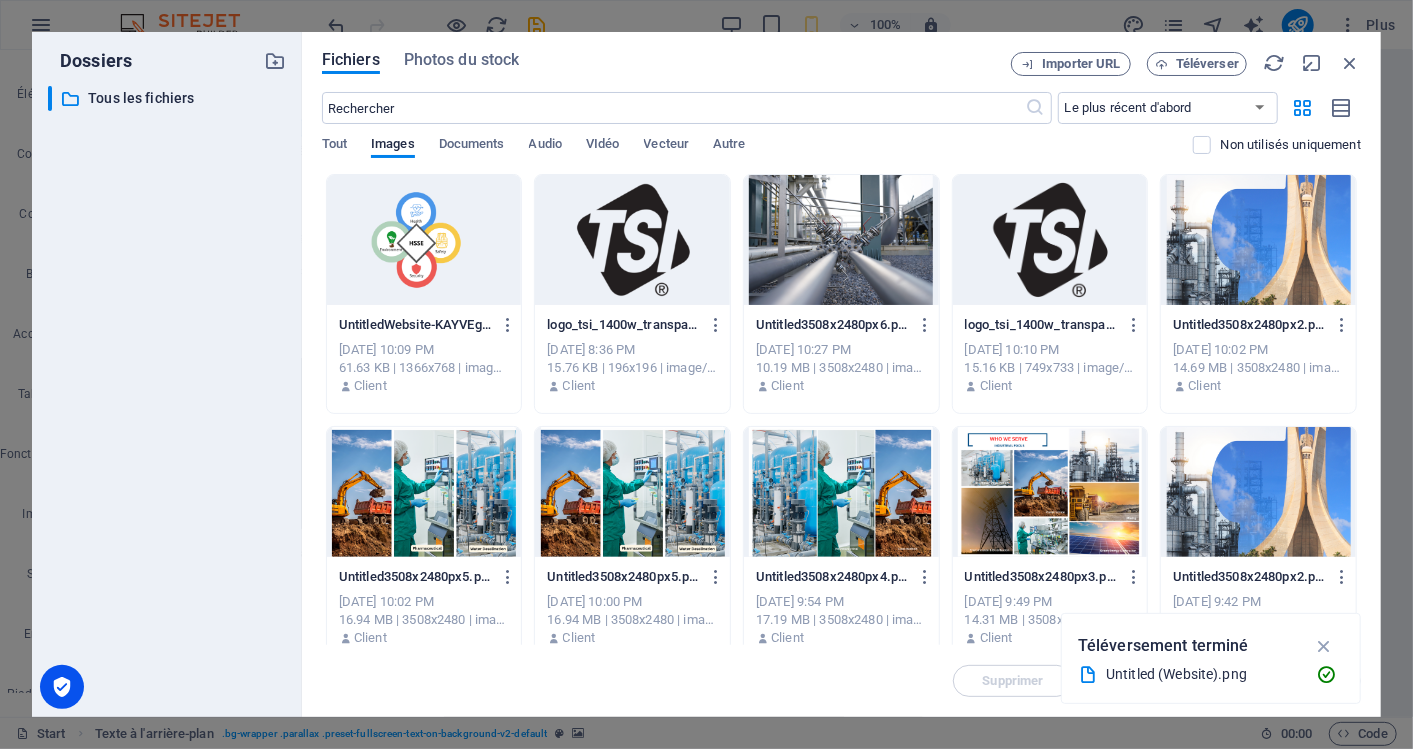 click at bounding box center [424, 240] 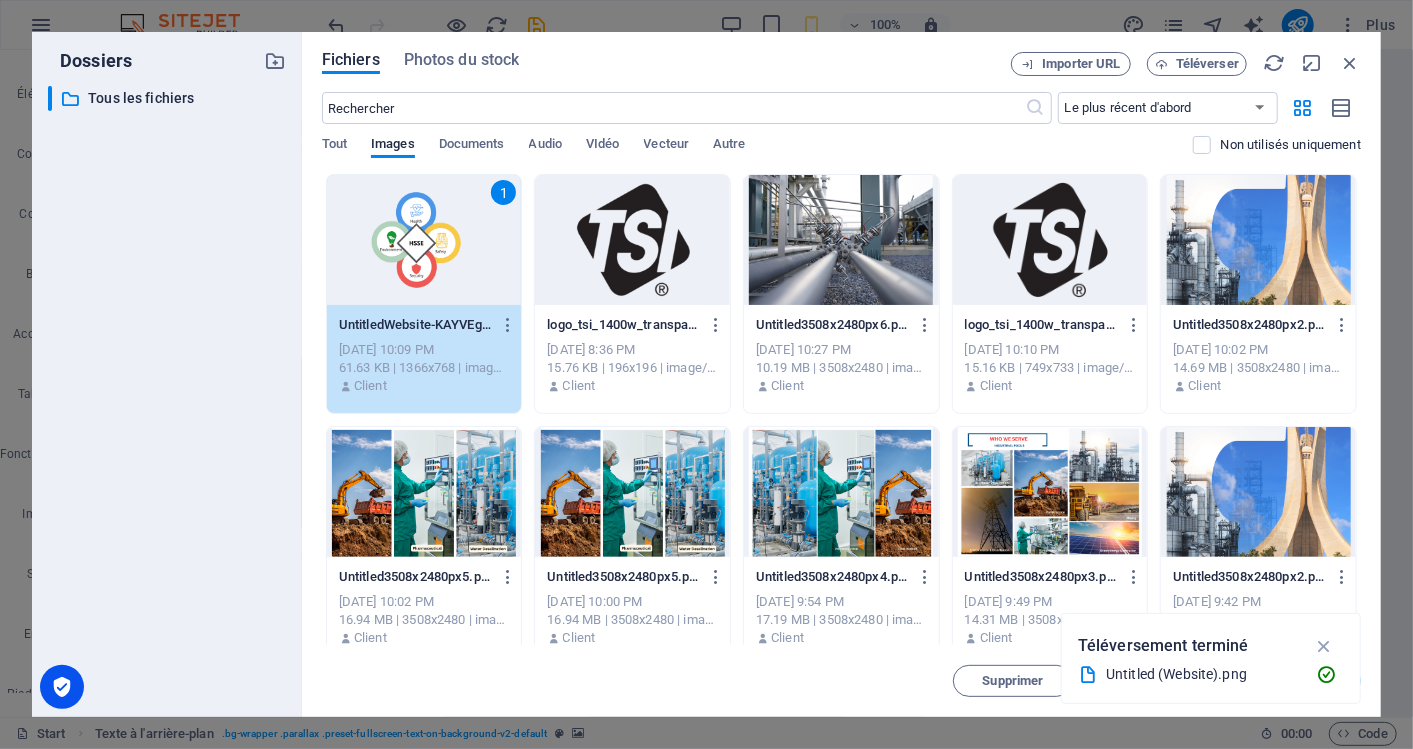 click on "1" at bounding box center (424, 240) 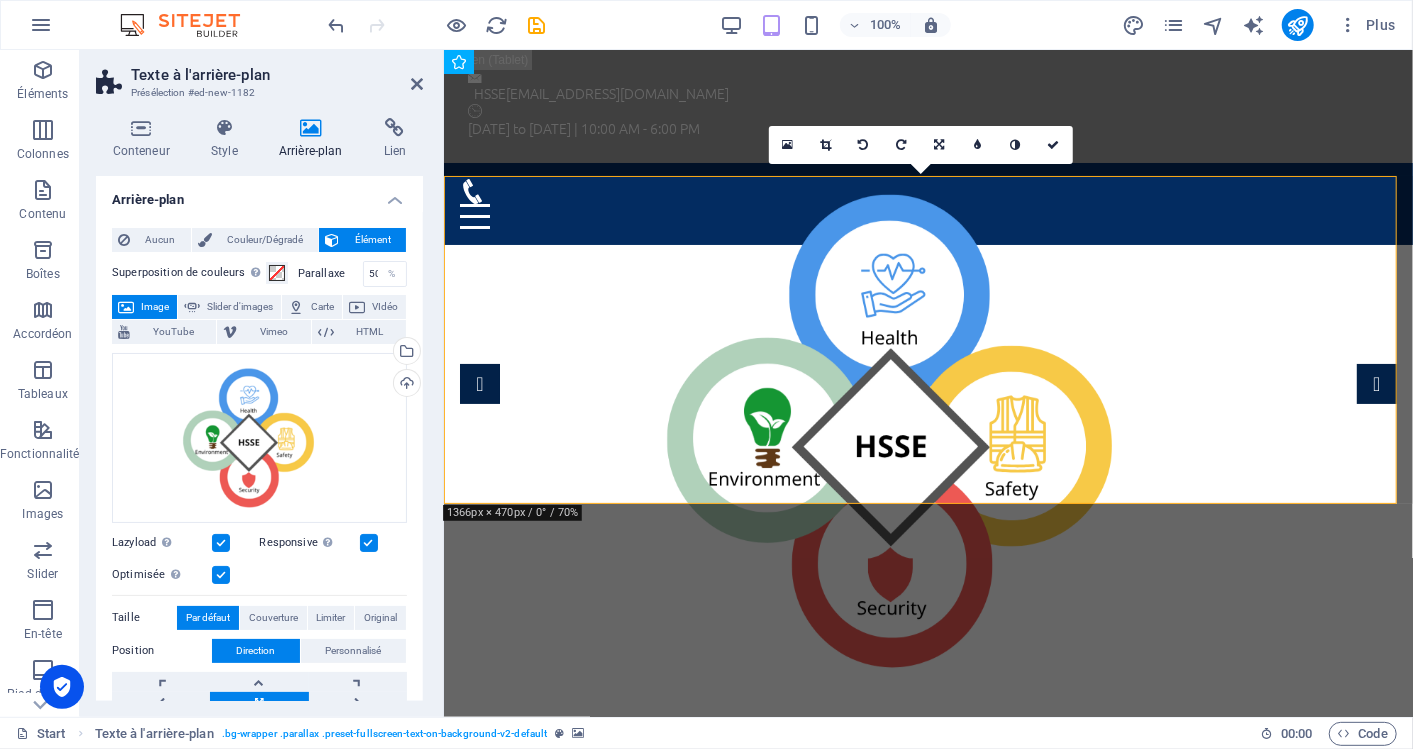 click at bounding box center [927, 430] 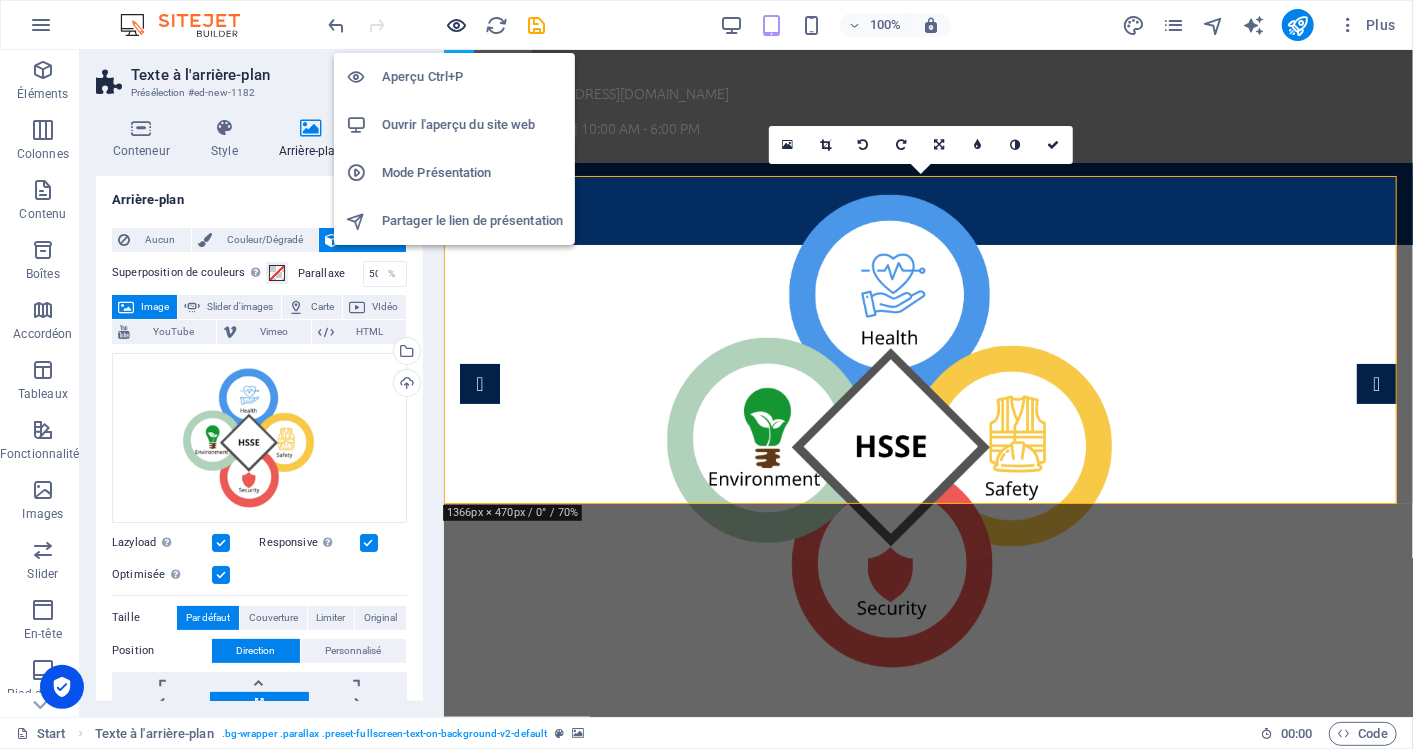 click at bounding box center (457, 25) 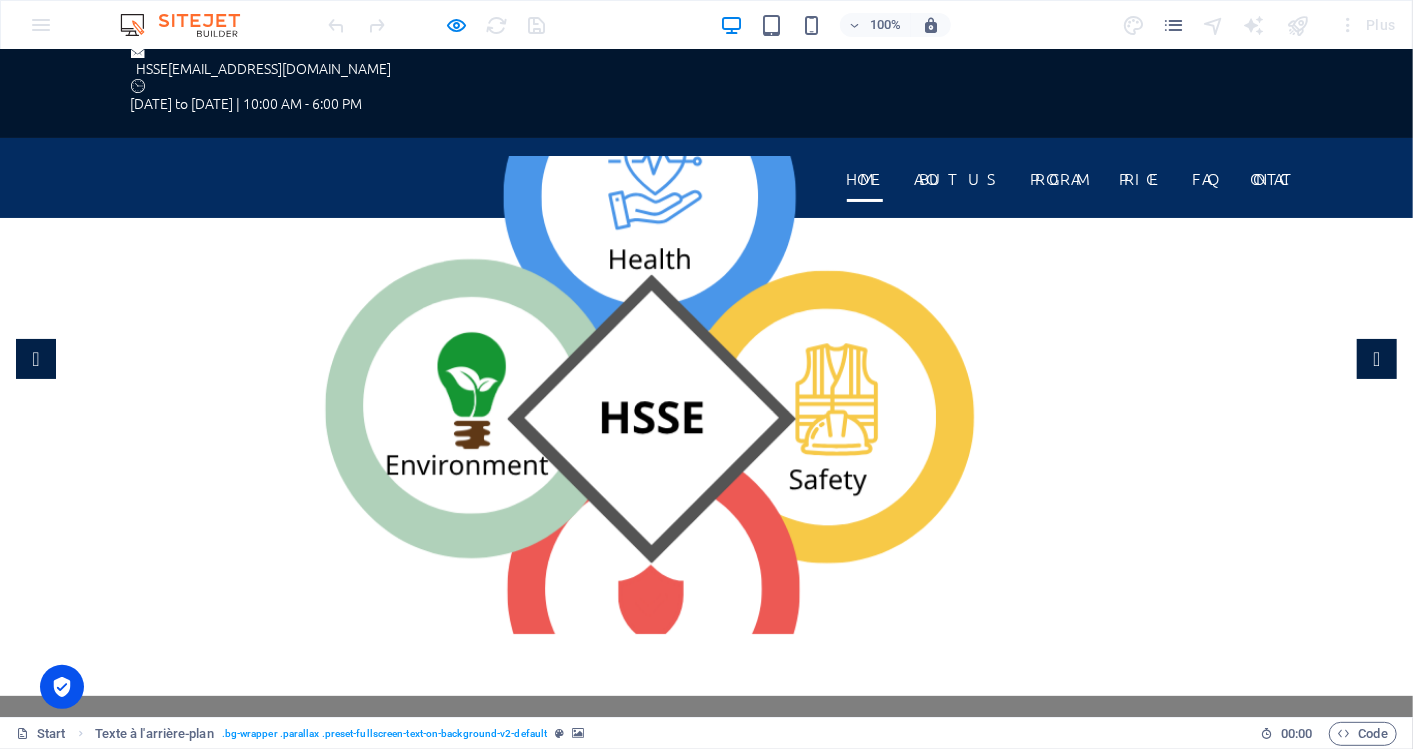 scroll, scrollTop: 0, scrollLeft: 0, axis: both 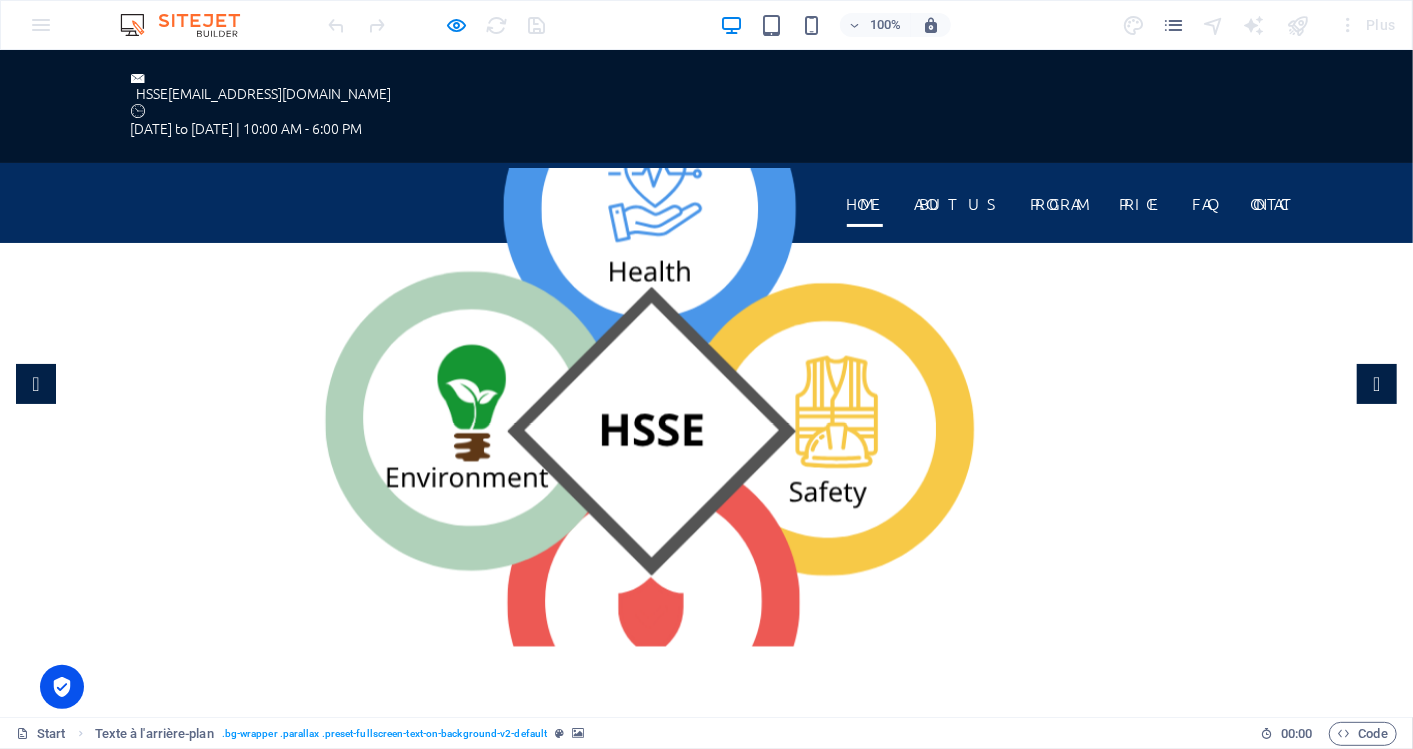 click at bounding box center [706, 407] 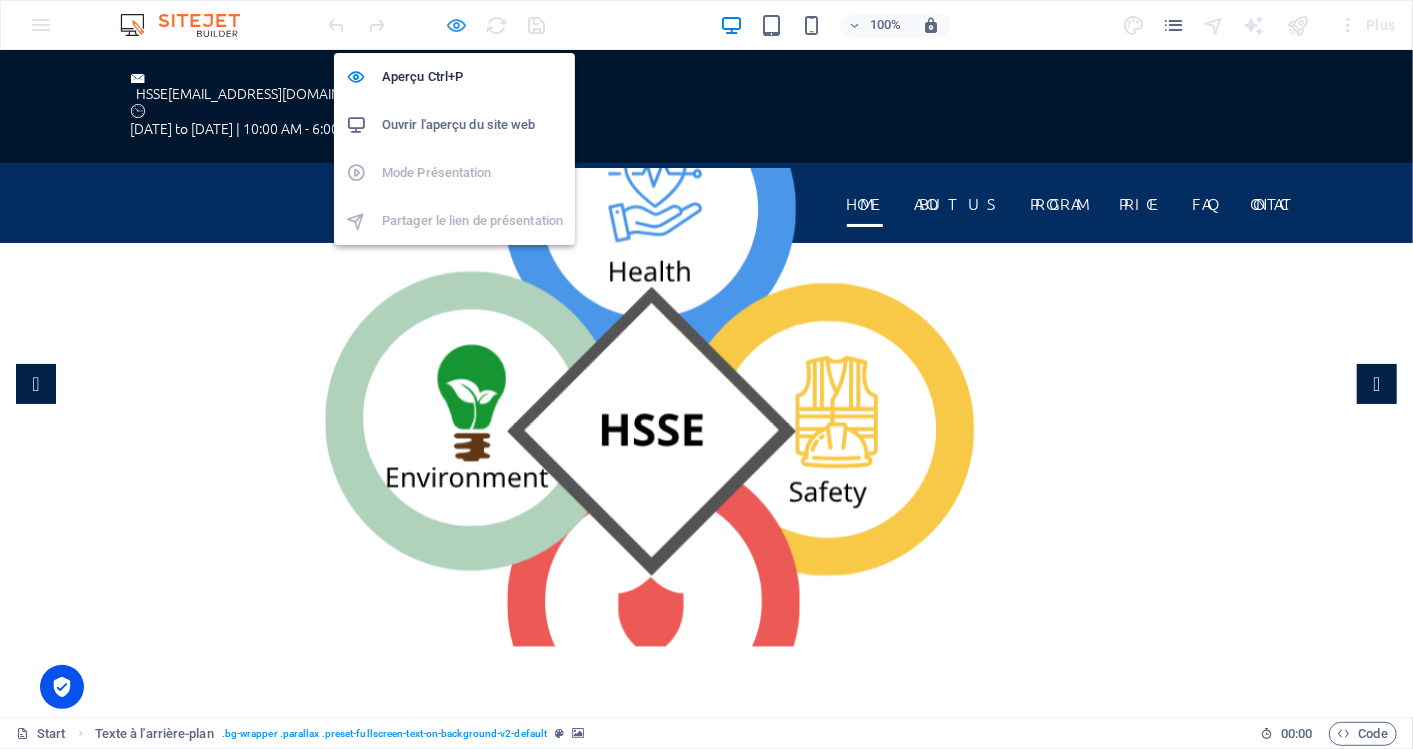 click at bounding box center [457, 25] 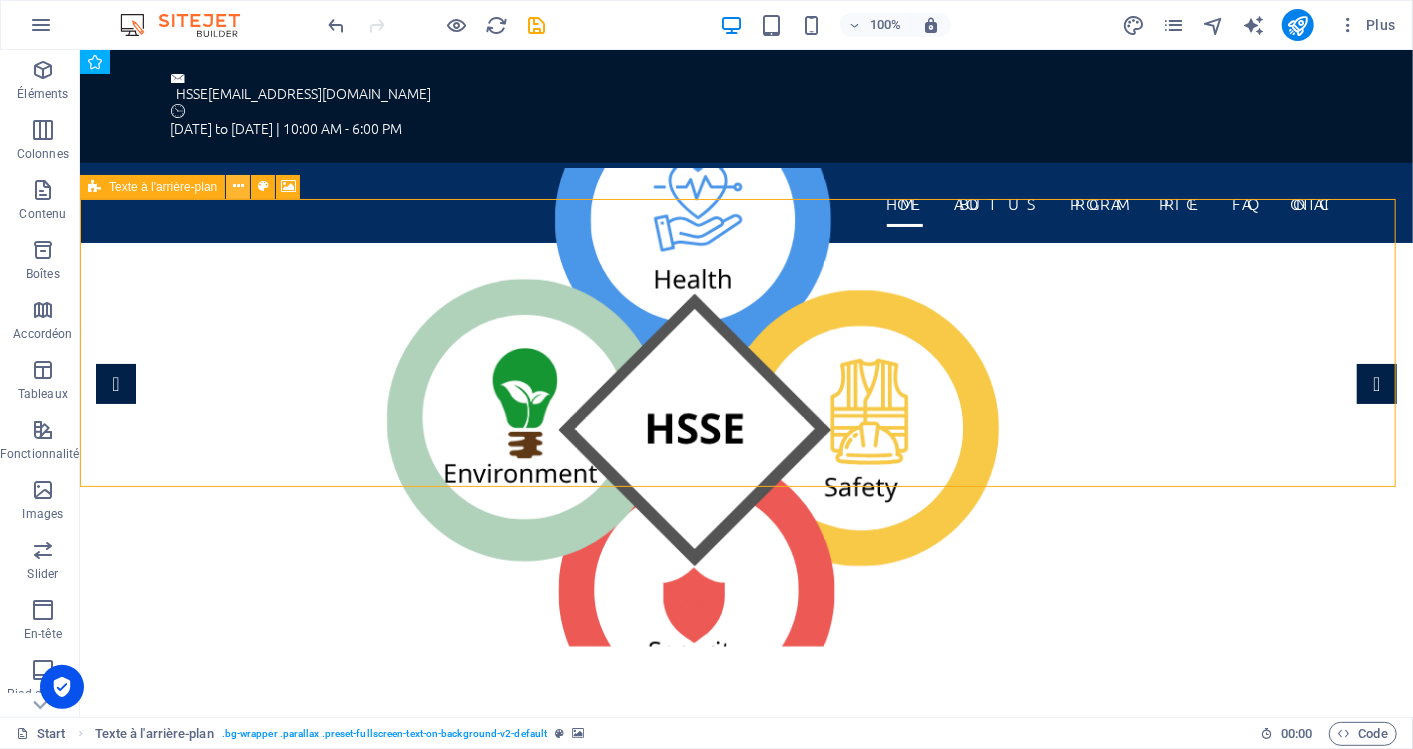 click at bounding box center (238, 187) 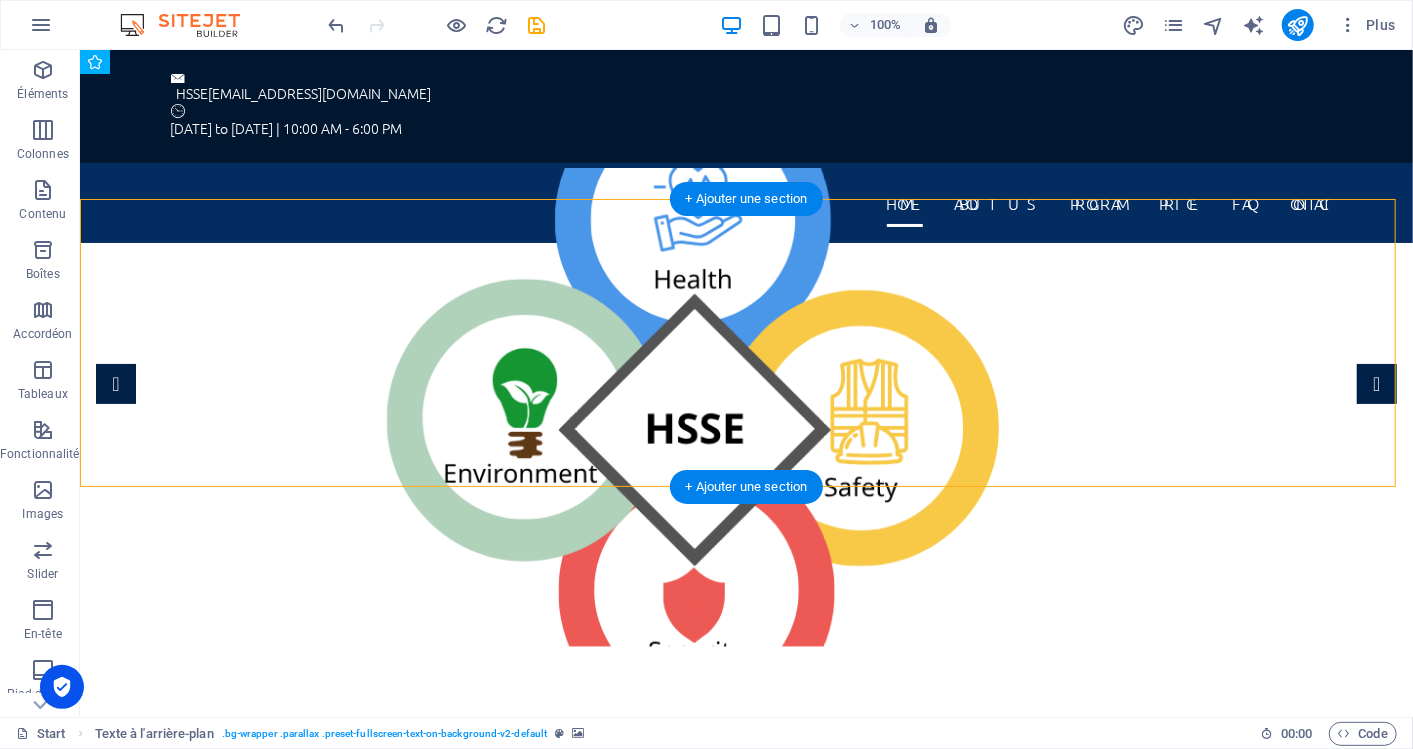 click at bounding box center (745, 407) 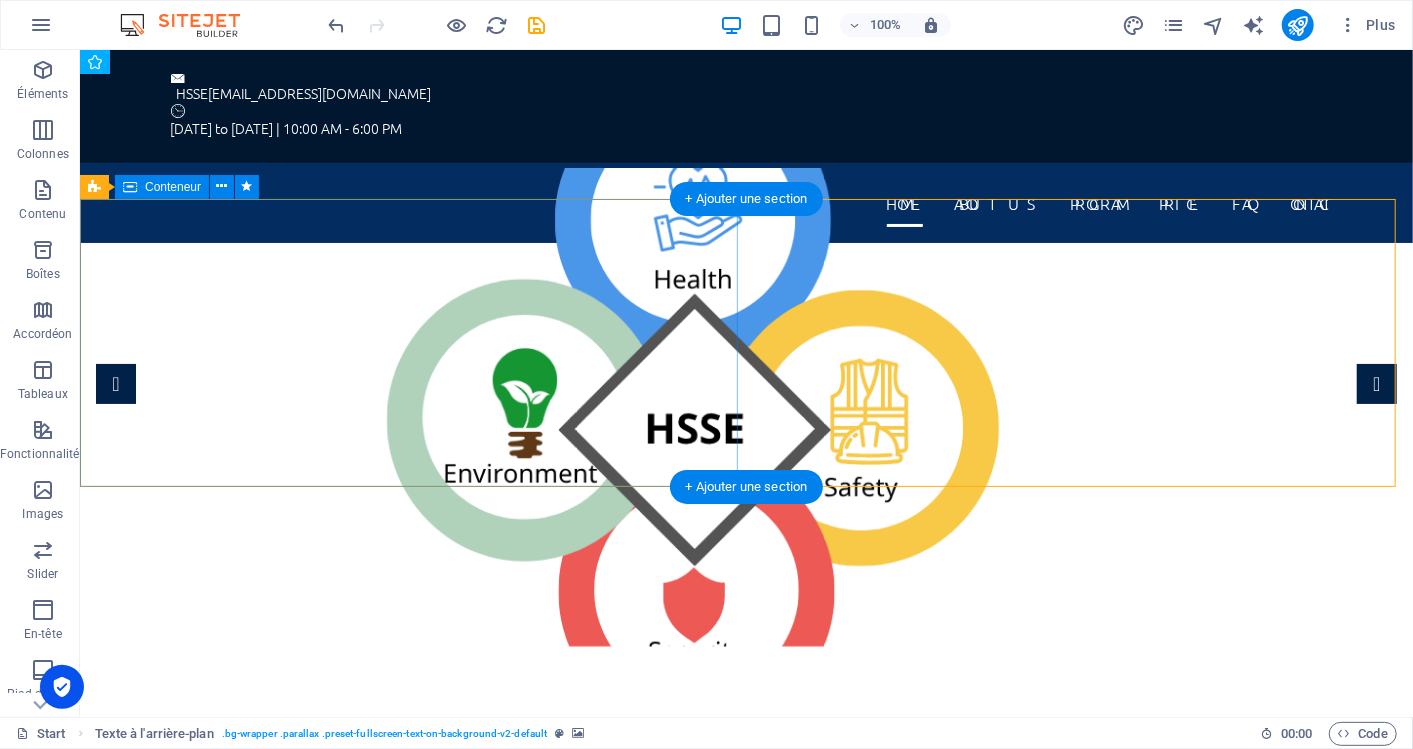click on "Headline Lorem ipsum dolor sit amet, consectetuer adipiscing elit. Aenean commodo ligula eget dolor. Lorem ipsum dolor sit amet, consectetuer adipiscing elit leget dolor. Lorem ipsum dolor sit amet, consectetuer adipiscing elit. Aenean commodo ligula eget dolor. Lorem ipsum dolor sit amet, consectetuer adipiscing elit dolor." at bounding box center [745, 852] 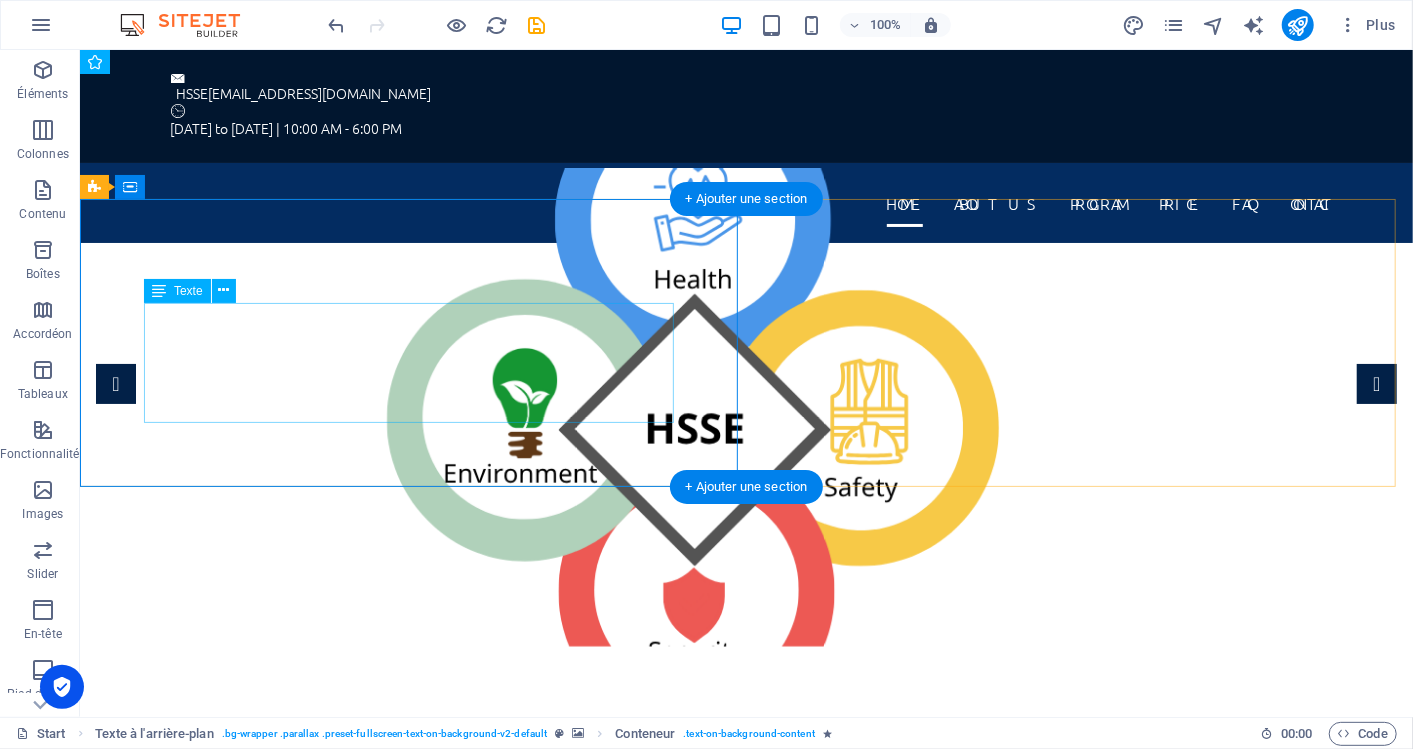 click on "Lorem ipsum dolor sit amet, consectetuer adipiscing elit. Aenean commodo ligula eget dolor. Lorem ipsum dolor sit amet, consectetuer adipiscing elit leget dolor. Lorem ipsum dolor sit amet, consectetuer adipiscing elit. Aenean commodo ligula eget dolor. Lorem ipsum dolor sit amet, consectetuer adipiscing elit dolor." at bounding box center [745, 872] 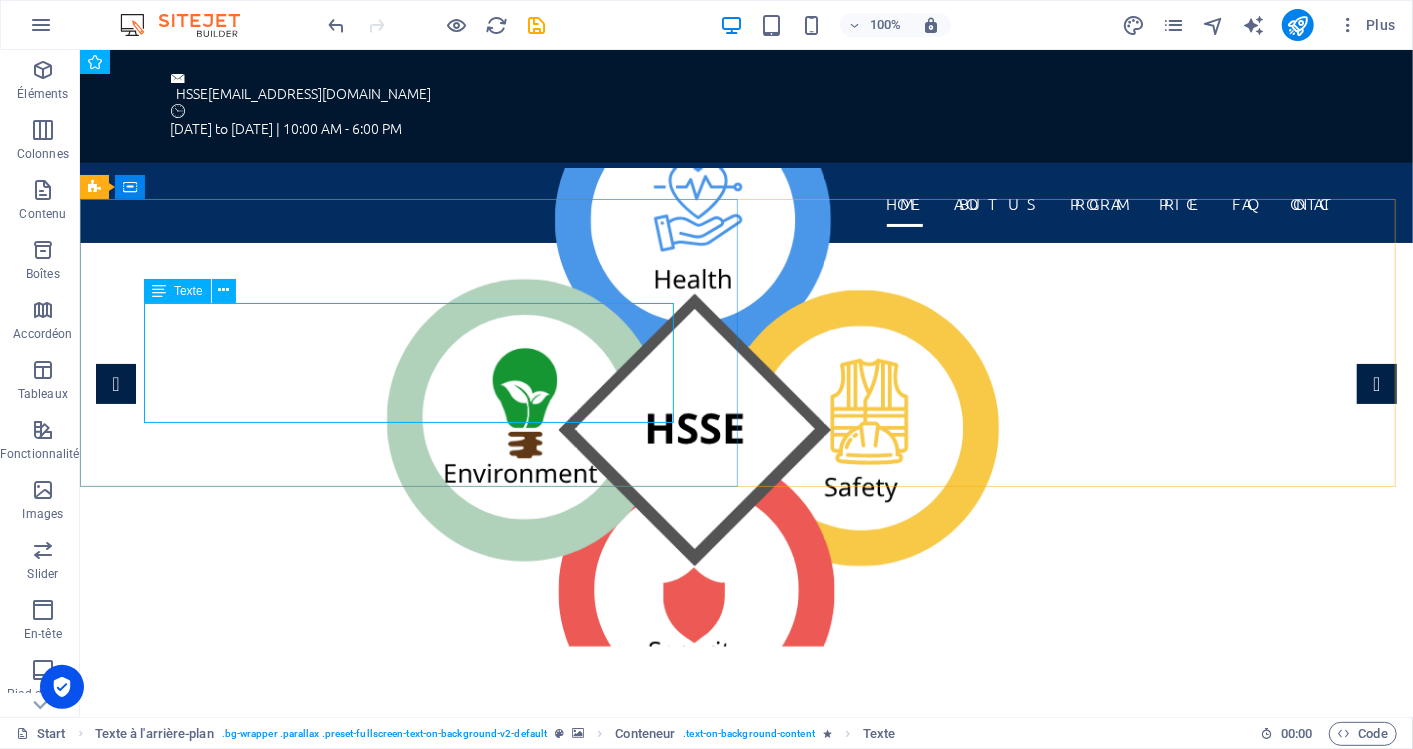 click on "Headline" at bounding box center [745, 804] 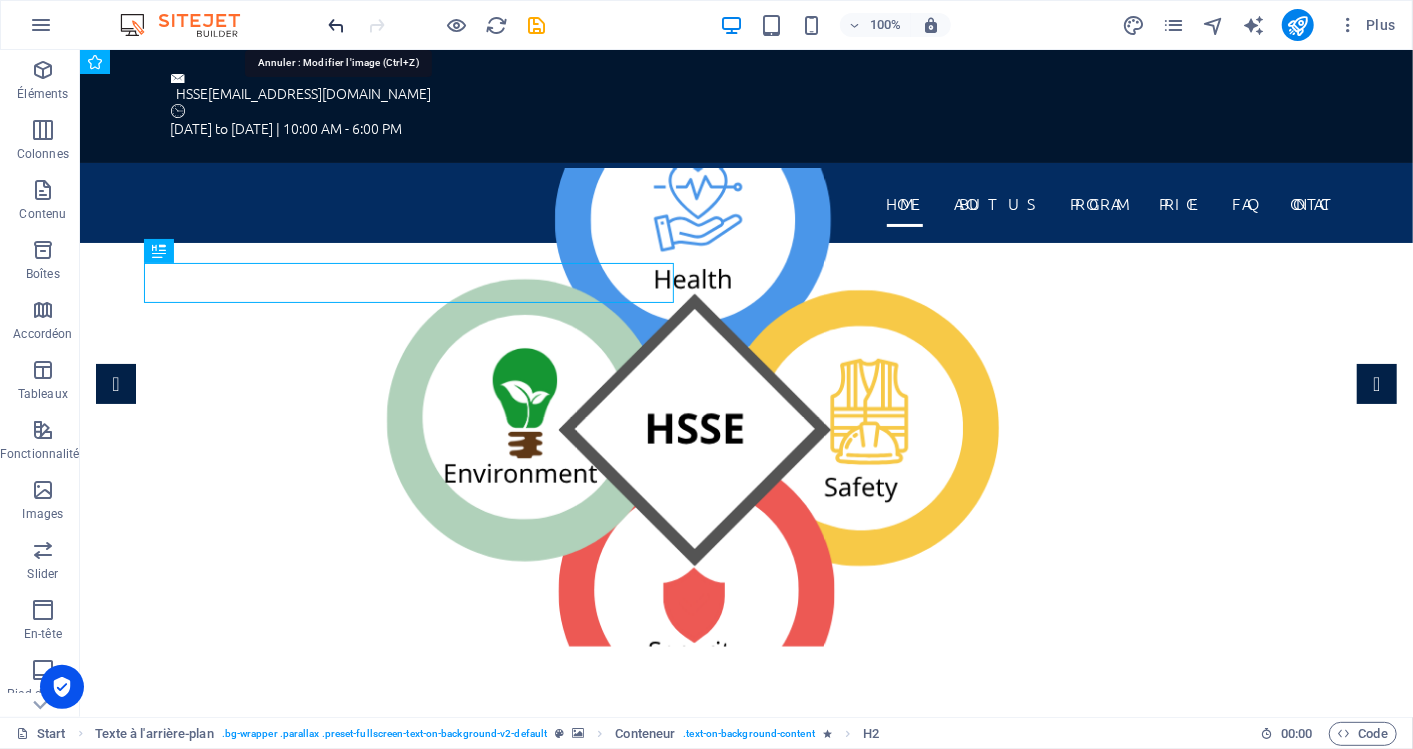 click at bounding box center (337, 25) 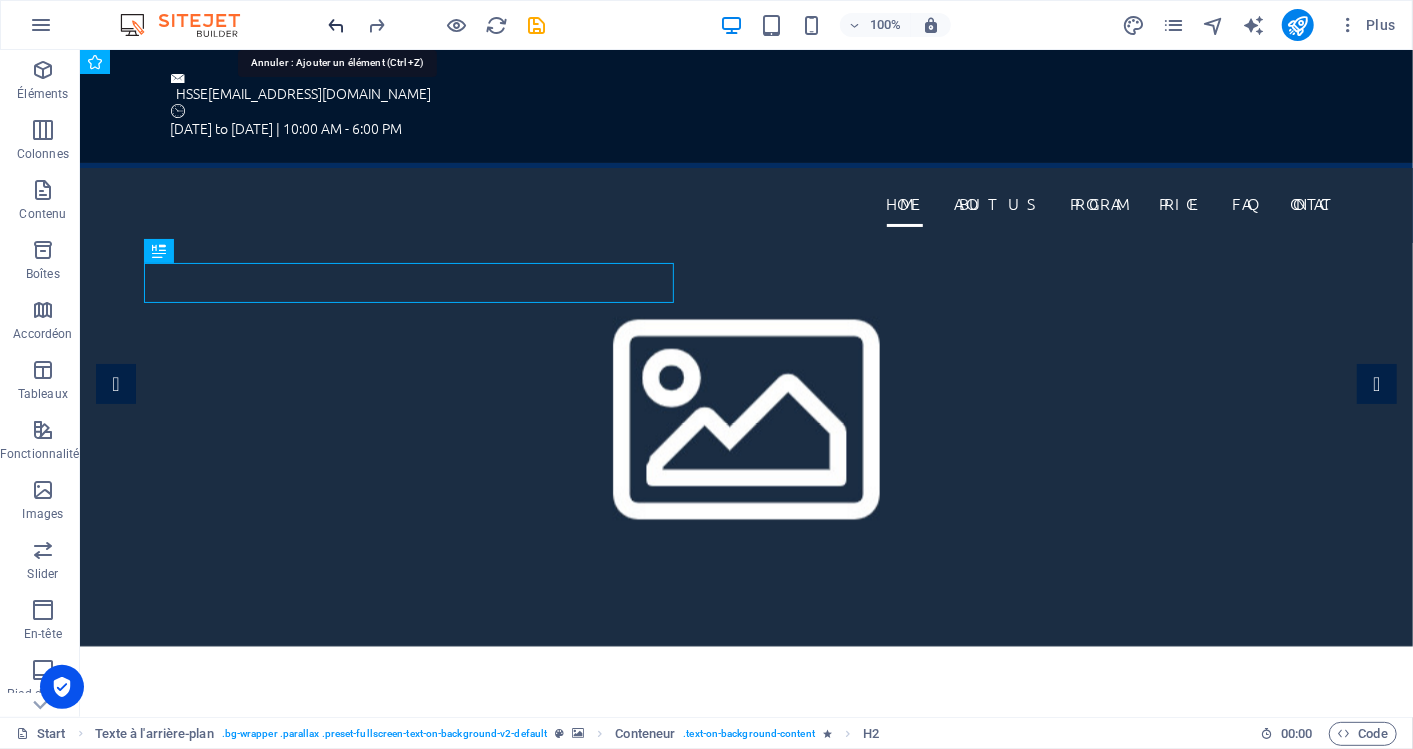 click at bounding box center (337, 25) 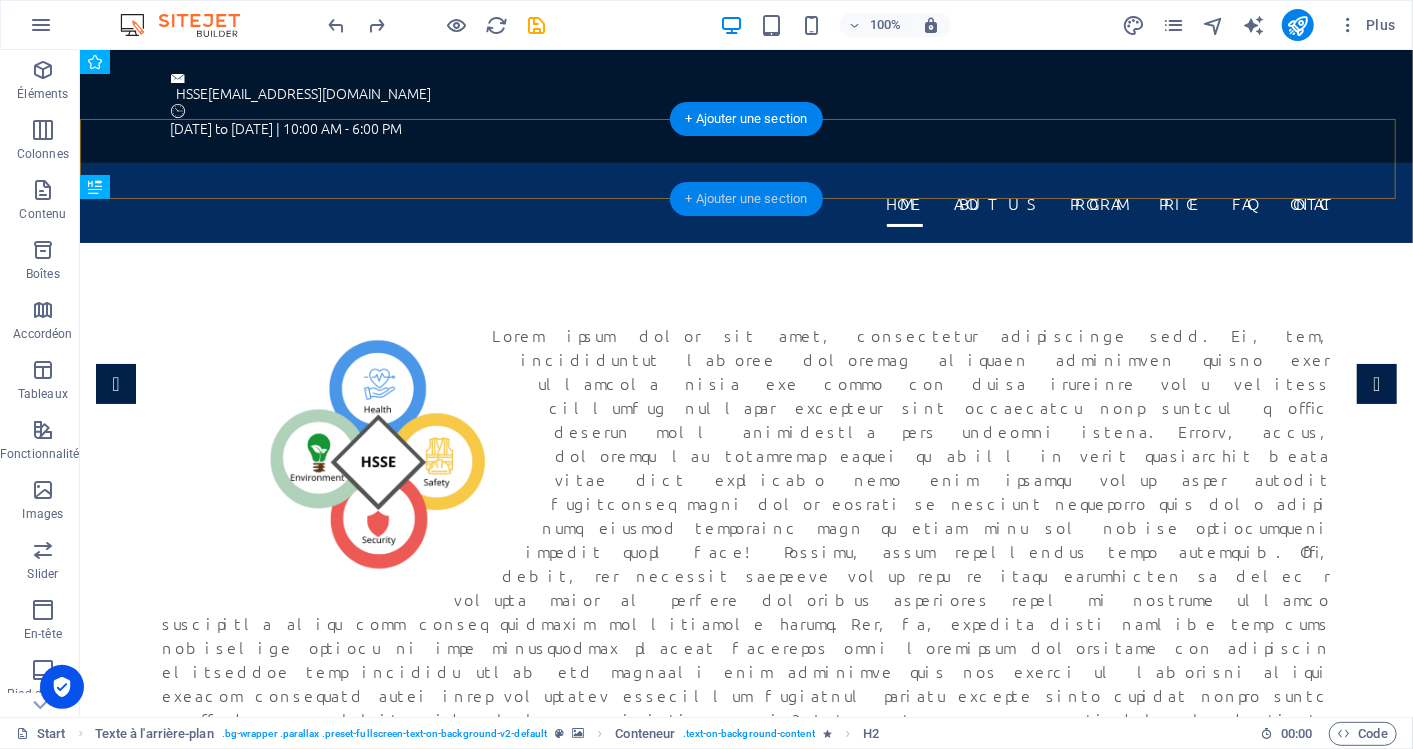 click on "+ Ajouter une section" at bounding box center [747, 199] 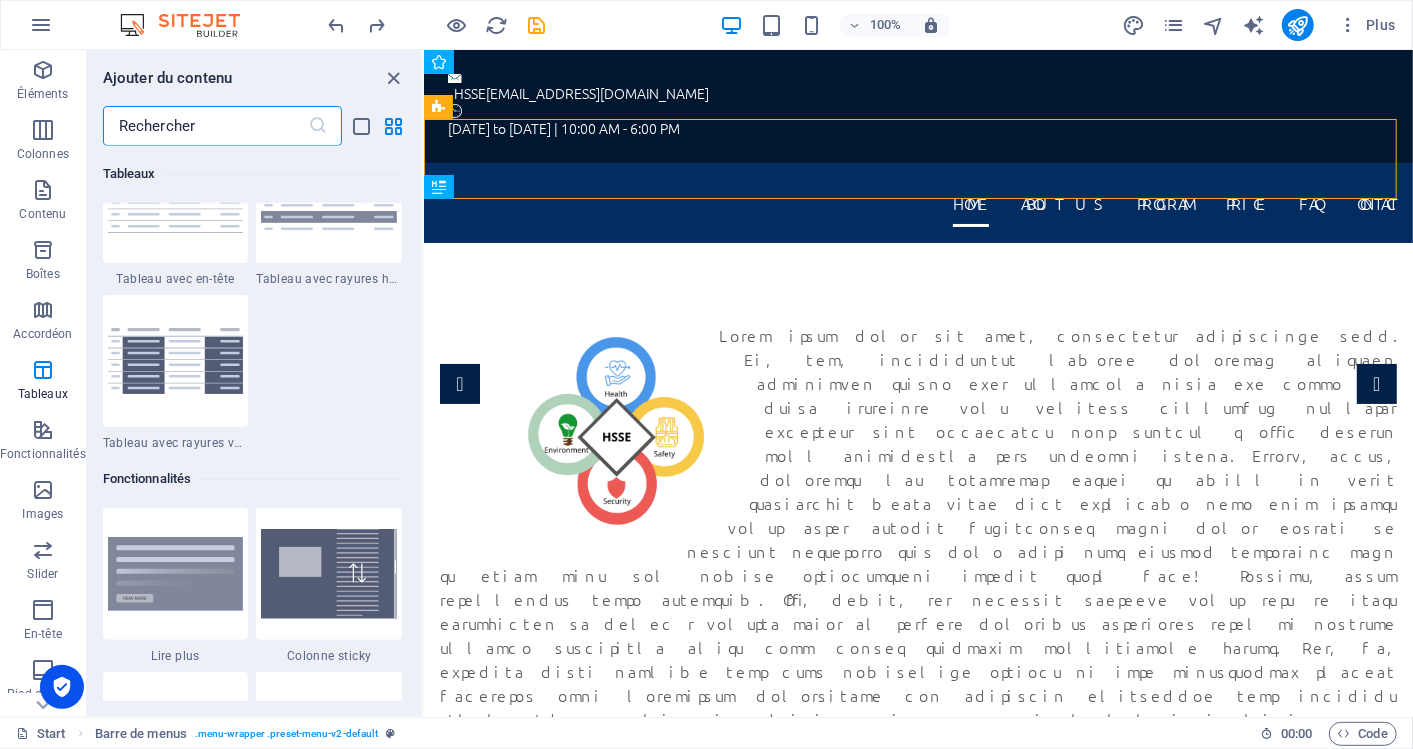 scroll, scrollTop: 7174, scrollLeft: 0, axis: vertical 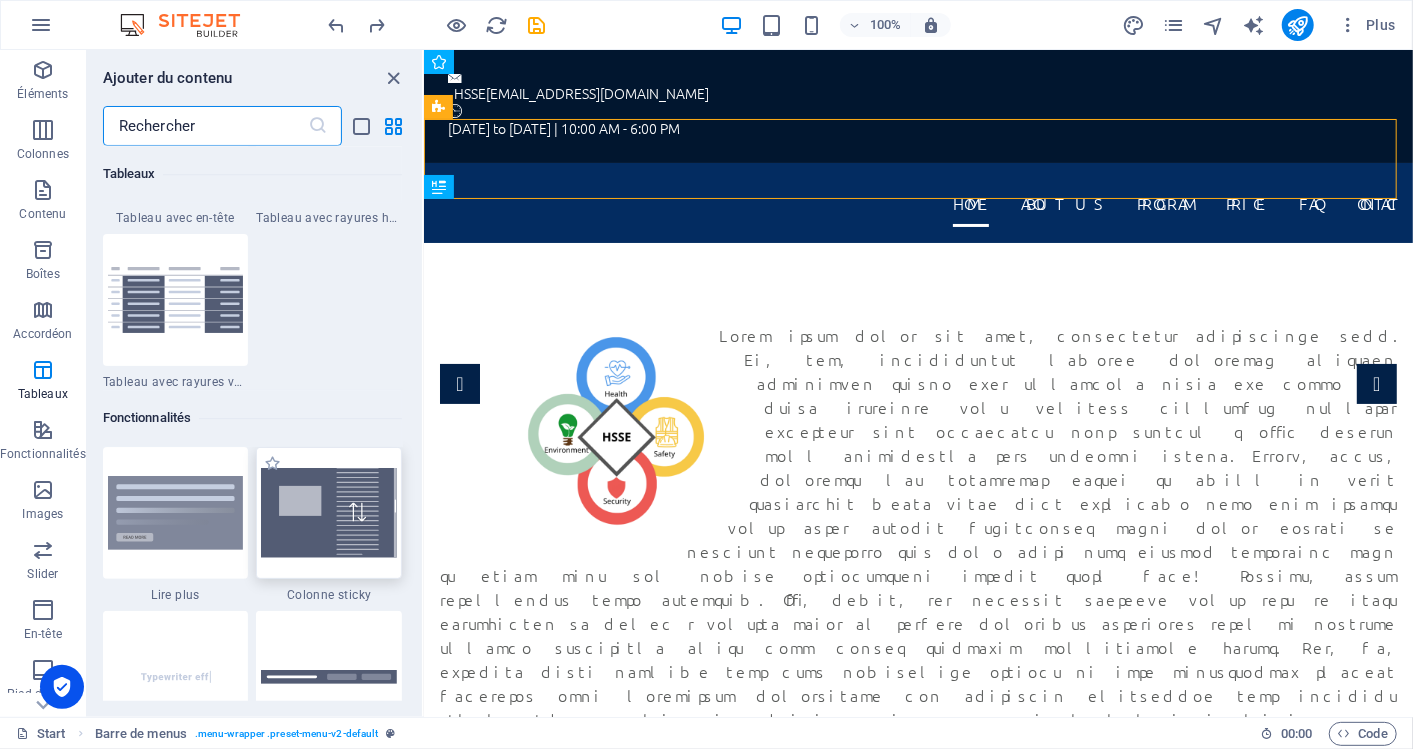 click at bounding box center [329, 513] 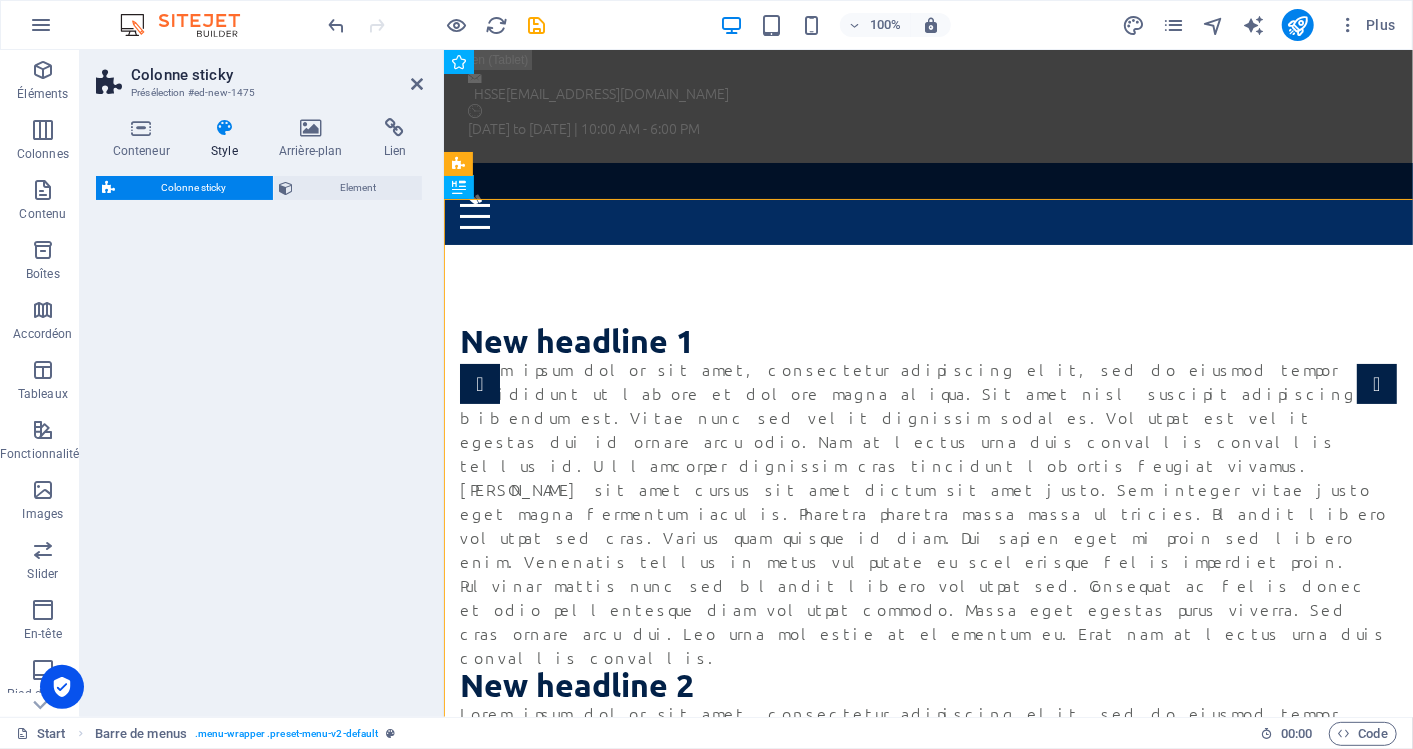 select on "%" 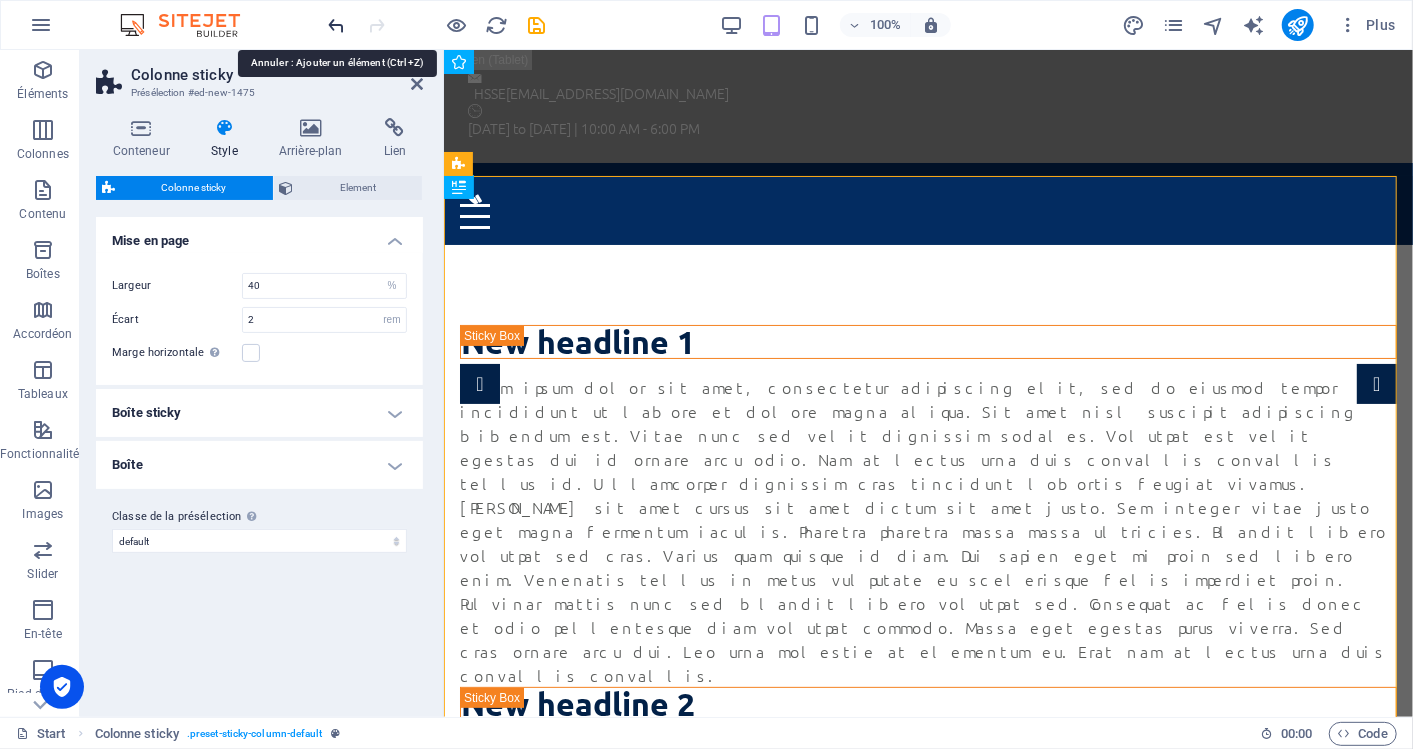 click at bounding box center [337, 25] 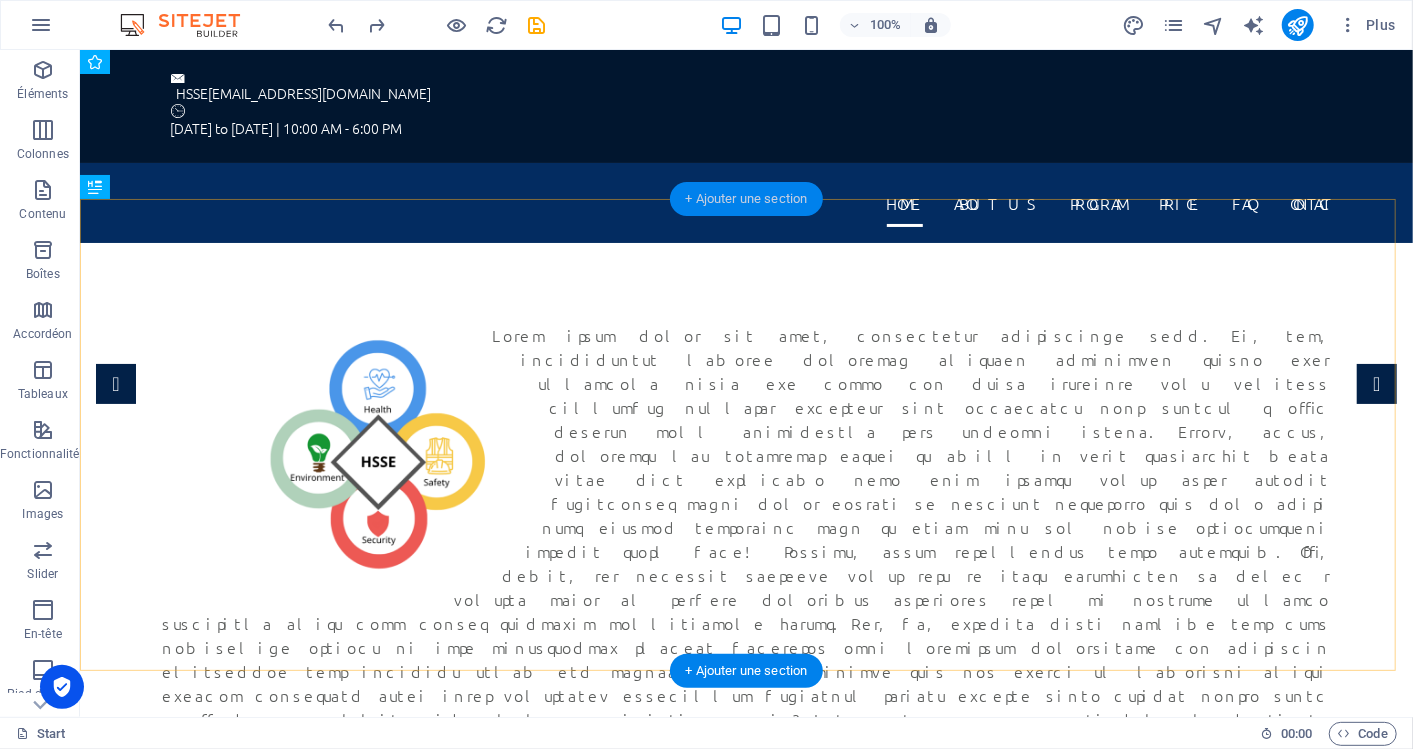 click on "+ Ajouter une section" at bounding box center (747, 199) 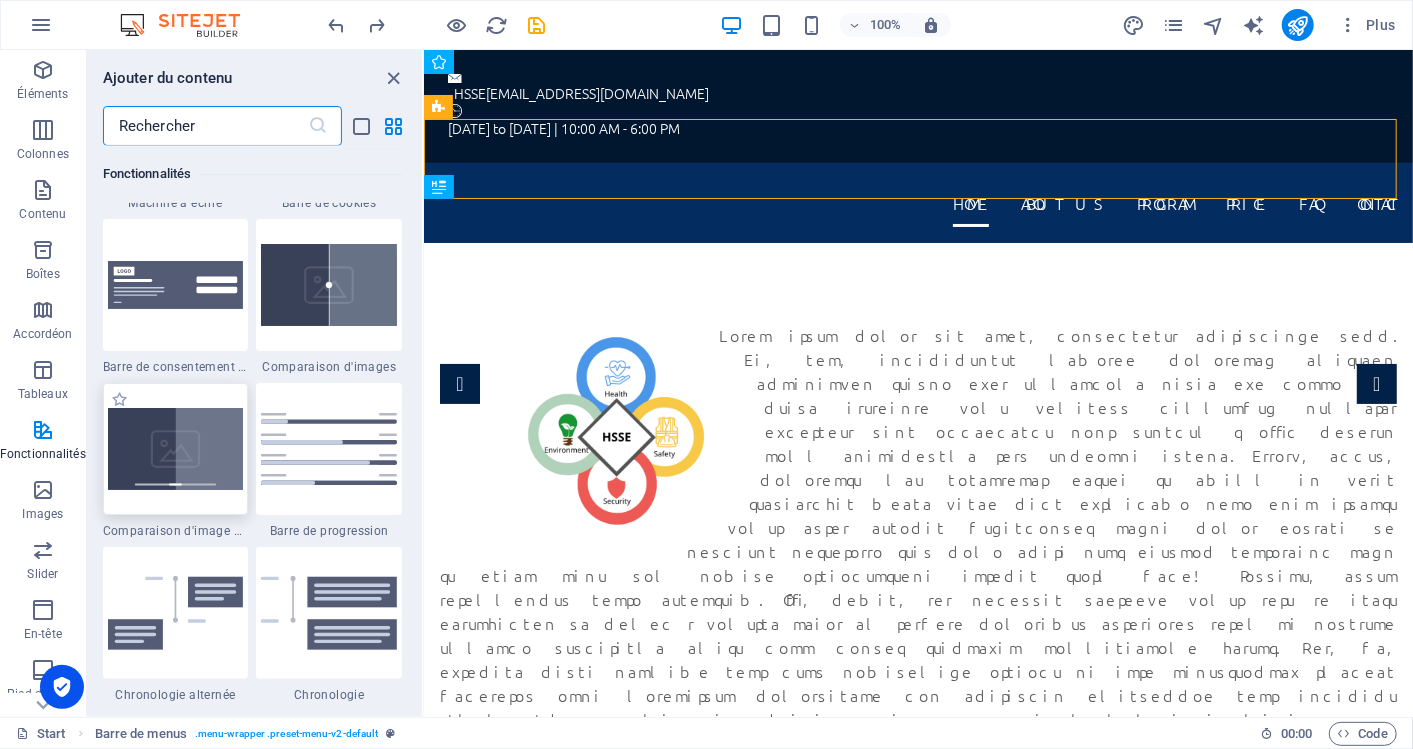 scroll, scrollTop: 7841, scrollLeft: 0, axis: vertical 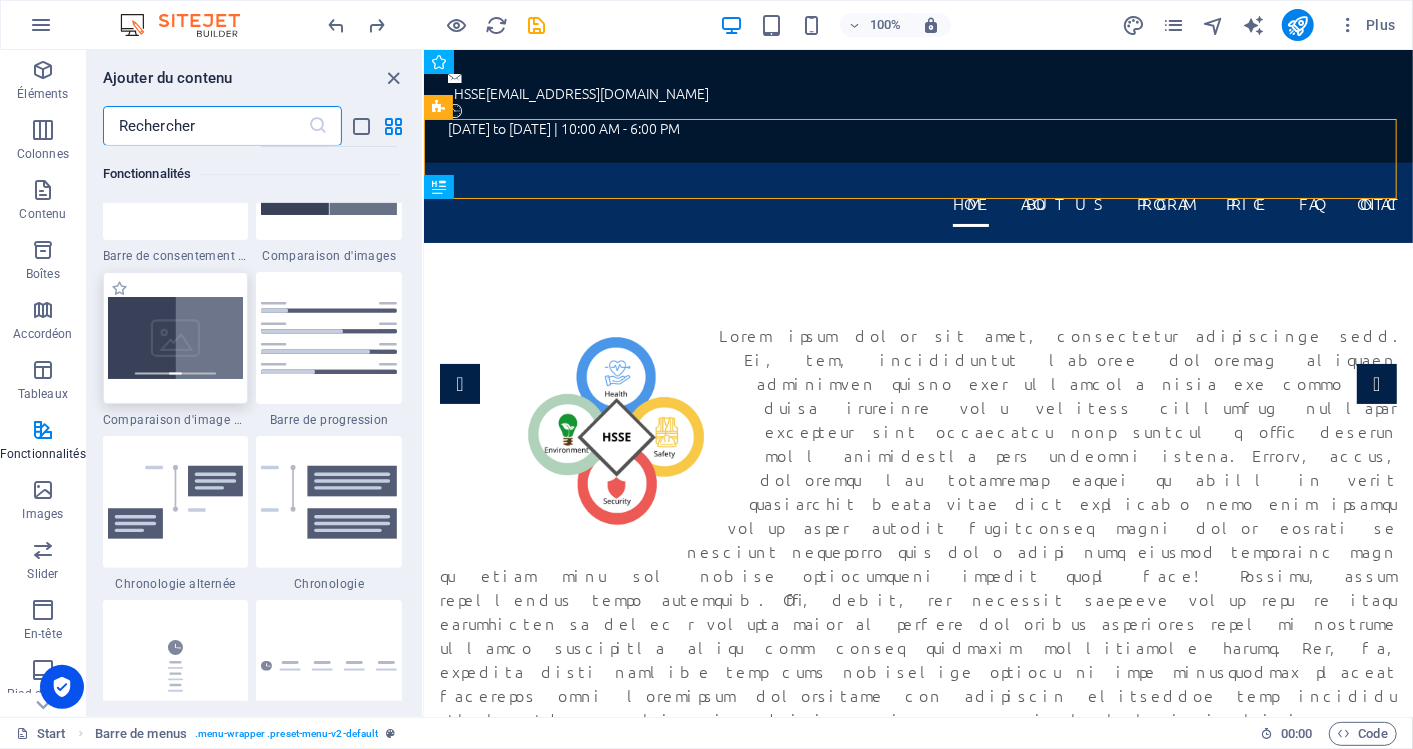 click at bounding box center [176, 338] 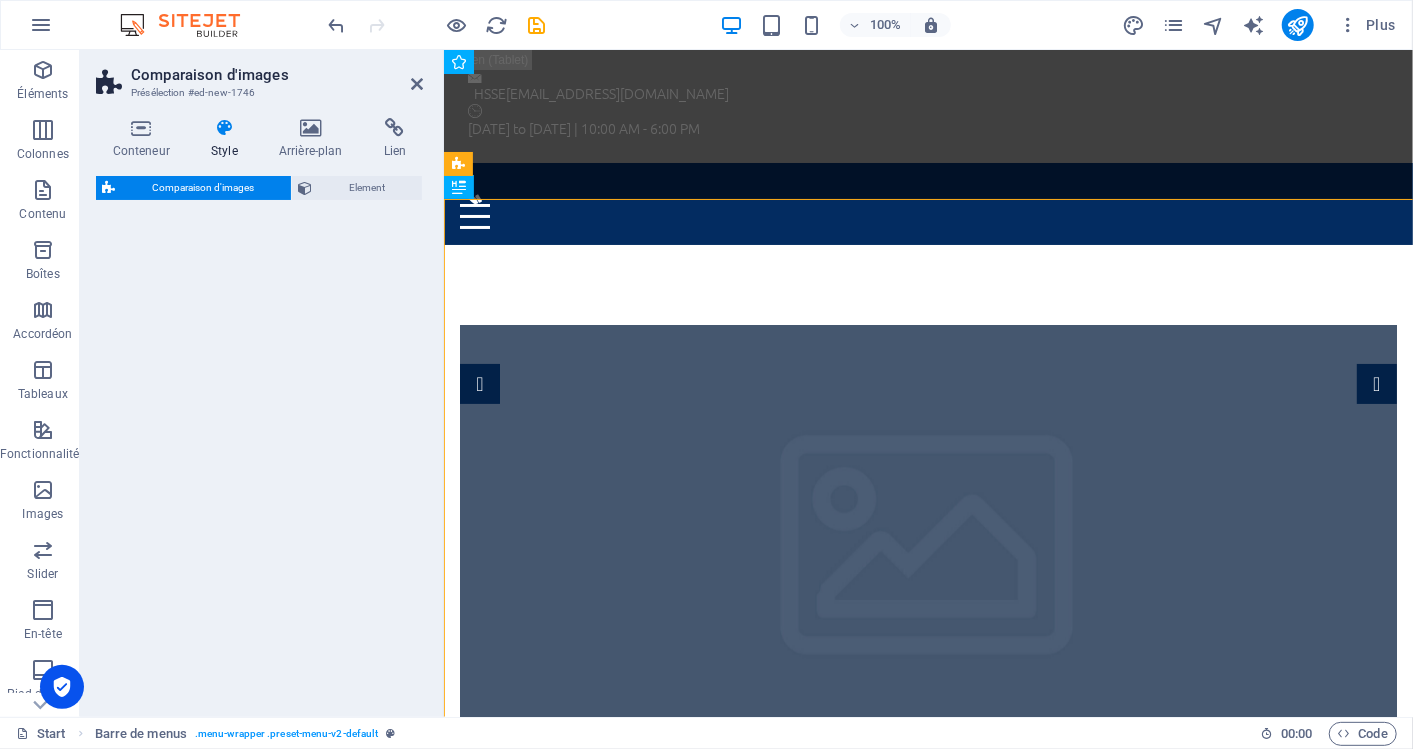 select on "rem" 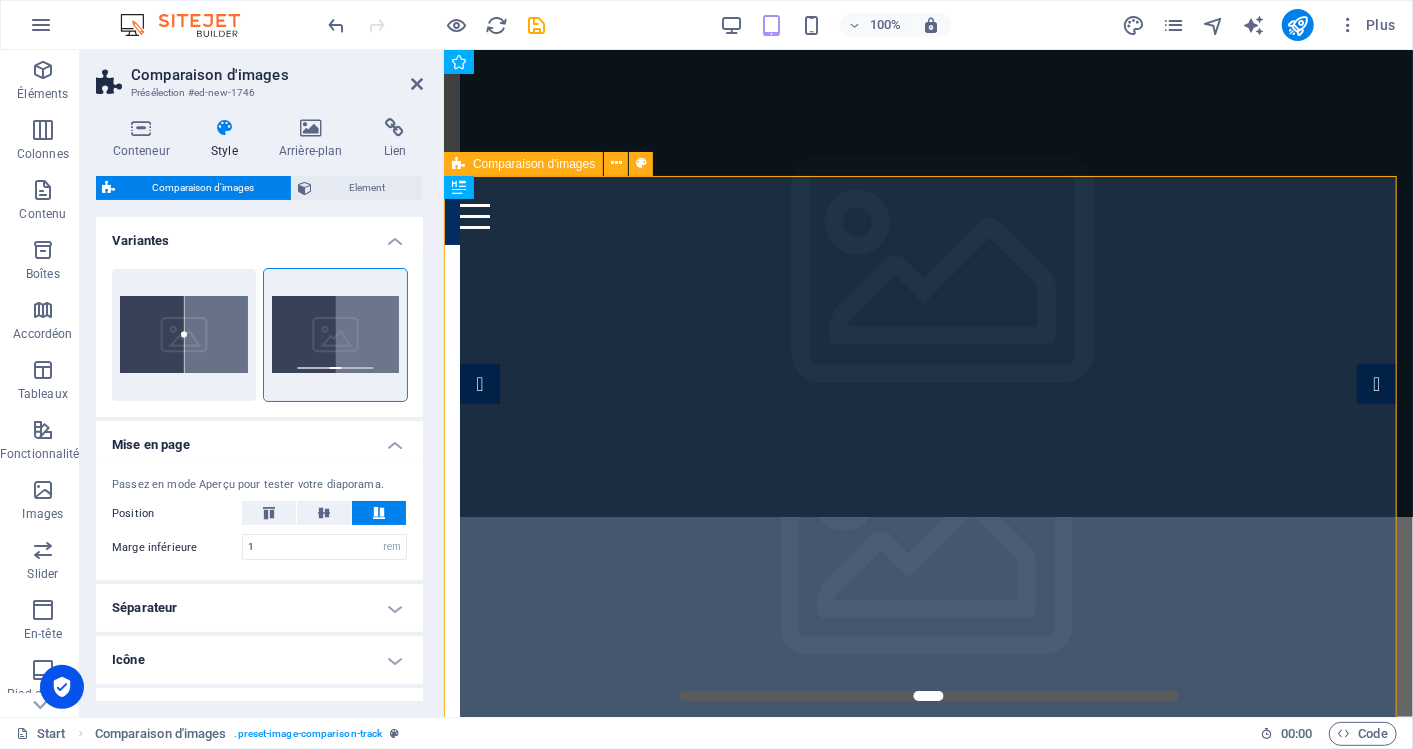 click at bounding box center [943, 282] 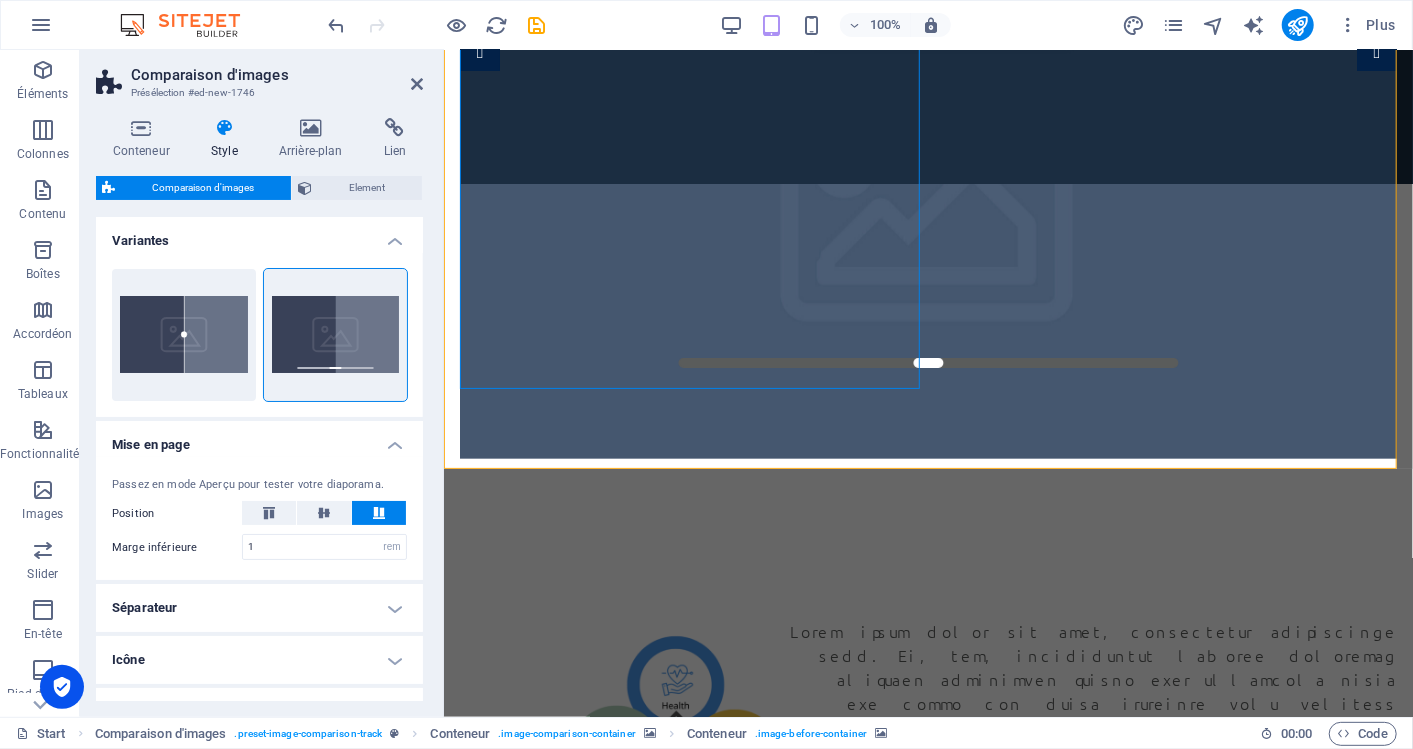 scroll, scrollTop: 0, scrollLeft: 0, axis: both 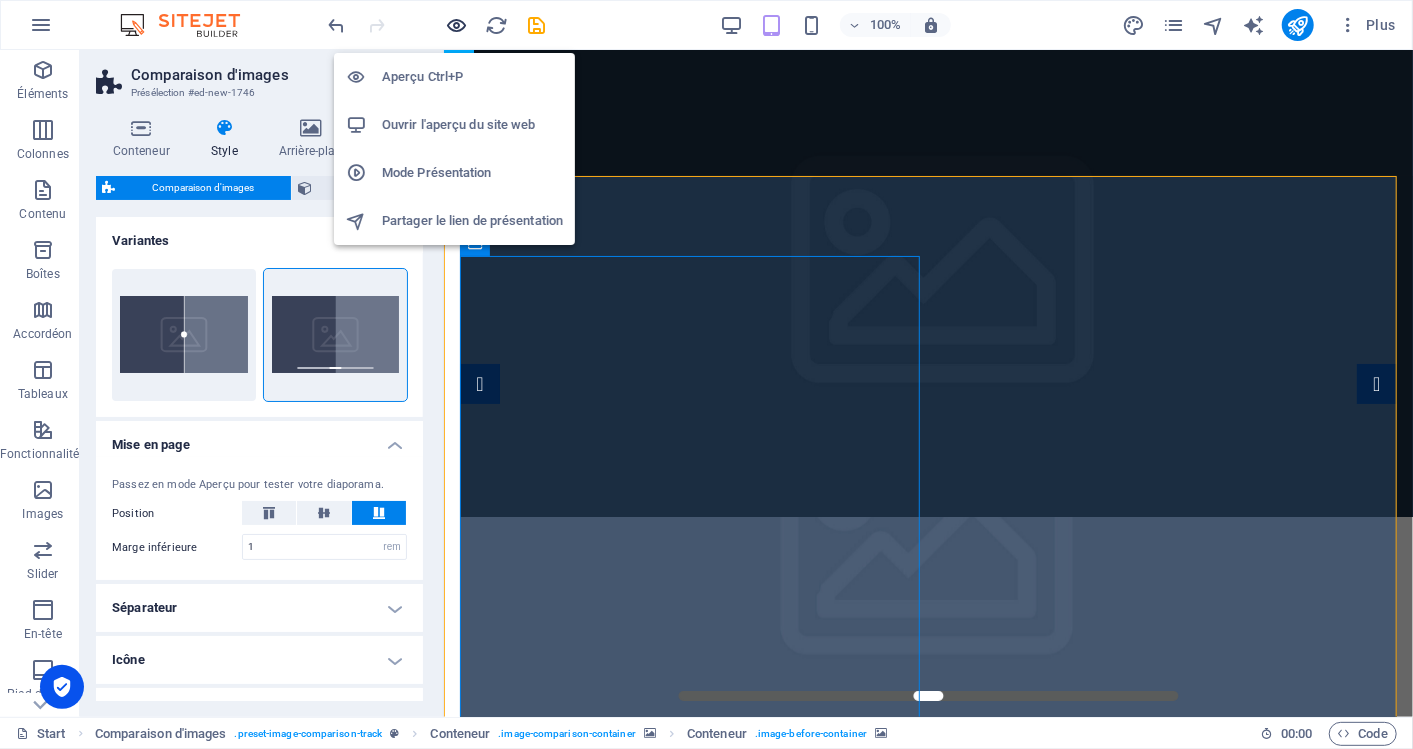 click at bounding box center [457, 25] 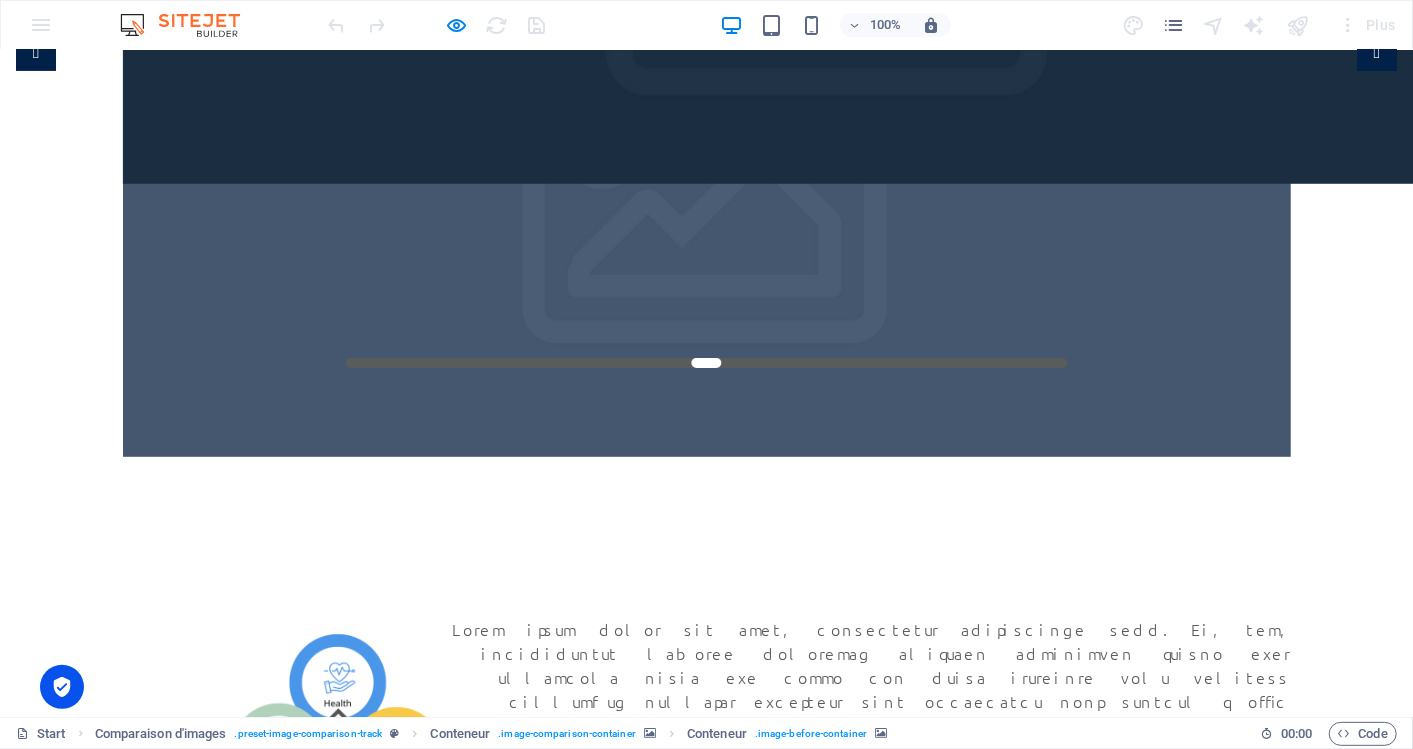 scroll, scrollTop: 444, scrollLeft: 0, axis: vertical 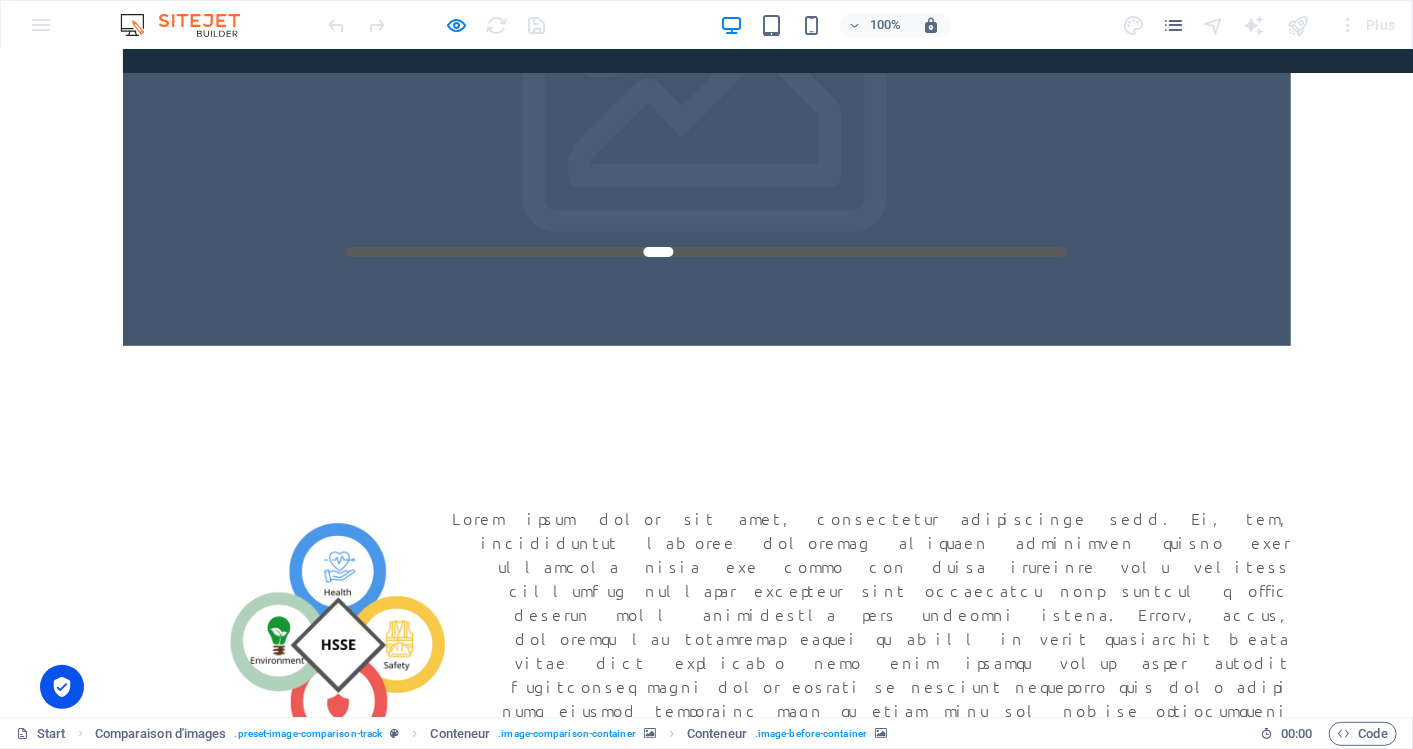 click at bounding box center [707, 251] 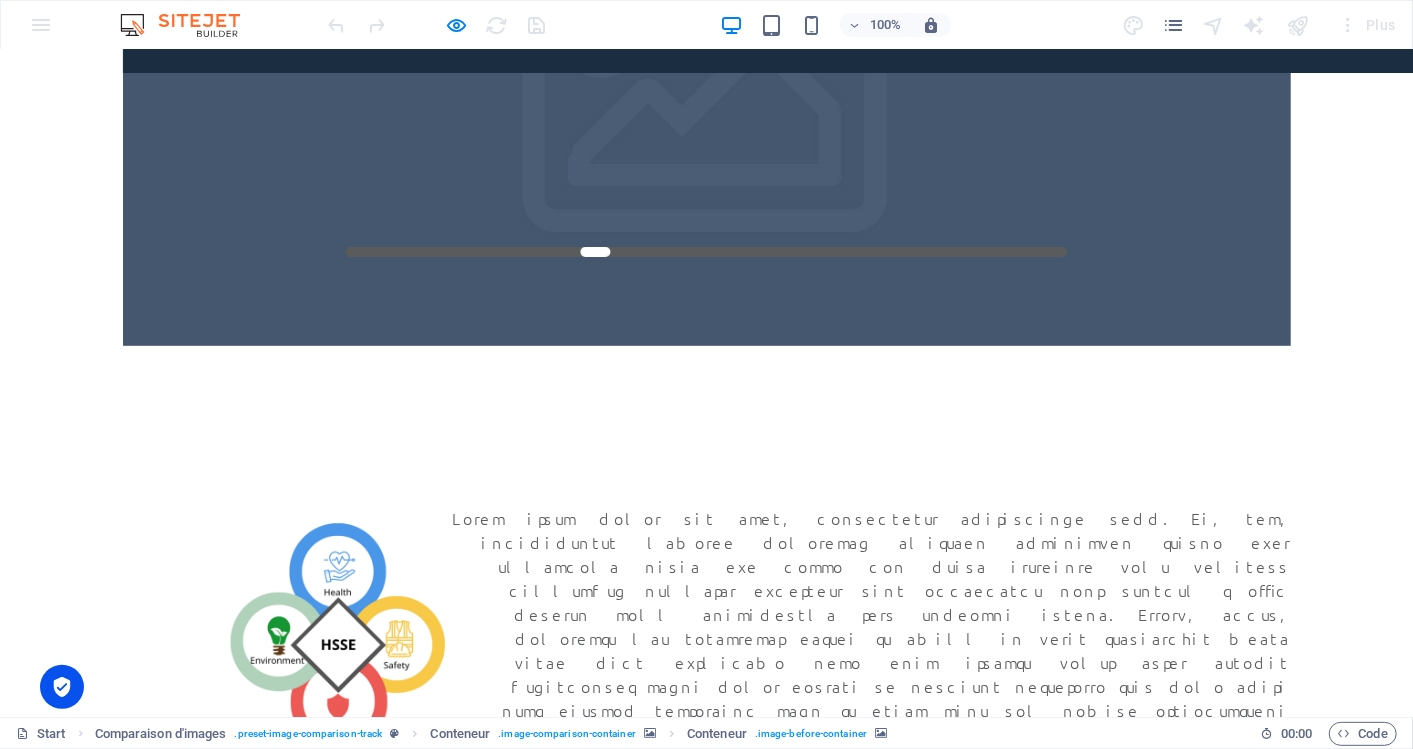 click at bounding box center (707, 251) 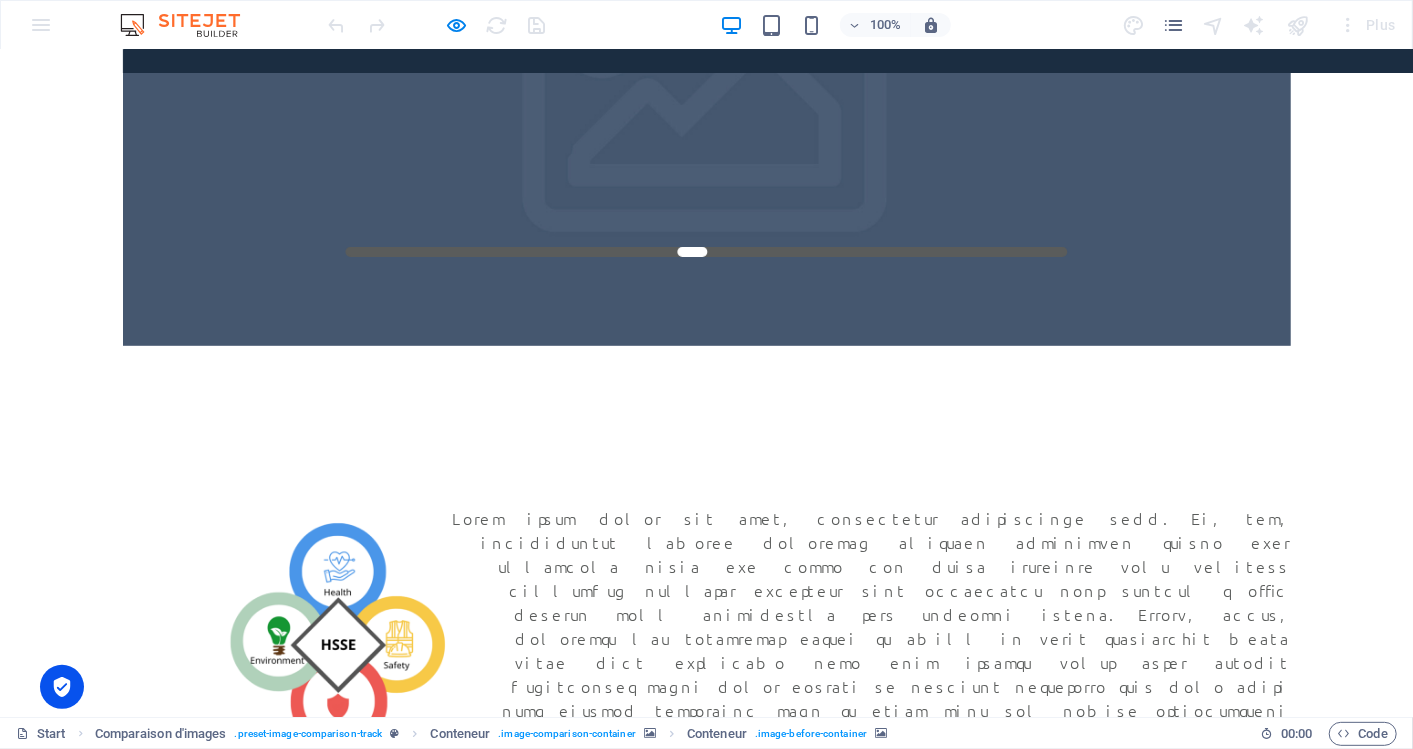 click at bounding box center (707, 251) 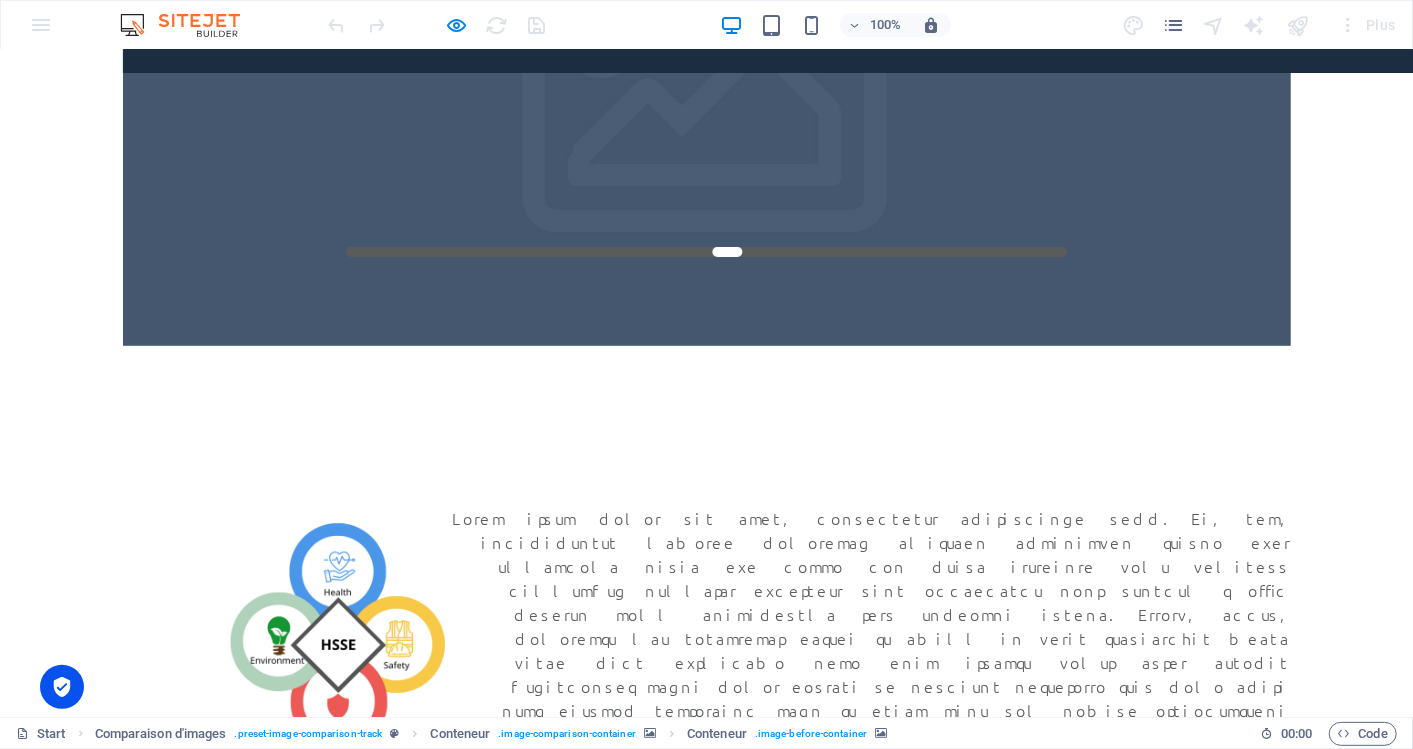 type on "53" 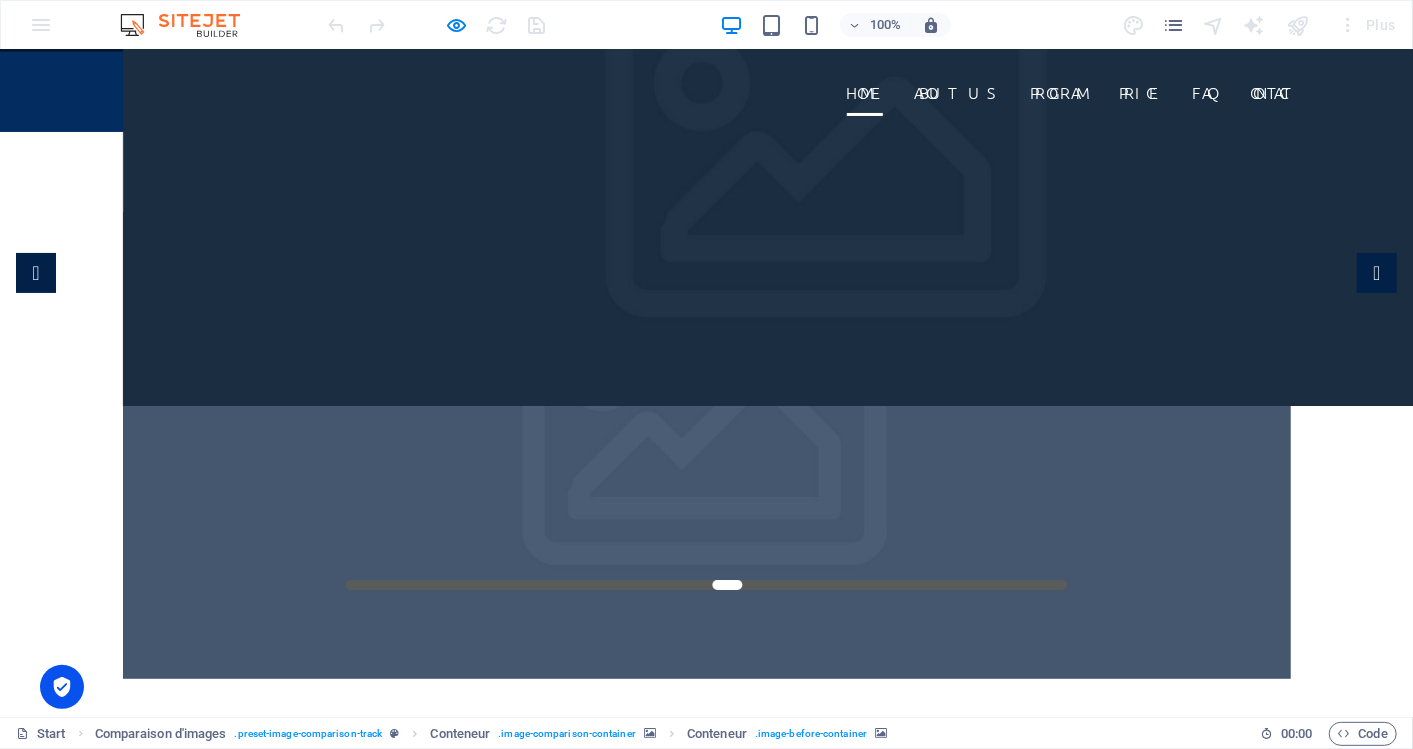 scroll, scrollTop: 222, scrollLeft: 0, axis: vertical 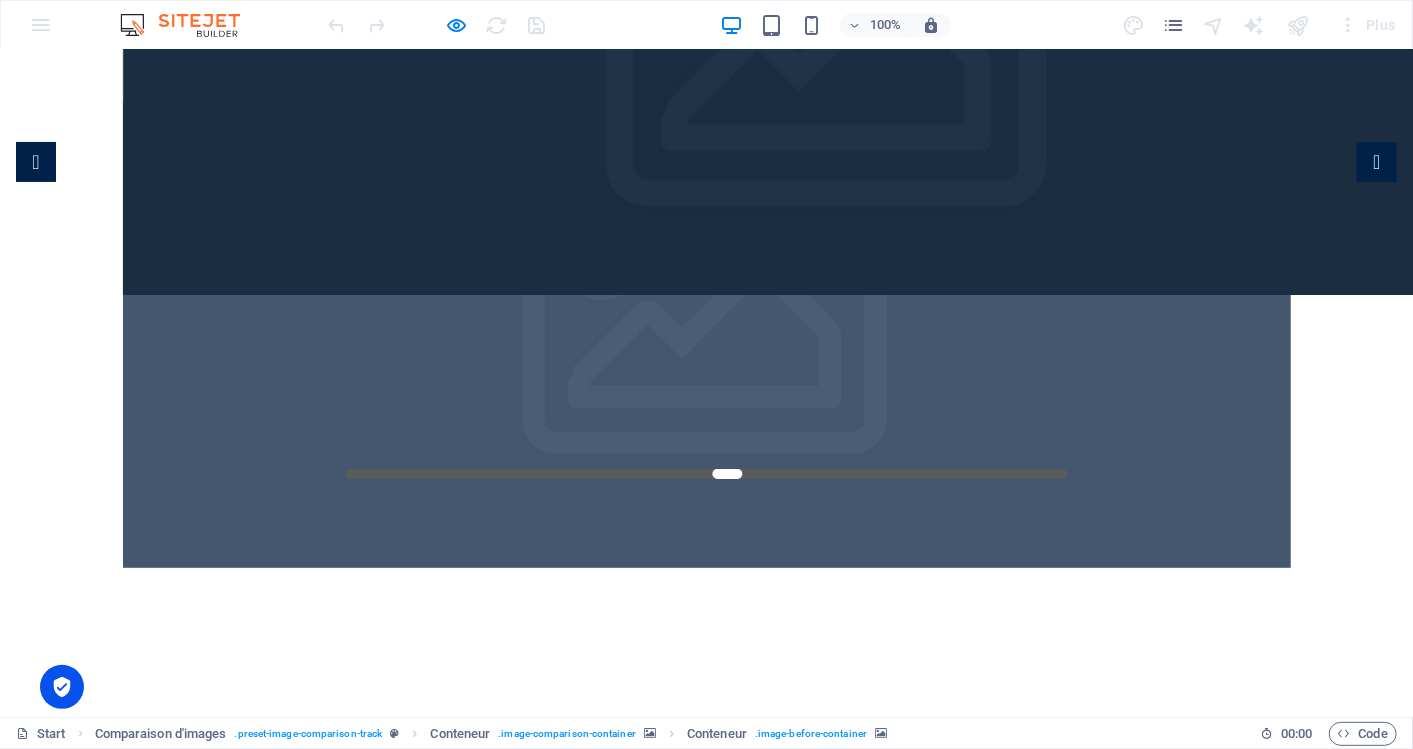 click at bounding box center (497, 302) 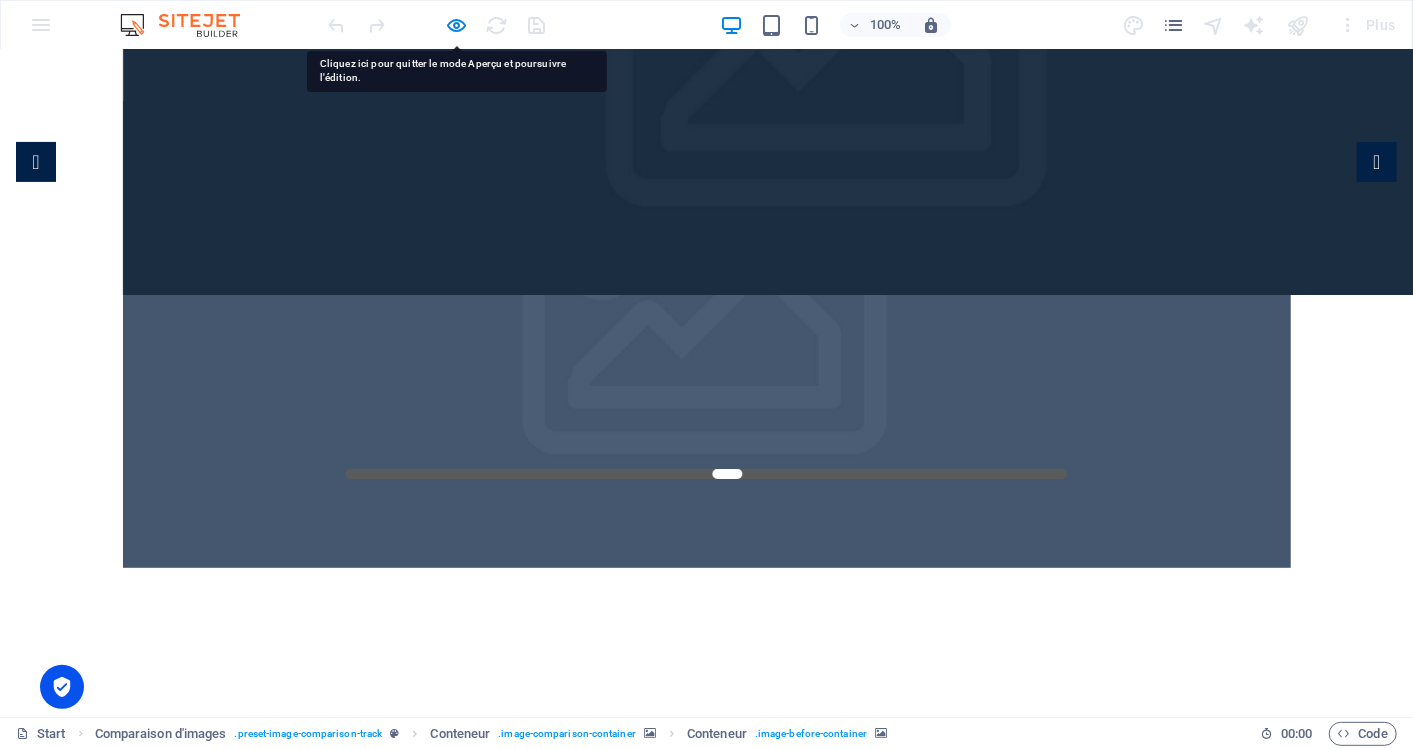 click at bounding box center (497, 302) 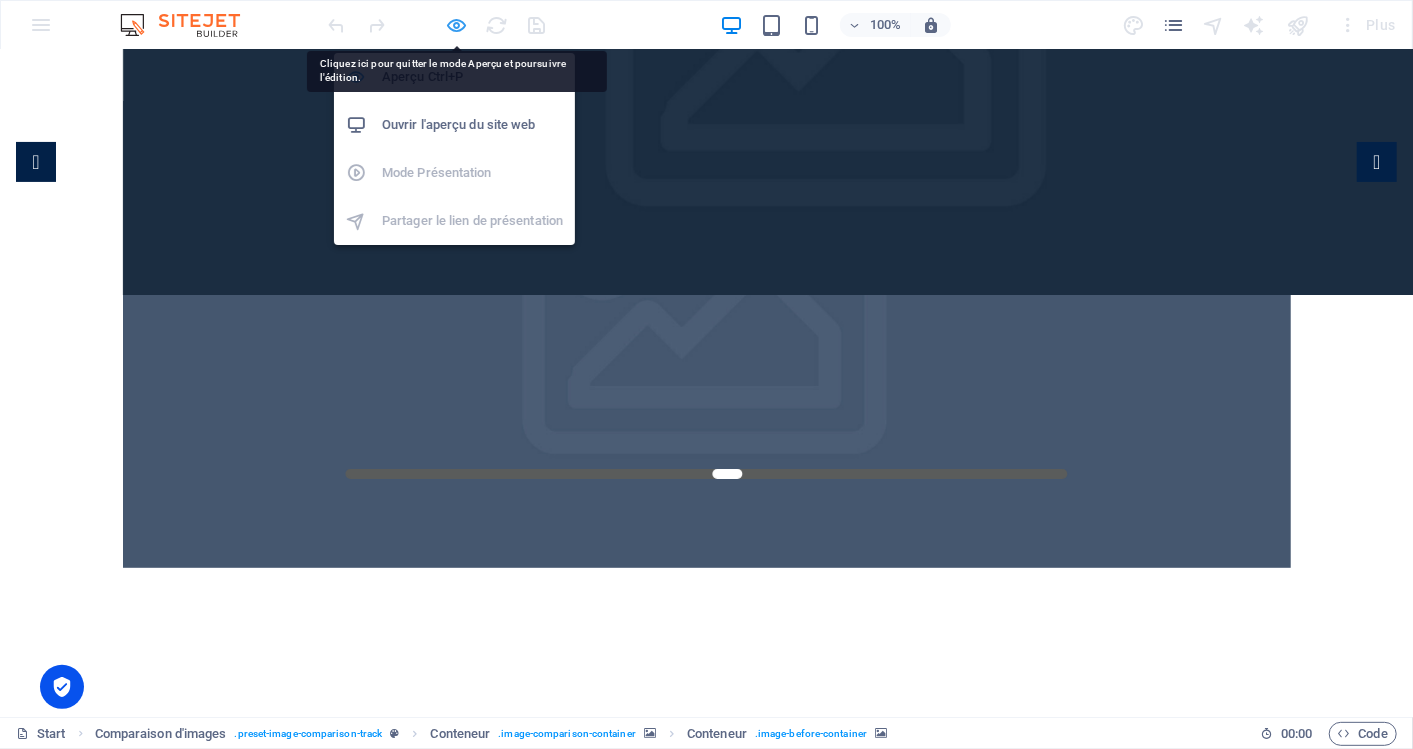 click at bounding box center [457, 25] 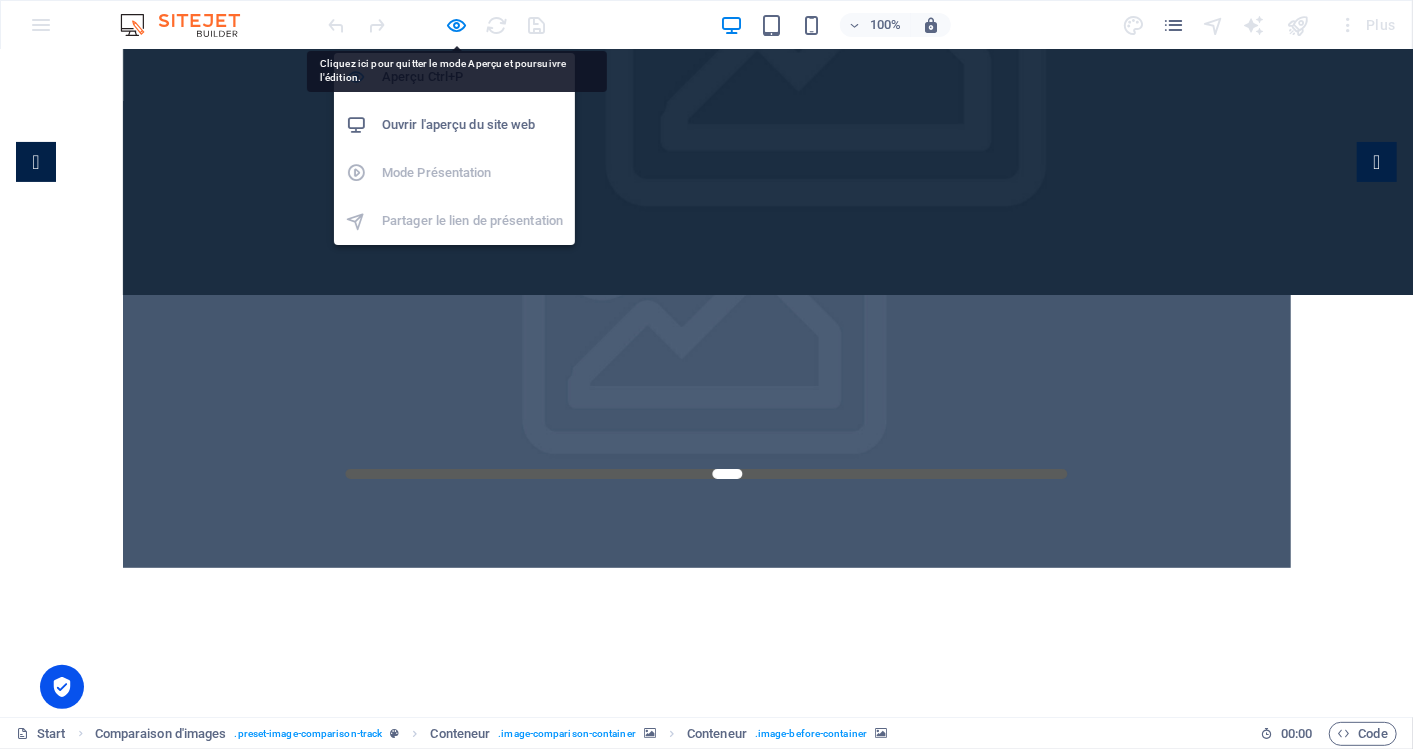 scroll, scrollTop: 199, scrollLeft: 0, axis: vertical 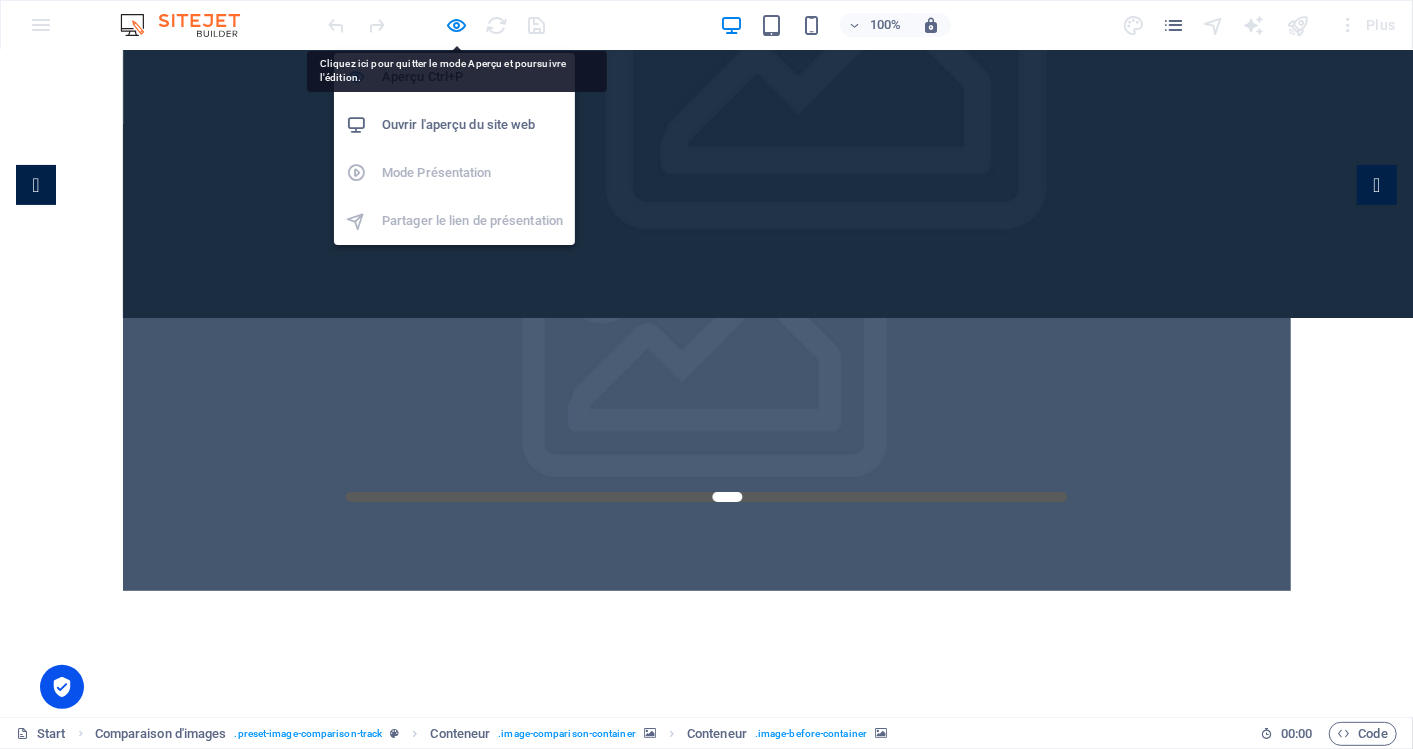 select on "rem" 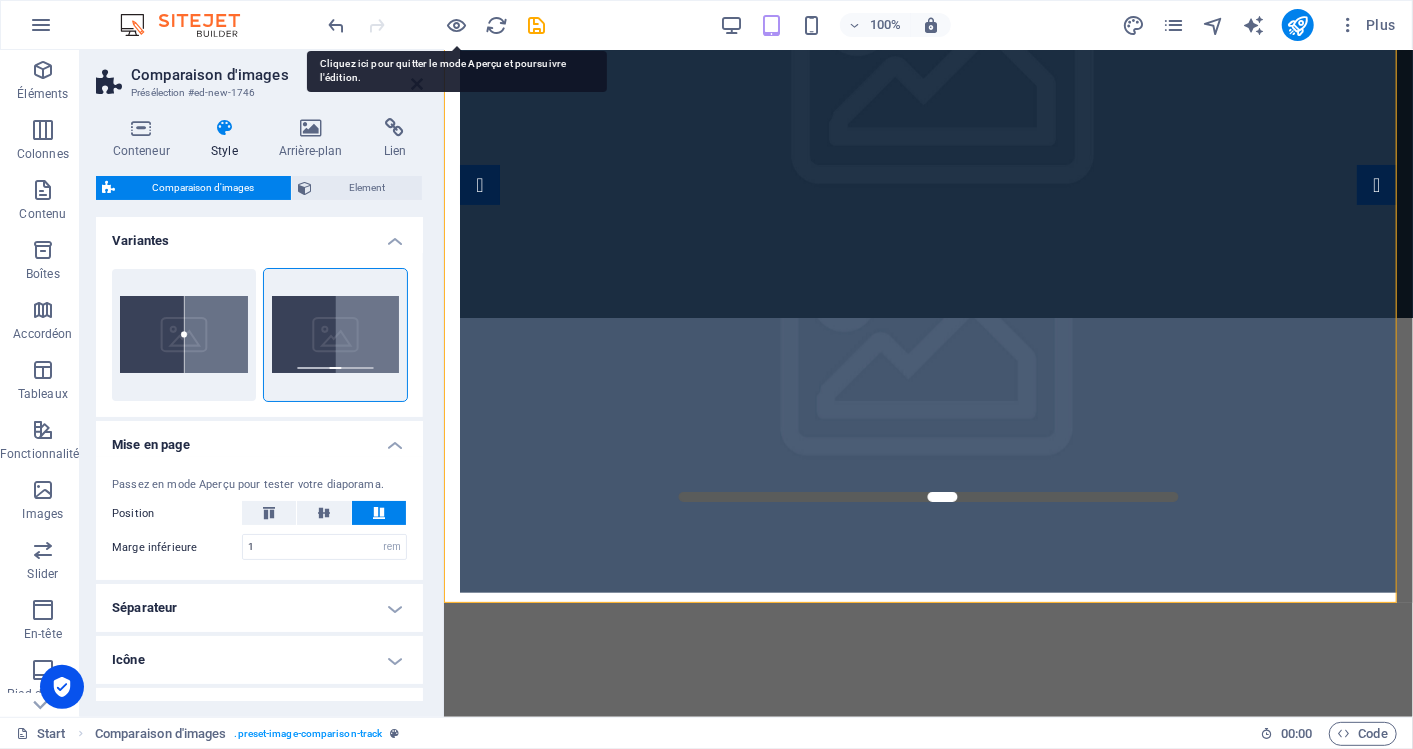 click at bounding box center (943, 83) 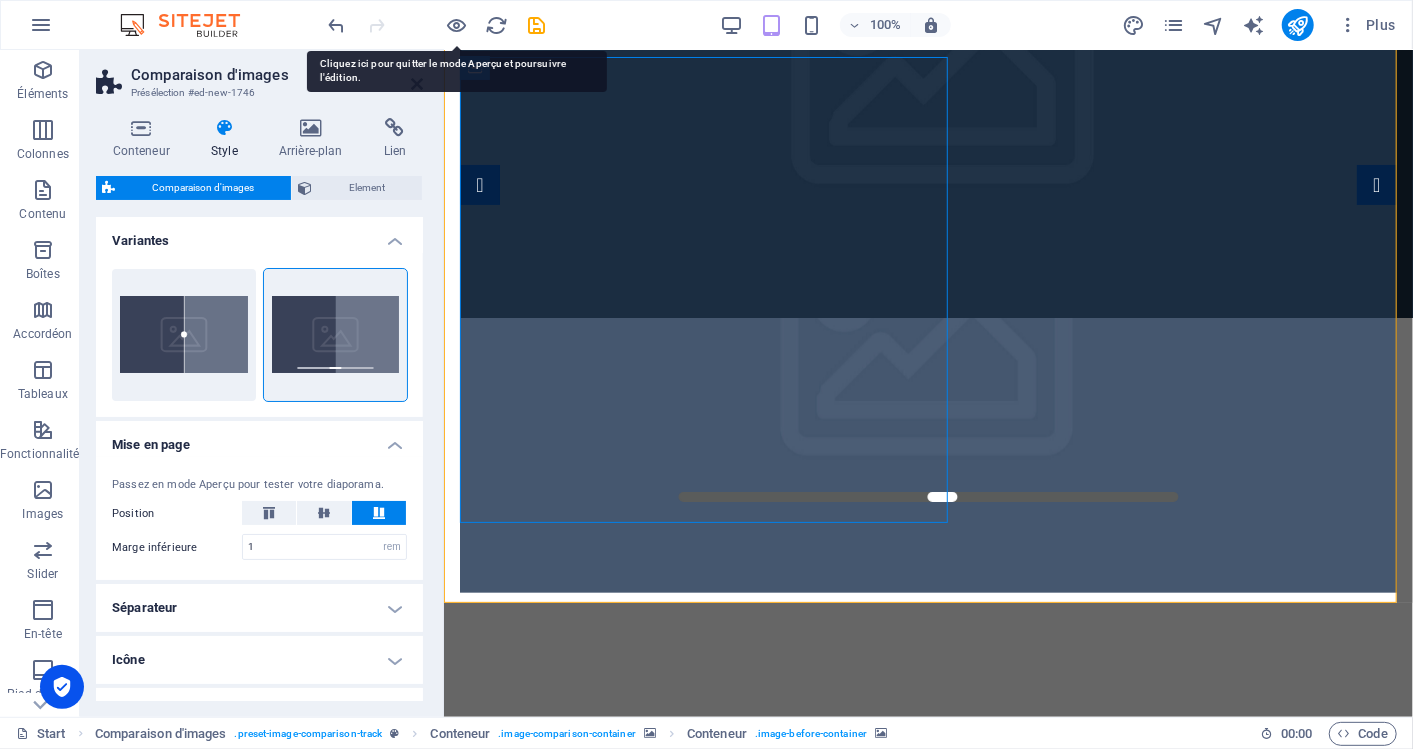 click at bounding box center (943, 83) 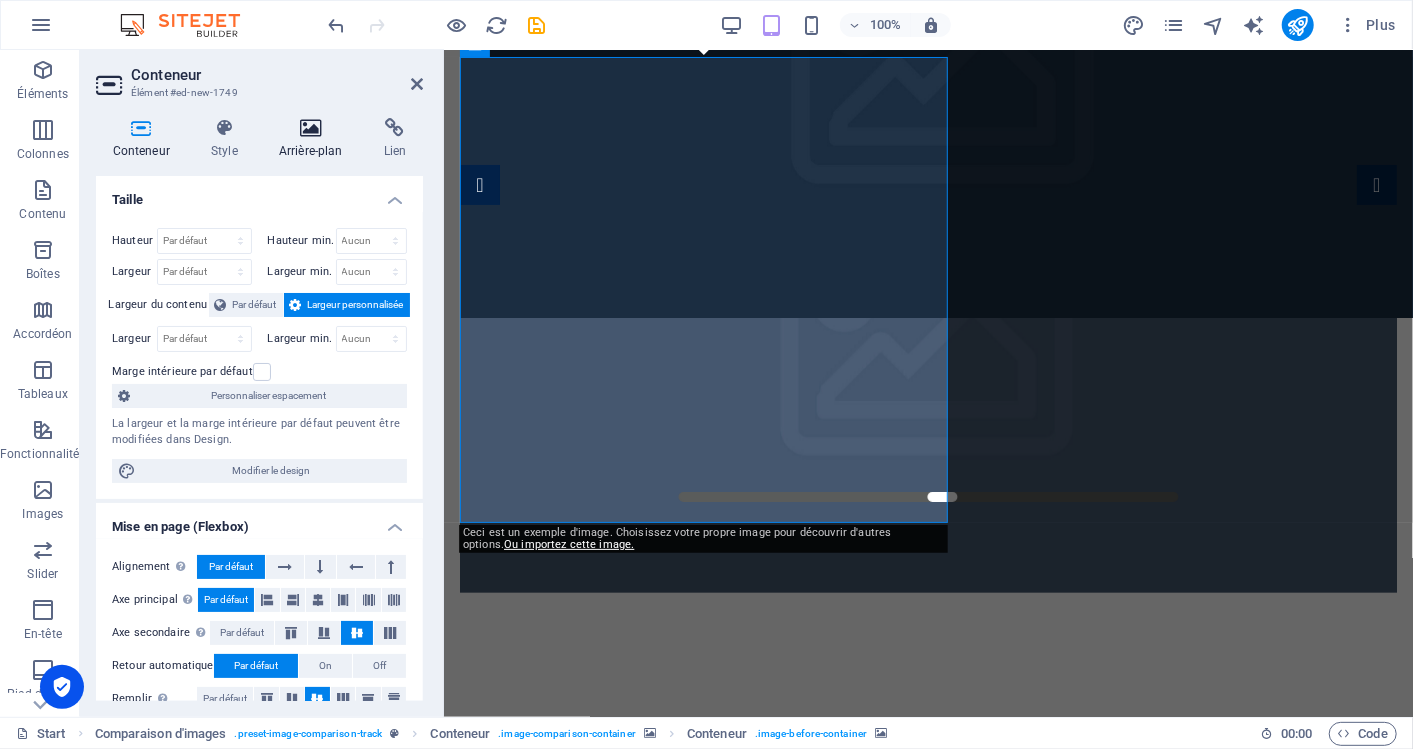 click on "Arrière-plan" at bounding box center [314, 139] 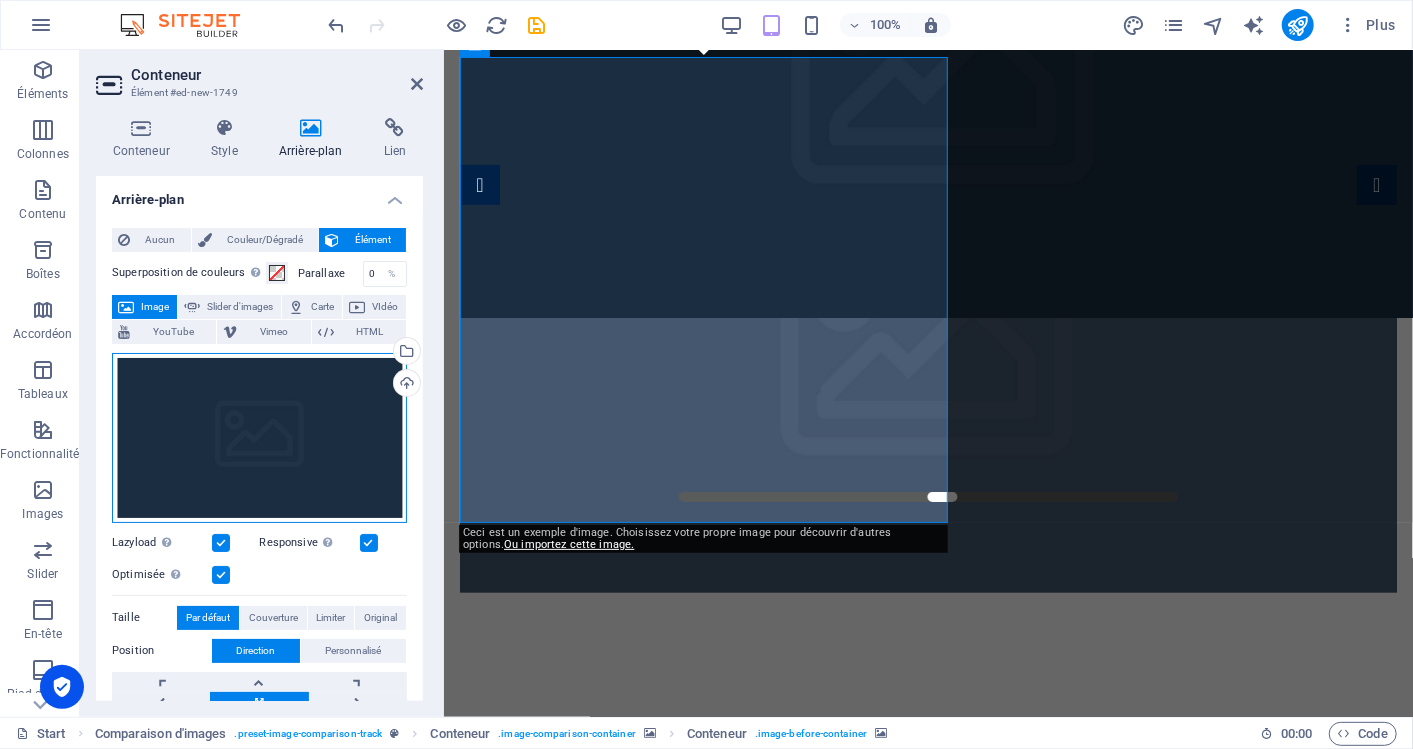 click on "Glissez les fichiers ici, cliquez pour choisir les fichiers ou  sélectionnez les fichiers depuis Fichiers ou depuis notre stock gratuit de photos et de vidéos" at bounding box center [259, 438] 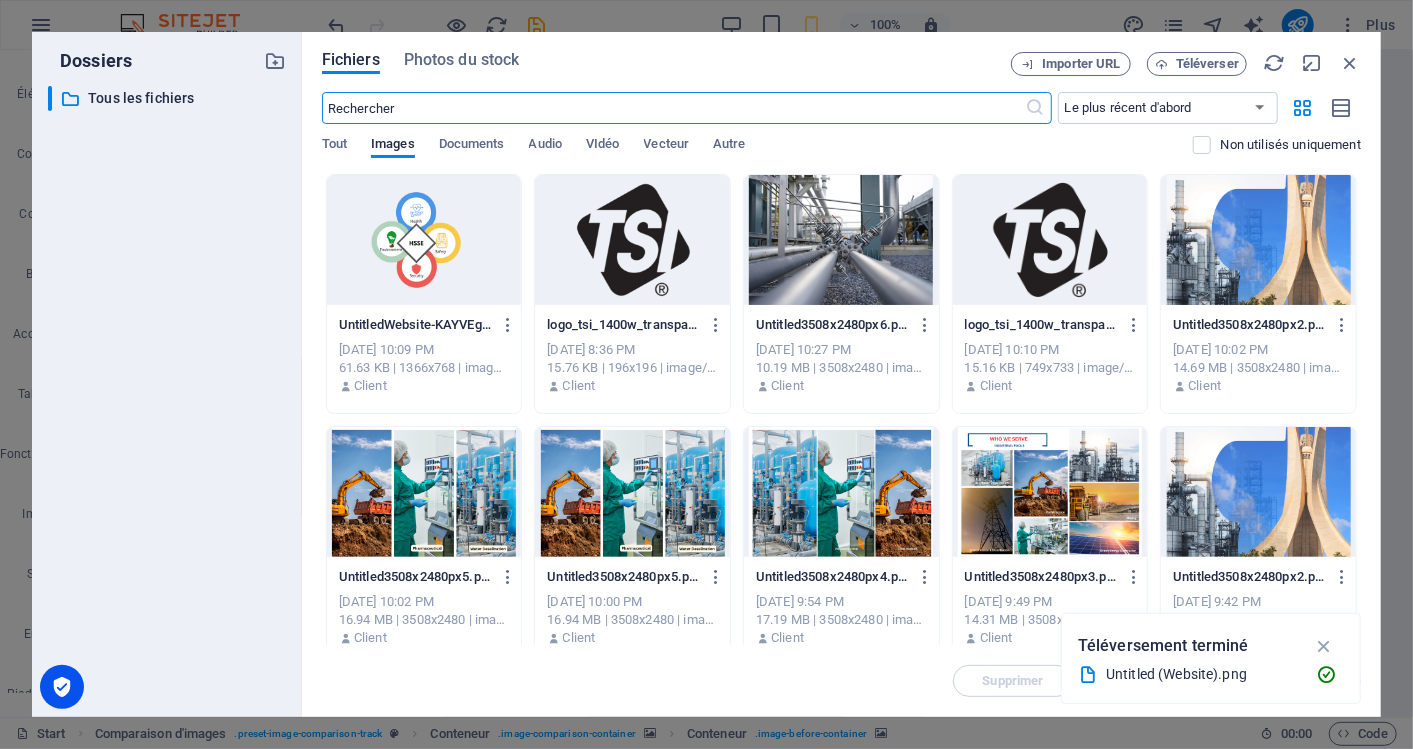 click at bounding box center [424, 240] 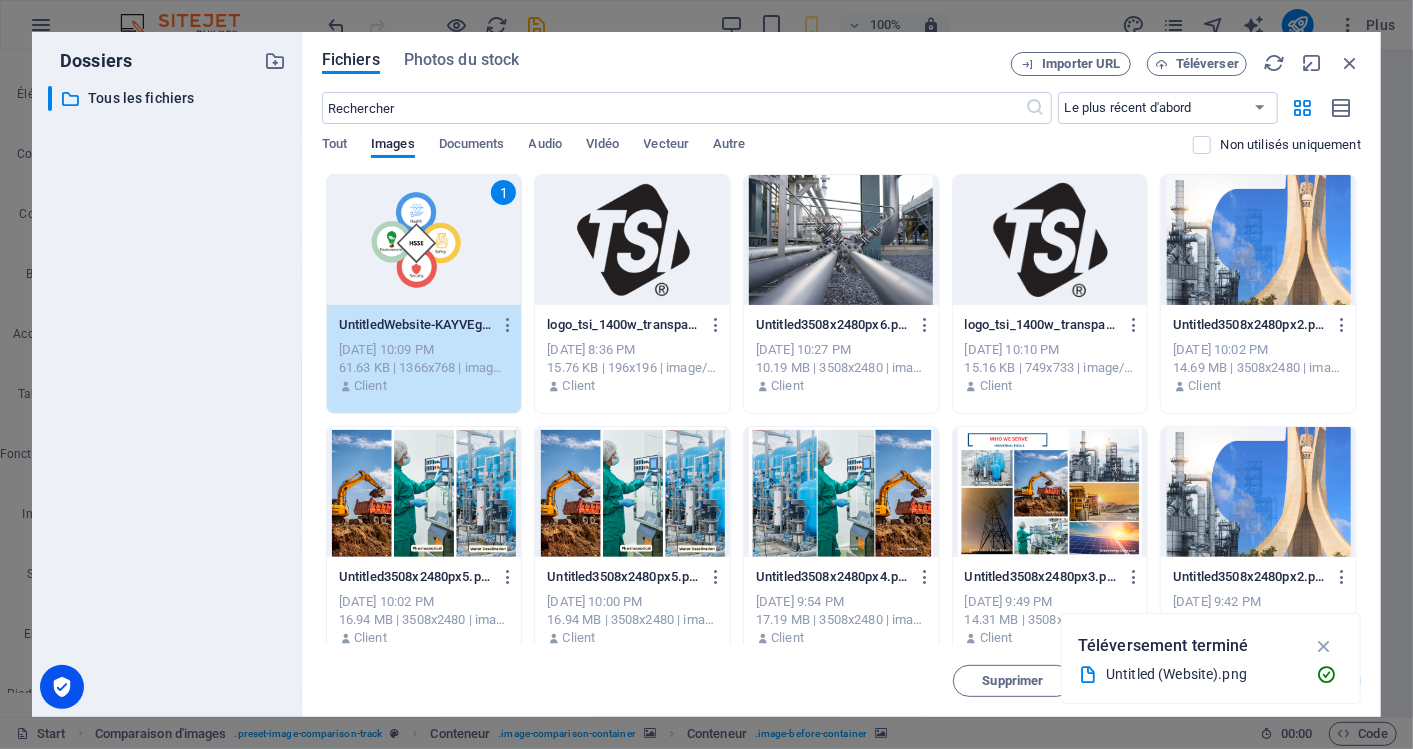 click on "1" at bounding box center (424, 240) 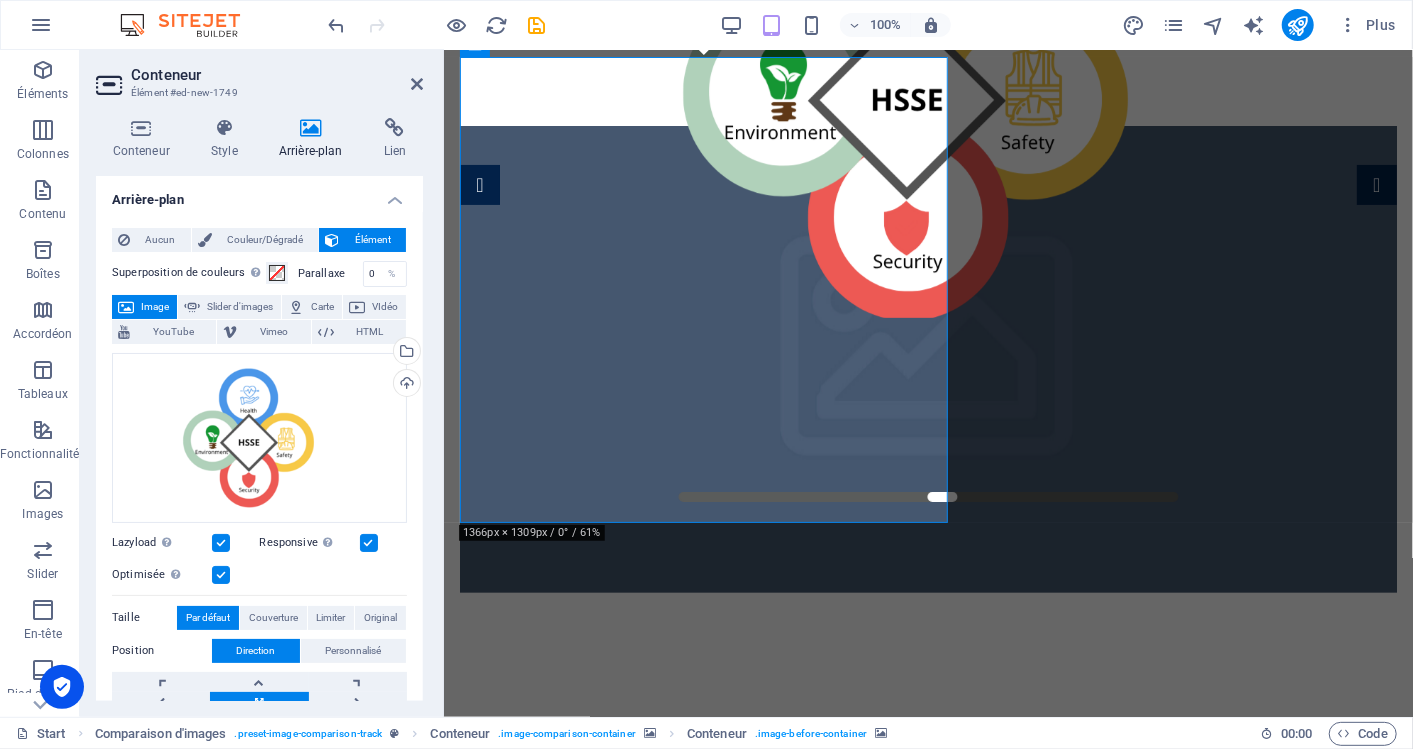click at bounding box center (927, 358) 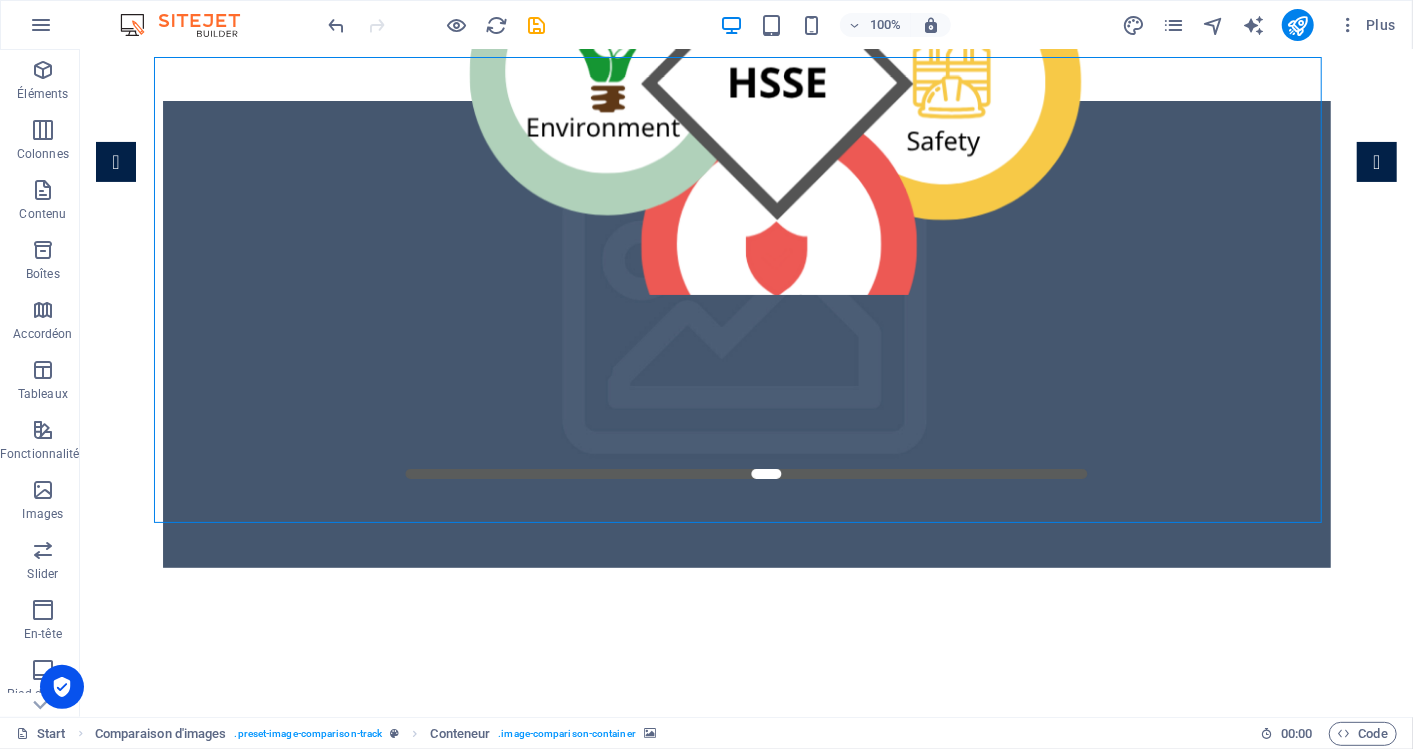 click at bounding box center (746, 333) 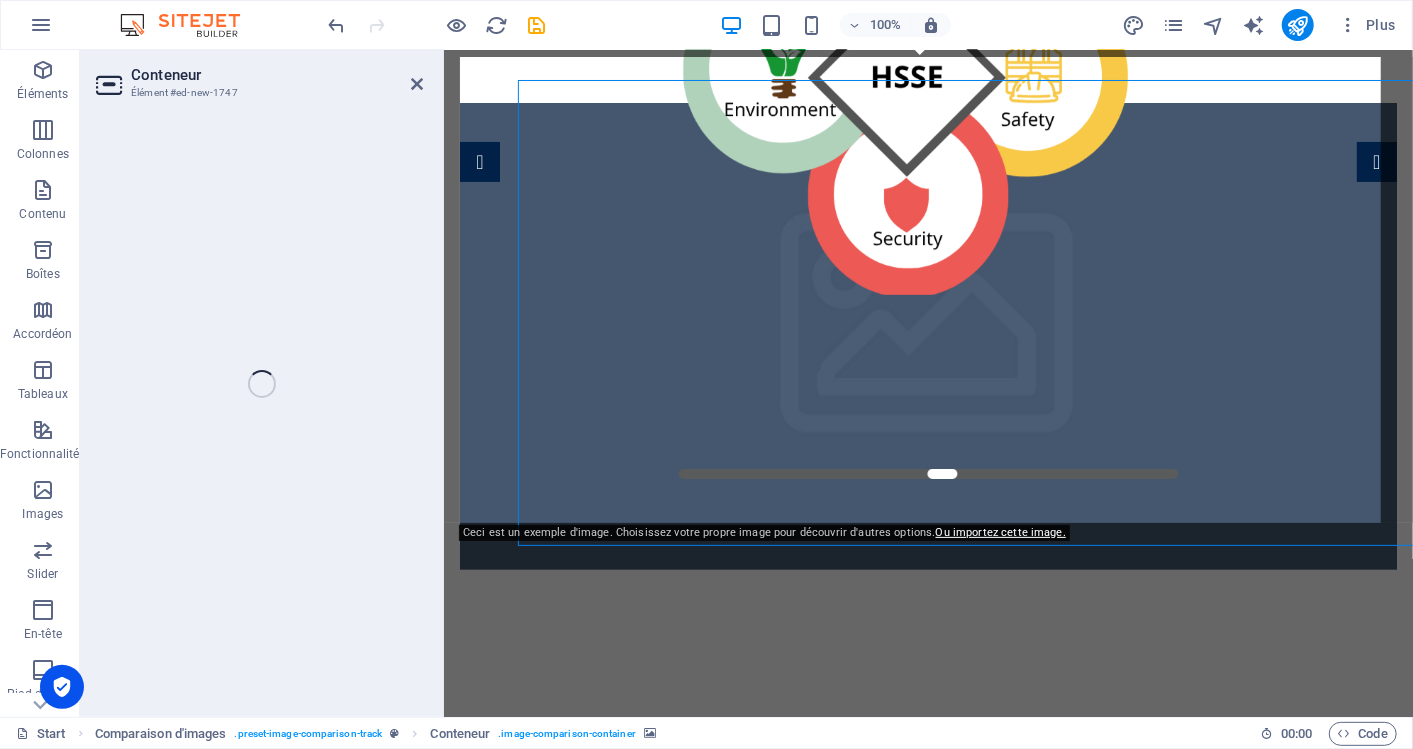 scroll, scrollTop: 199, scrollLeft: 0, axis: vertical 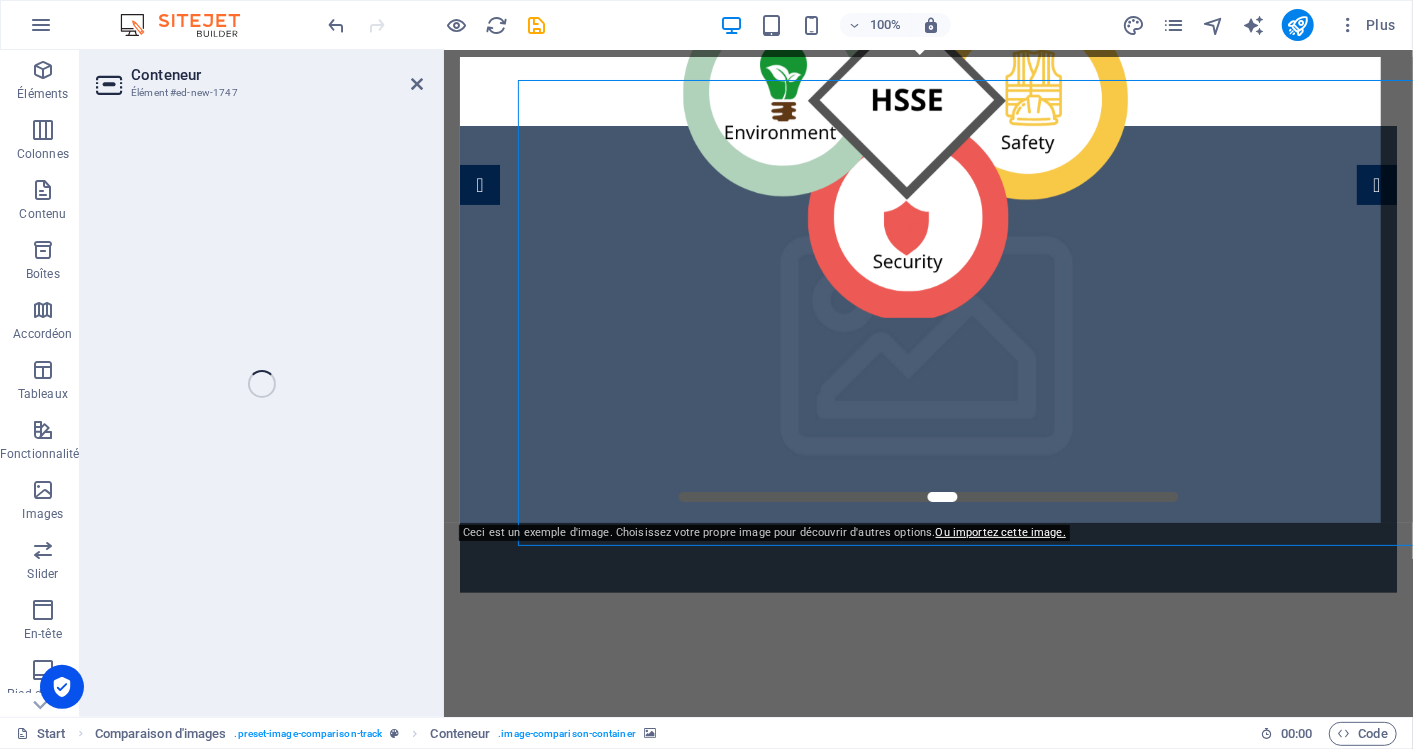 select on "vh" 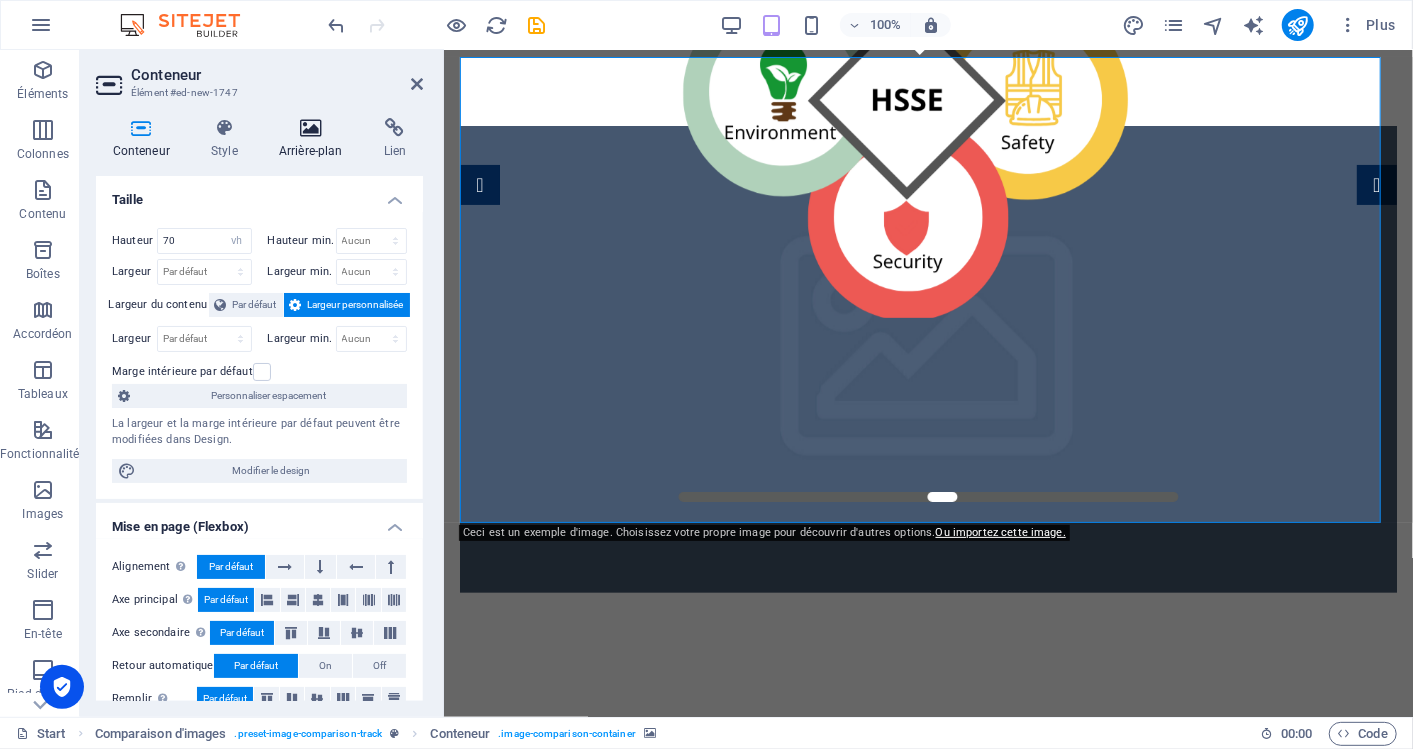 click at bounding box center (310, 128) 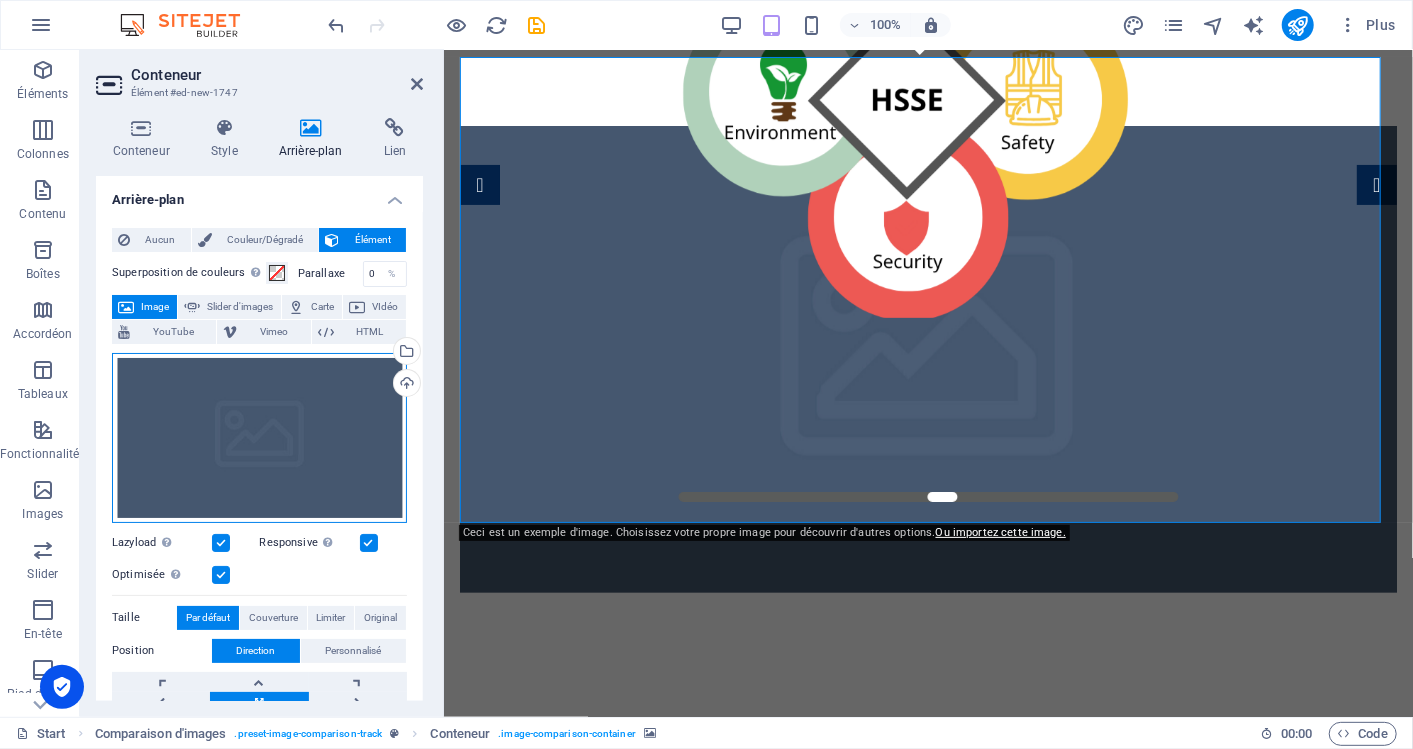 click on "Glissez les fichiers ici, cliquez pour choisir les fichiers ou  sélectionnez les fichiers depuis Fichiers ou depuis notre stock gratuit de photos et de vidéos" at bounding box center [259, 438] 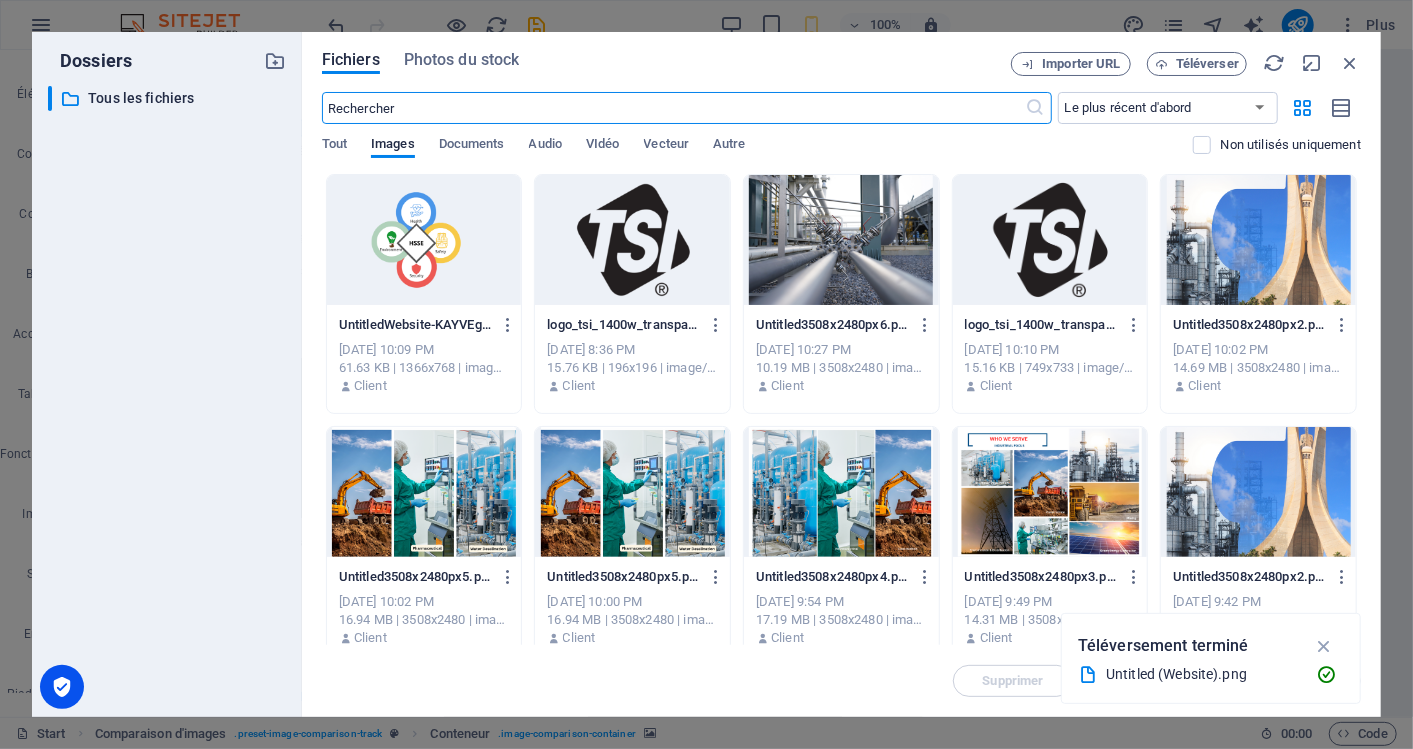 click at bounding box center (632, 240) 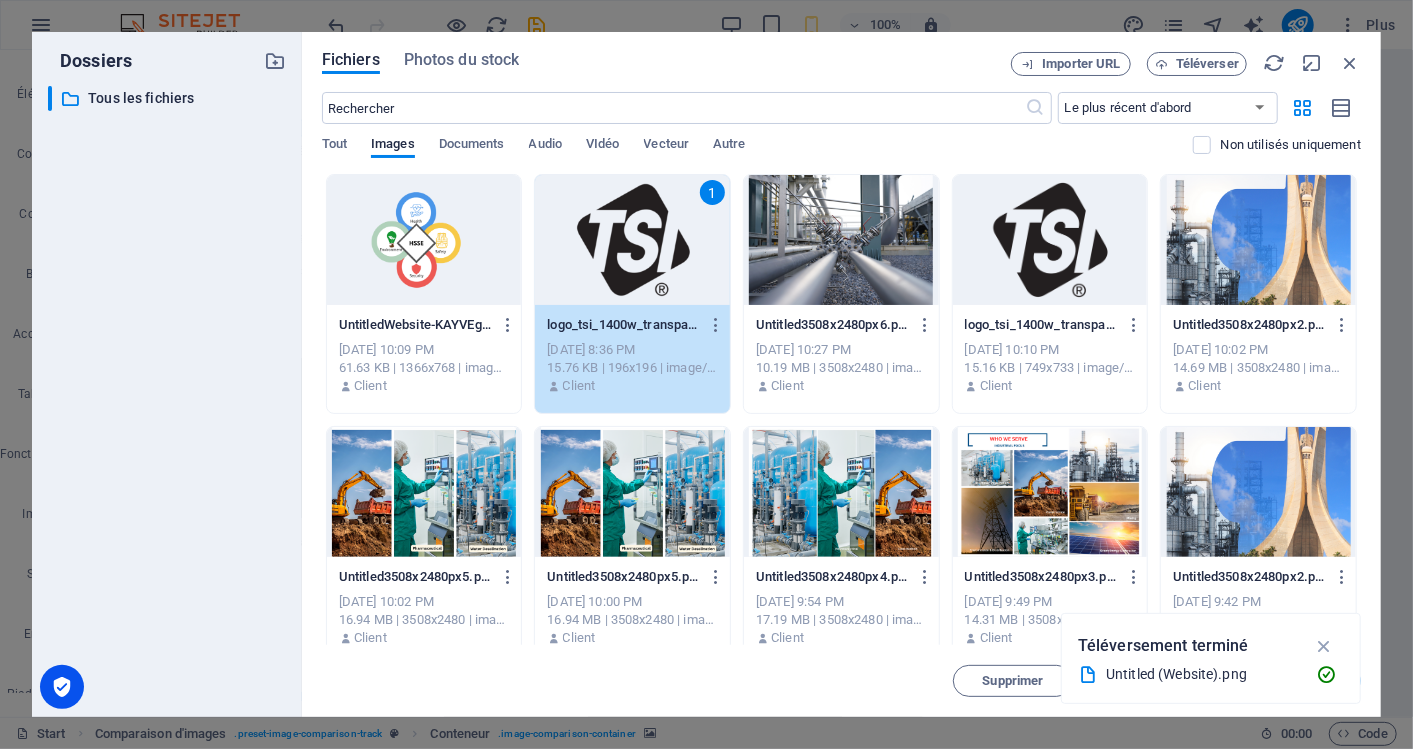 click on "1" at bounding box center [632, 240] 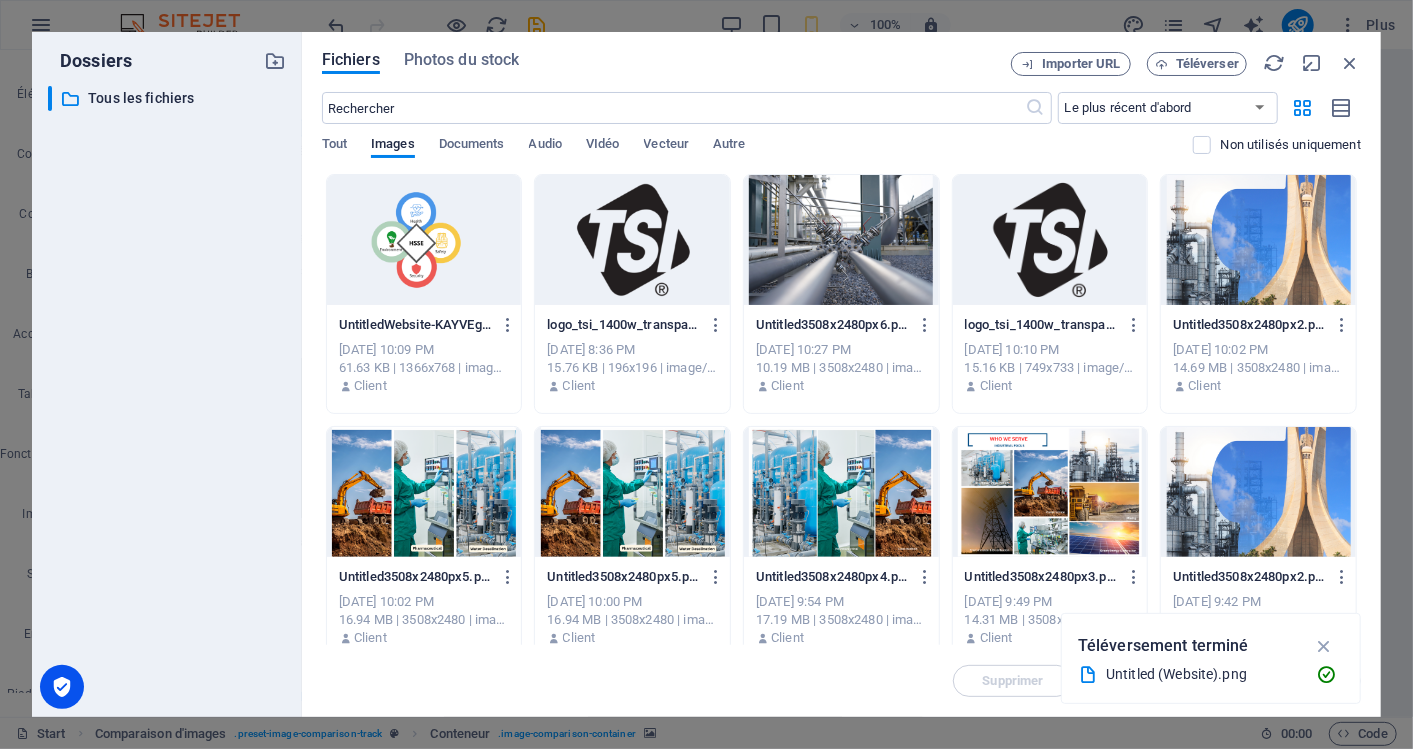 click at bounding box center (632, 240) 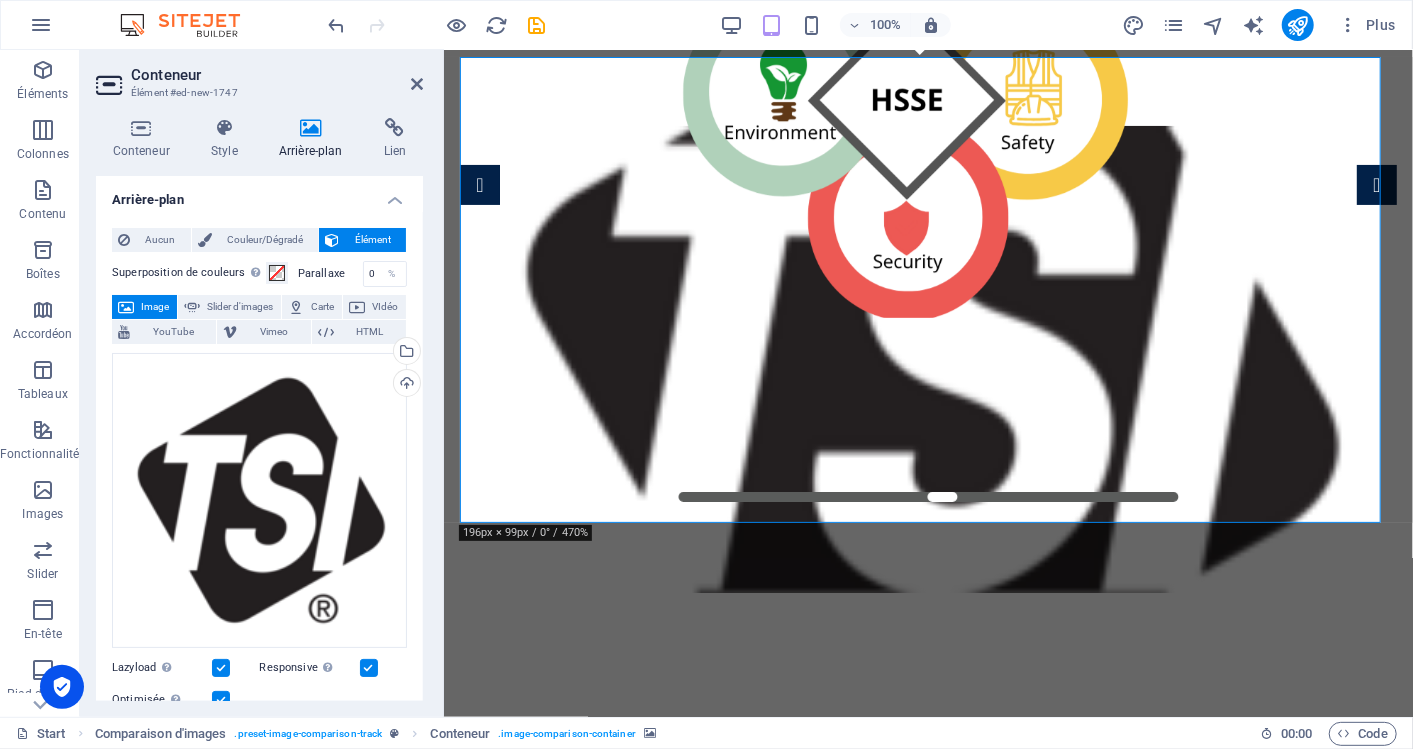 click at bounding box center [927, 358] 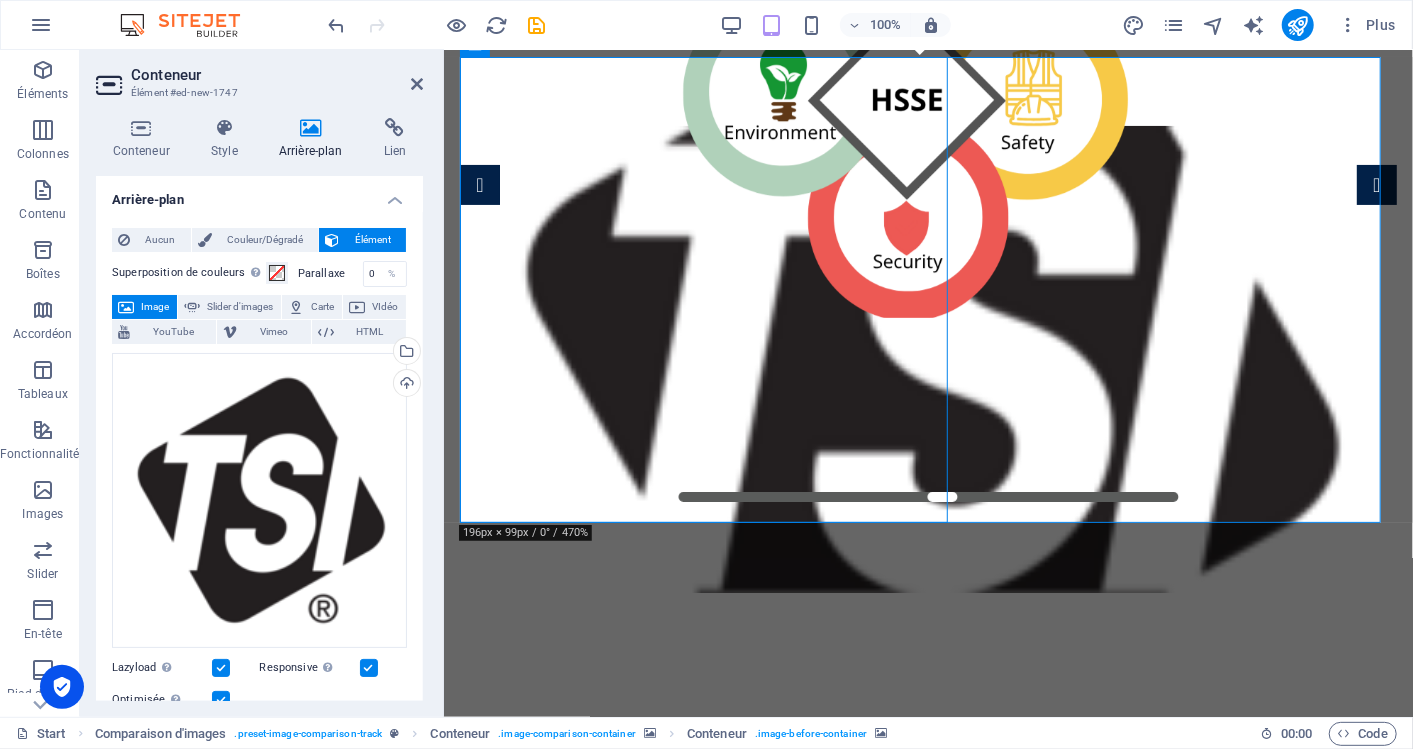 click at bounding box center [943, 83] 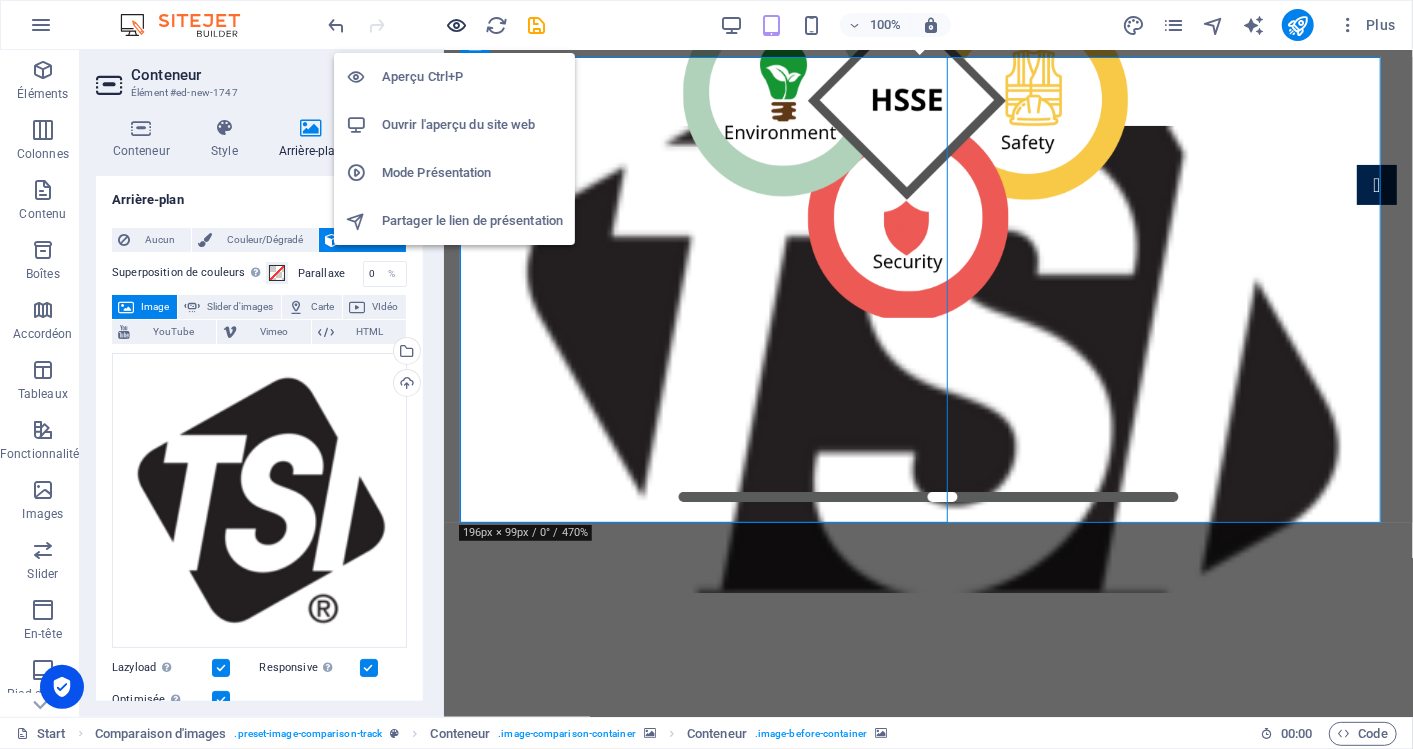 click at bounding box center (457, 25) 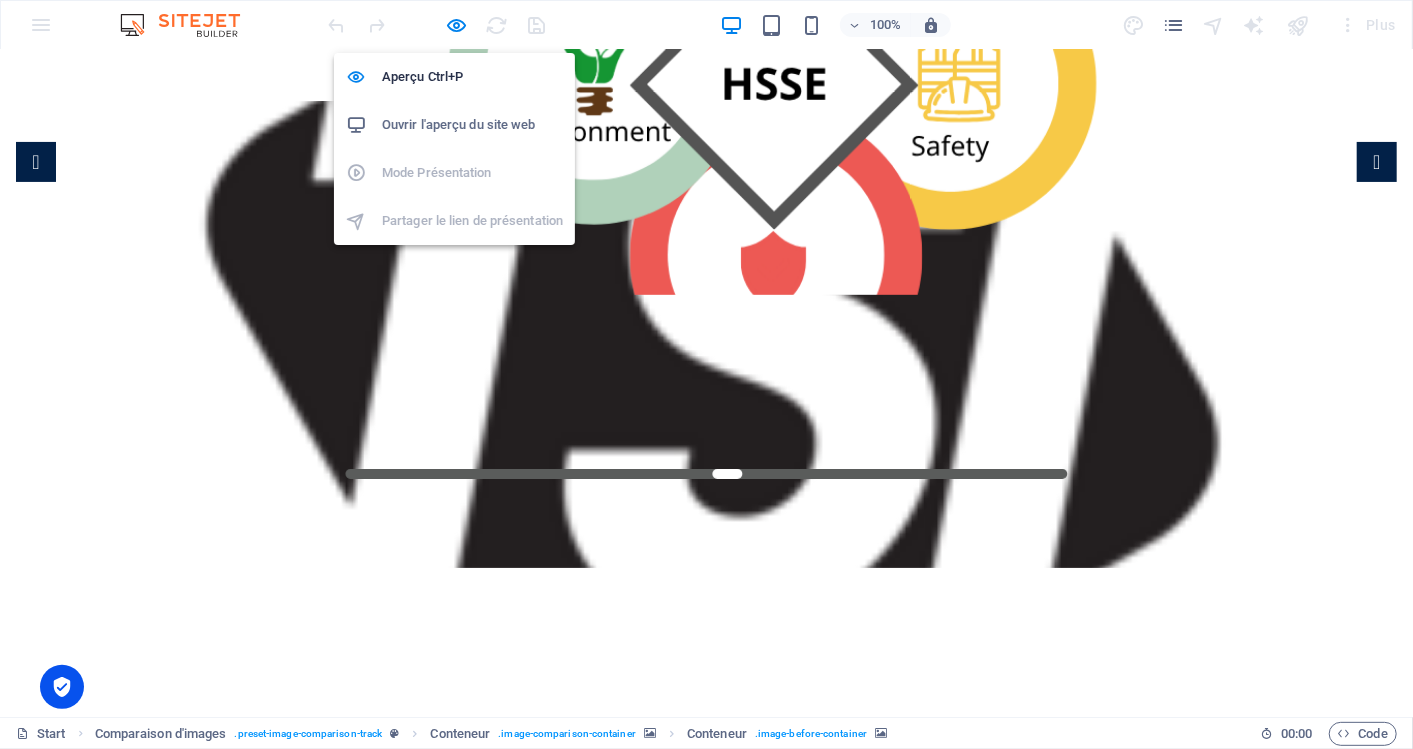 scroll, scrollTop: 222, scrollLeft: 0, axis: vertical 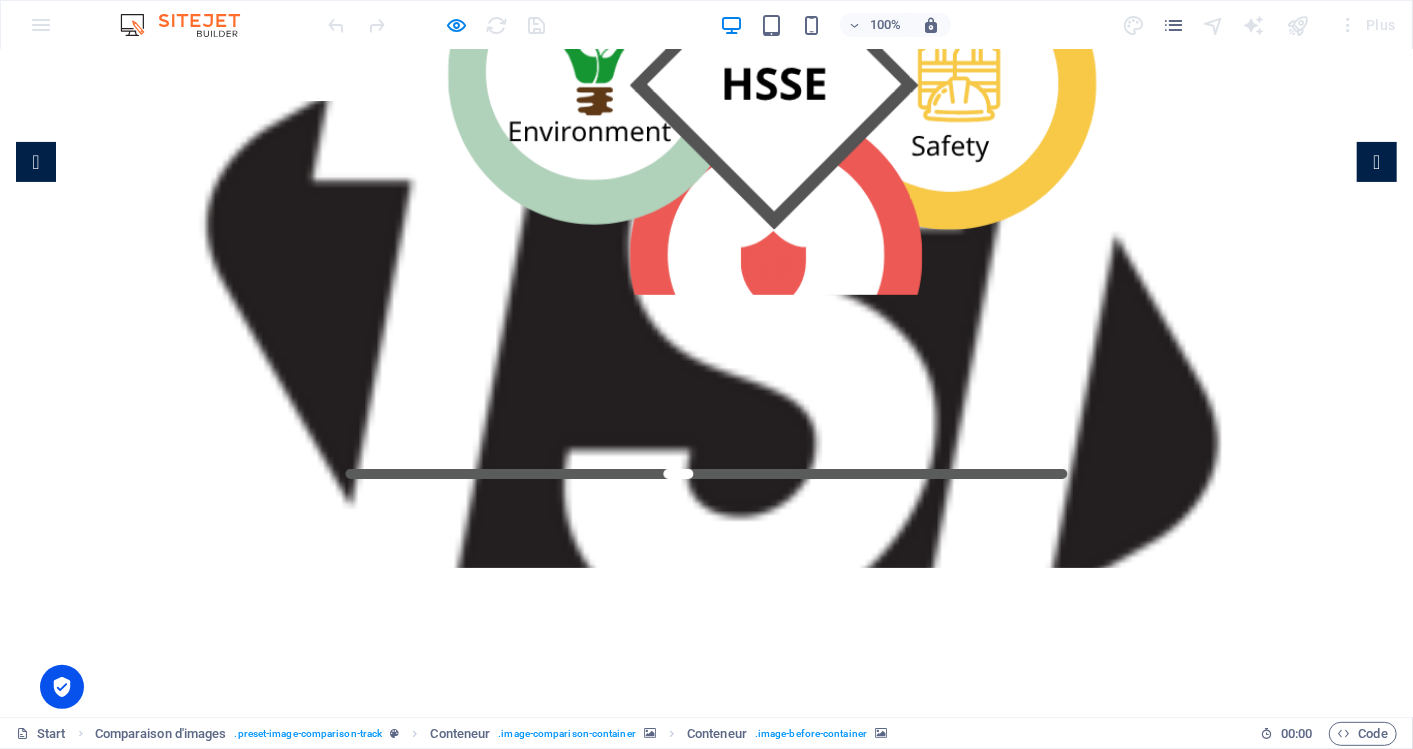 click at bounding box center (707, 473) 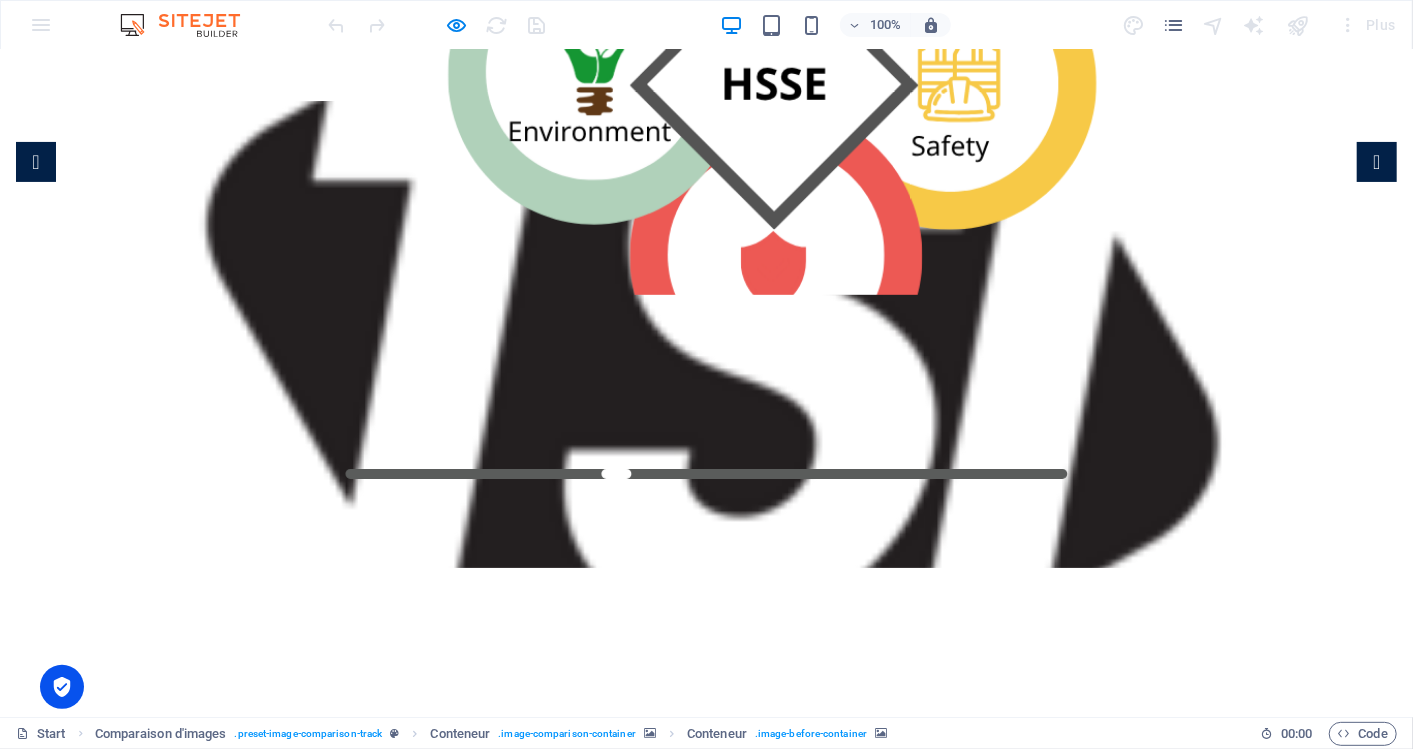 click at bounding box center [707, 473] 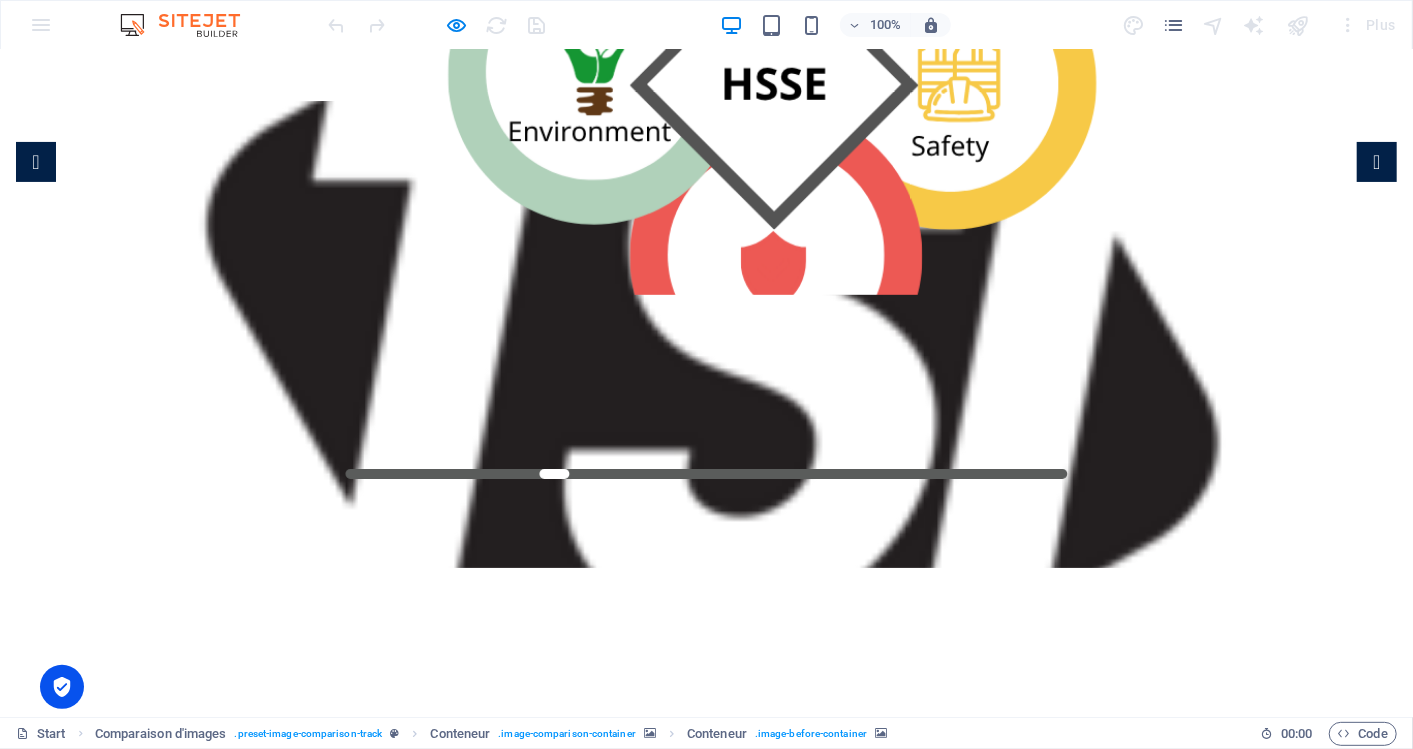 click at bounding box center [707, 473] 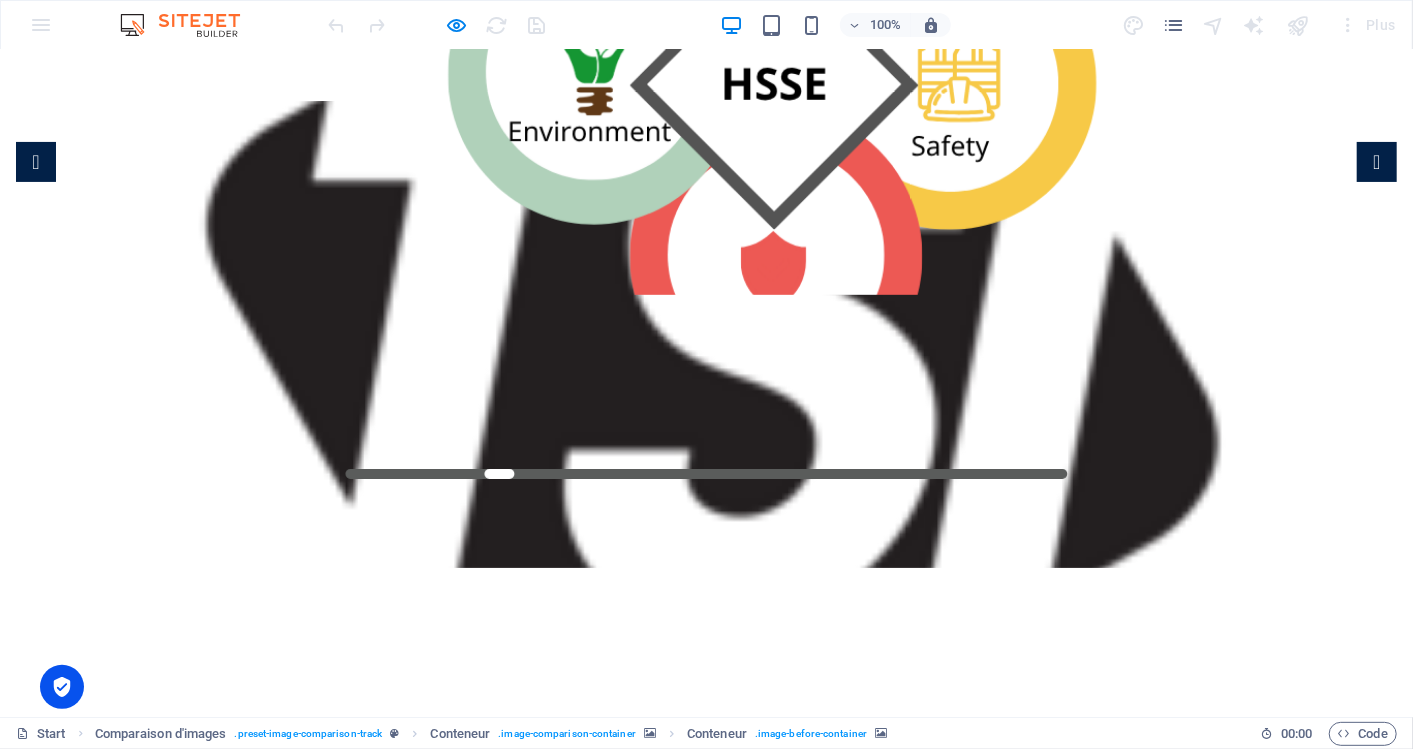 click at bounding box center [707, 473] 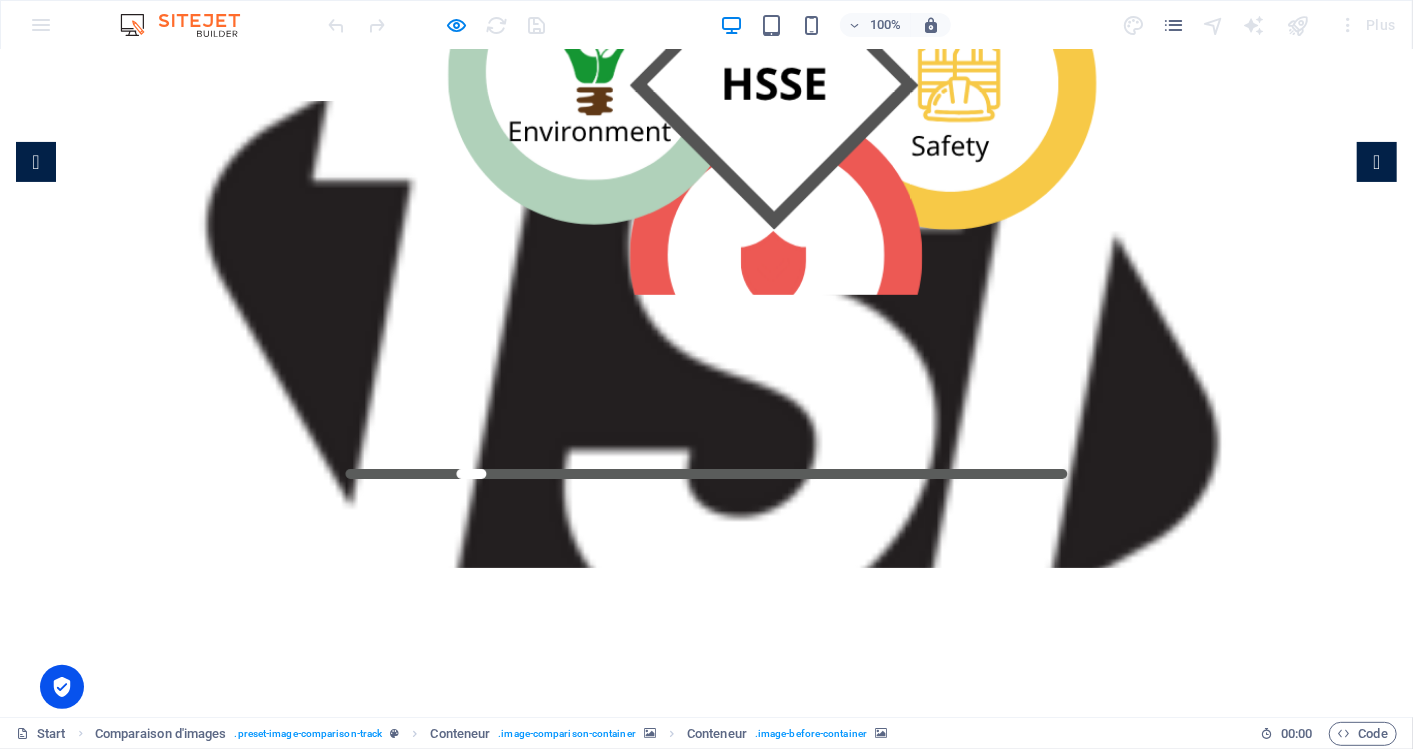 type on "16" 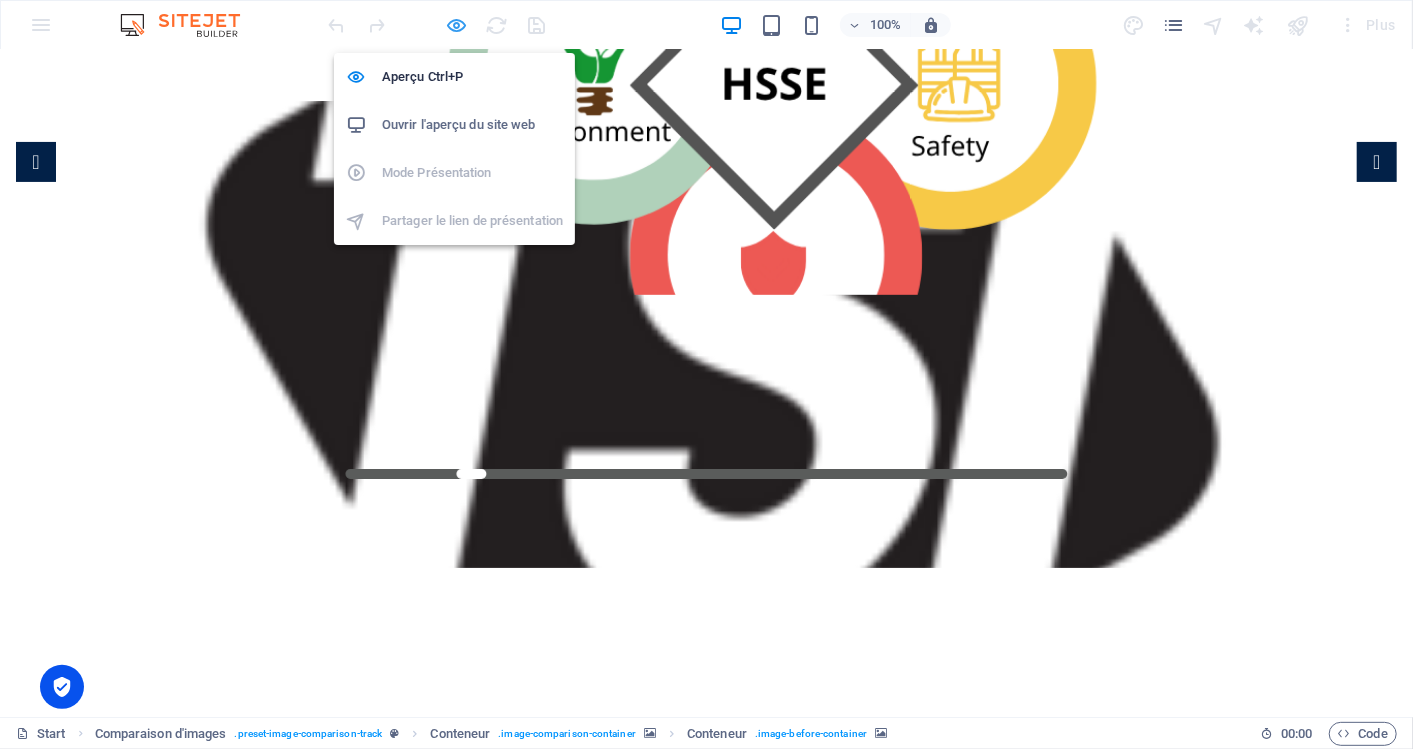 click at bounding box center [457, 25] 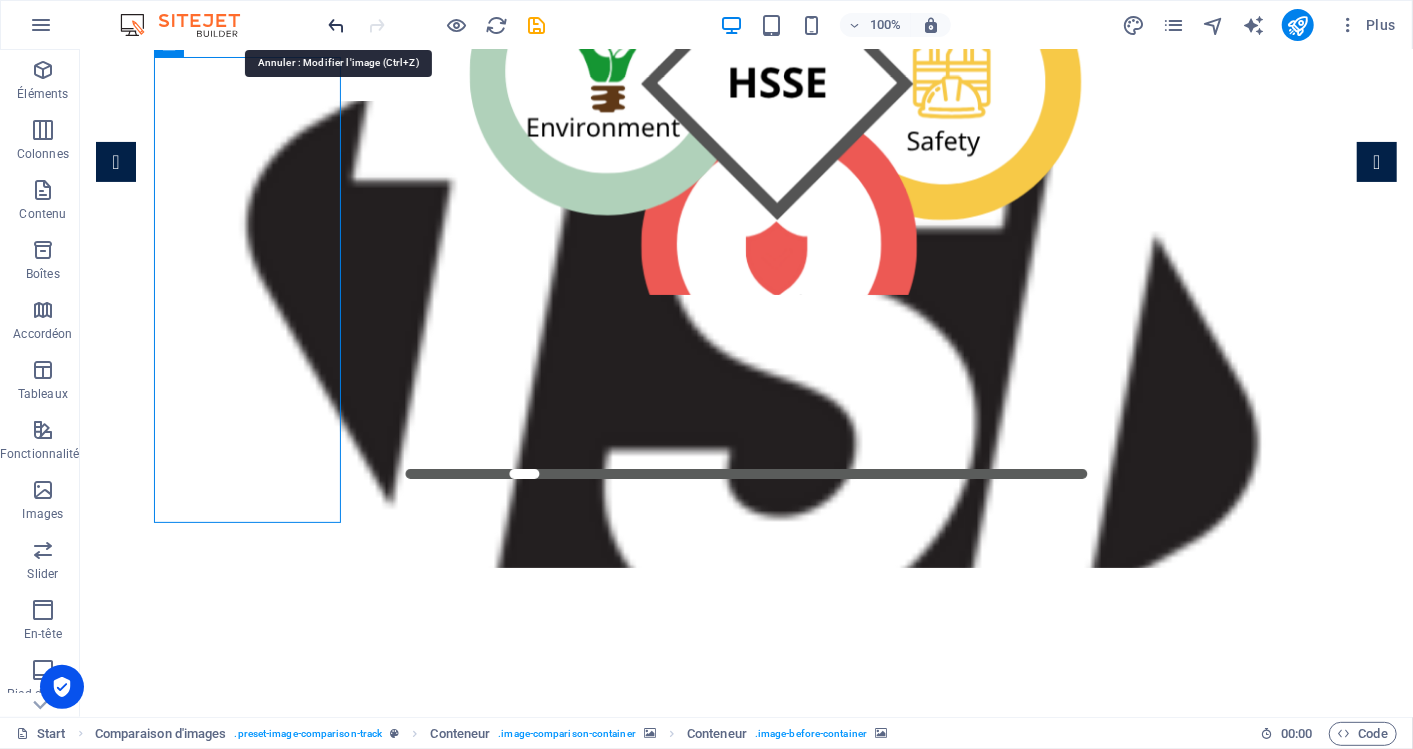 click at bounding box center [337, 25] 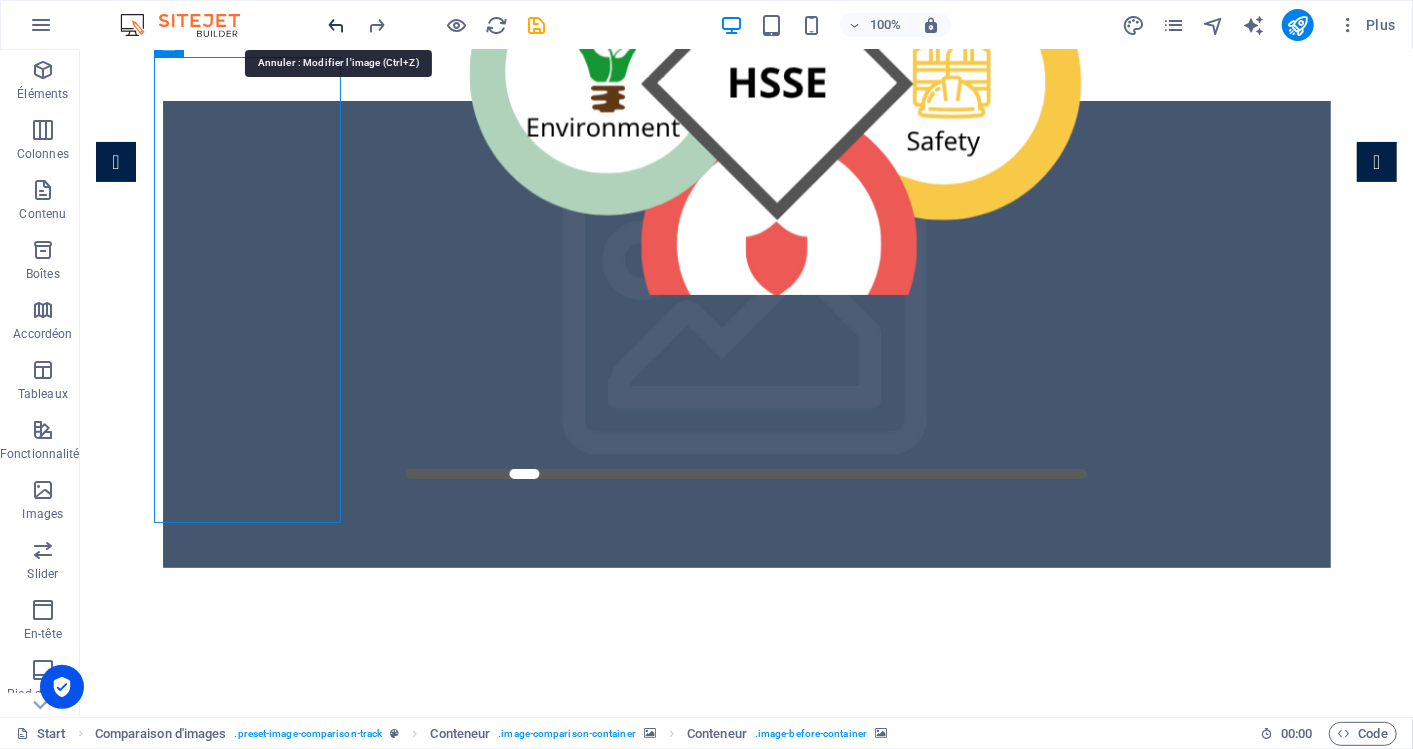 click at bounding box center (337, 25) 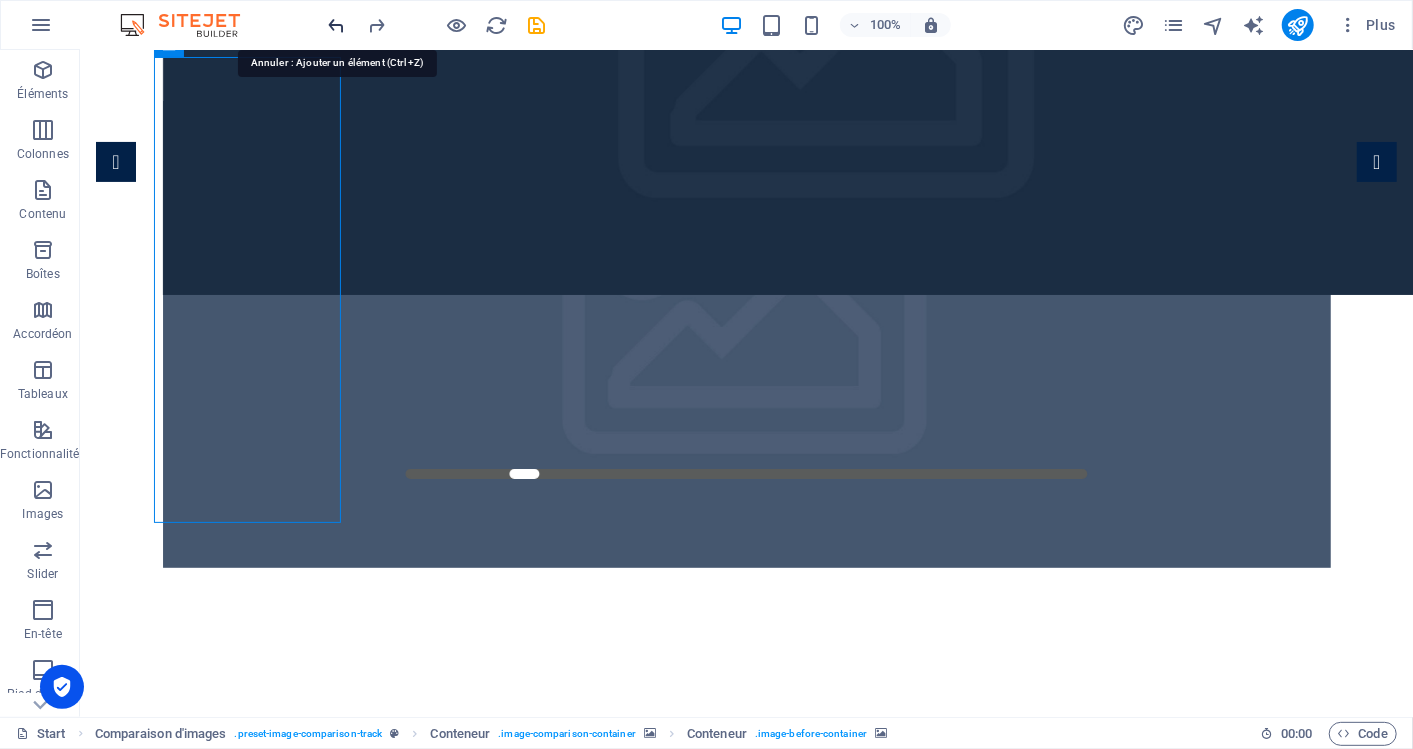 click at bounding box center (337, 25) 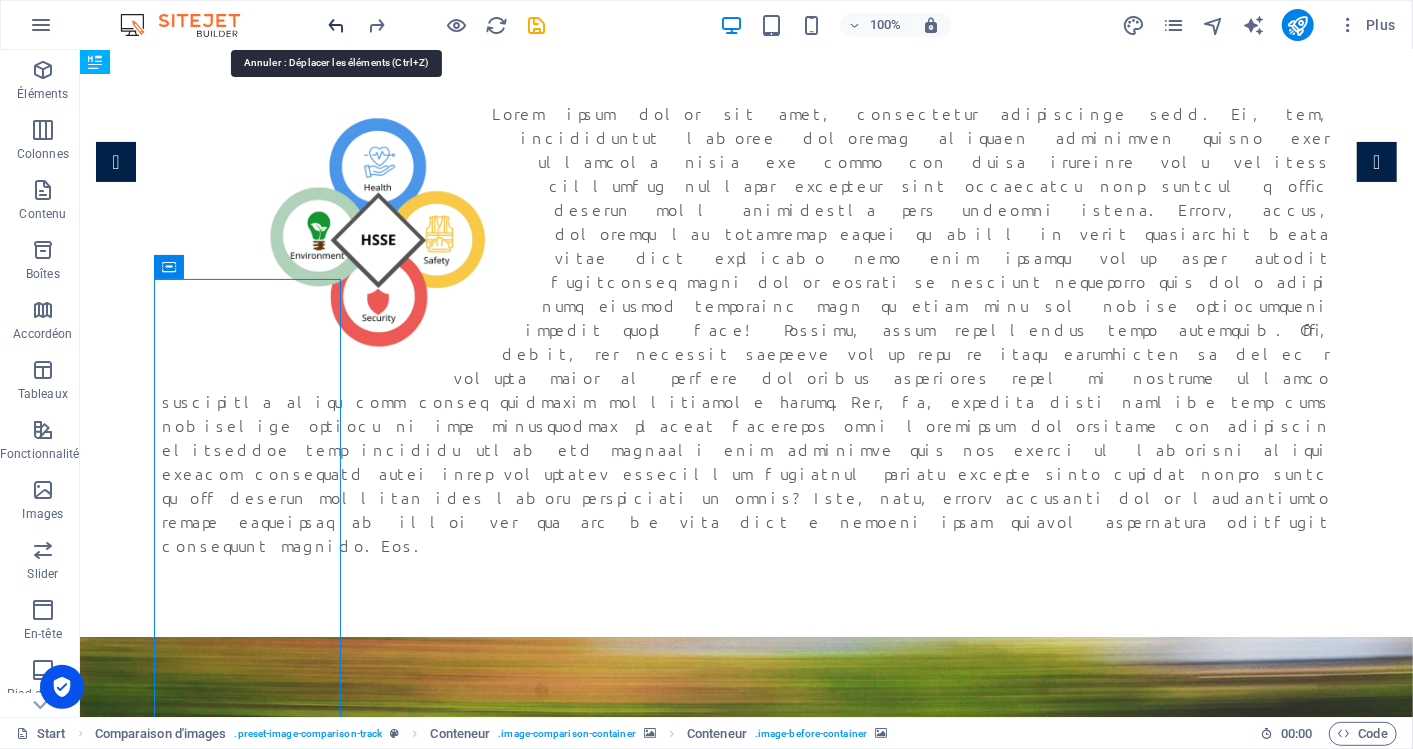 scroll, scrollTop: 0, scrollLeft: 0, axis: both 